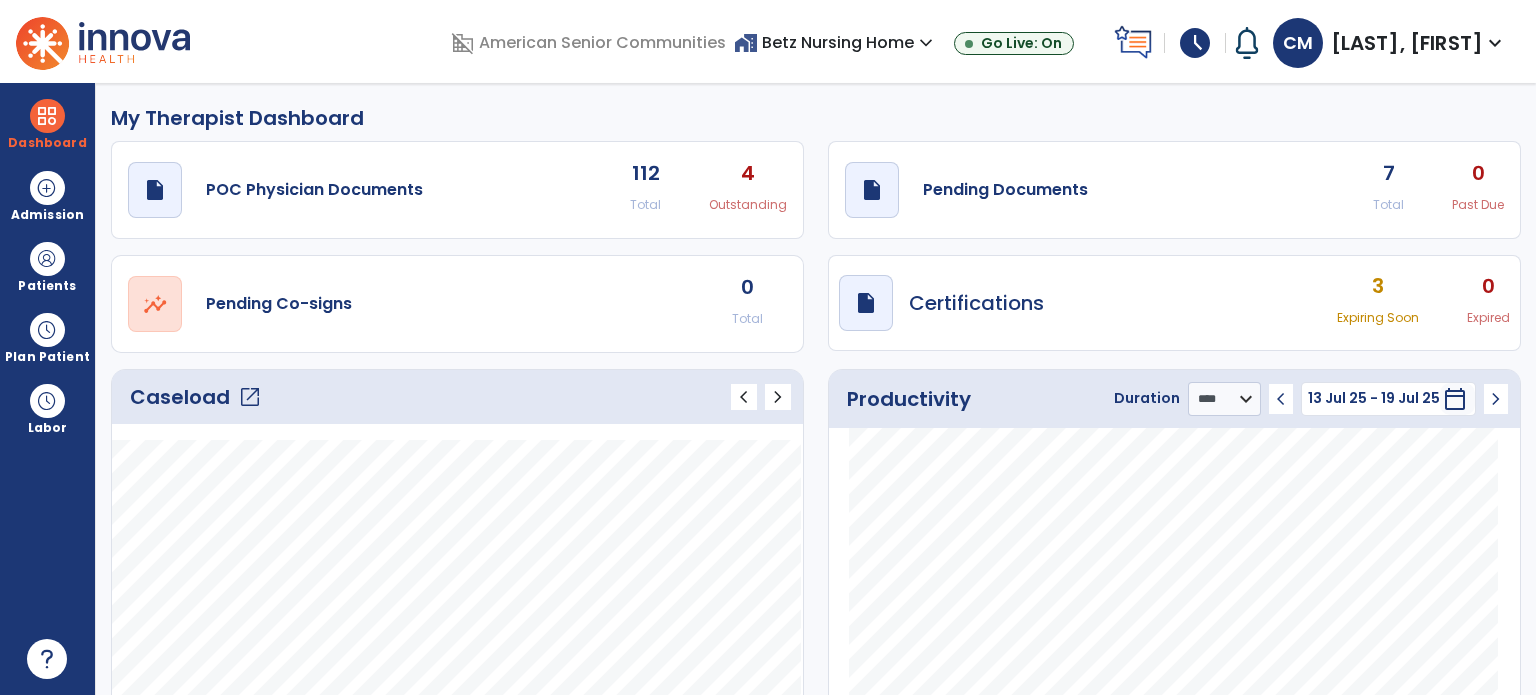 select on "****" 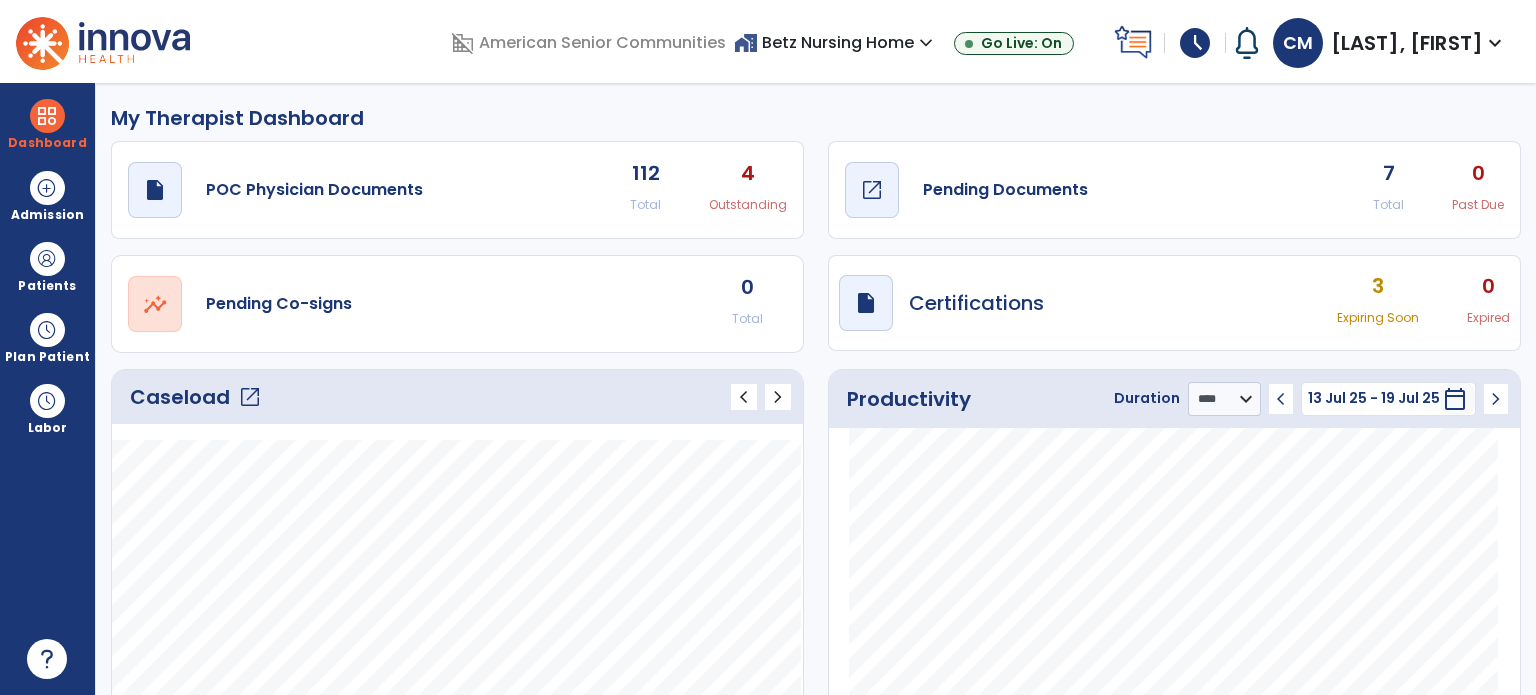 scroll, scrollTop: 0, scrollLeft: 0, axis: both 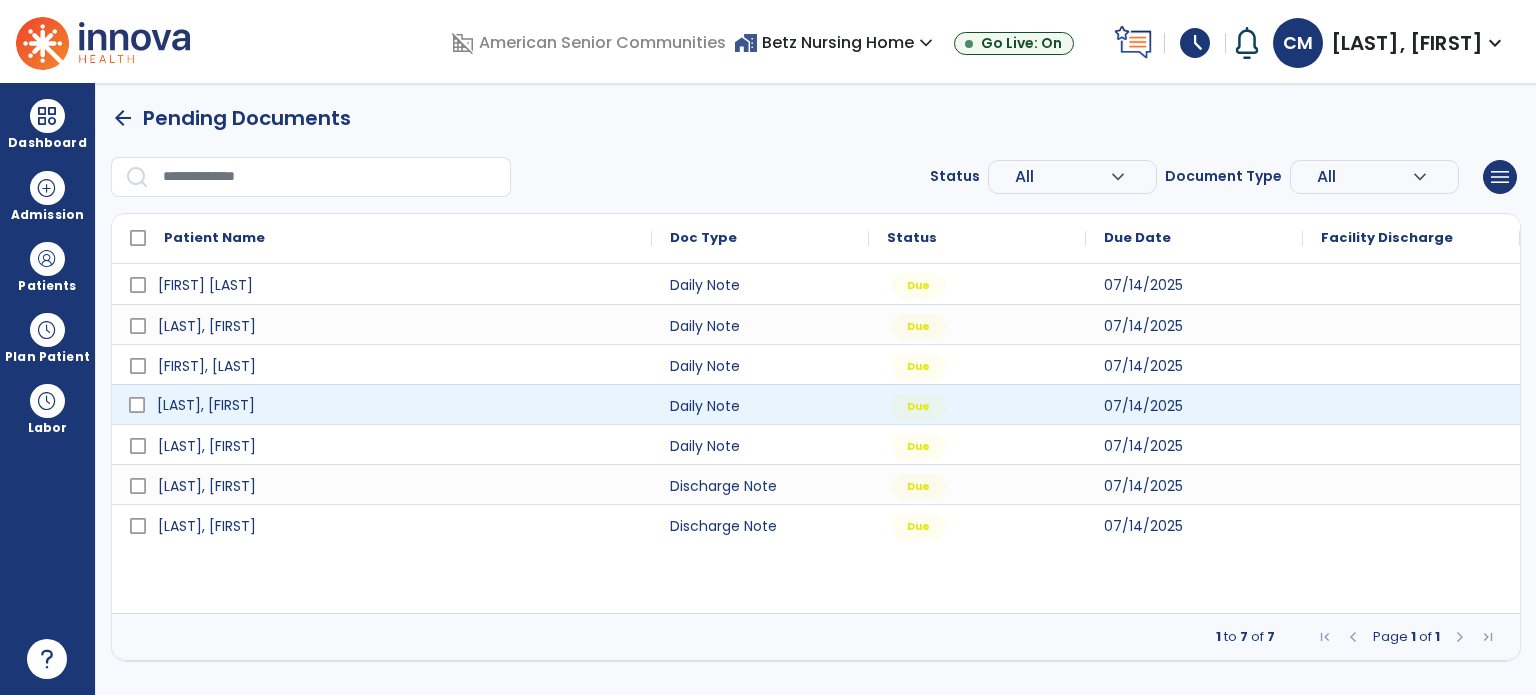 click on "[LAST], [FIRST]" at bounding box center [396, 405] 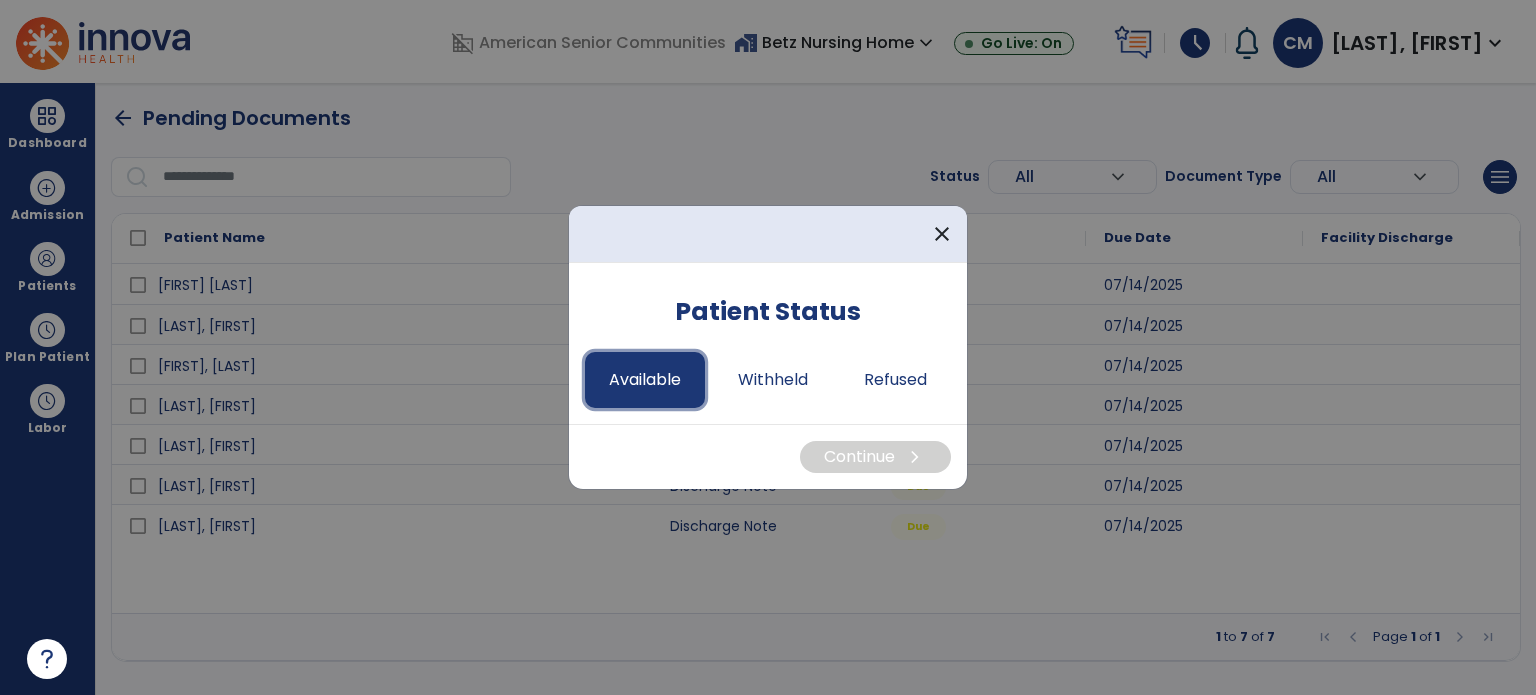click on "Available" at bounding box center (645, 380) 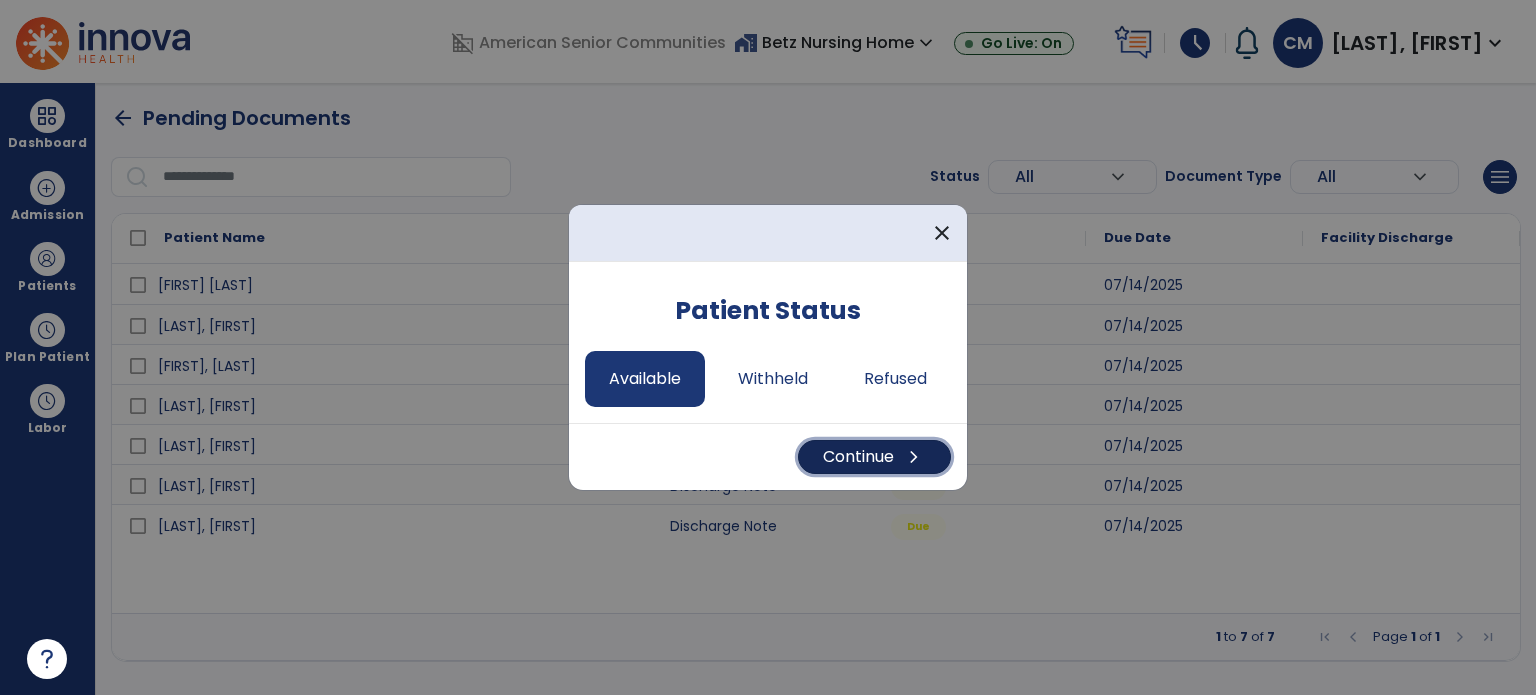 click on "chevron_right" at bounding box center [914, 457] 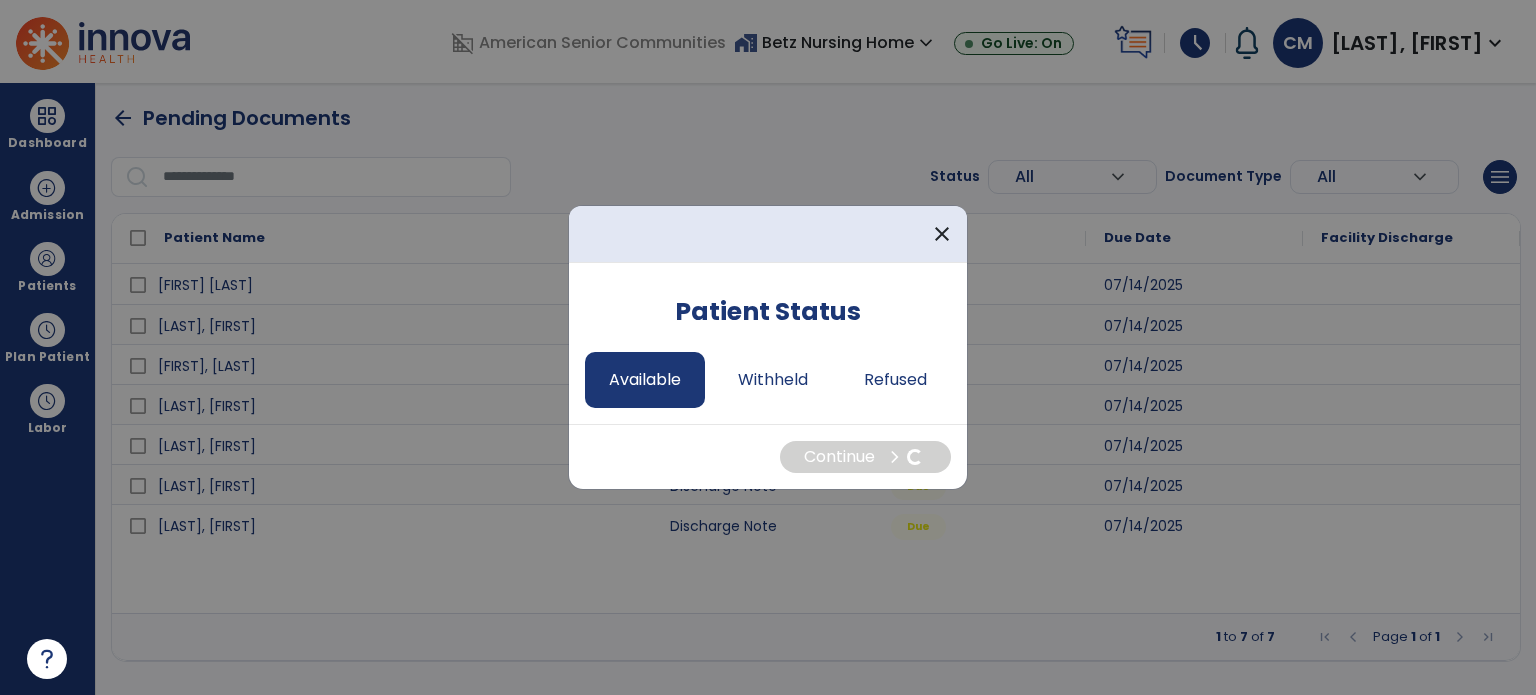 select on "*" 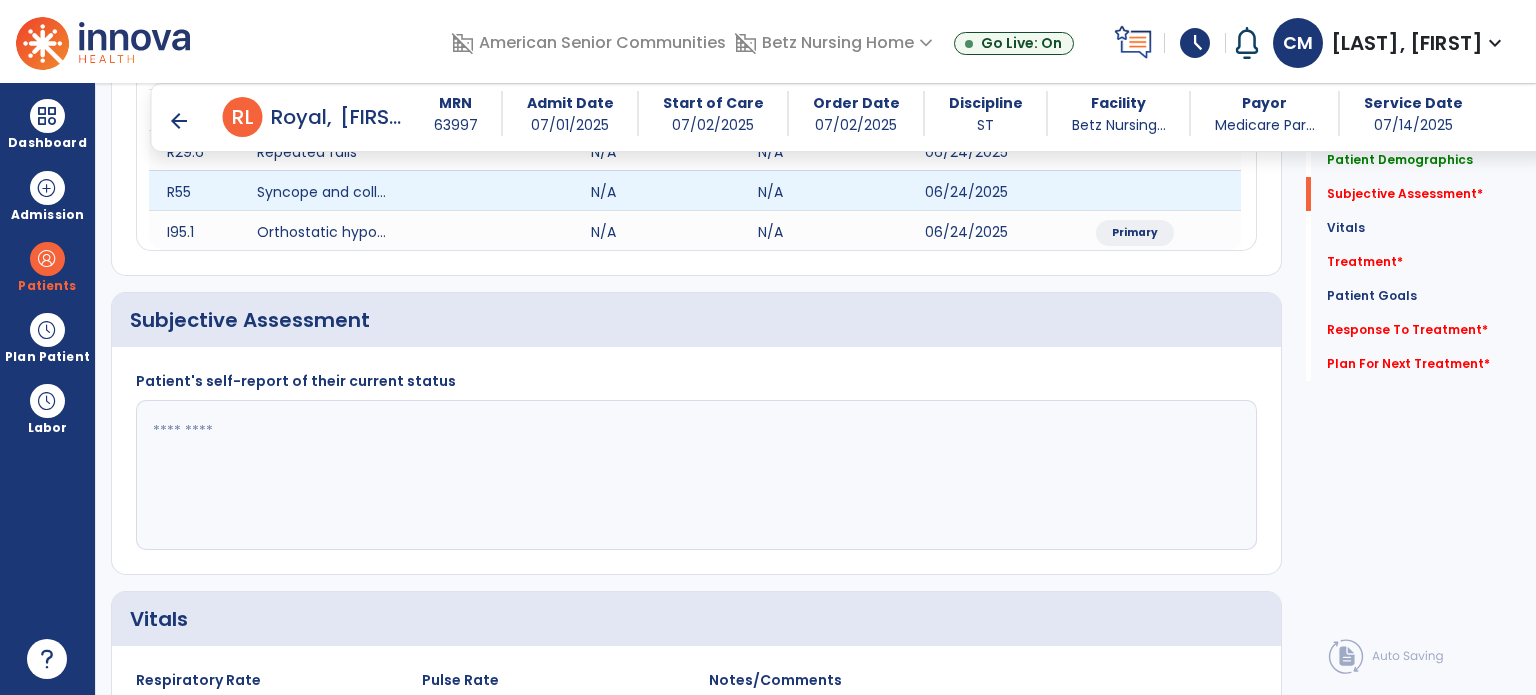 scroll, scrollTop: 358, scrollLeft: 0, axis: vertical 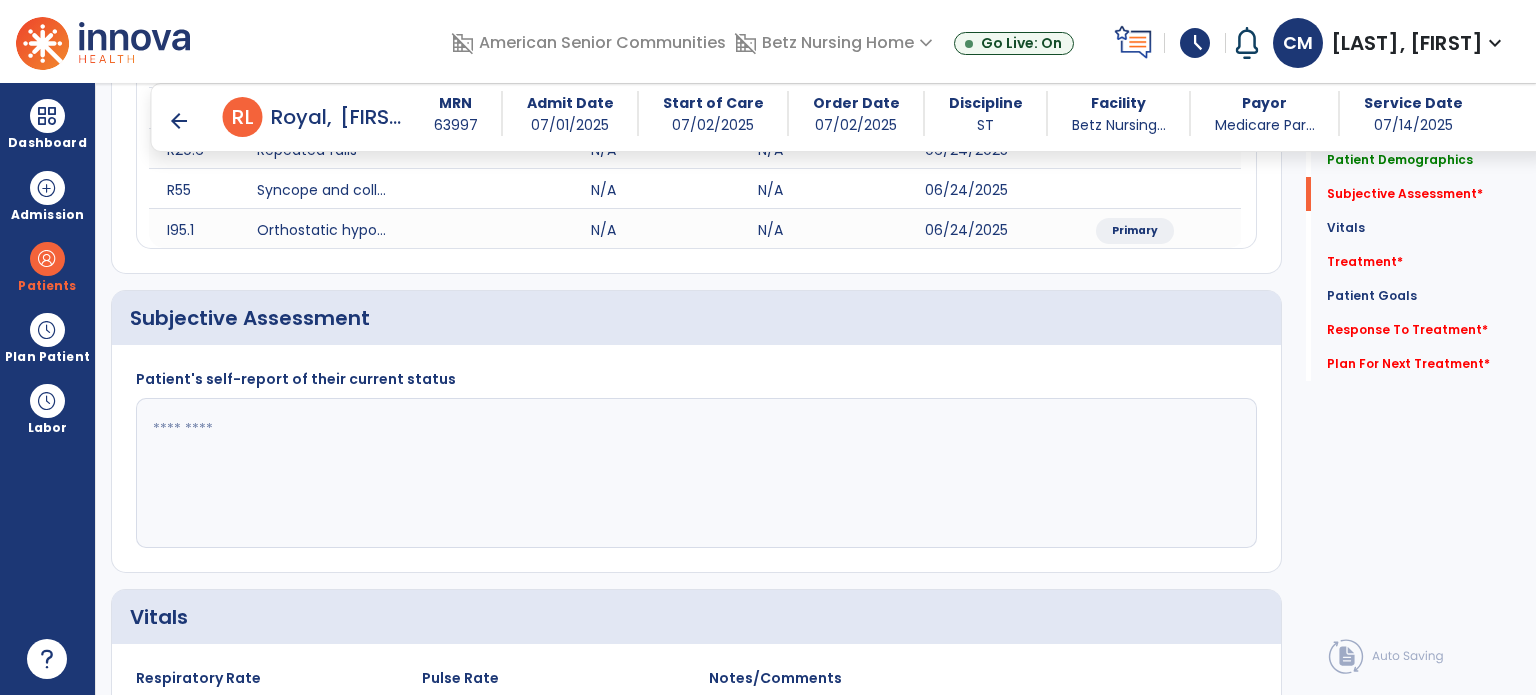 click 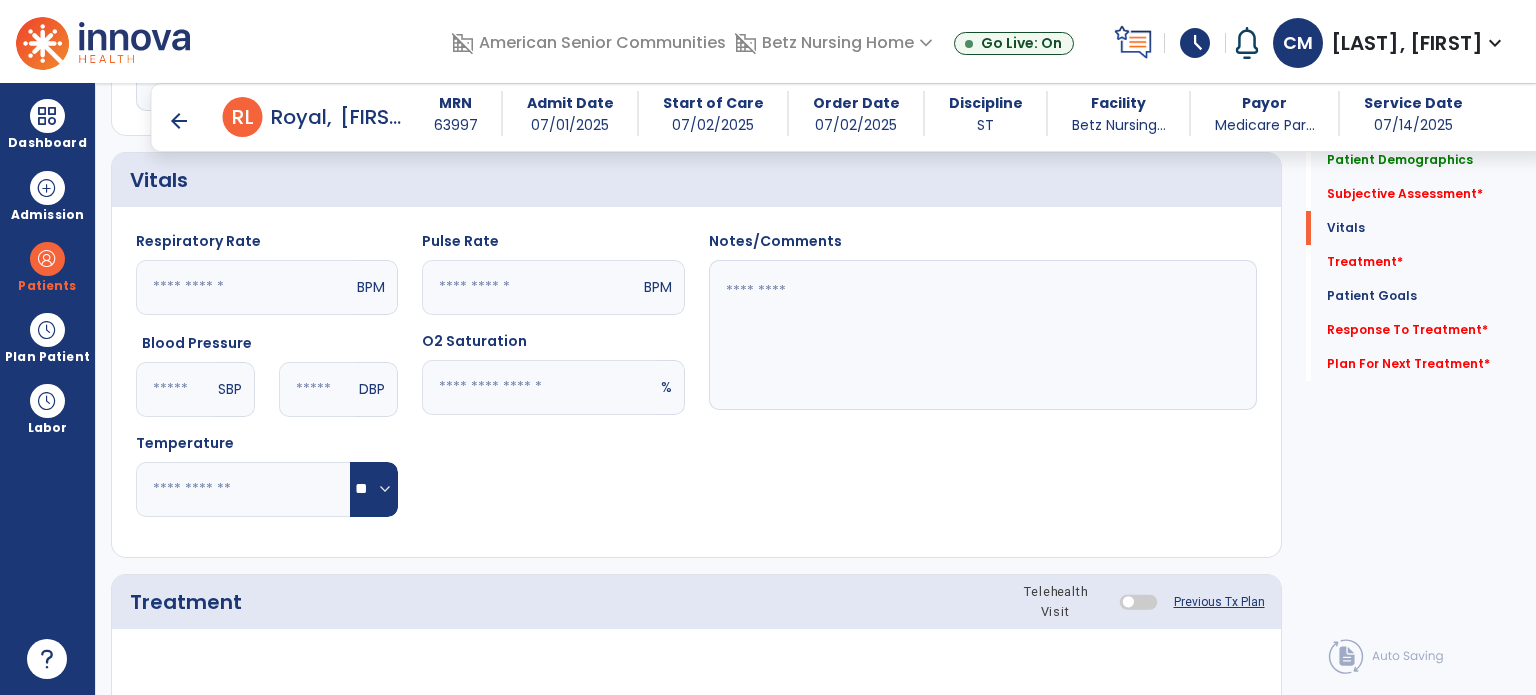 scroll, scrollTop: 847, scrollLeft: 0, axis: vertical 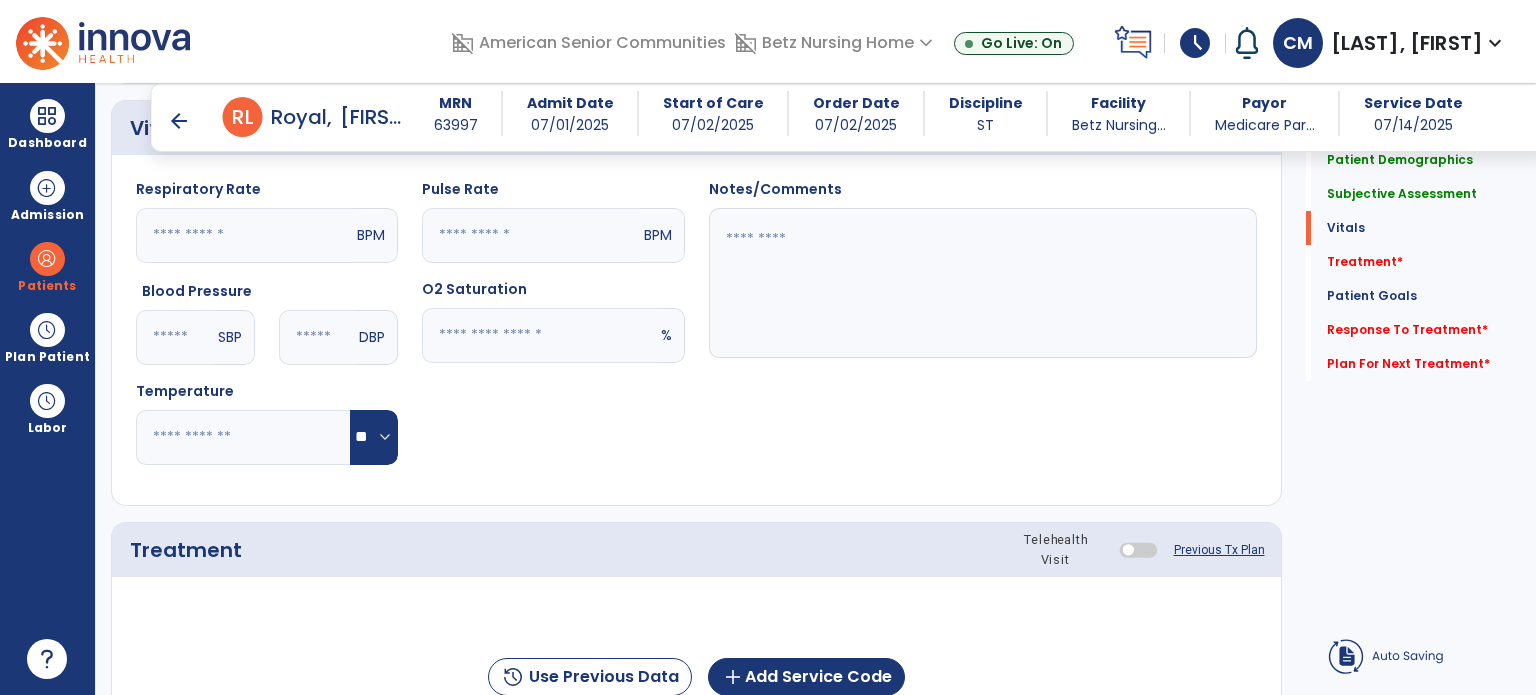 type on "**********" 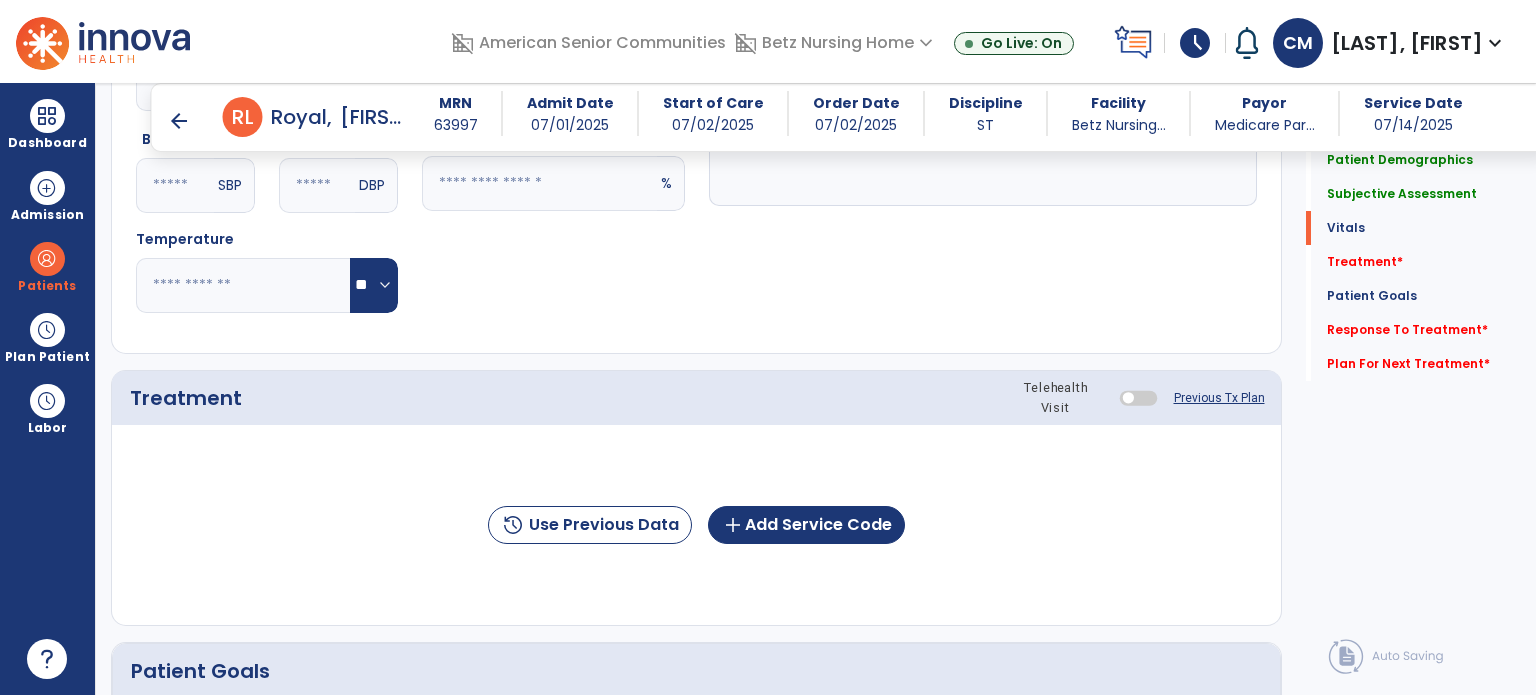 scroll, scrollTop: 1016, scrollLeft: 0, axis: vertical 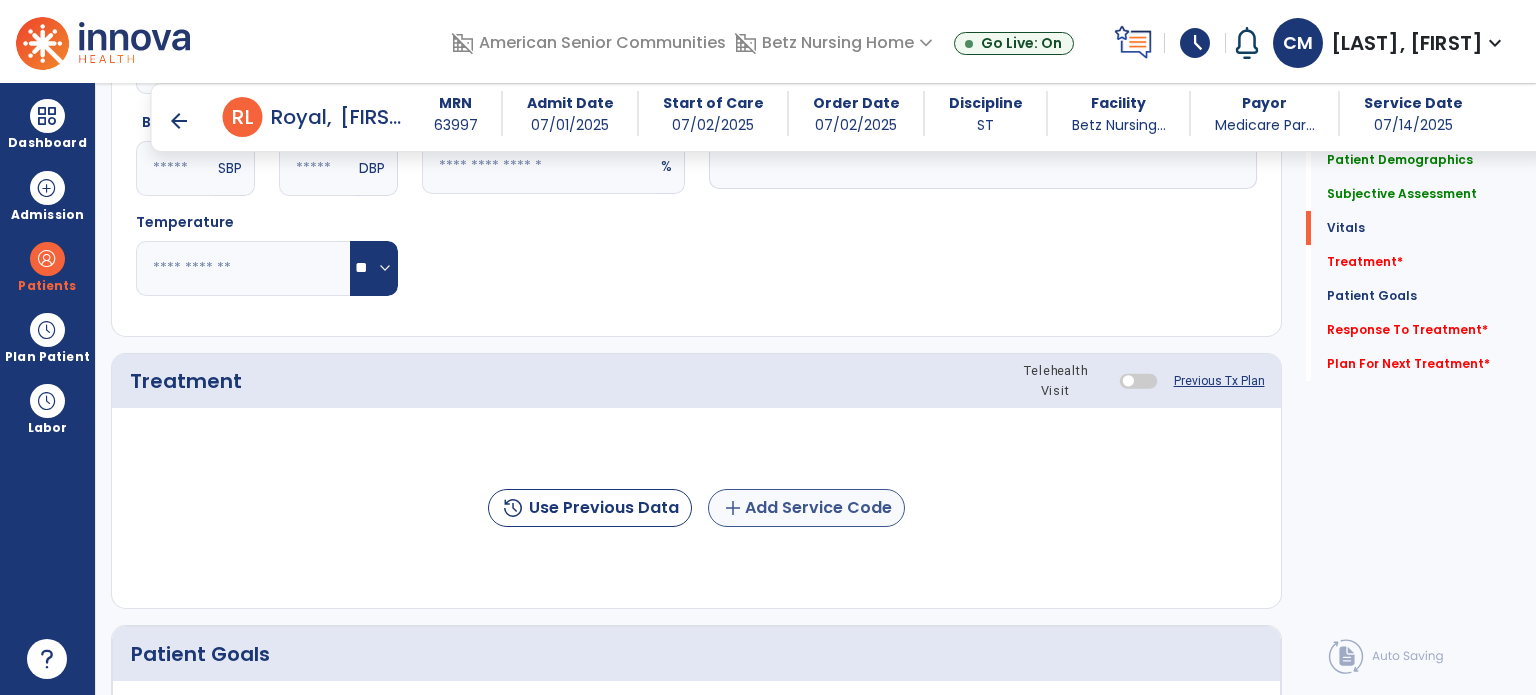type on "**********" 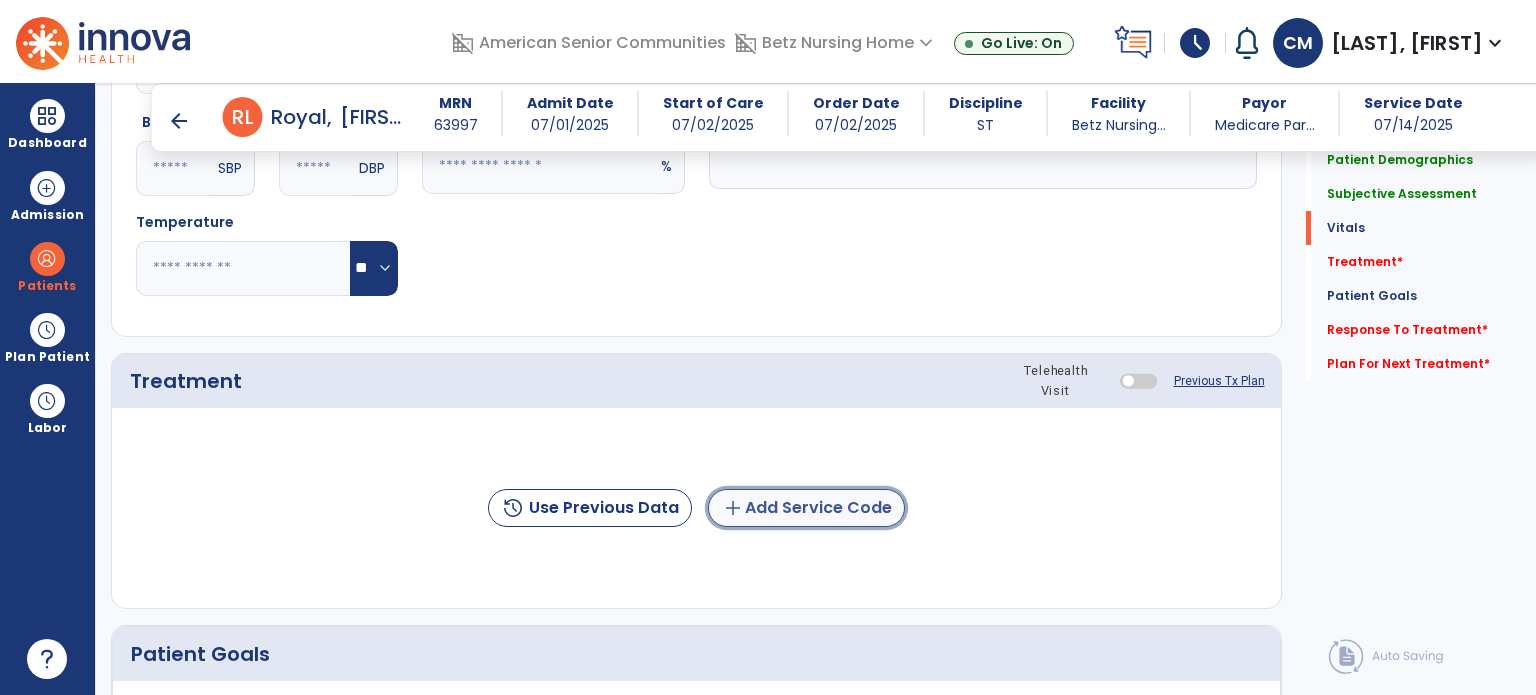 click on "add  Add Service Code" 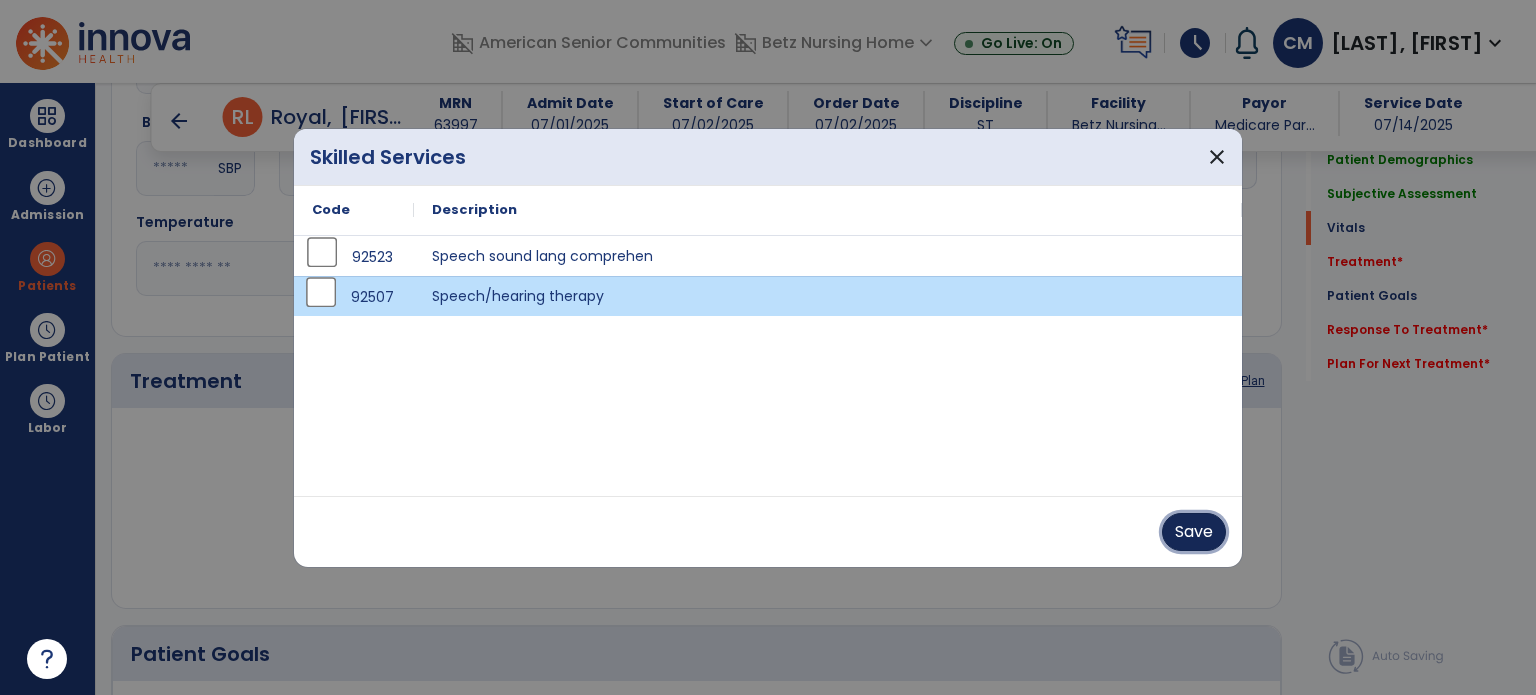 click on "Save" at bounding box center (1194, 532) 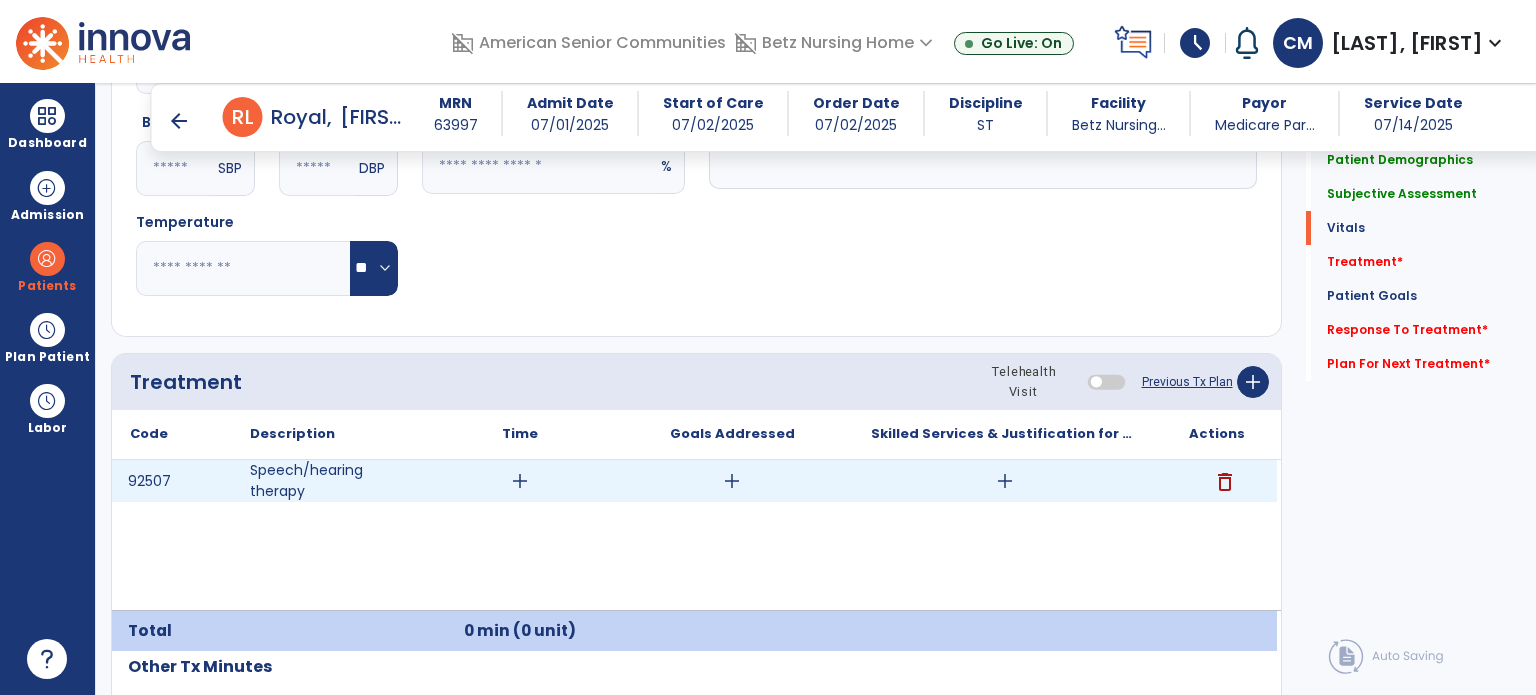 click on "add" at bounding box center [520, 481] 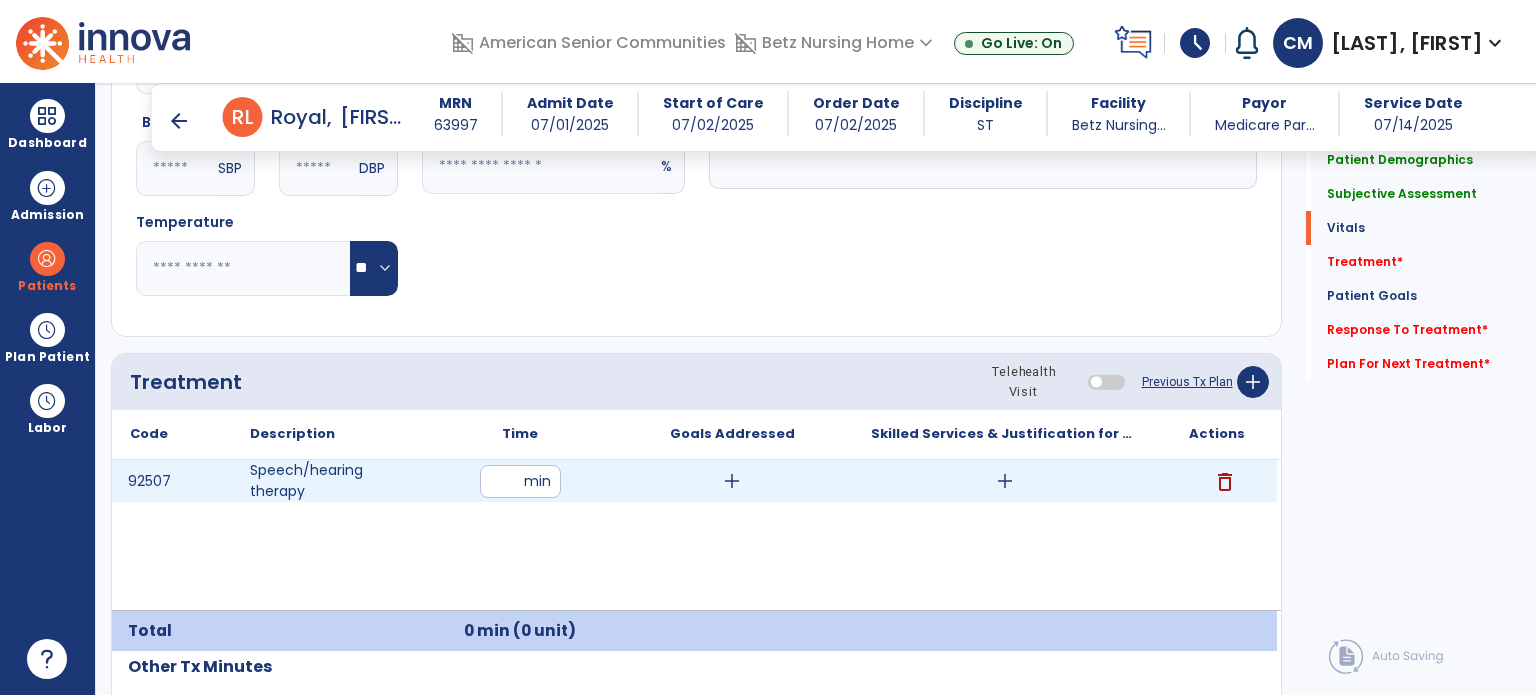 type on "**" 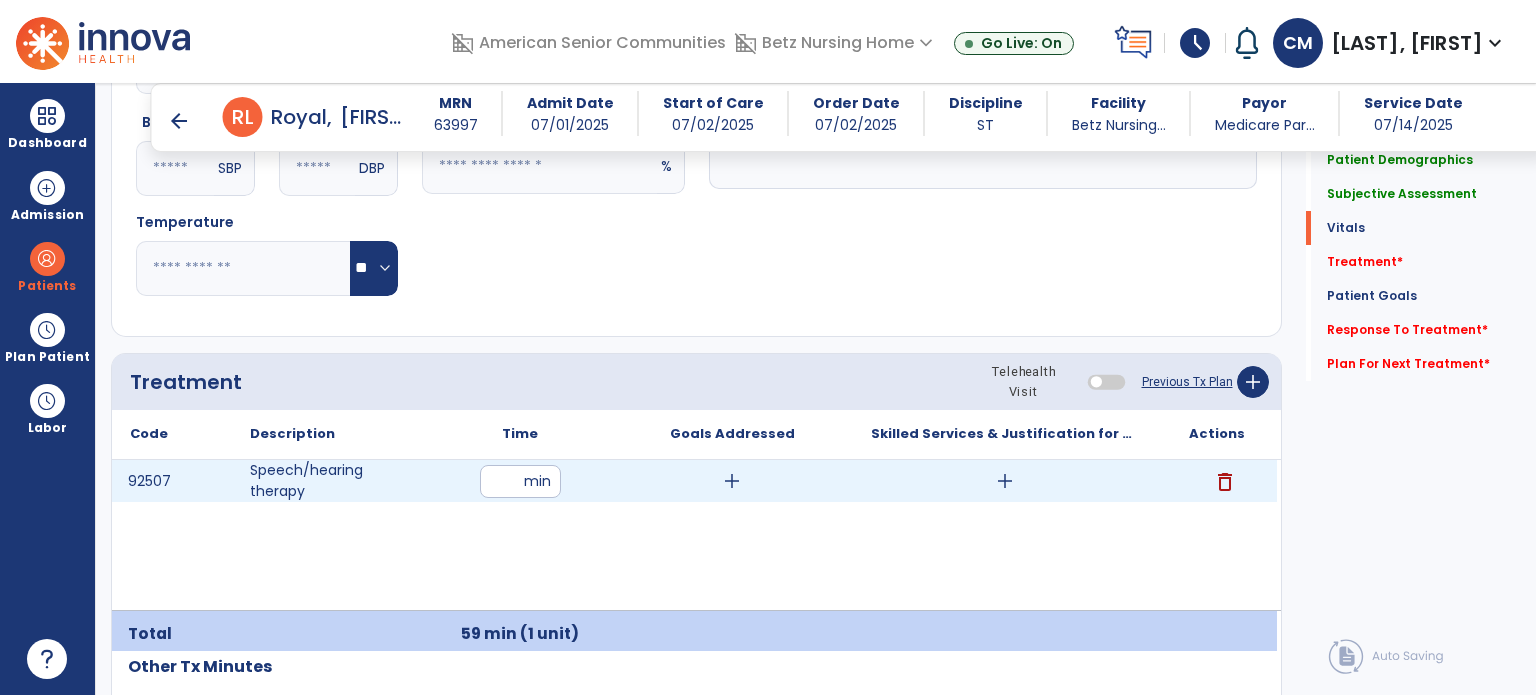 click on "add" at bounding box center (732, 481) 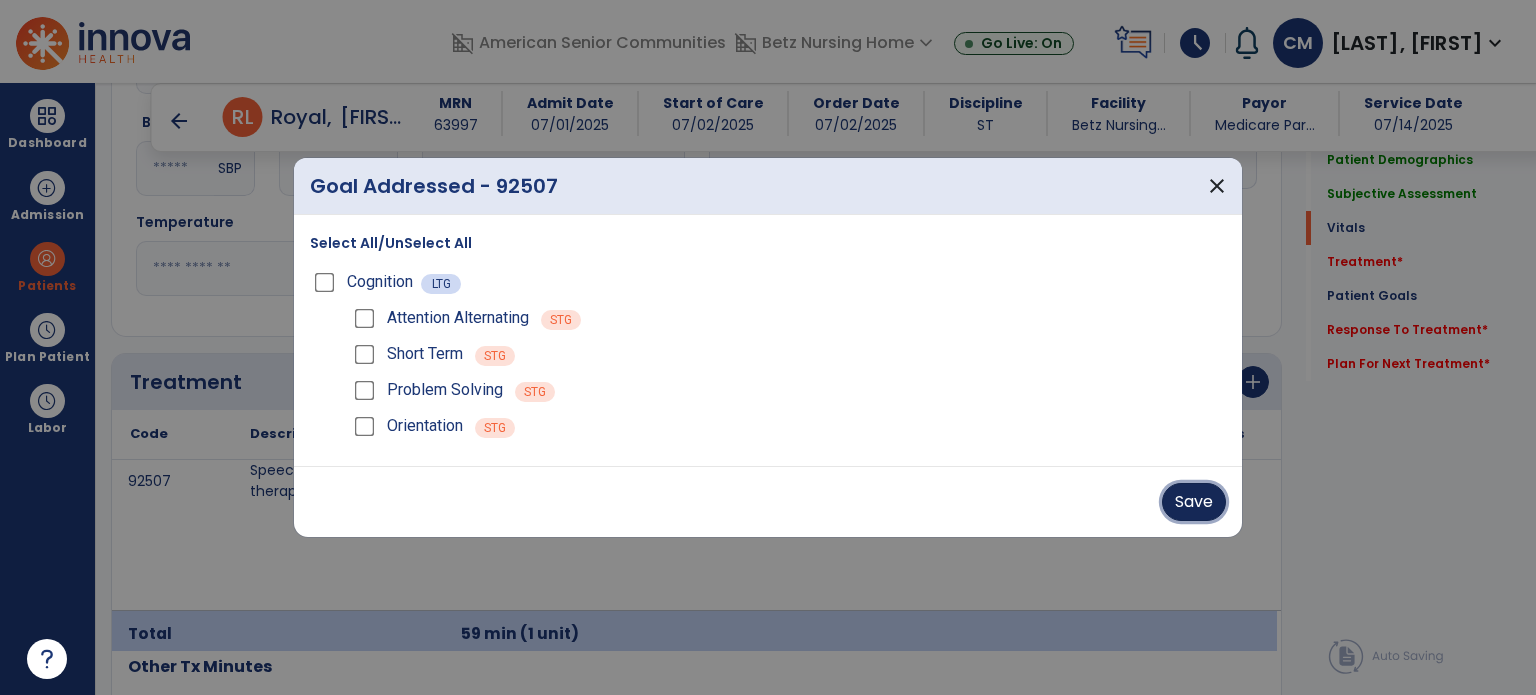 click on "Save" at bounding box center (1194, 502) 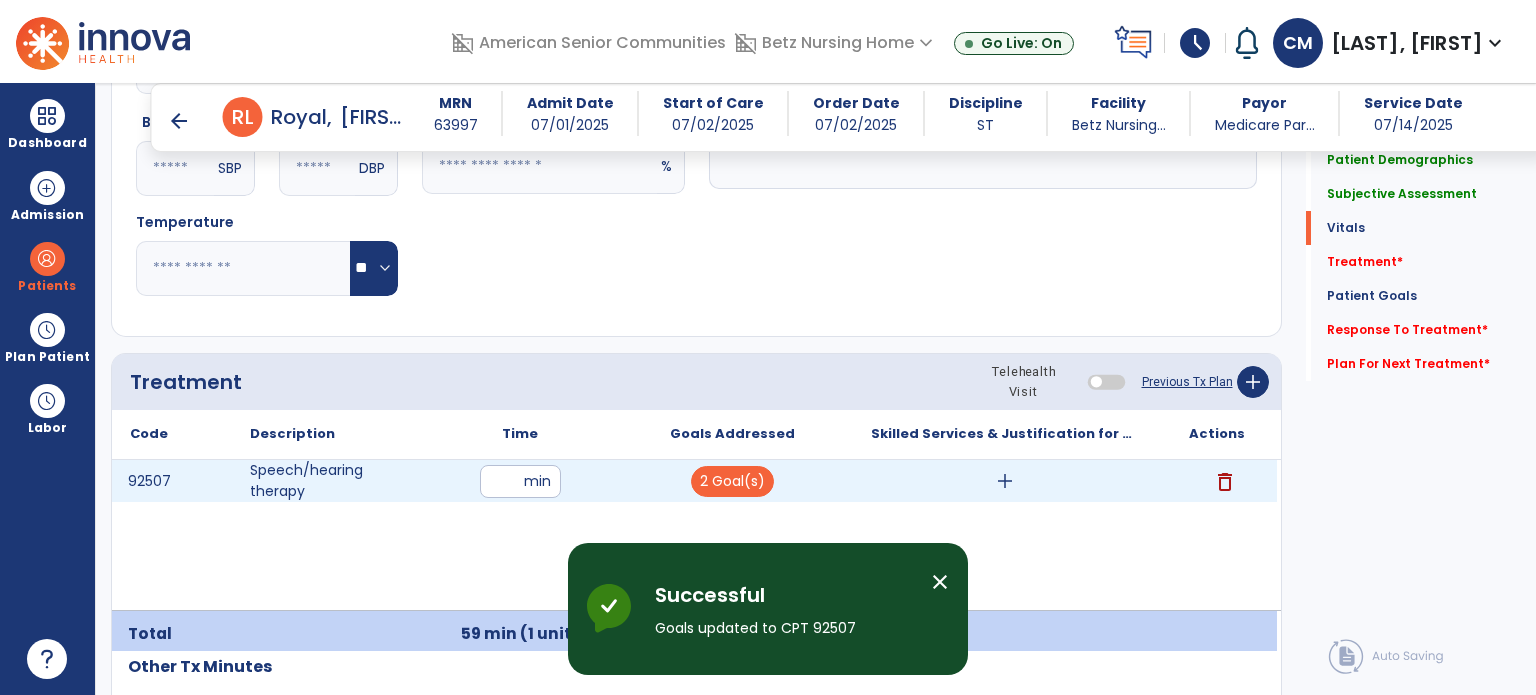 click on "add" at bounding box center [1005, 481] 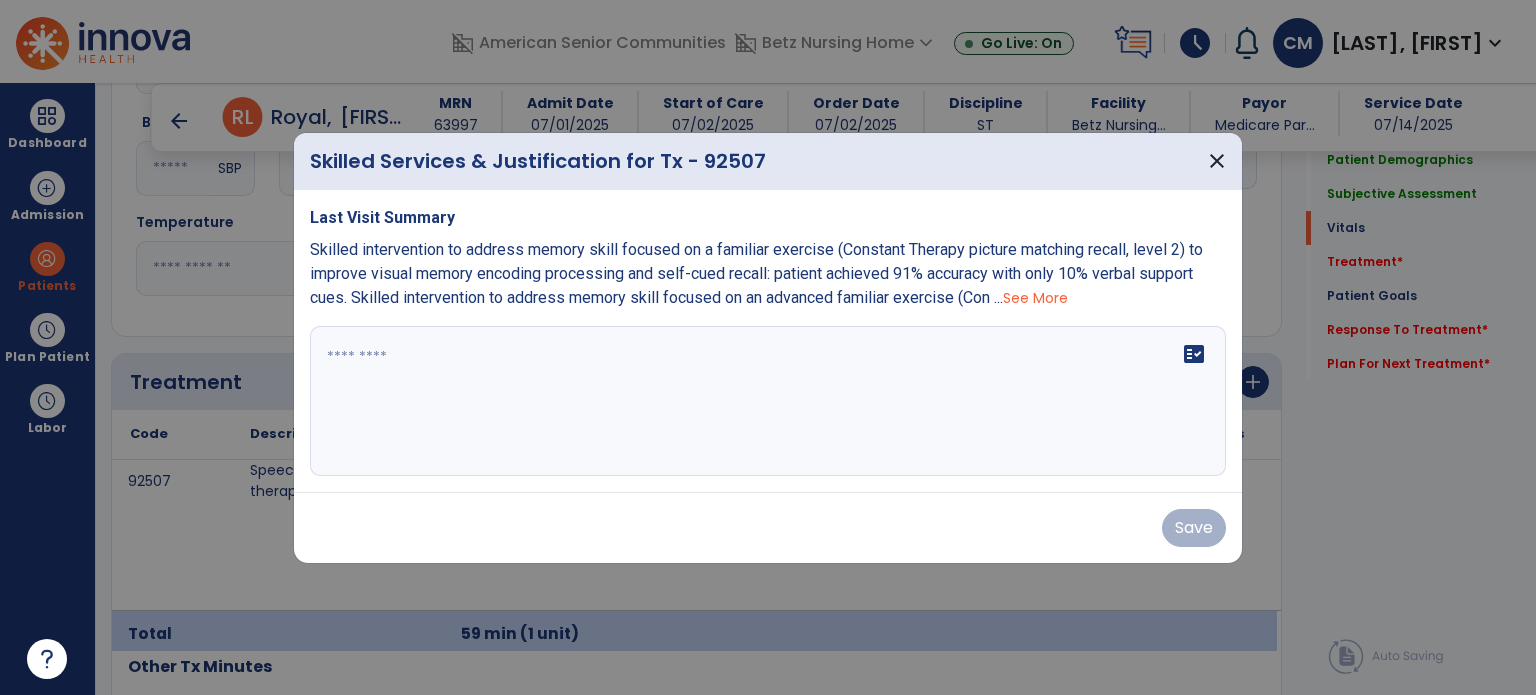 click on "See More" at bounding box center [1035, 298] 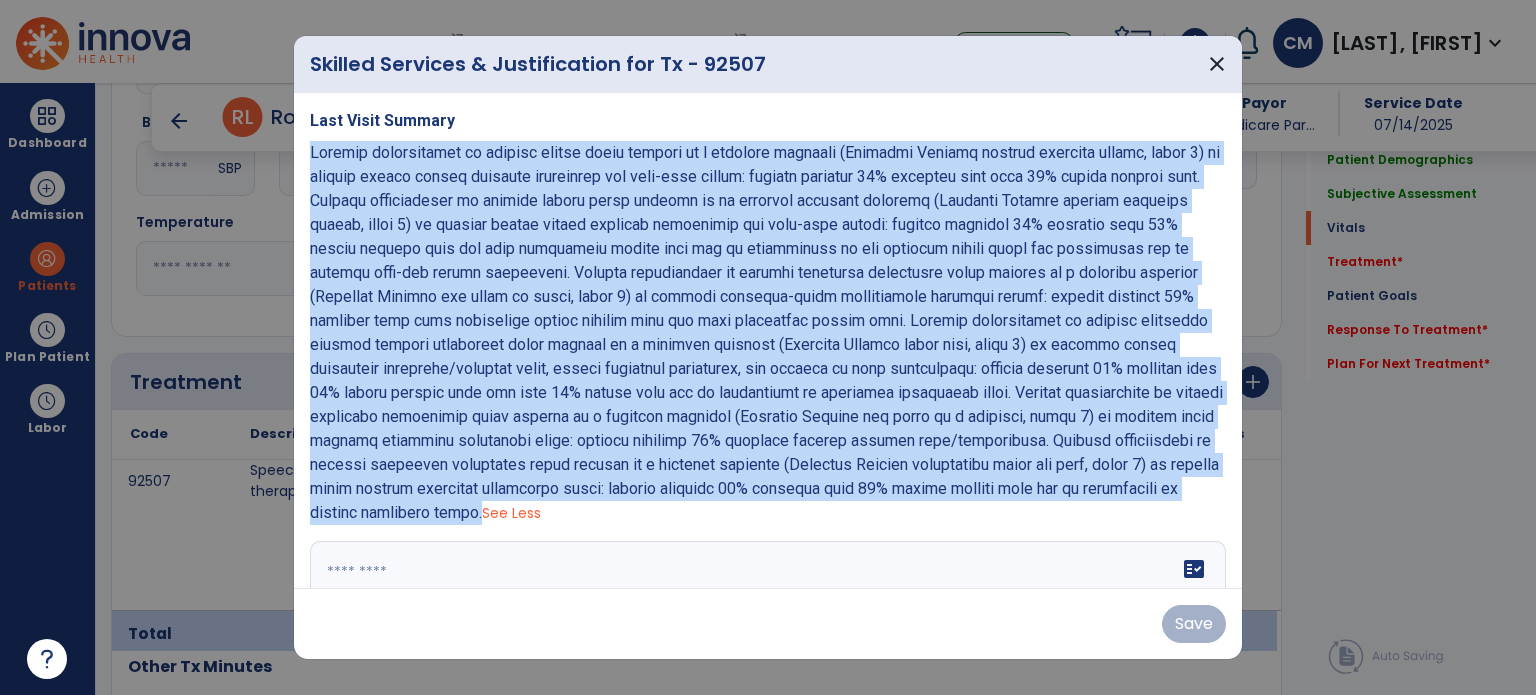 drag, startPoint x: 312, startPoint y: 143, endPoint x: 408, endPoint y: 505, distance: 374.51303 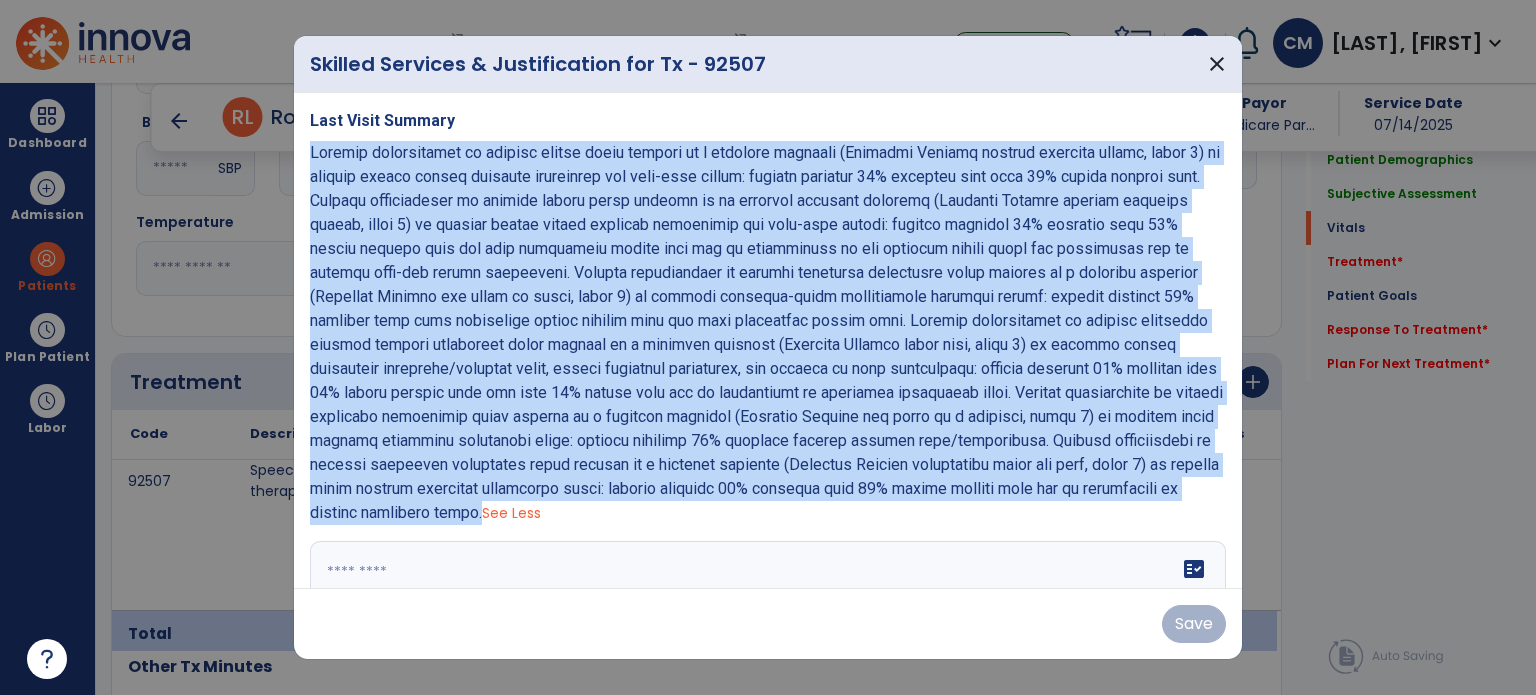 click on "See Less" at bounding box center [768, 333] 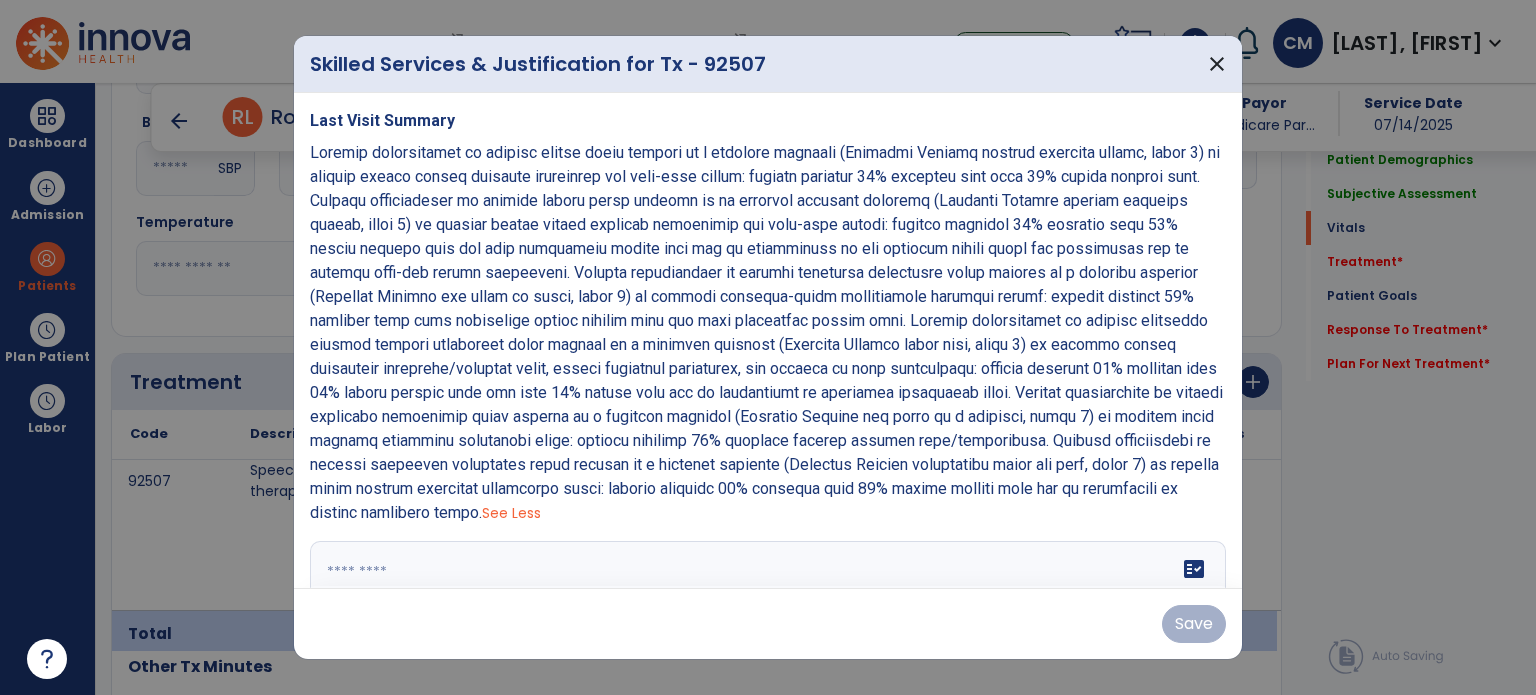 paste on "**********" 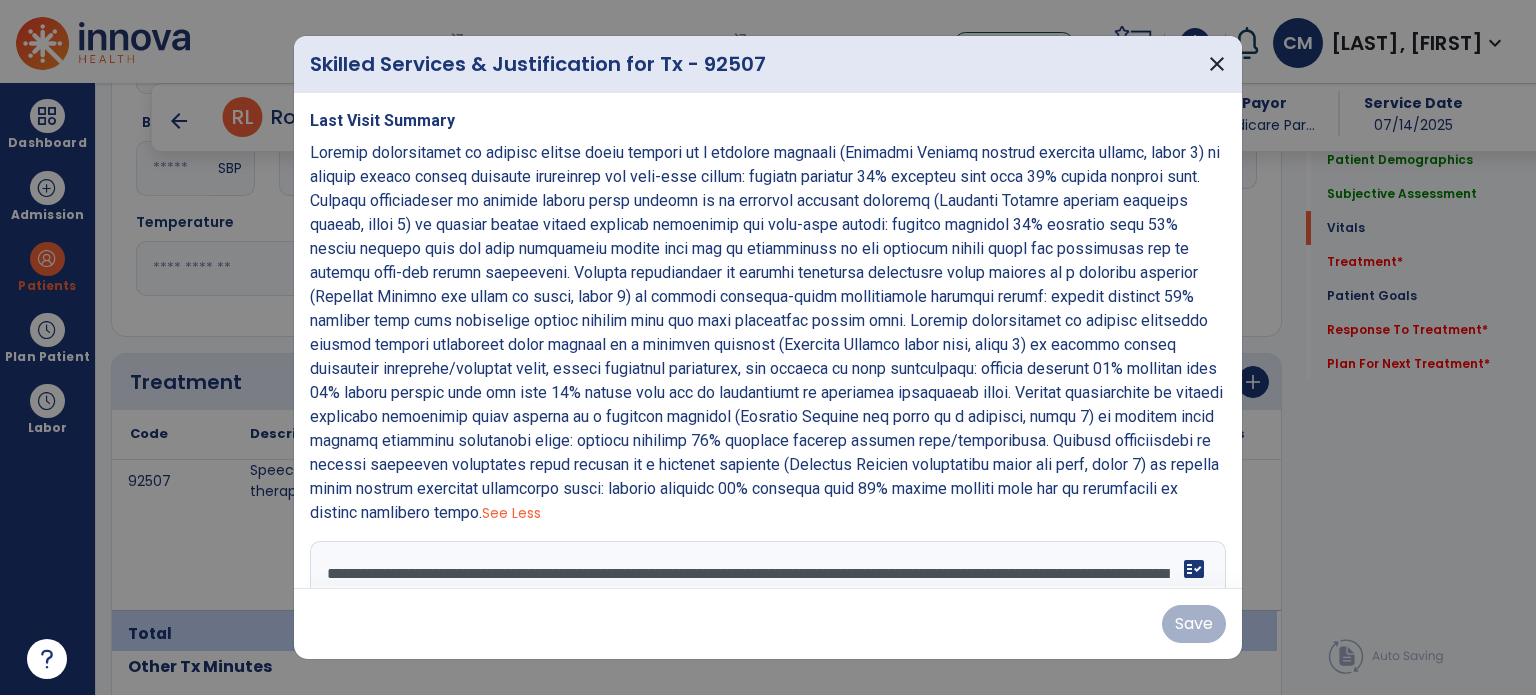 scroll, scrollTop: 327, scrollLeft: 0, axis: vertical 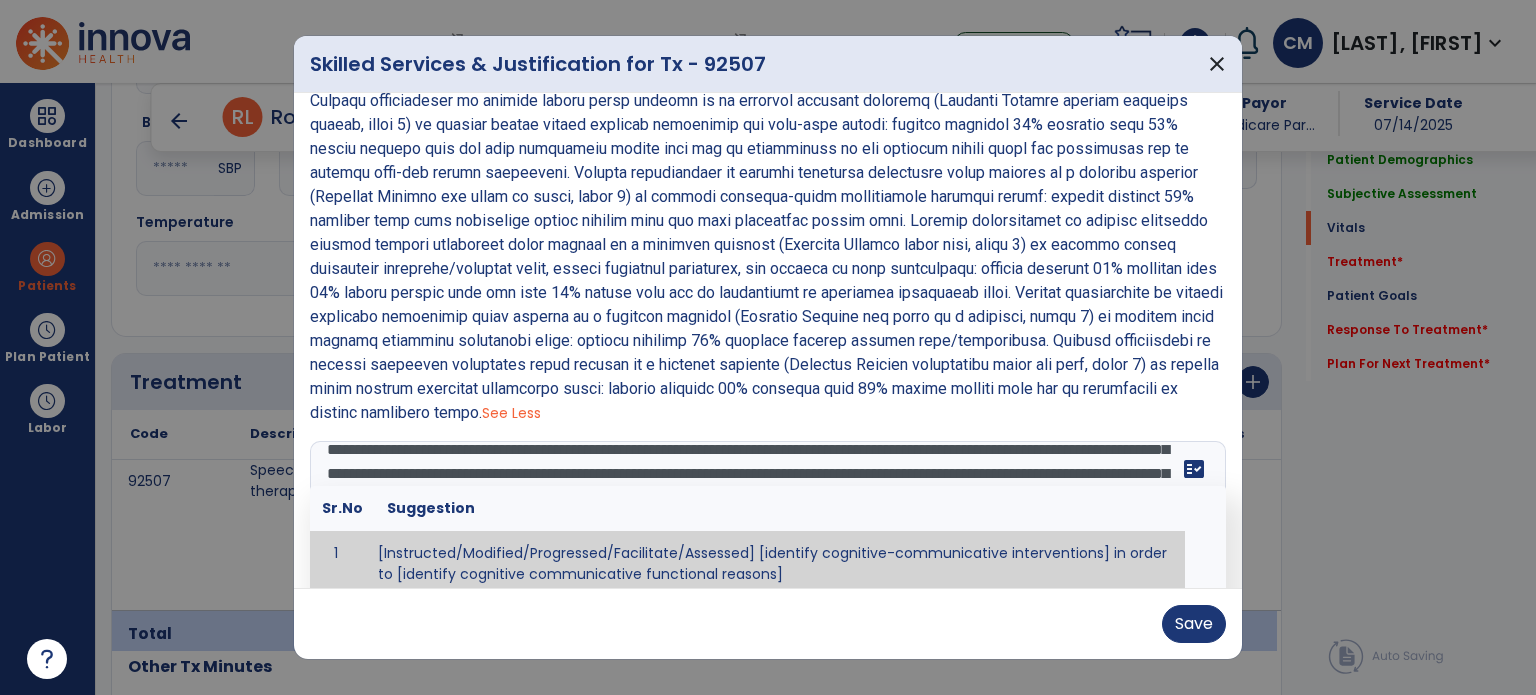 click at bounding box center [766, 516] 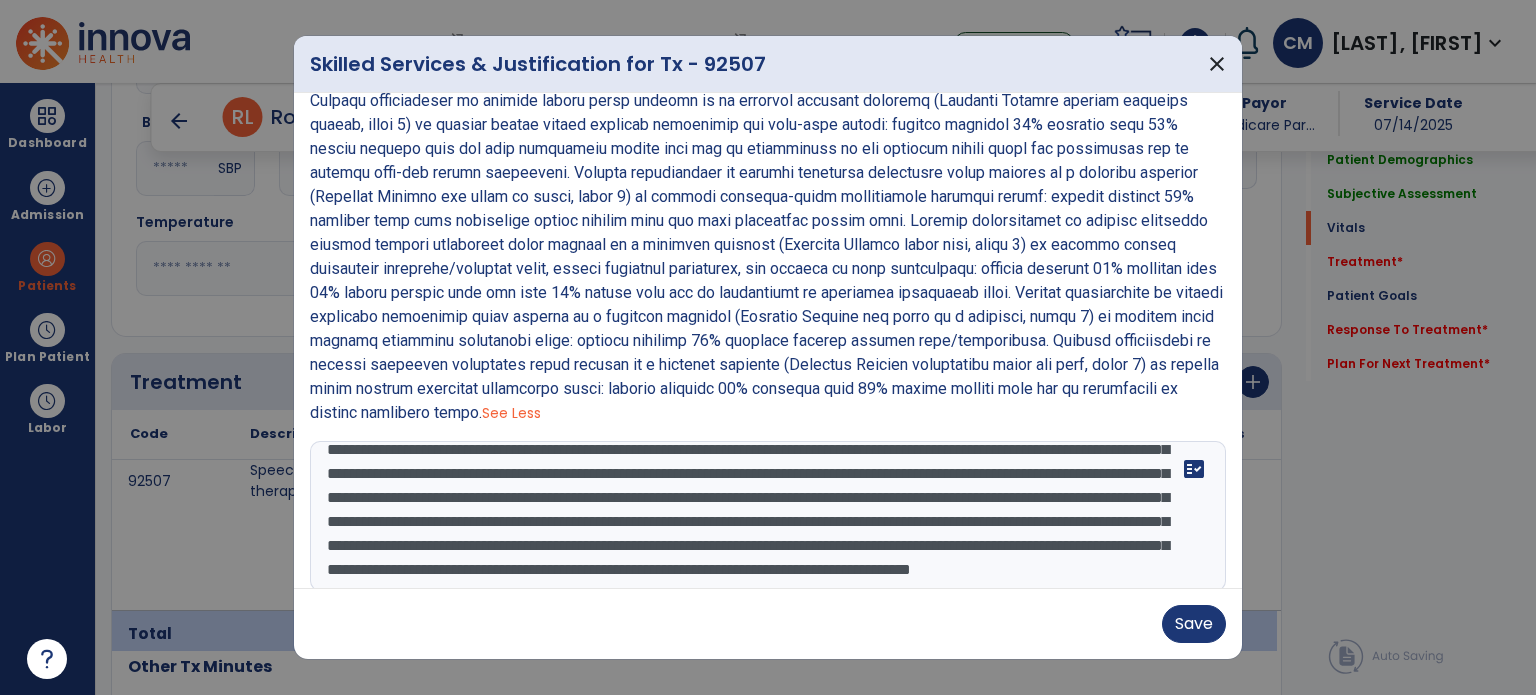 scroll, scrollTop: 260, scrollLeft: 0, axis: vertical 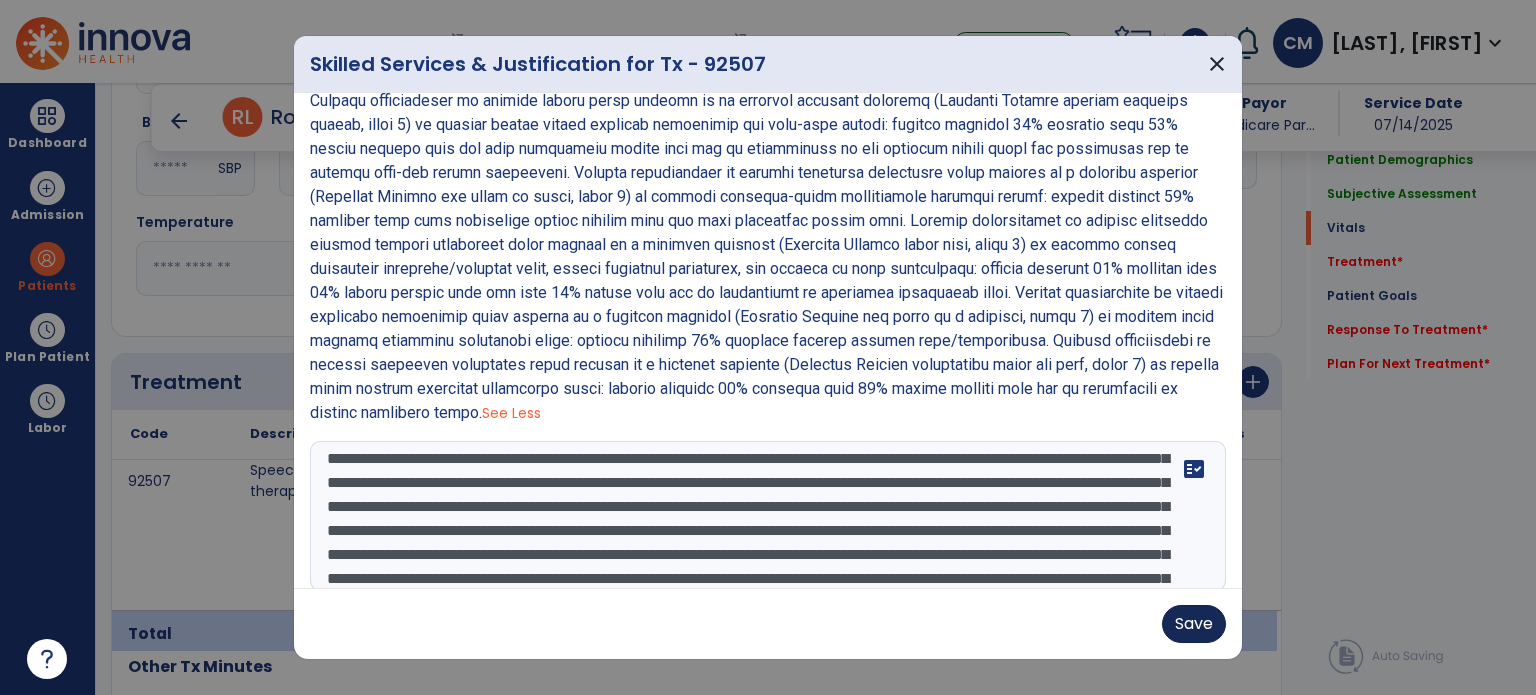 type on "**********" 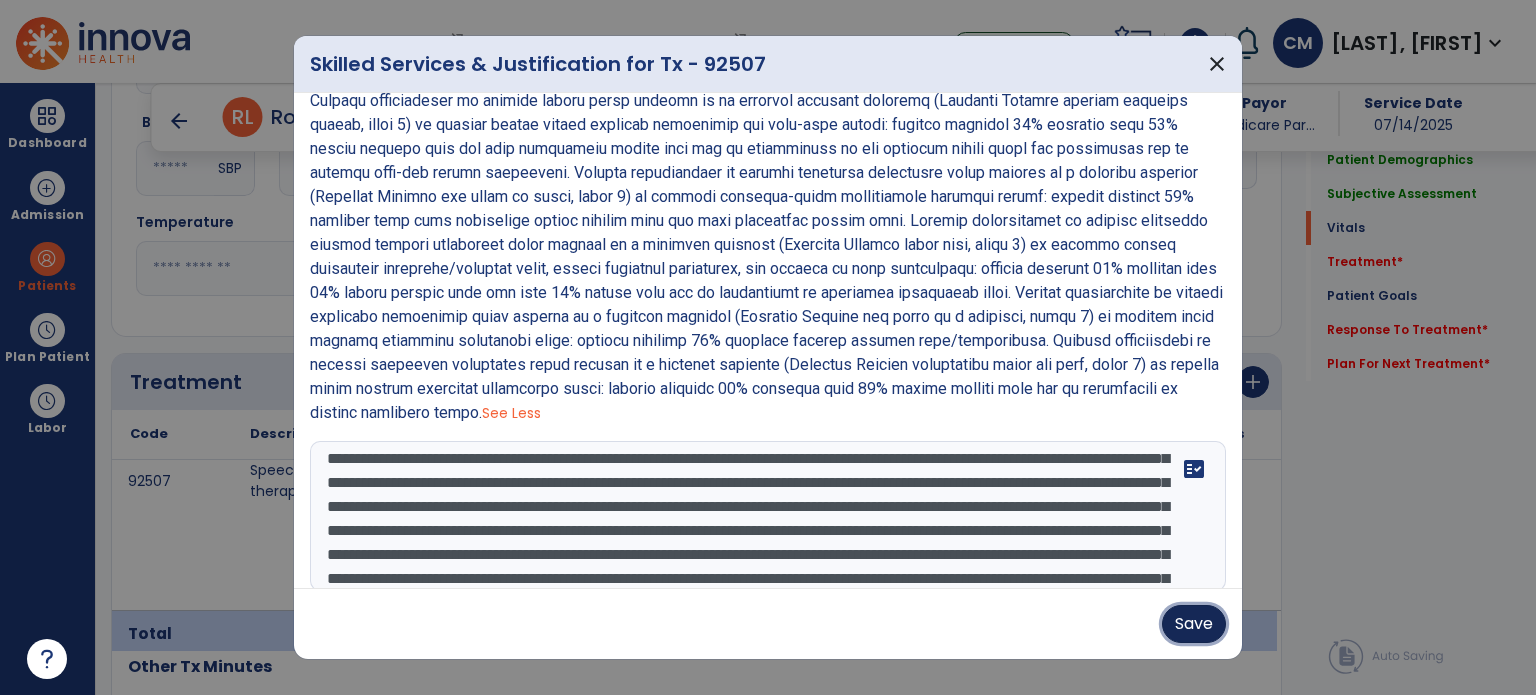 click on "Save" at bounding box center [1194, 624] 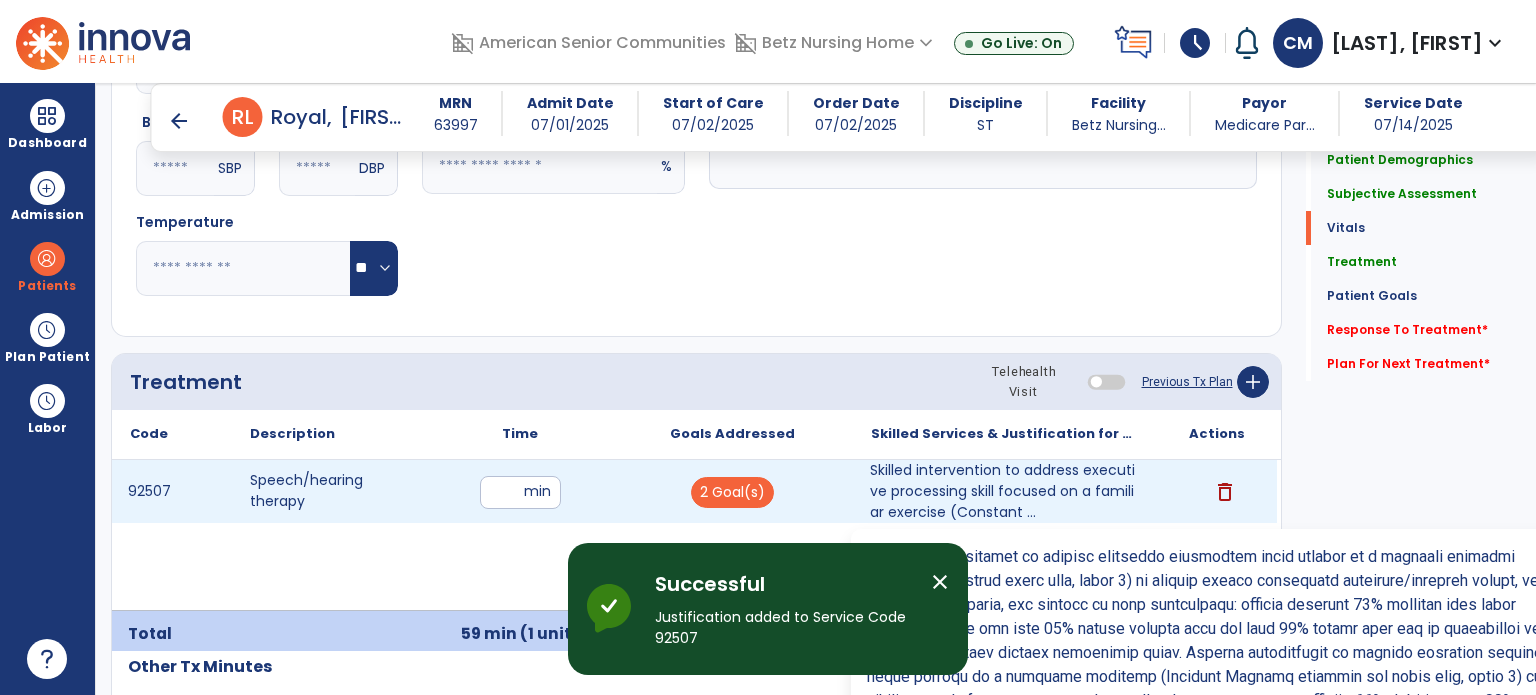 click on "Skilled intervention to address executive processing skill focused on a familiar exercise (Constant ..." at bounding box center [1004, 491] 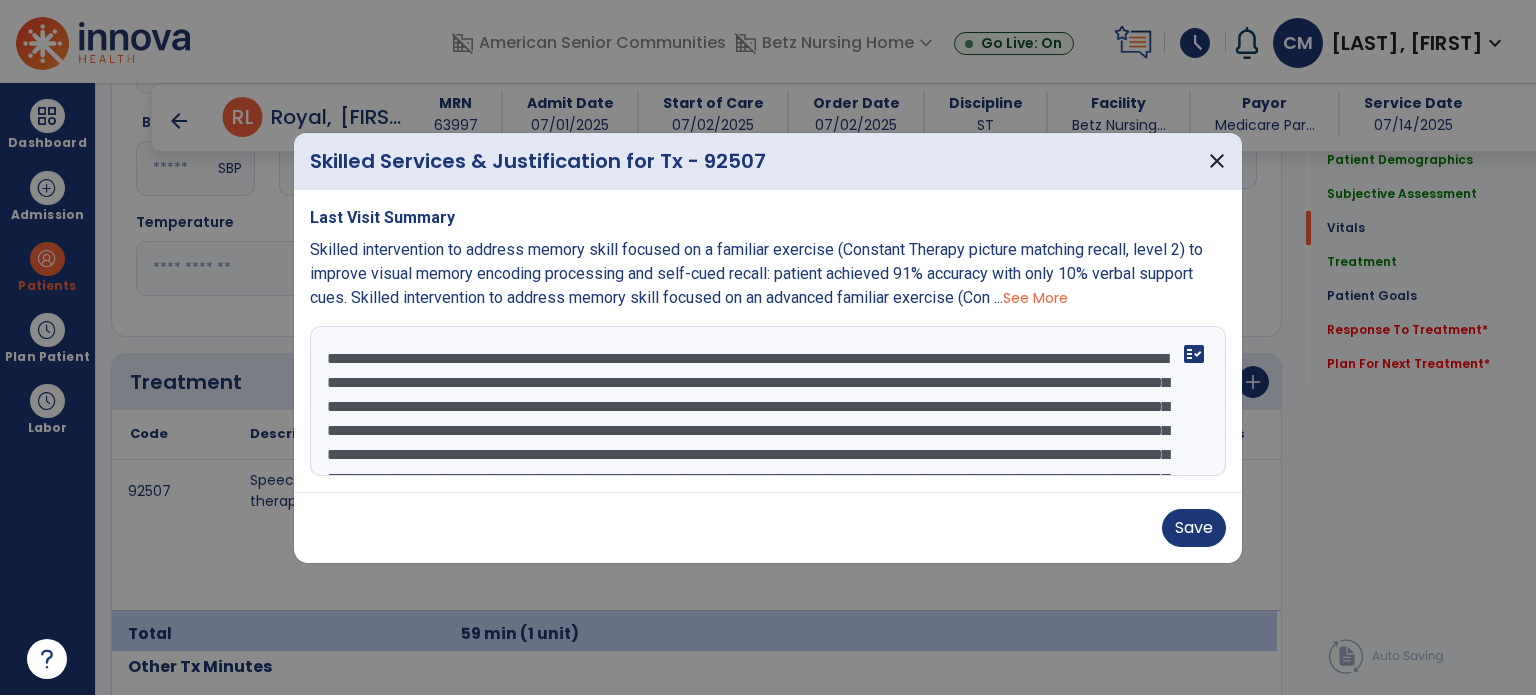 scroll, scrollTop: 12, scrollLeft: 0, axis: vertical 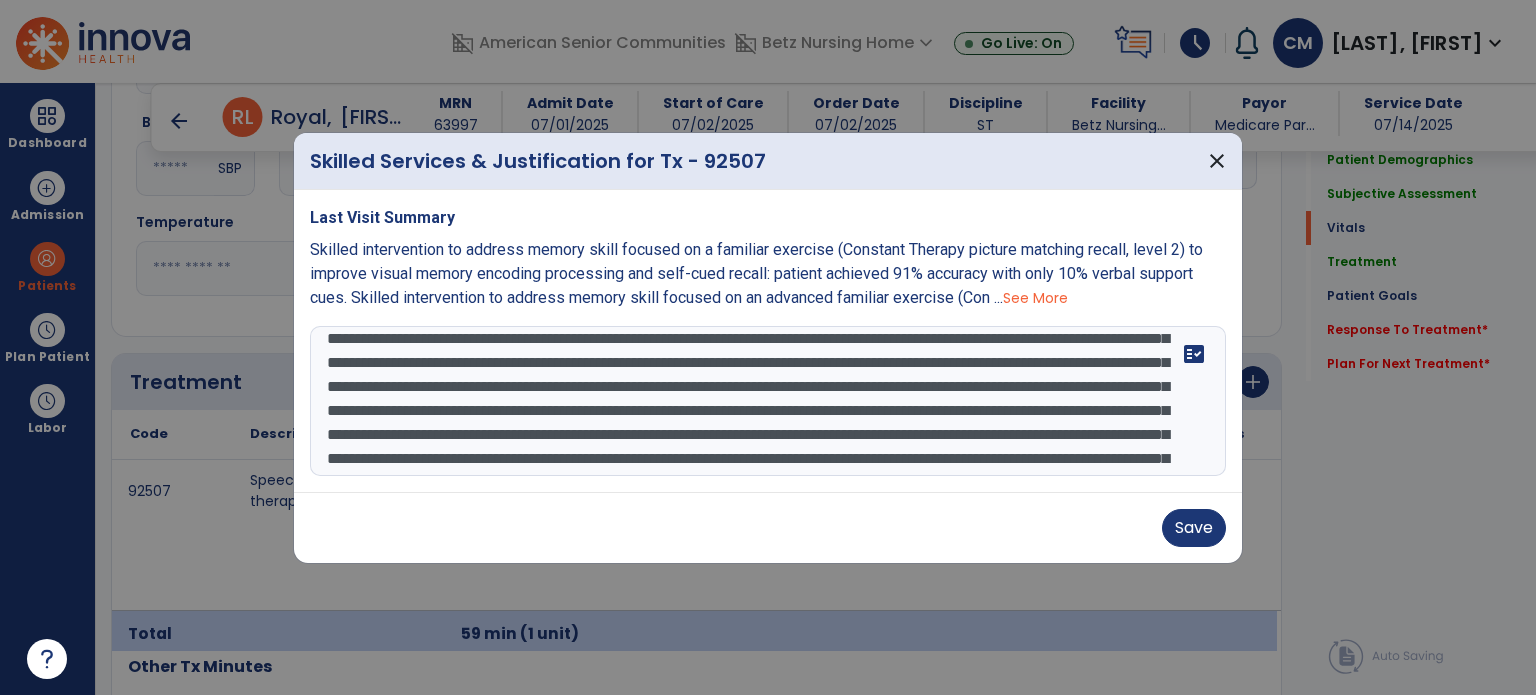 drag, startPoint x: 614, startPoint y: 379, endPoint x: 1056, endPoint y: 428, distance: 444.70776 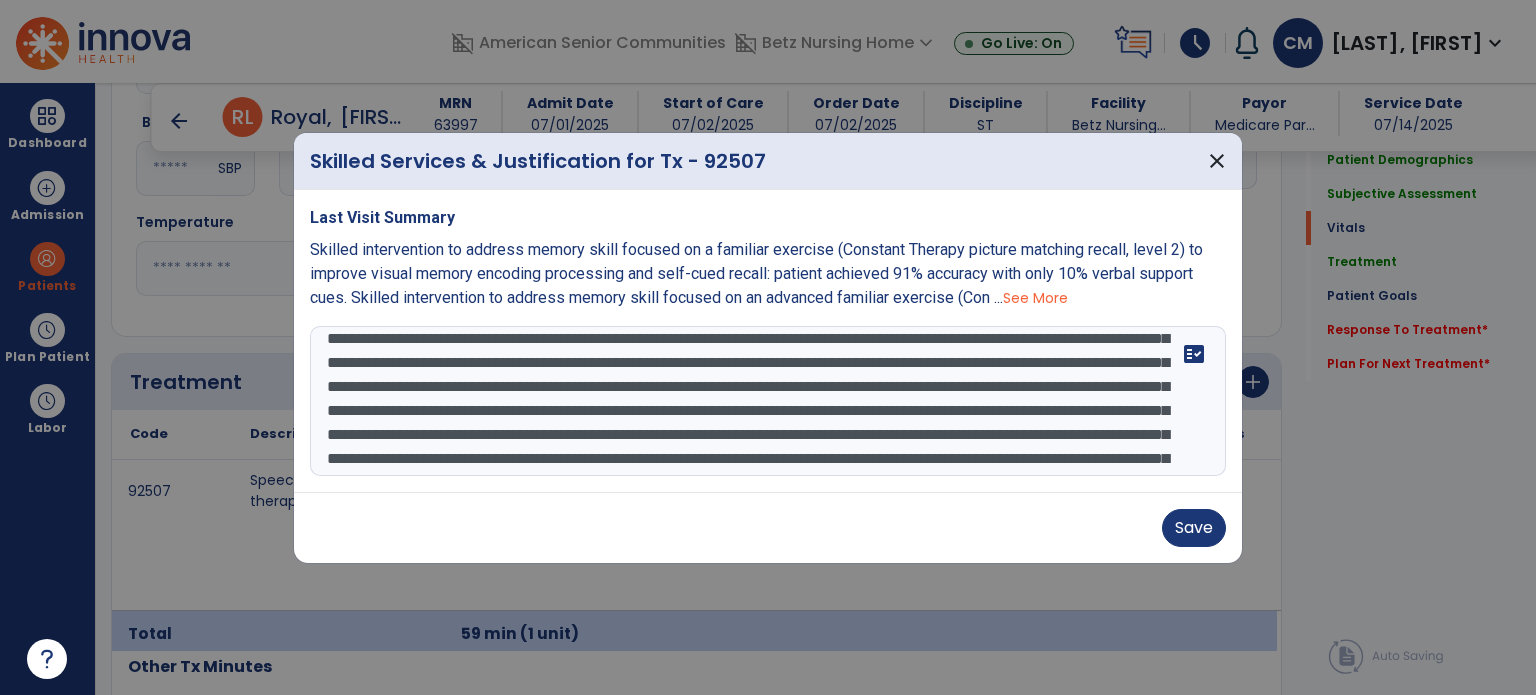 click at bounding box center (768, 401) 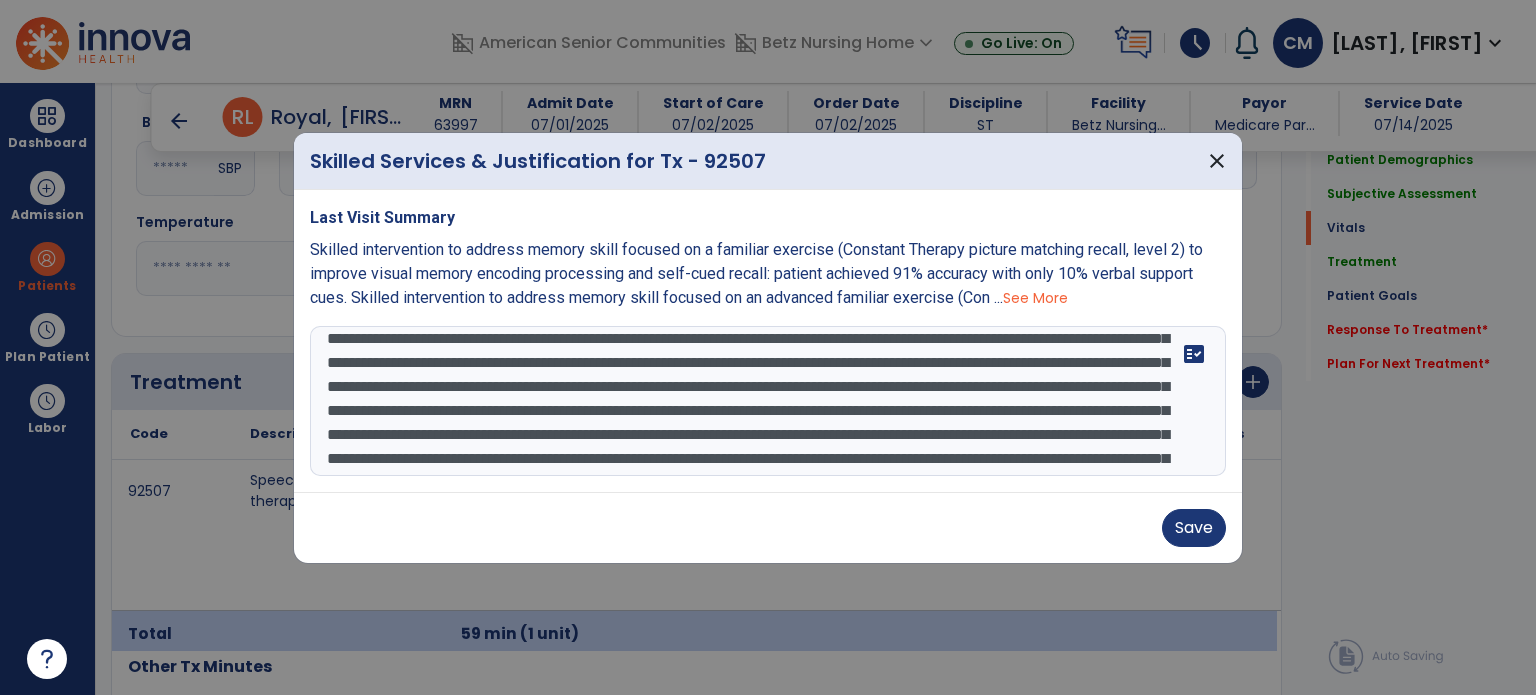 click at bounding box center [768, 401] 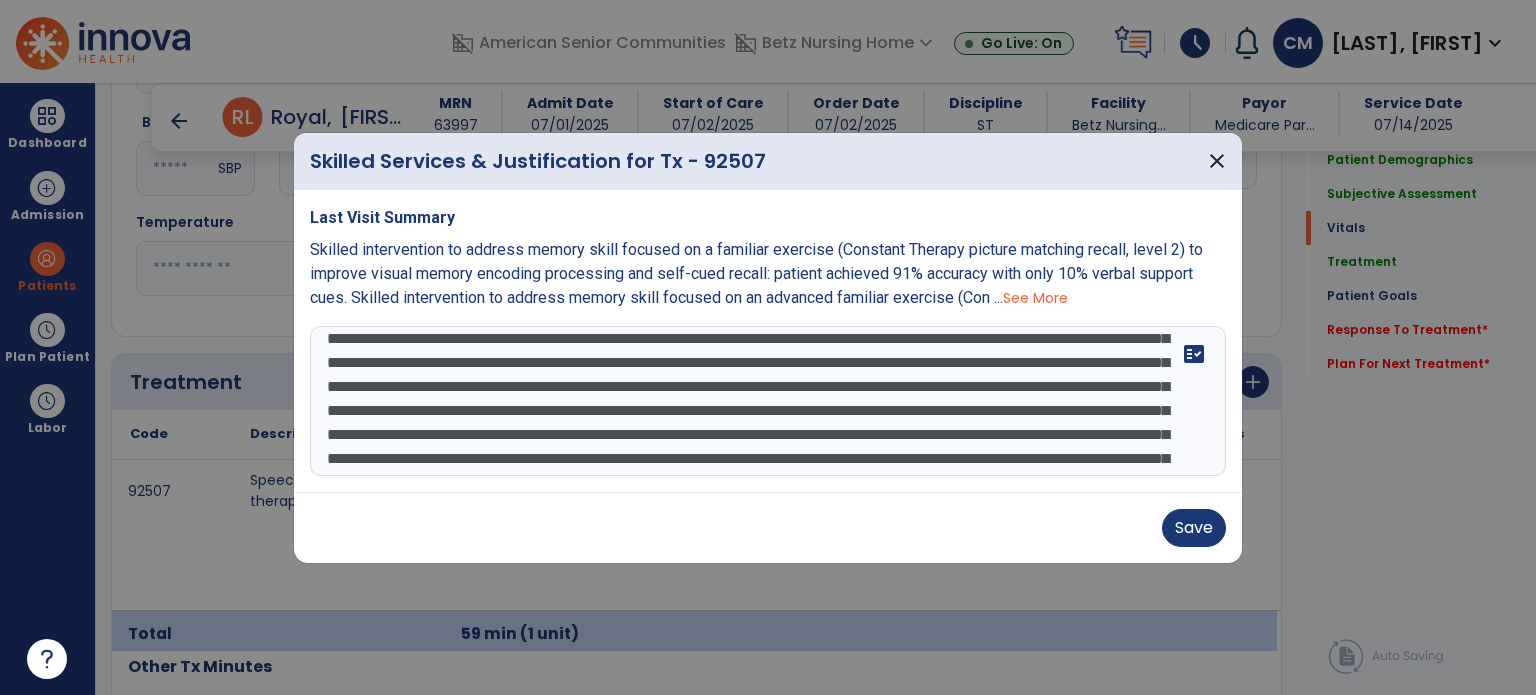 paste on "**********" 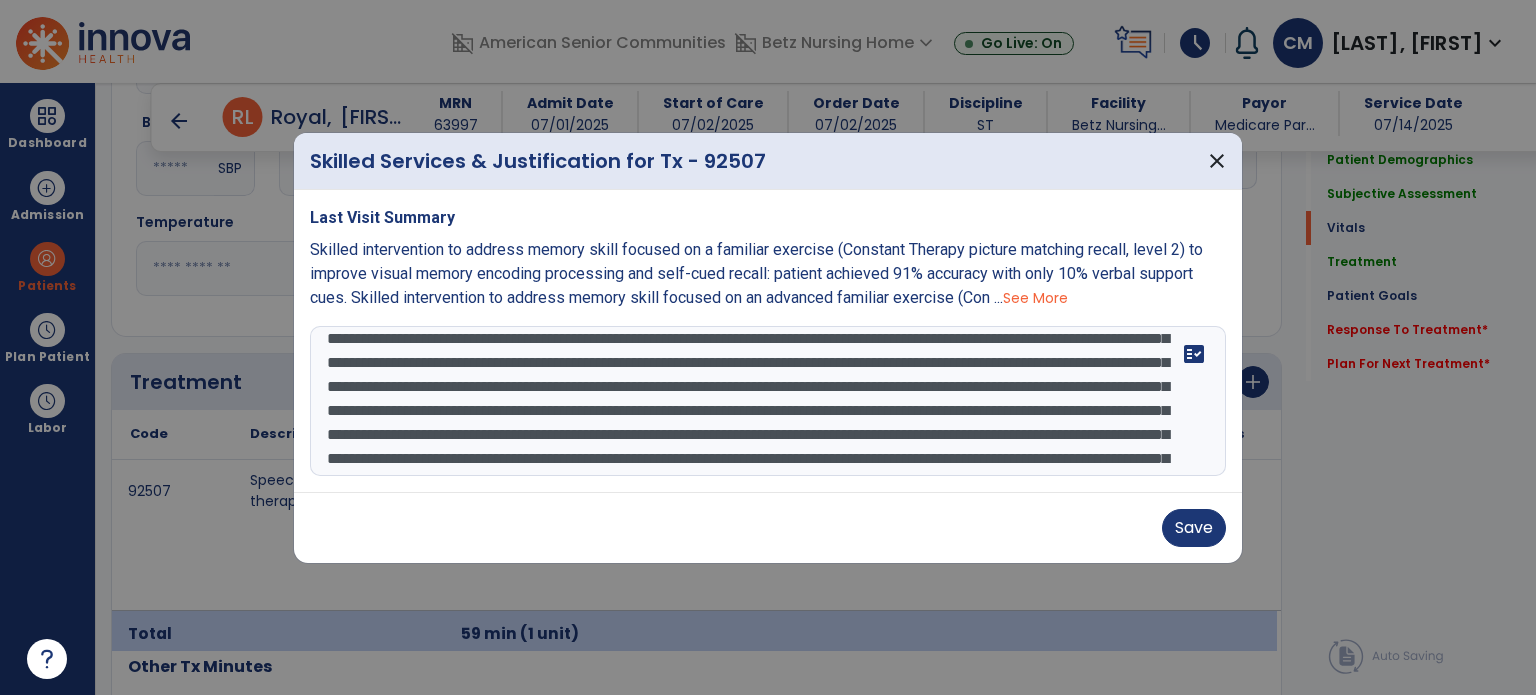 scroll, scrollTop: 183, scrollLeft: 0, axis: vertical 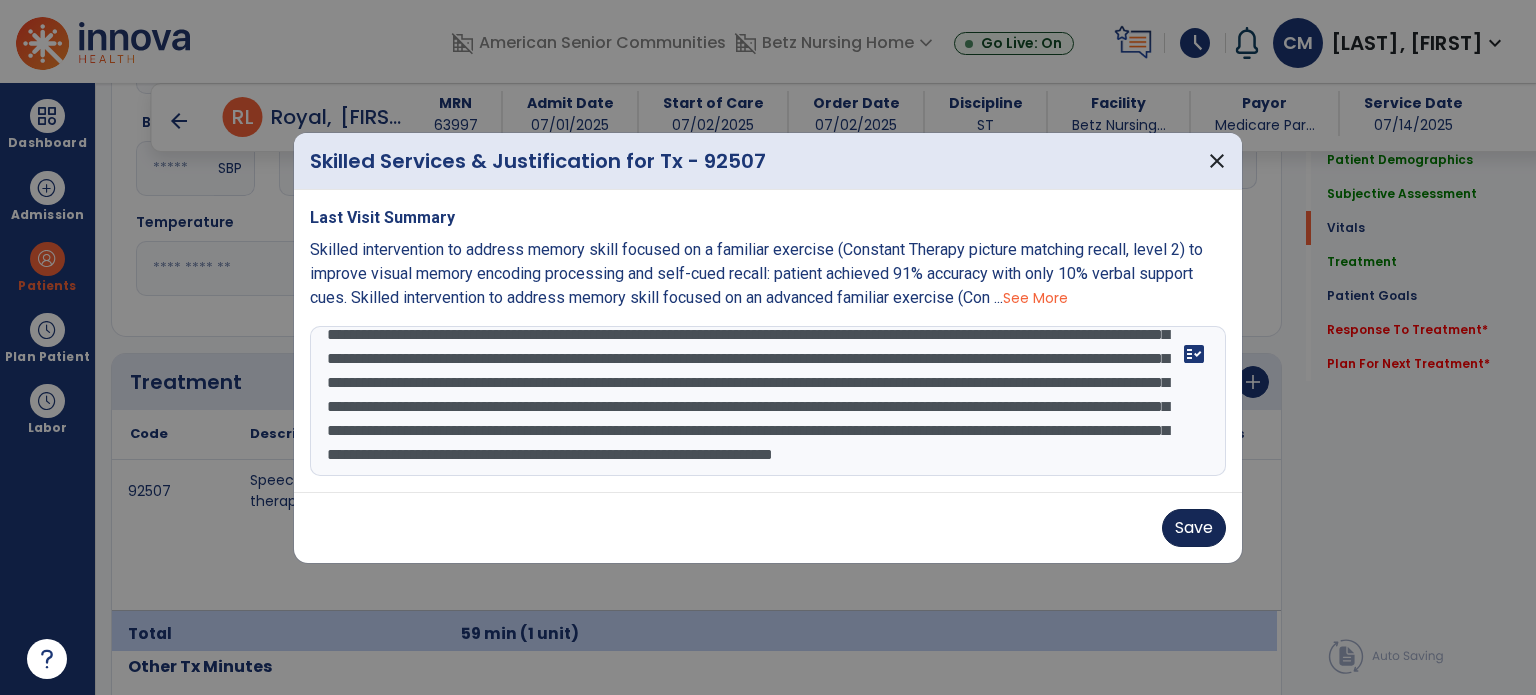 type on "**********" 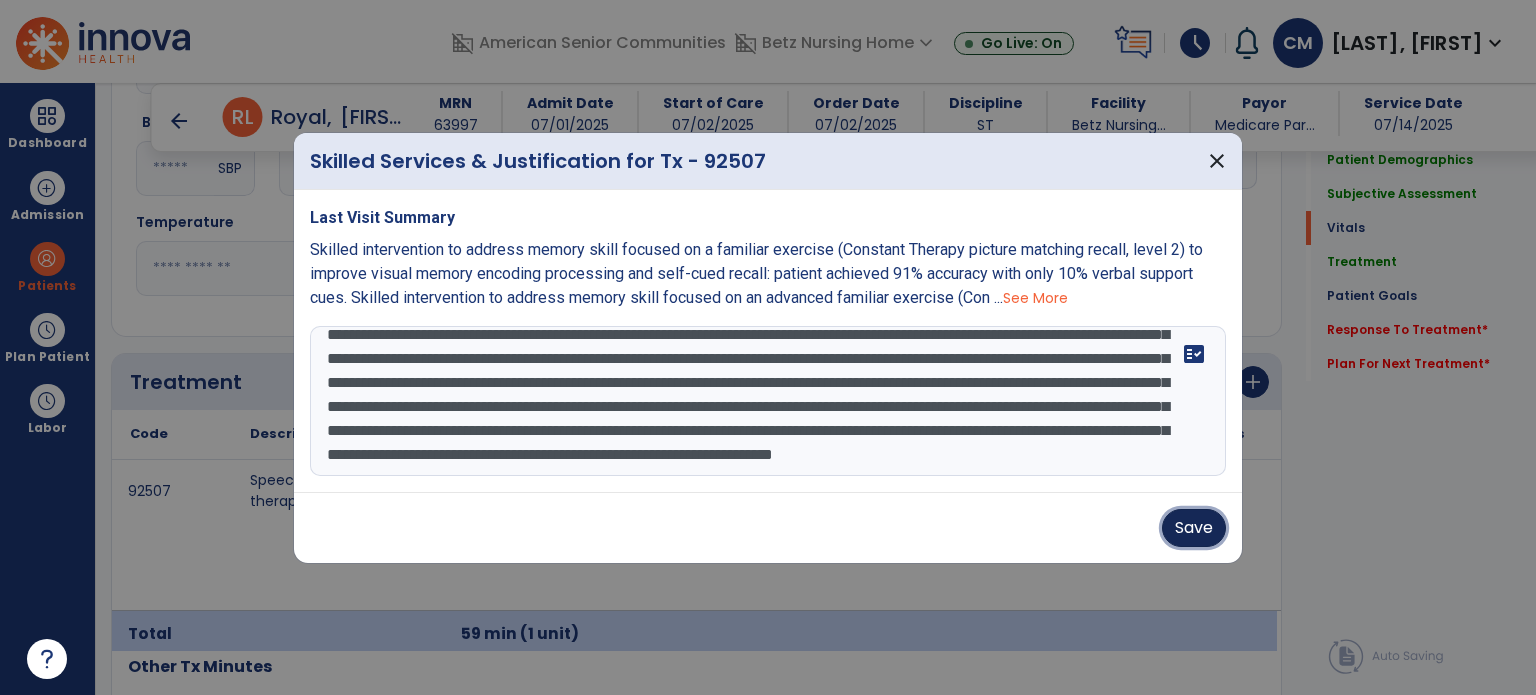 click on "Save" at bounding box center [1194, 528] 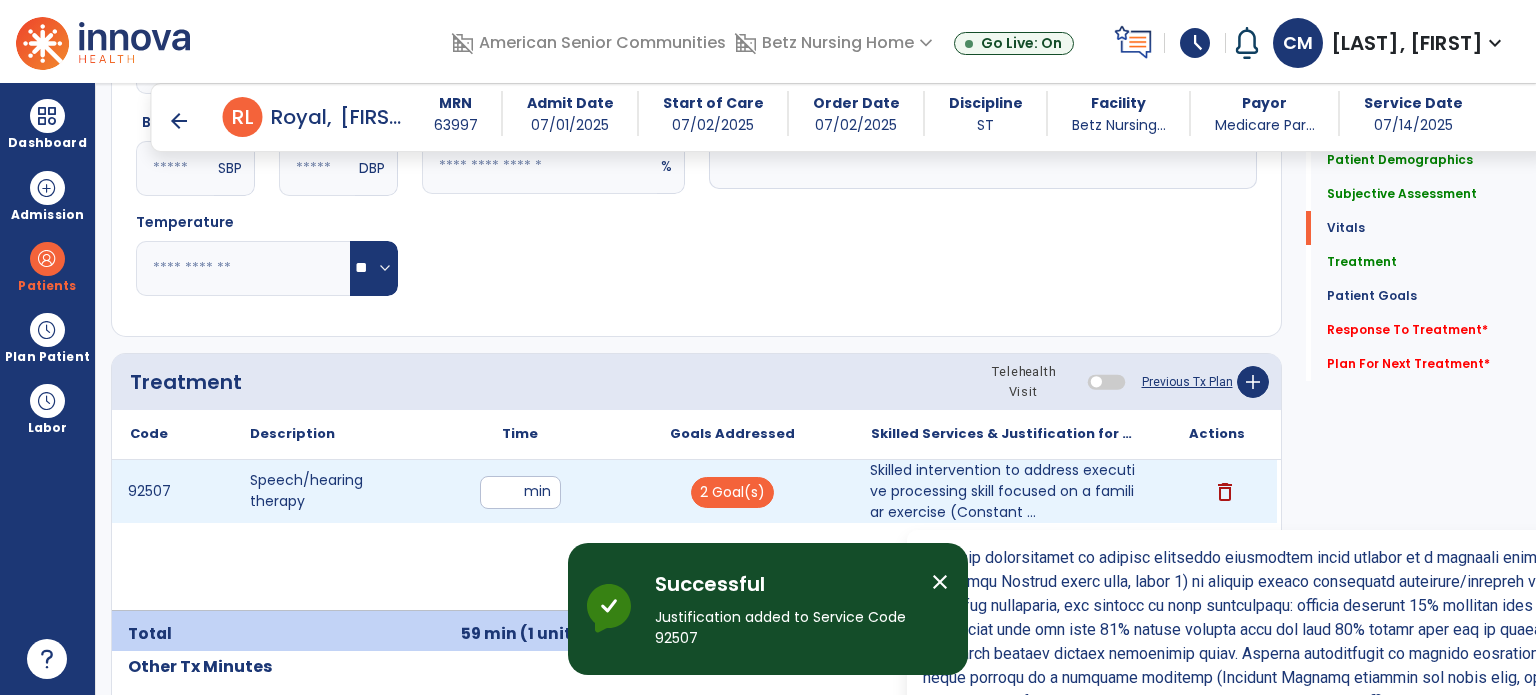 click on "Skilled intervention to address executive processing skill focused on a familiar exercise (Constant ..." at bounding box center (1004, 491) 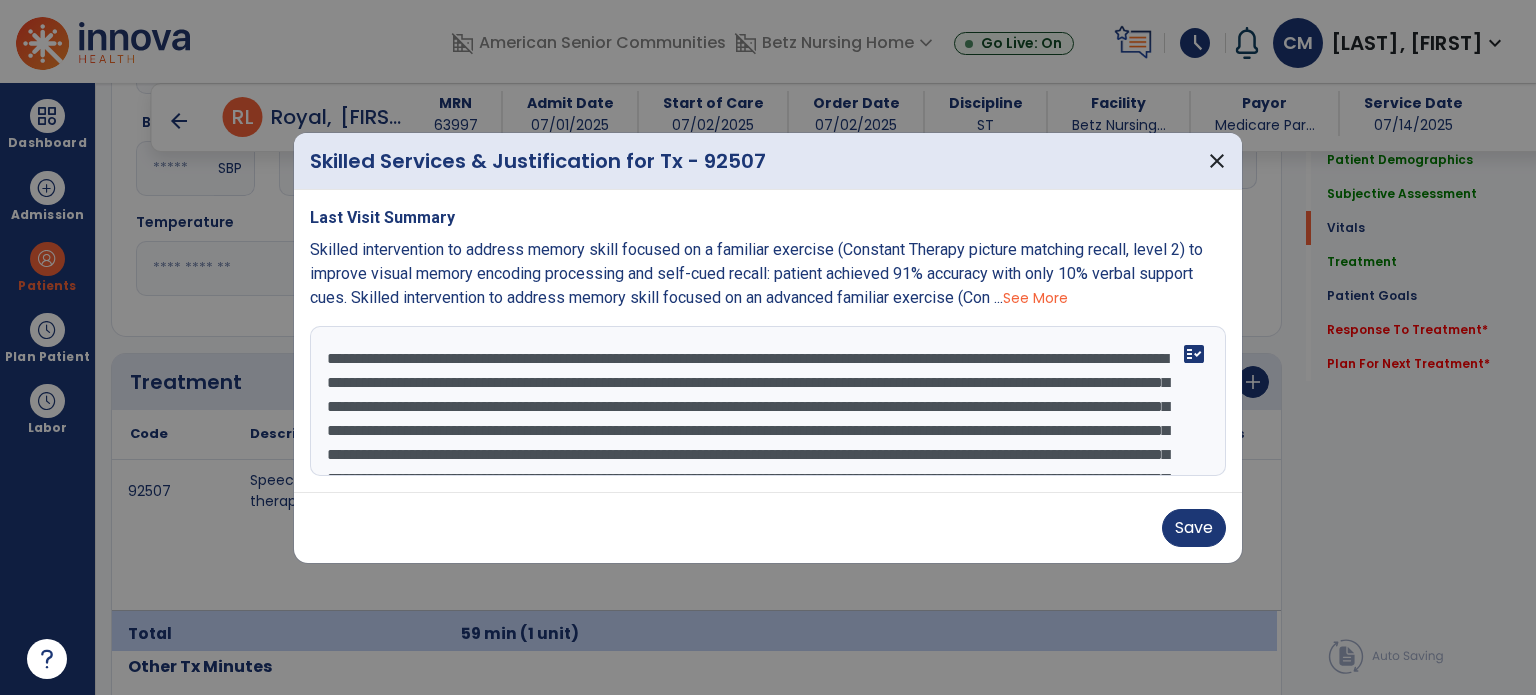 scroll, scrollTop: 288, scrollLeft: 0, axis: vertical 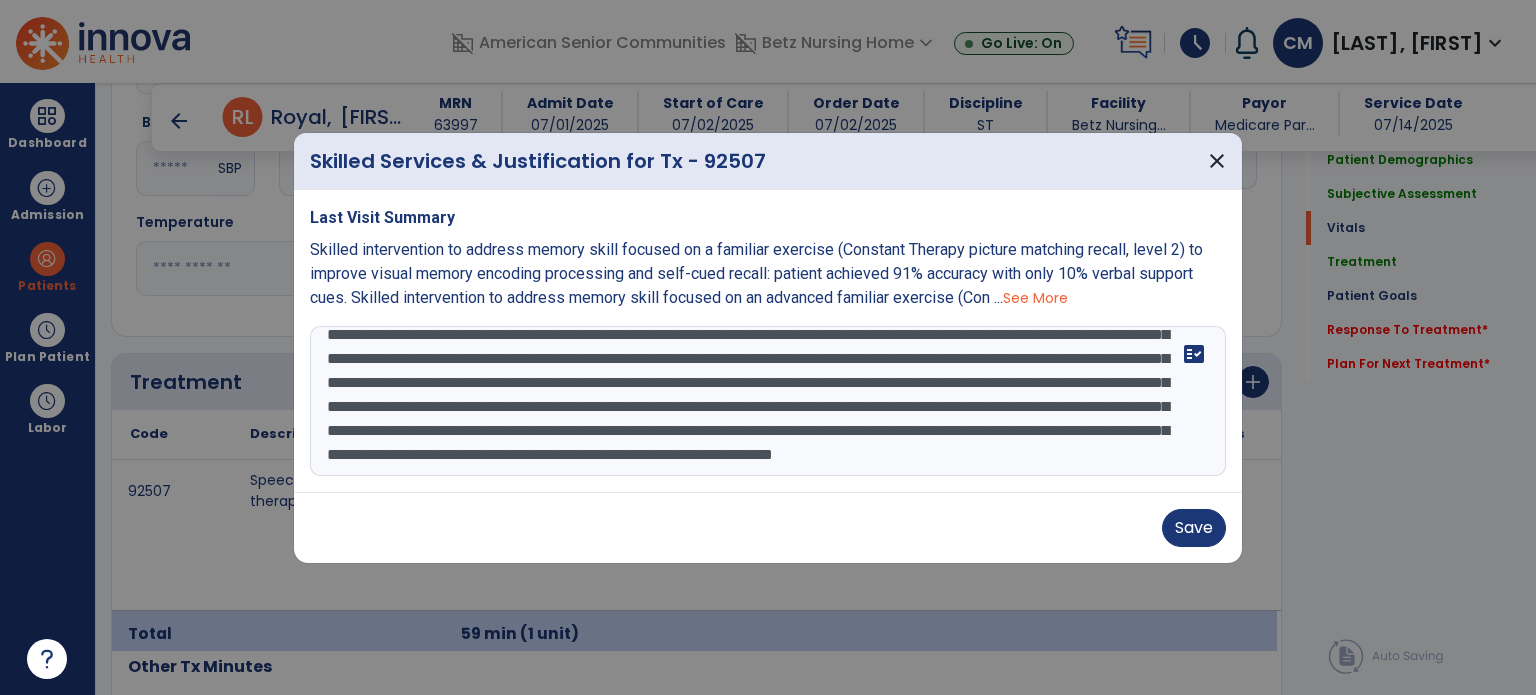 drag, startPoint x: 615, startPoint y: 379, endPoint x: 996, endPoint y: 454, distance: 388.31174 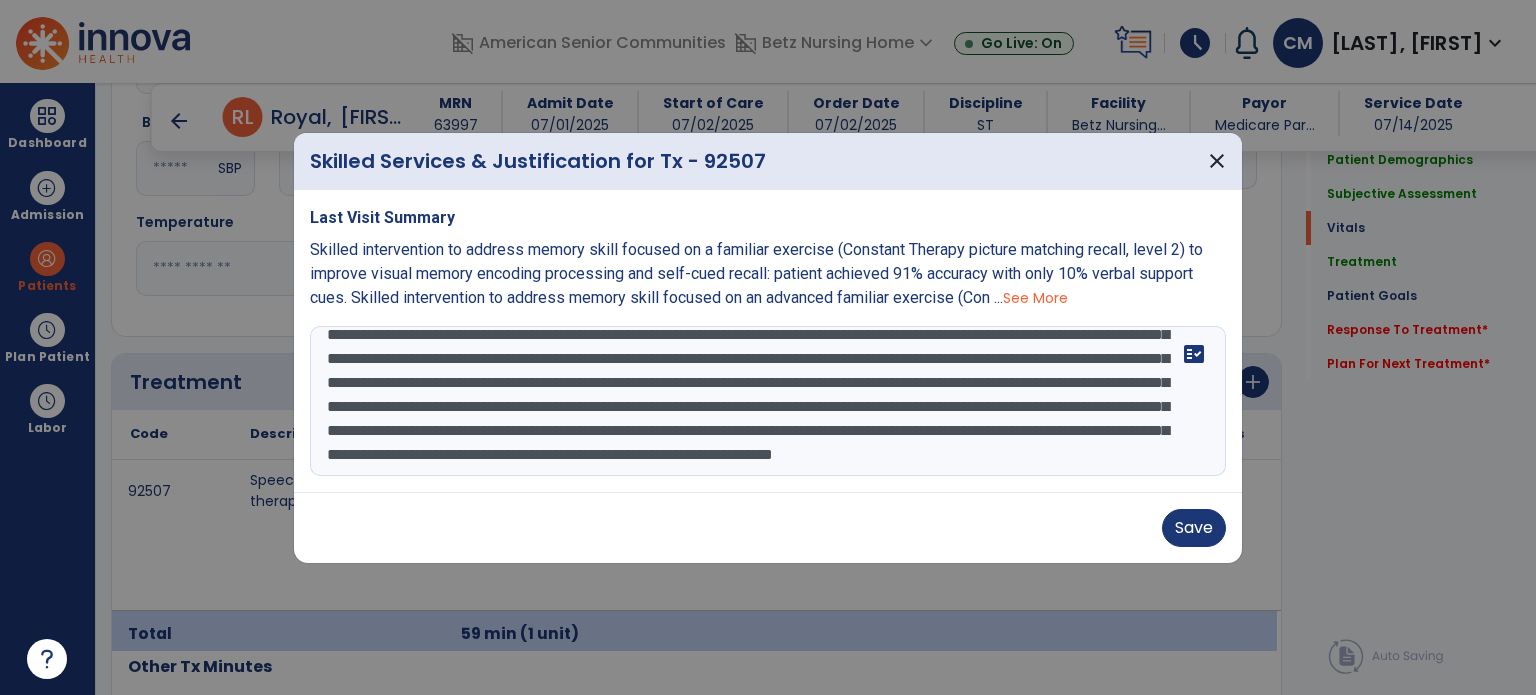 click at bounding box center (768, 401) 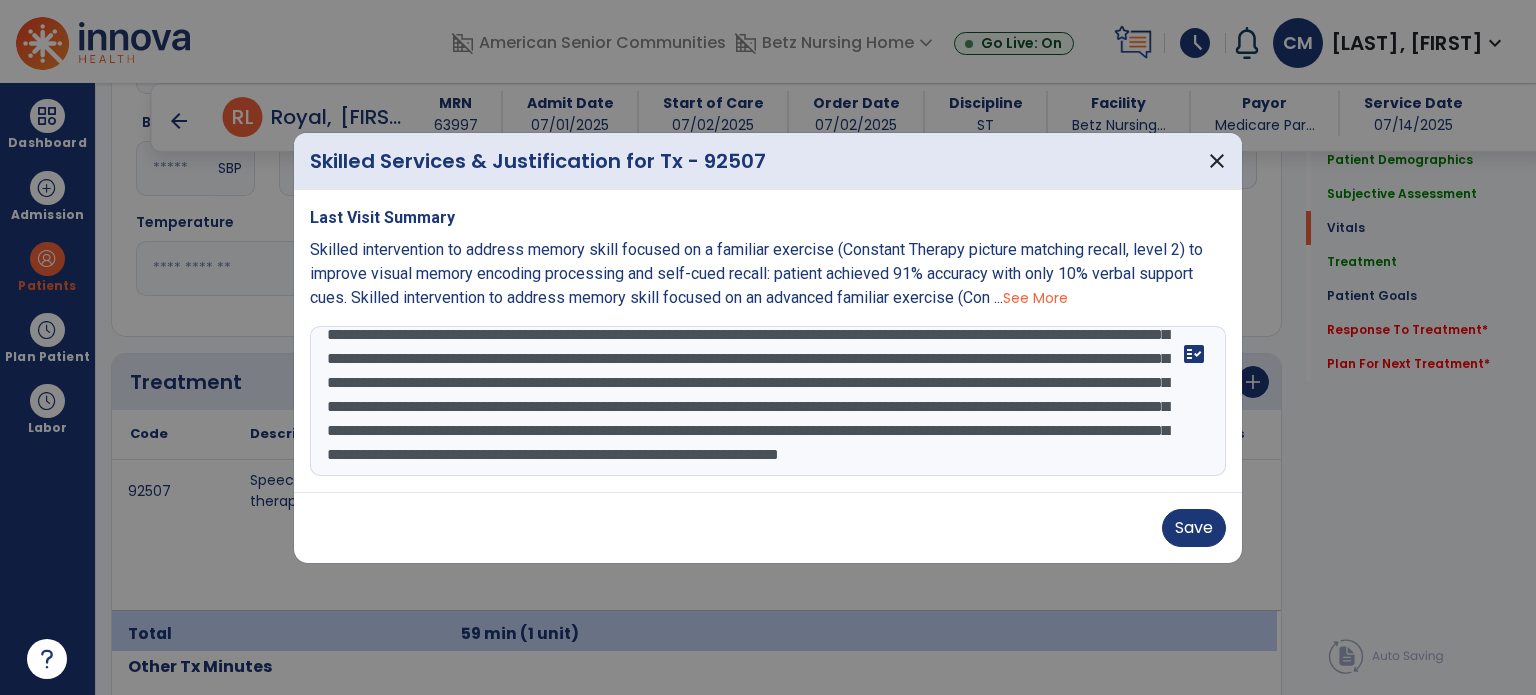 paste on "**********" 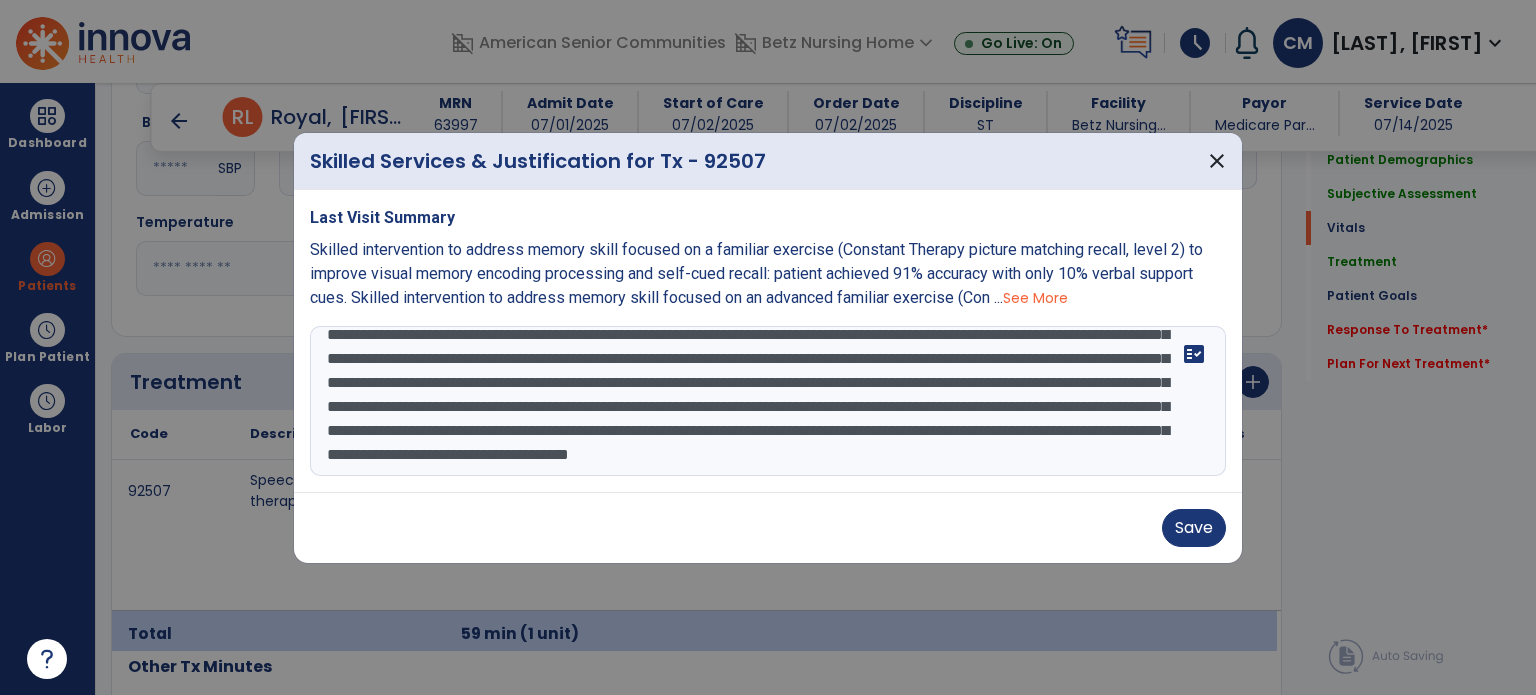 scroll, scrollTop: 351, scrollLeft: 0, axis: vertical 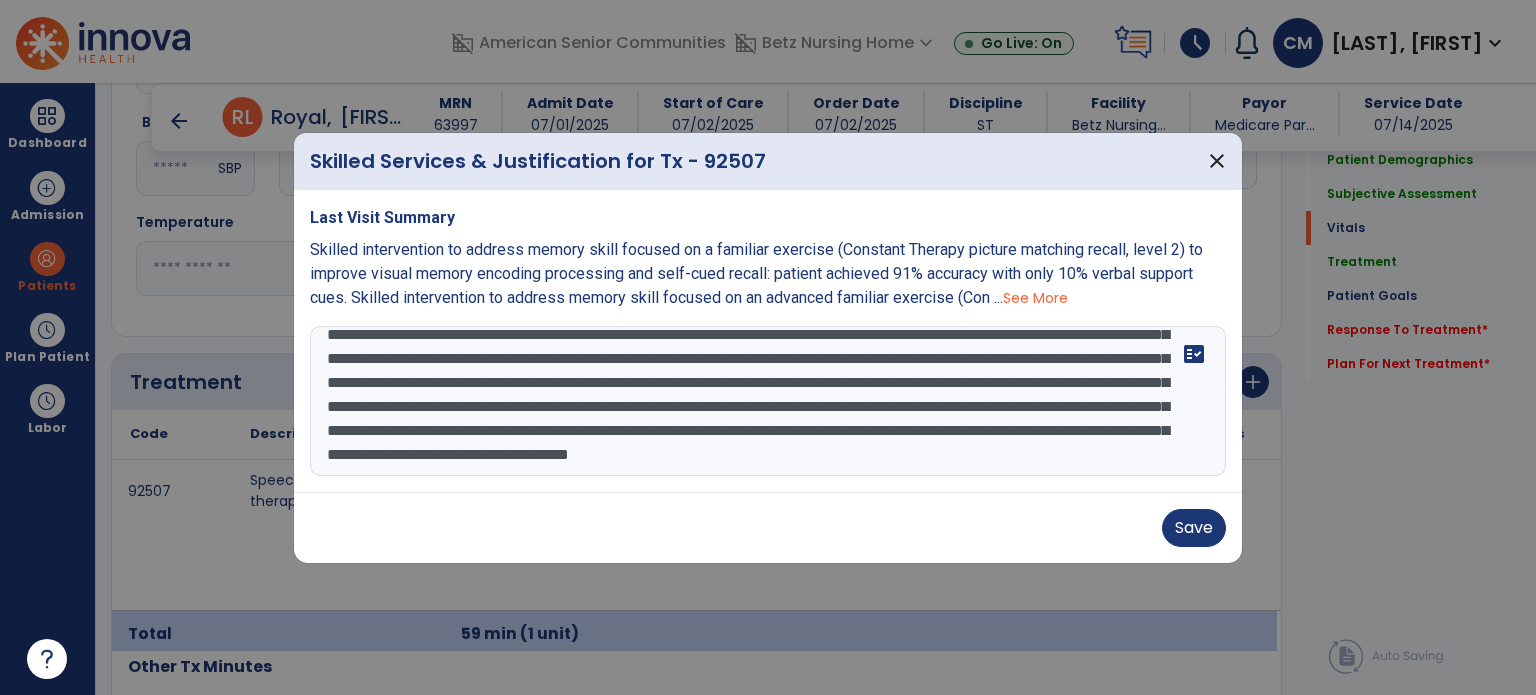 click at bounding box center (768, 401) 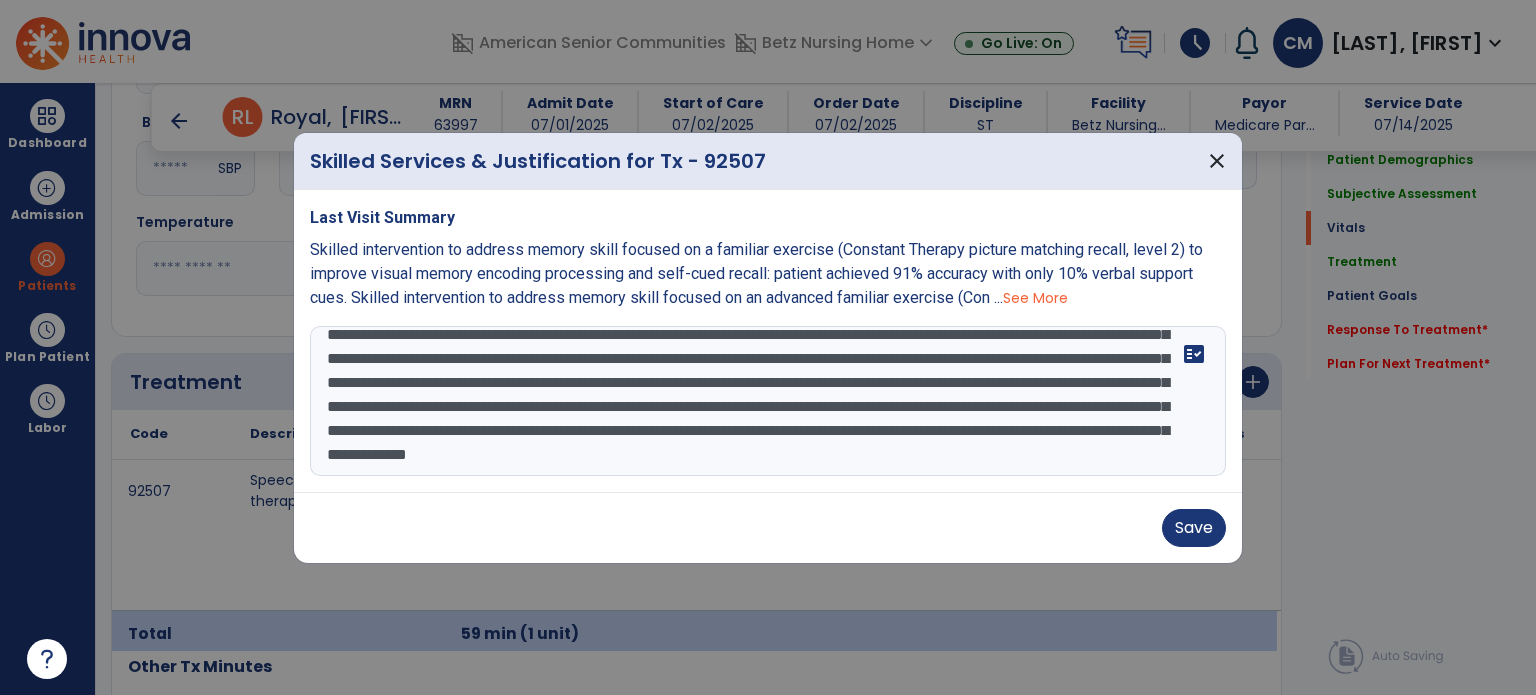 scroll, scrollTop: 284, scrollLeft: 0, axis: vertical 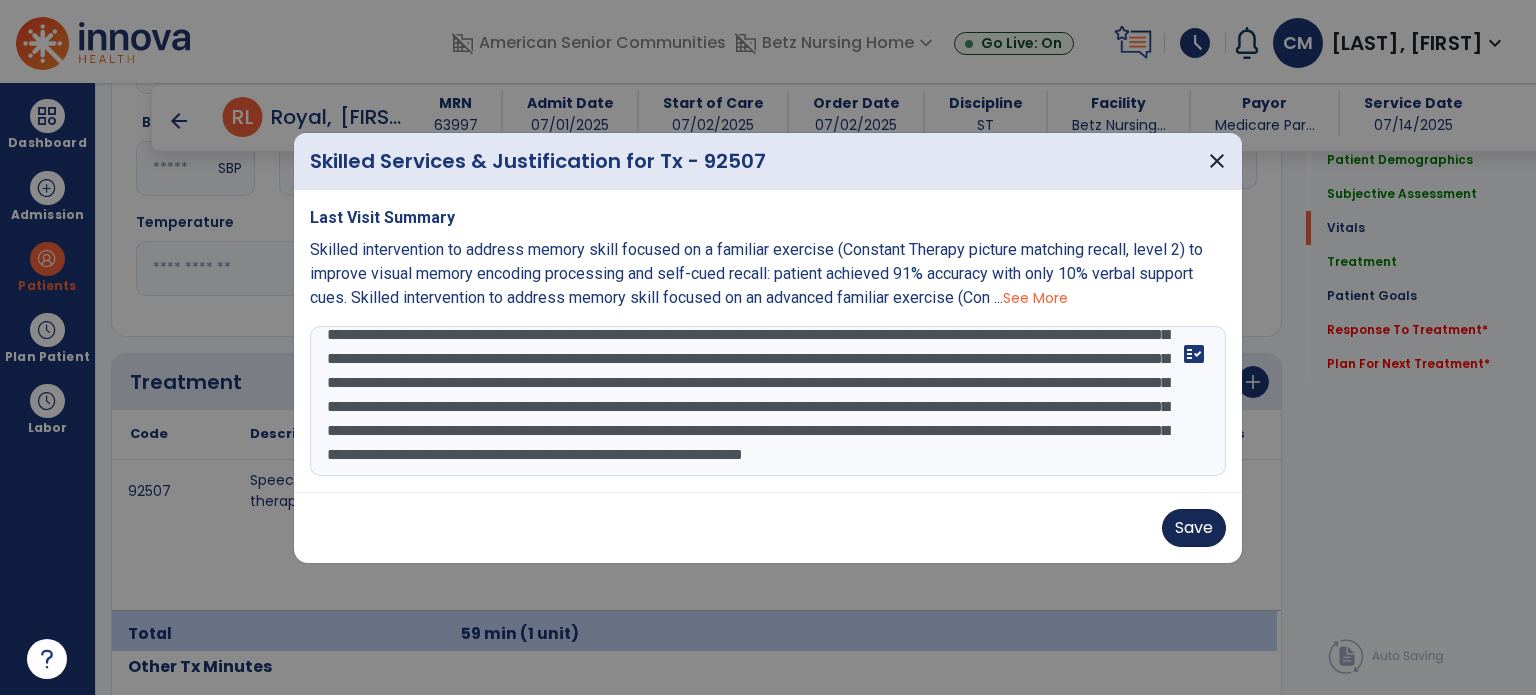 type on "**********" 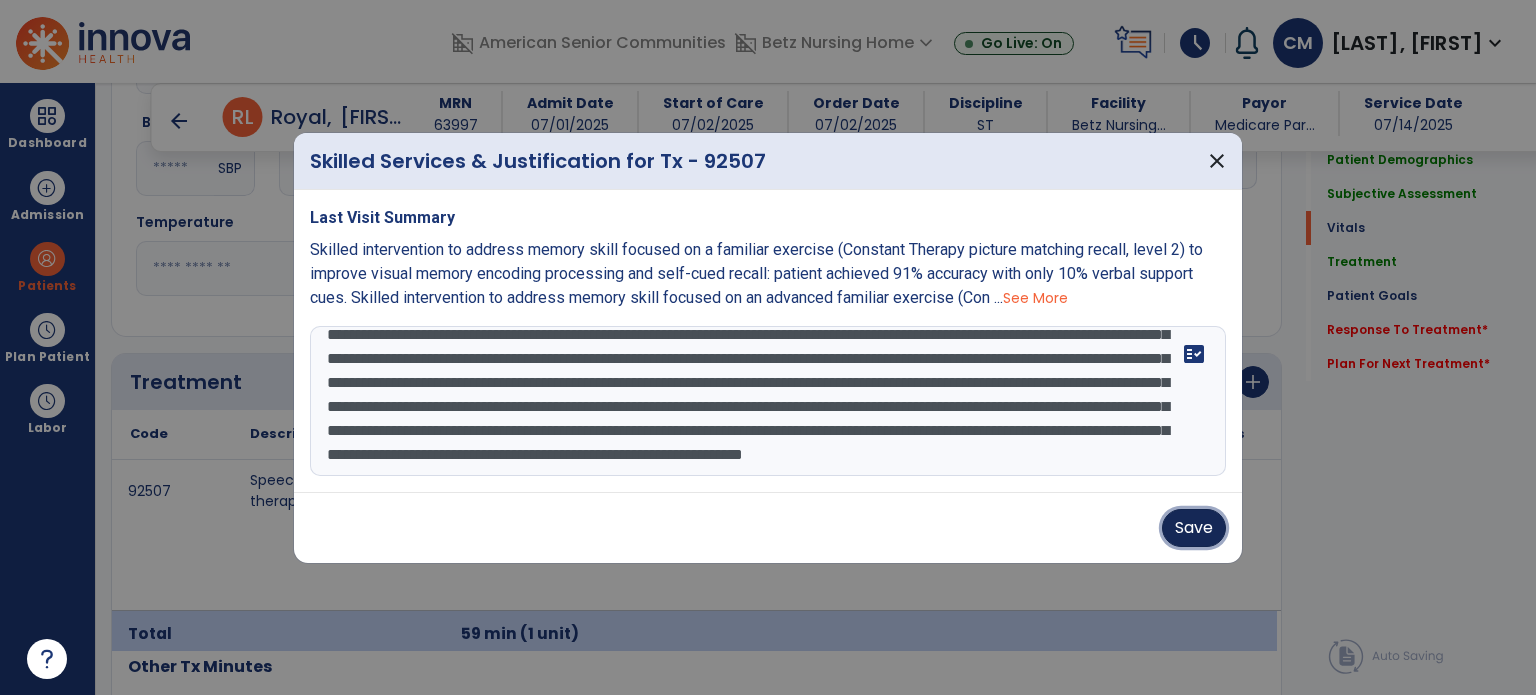 click on "Save" at bounding box center (1194, 528) 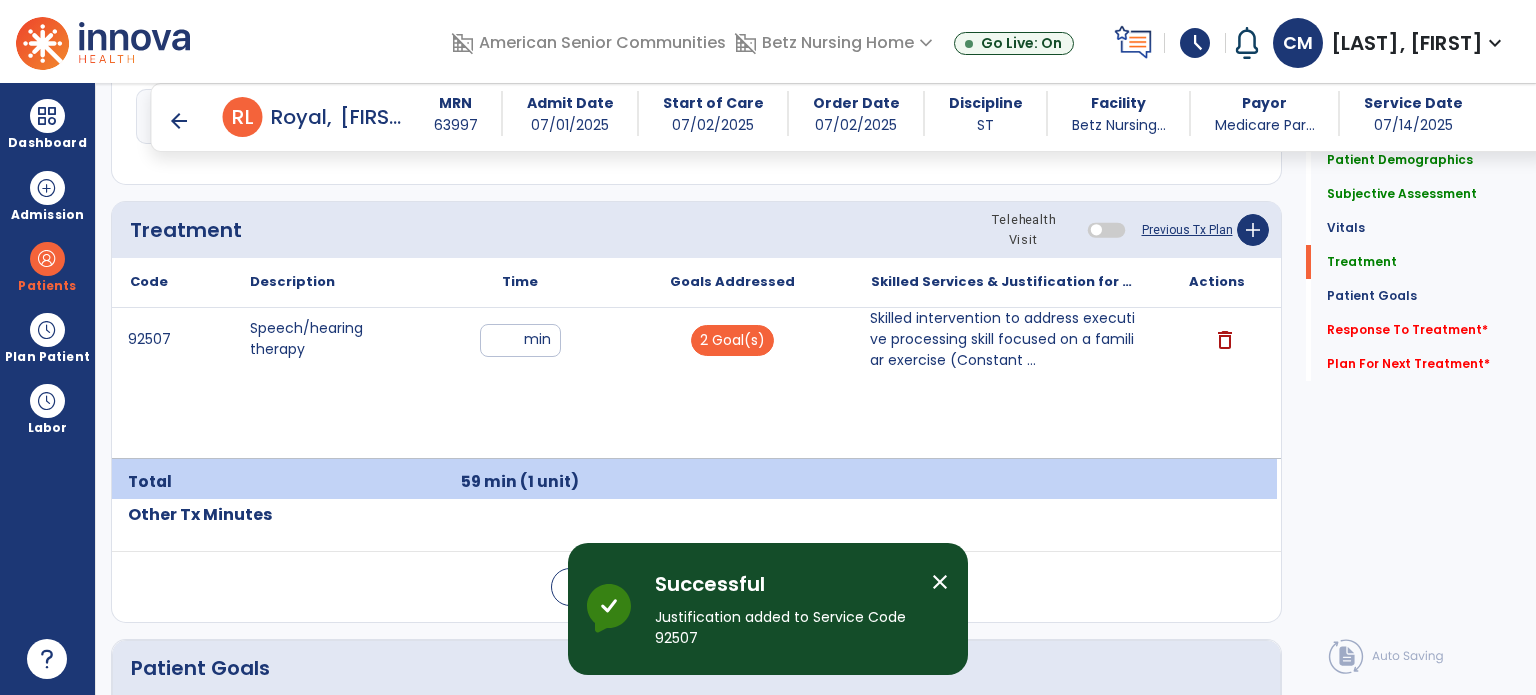 scroll, scrollTop: 1167, scrollLeft: 0, axis: vertical 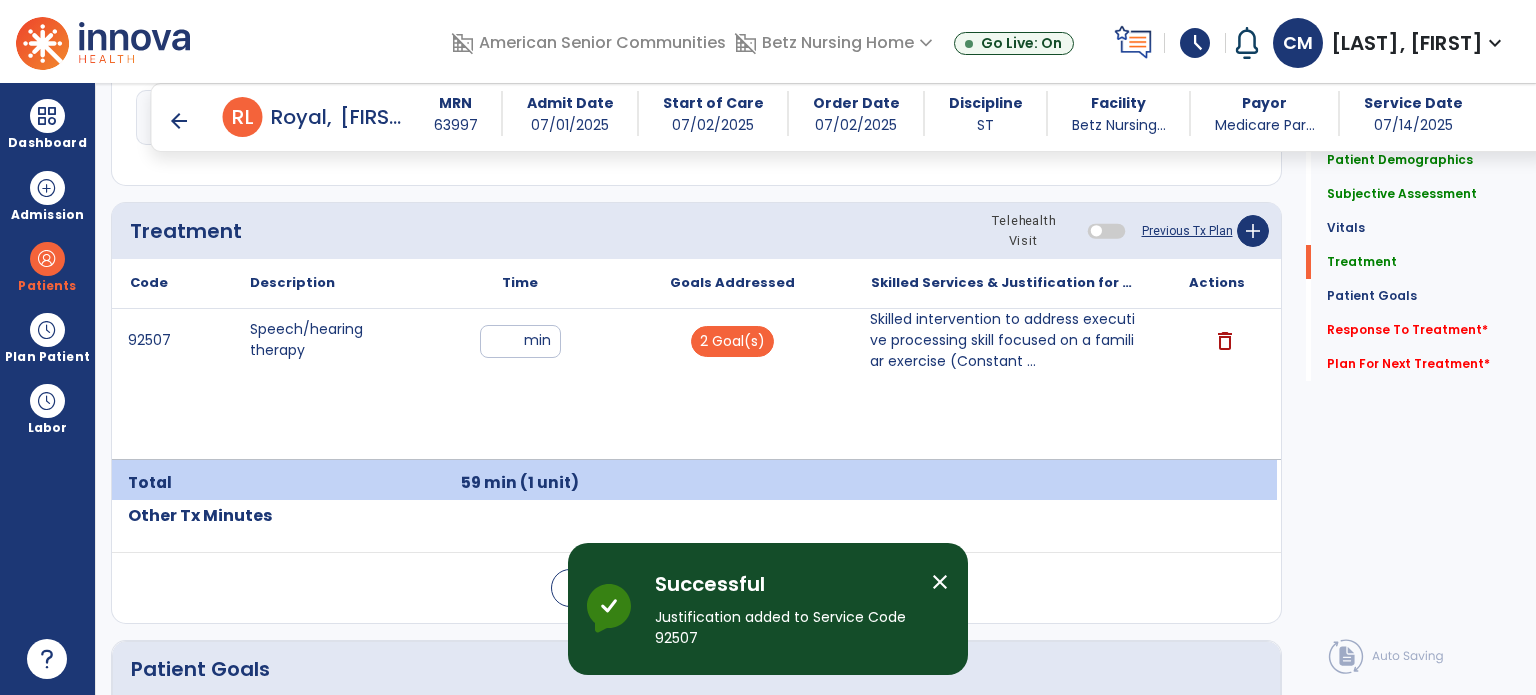 click on "Previous Tx Plan" 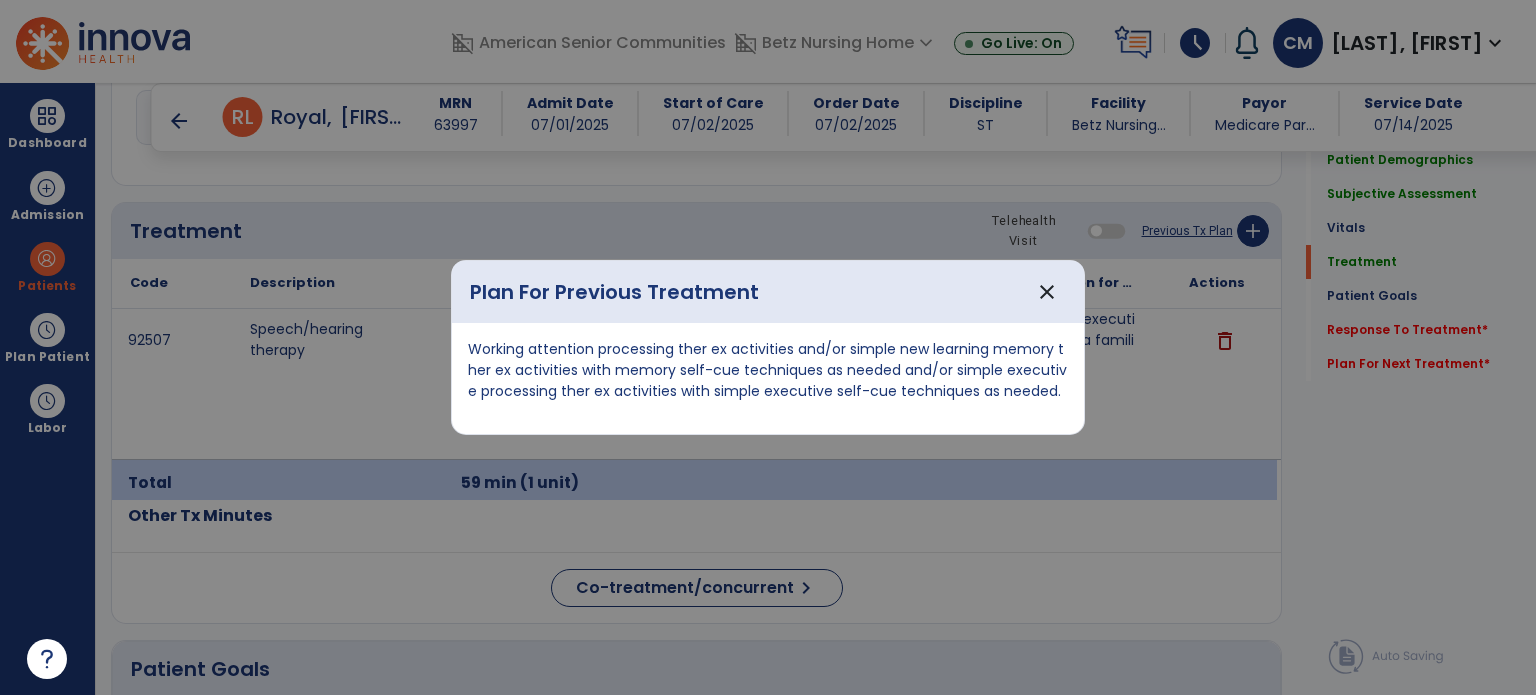 drag, startPoint x: 470, startPoint y: 347, endPoint x: 1052, endPoint y: 387, distance: 583.3729 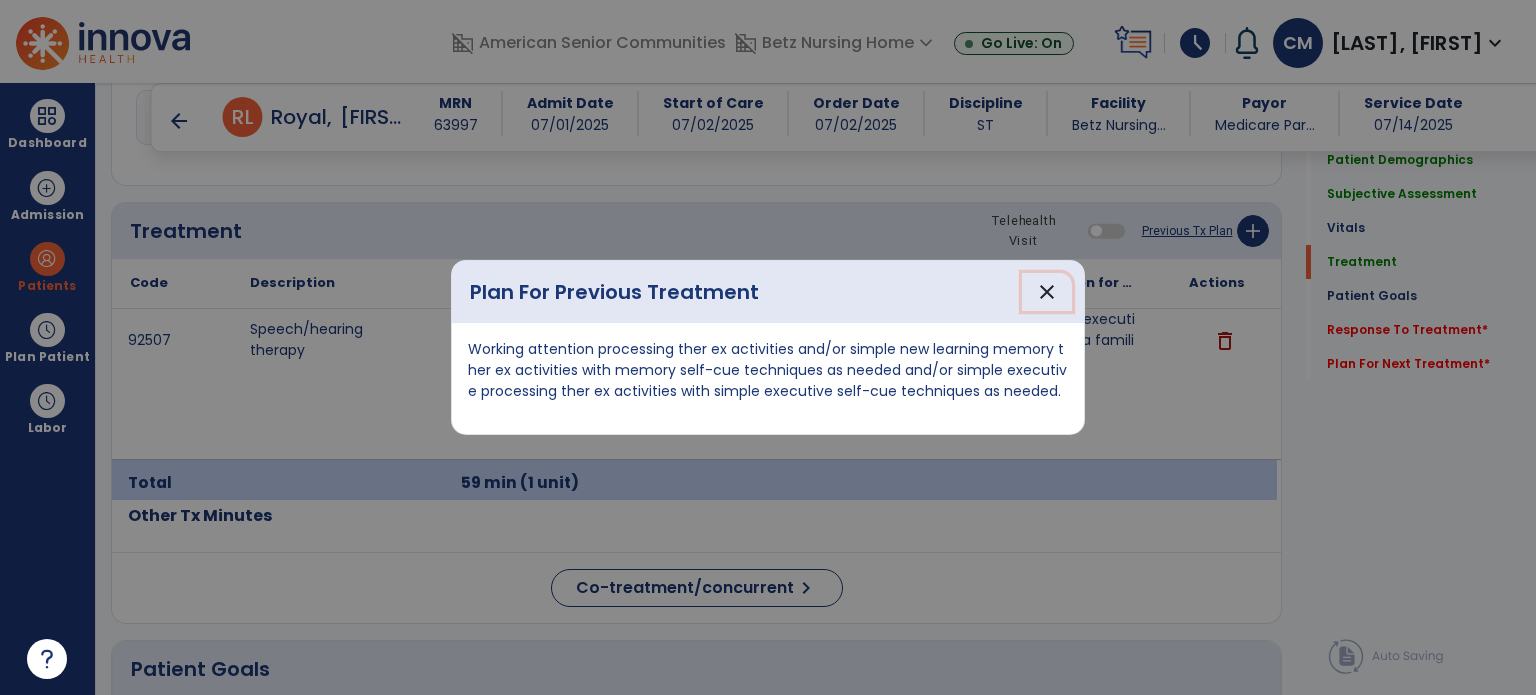 click on "close" at bounding box center (1047, 292) 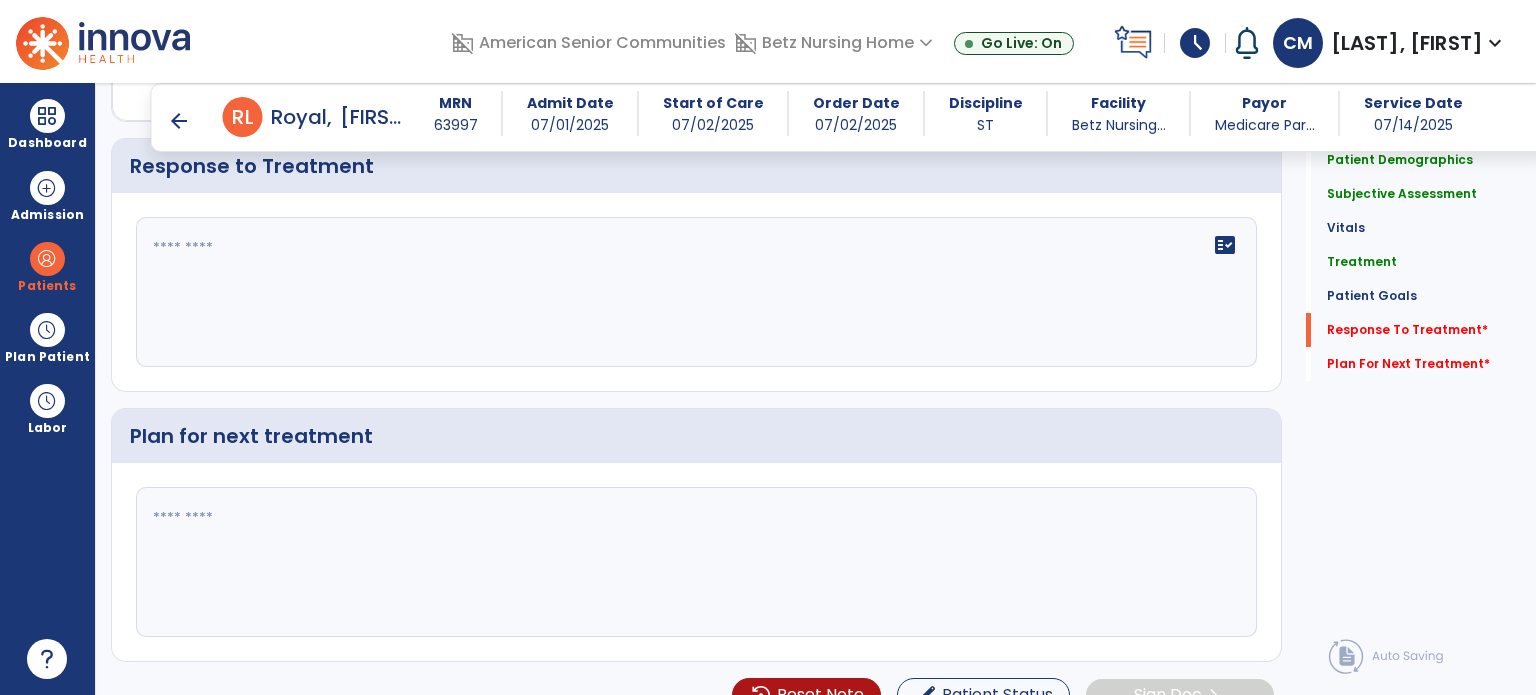 scroll, scrollTop: 2530, scrollLeft: 0, axis: vertical 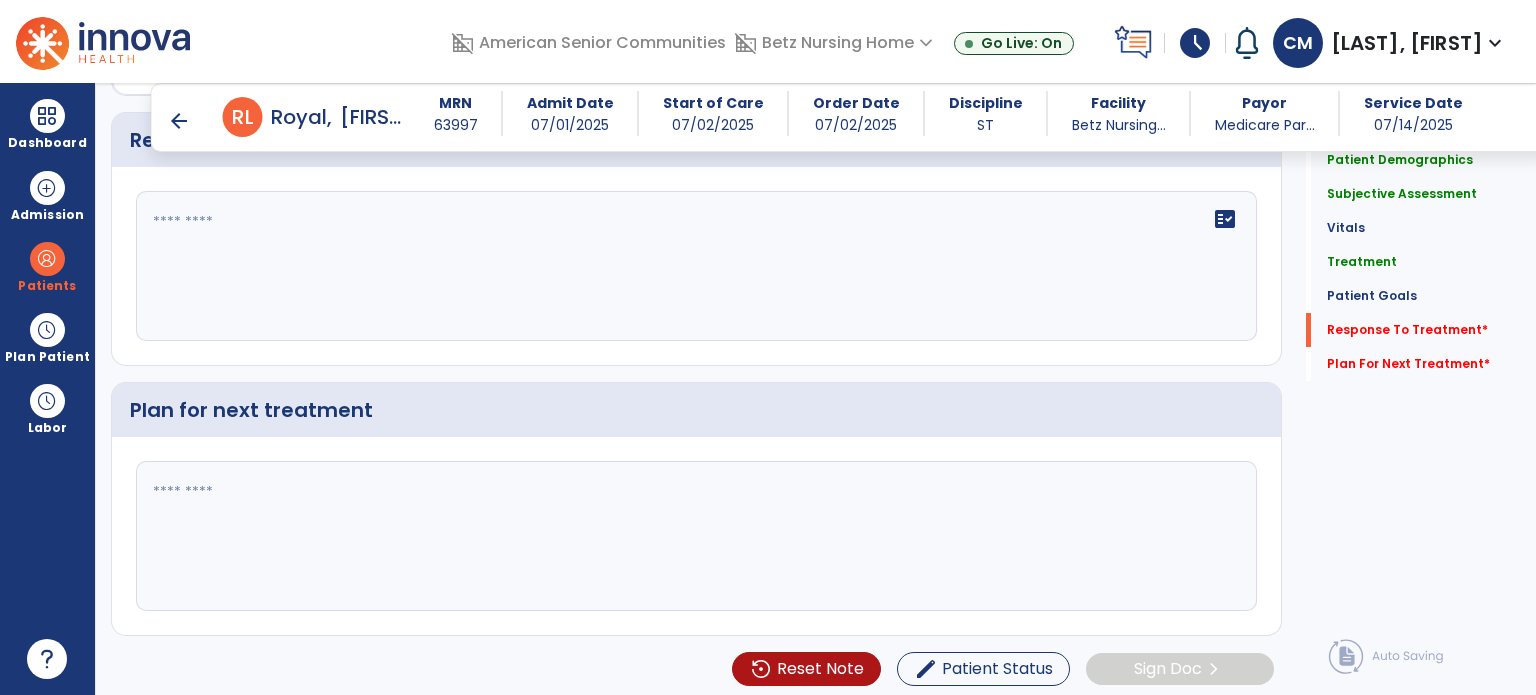 click 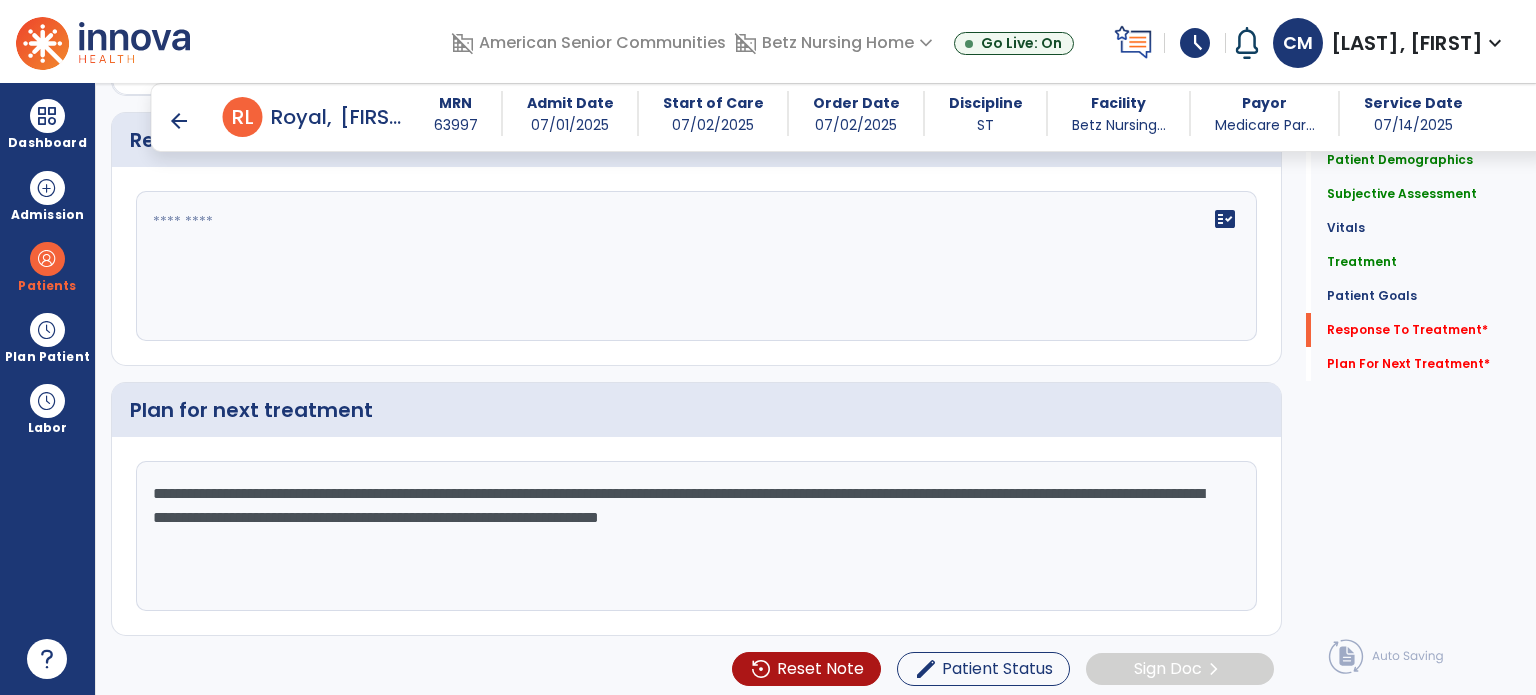 type on "**********" 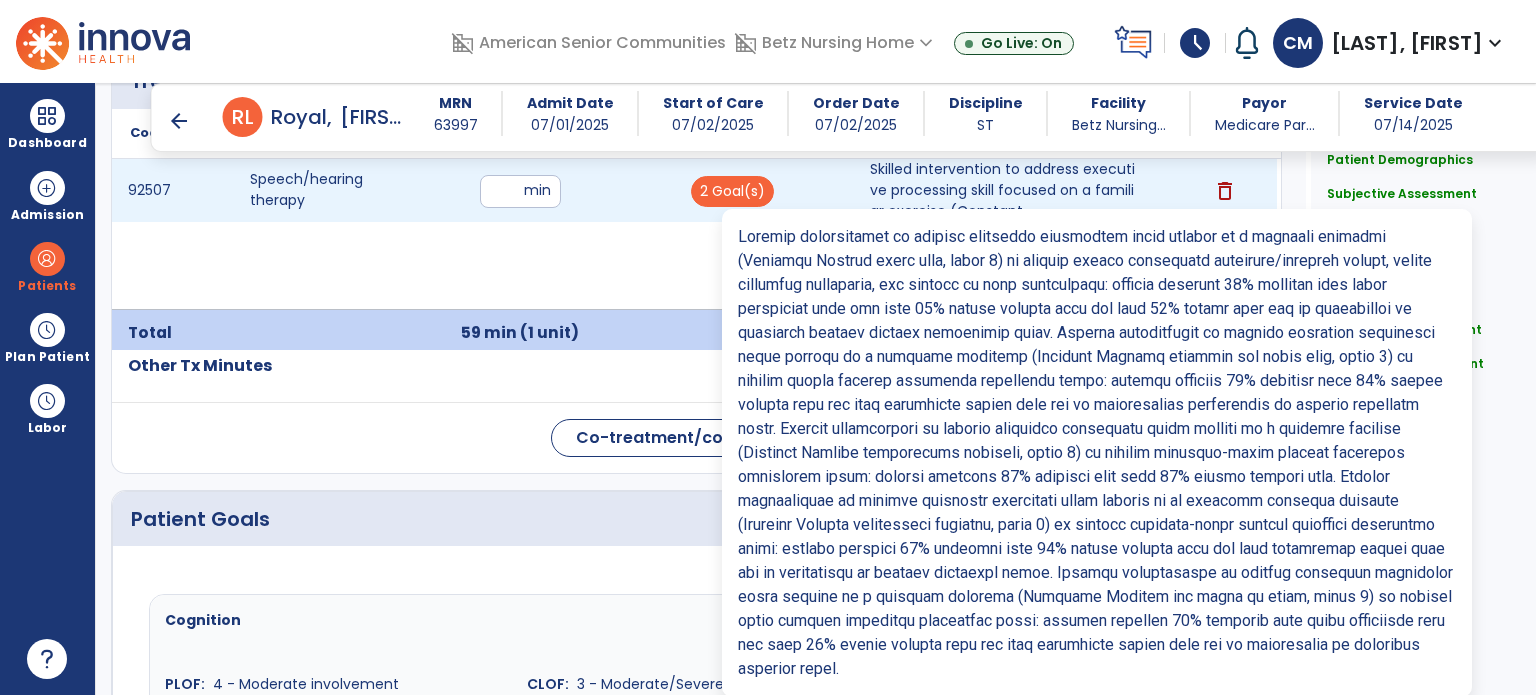 scroll, scrollTop: 1324, scrollLeft: 0, axis: vertical 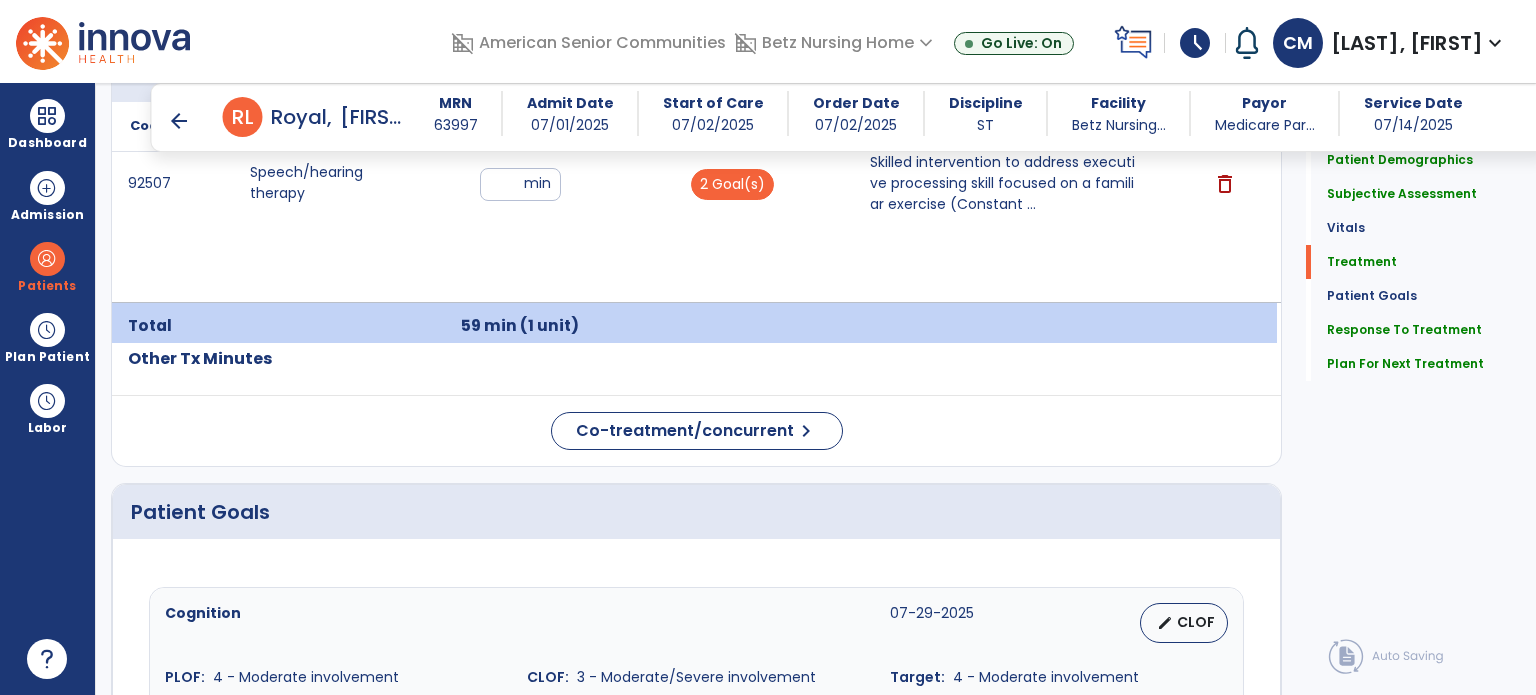 type on "**********" 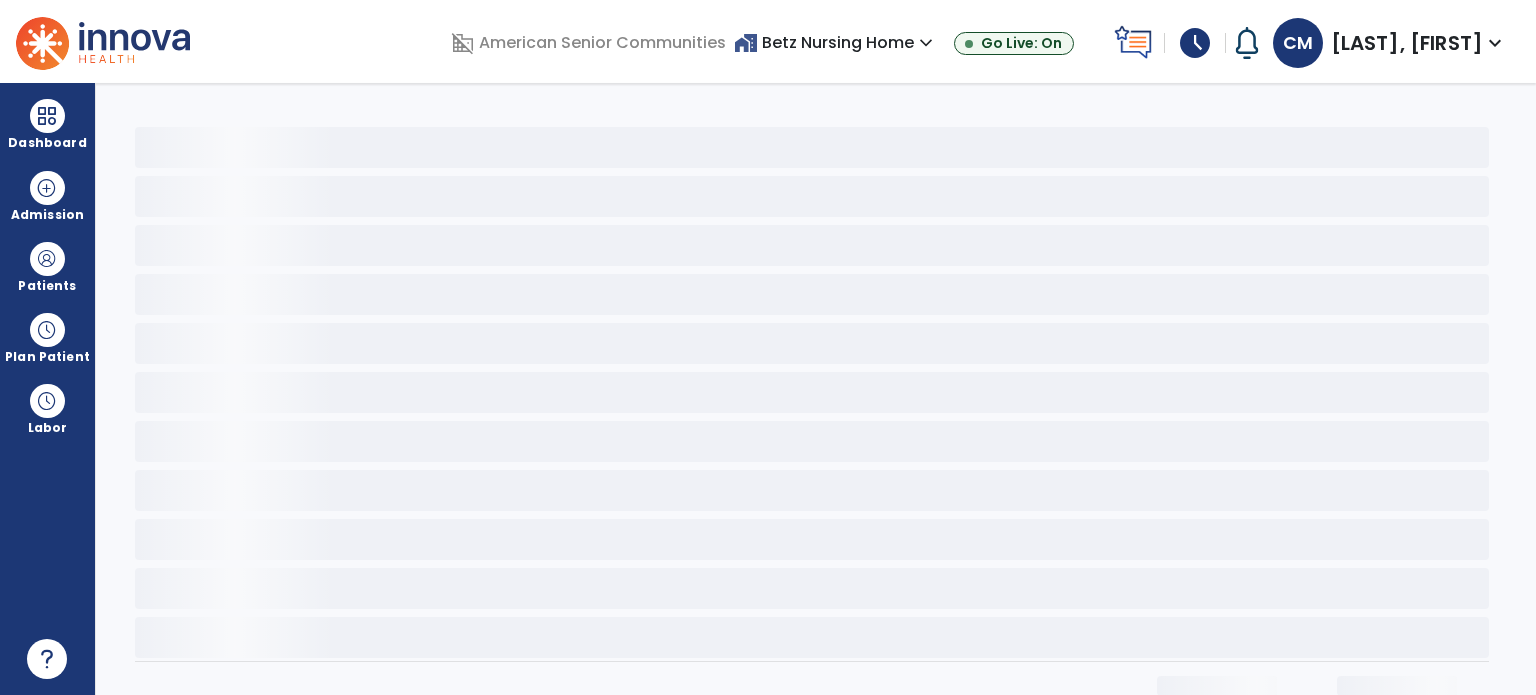 scroll, scrollTop: 0, scrollLeft: 0, axis: both 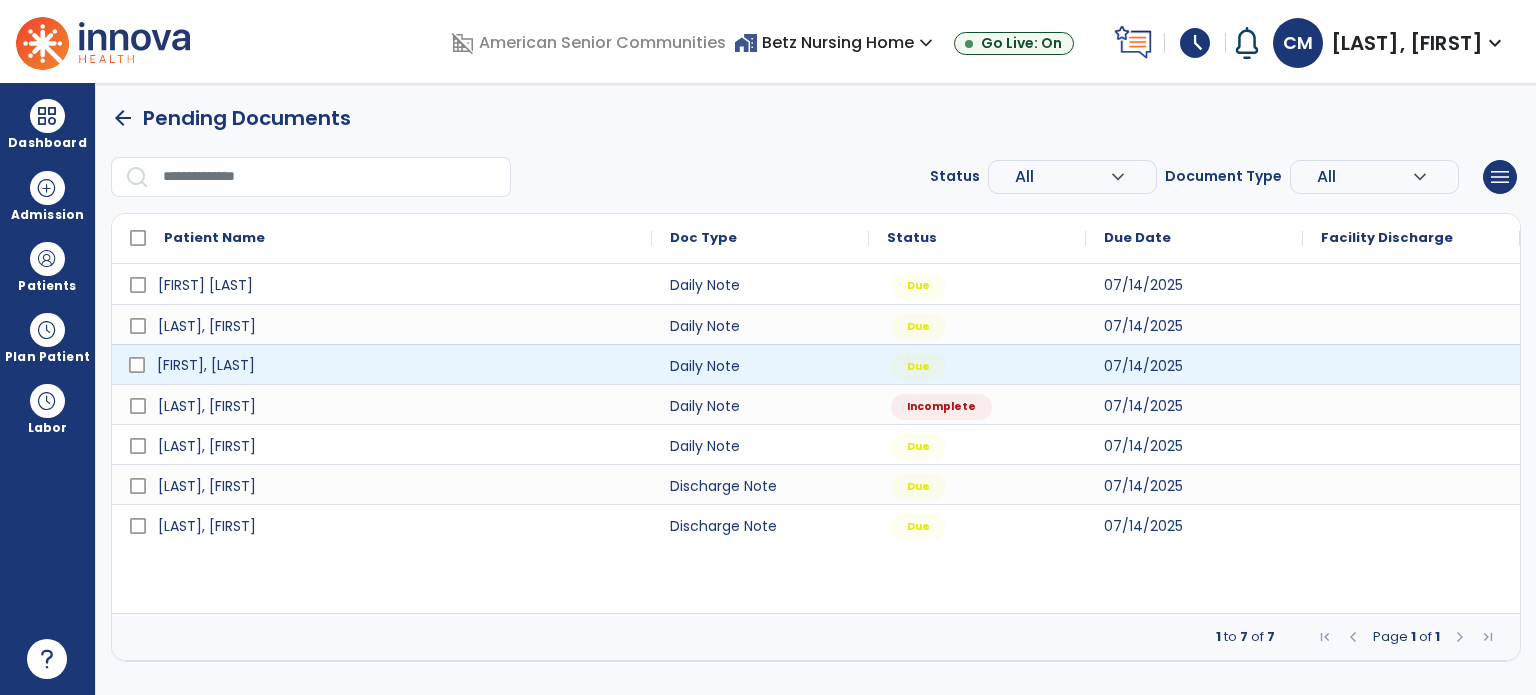 click on "[FIRST], [LAST]" at bounding box center [396, 365] 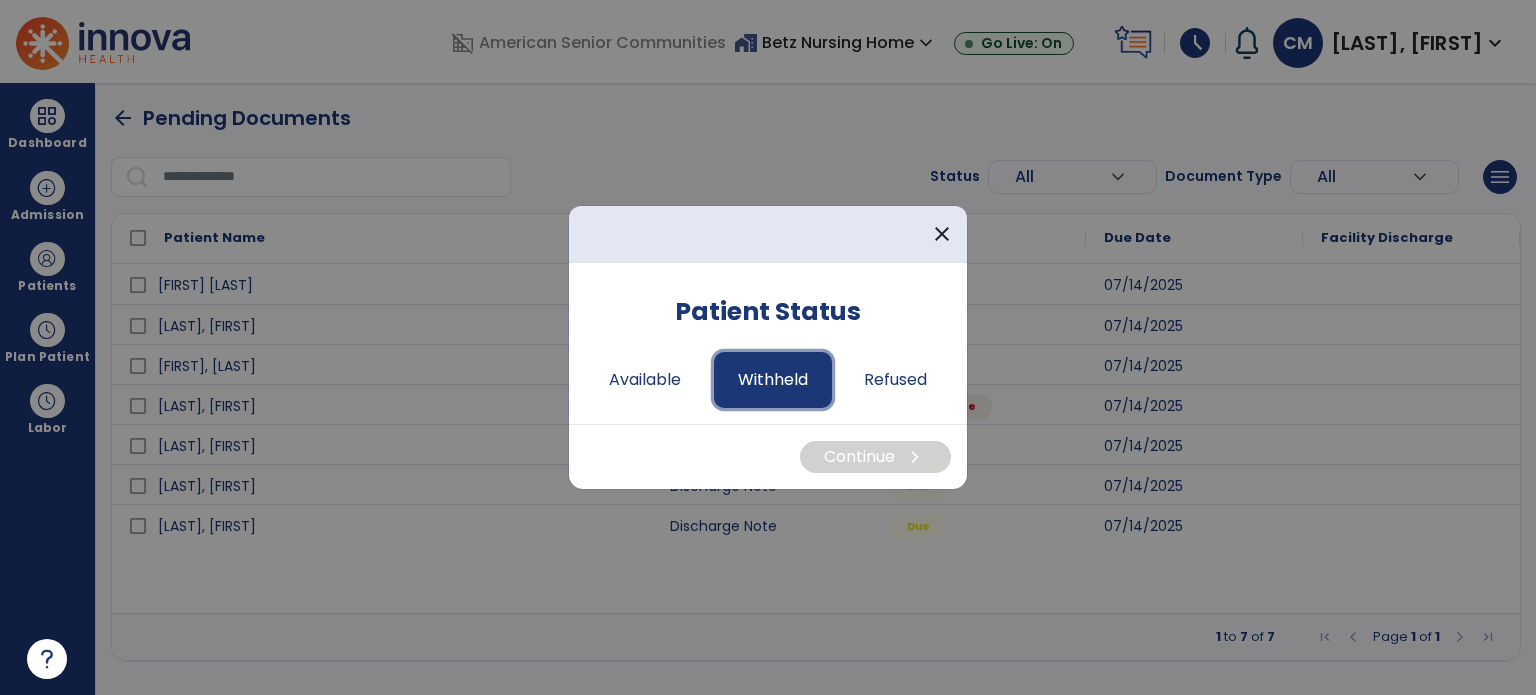 click on "Withheld" at bounding box center [773, 380] 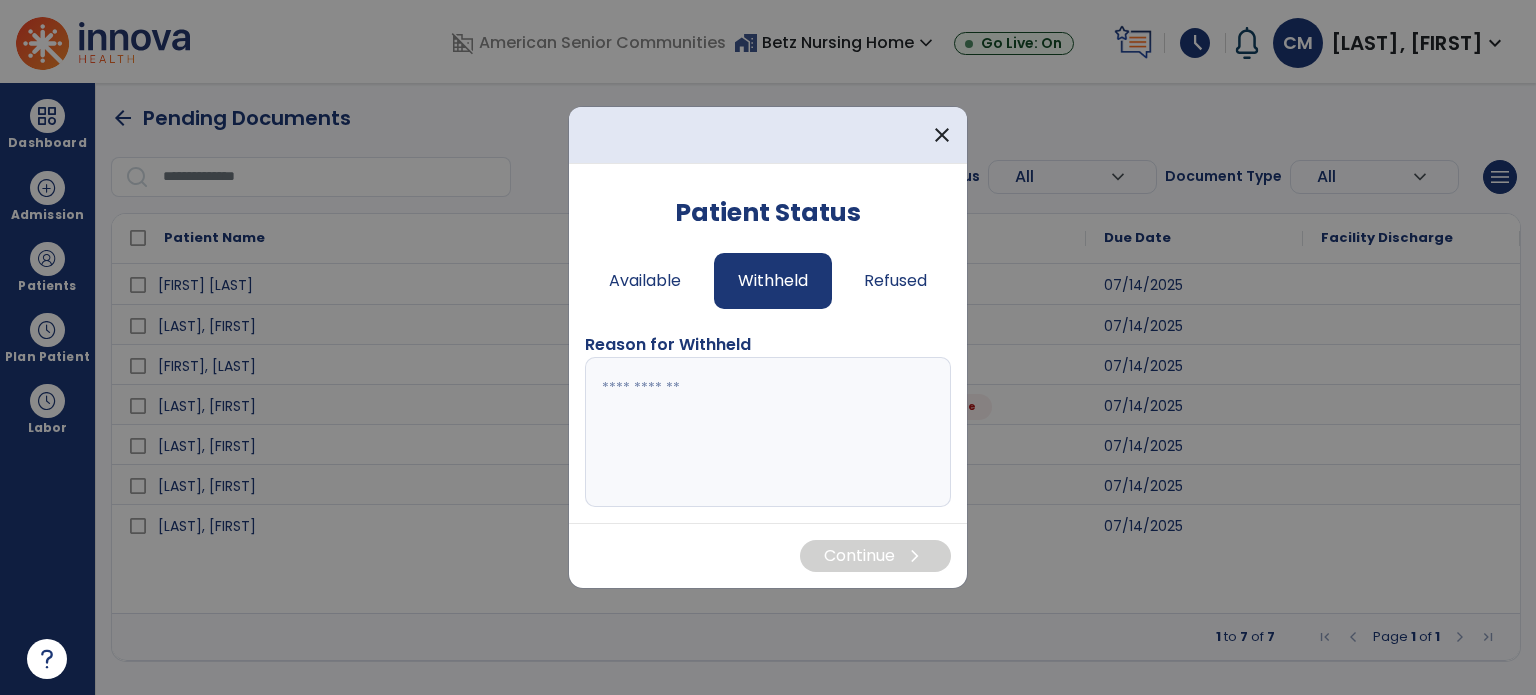 click at bounding box center (768, 432) 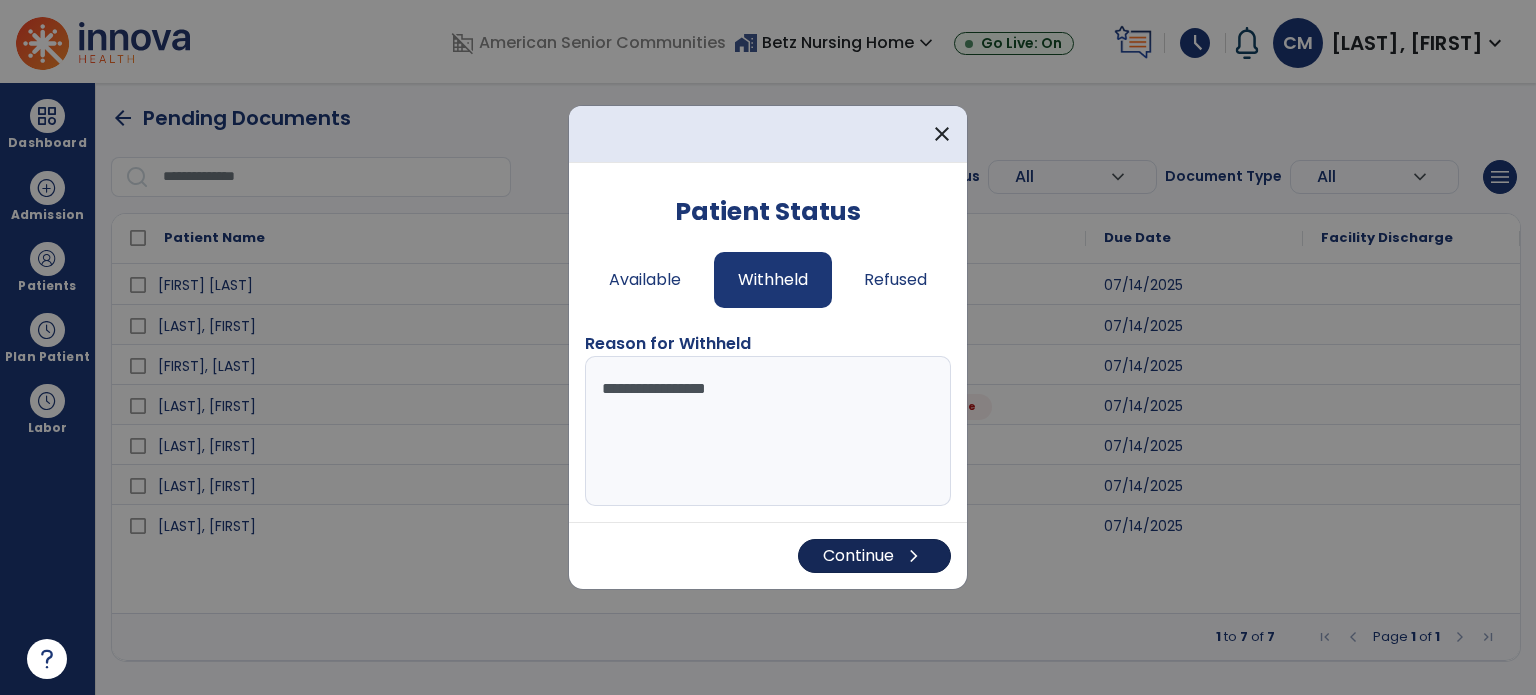 type on "**********" 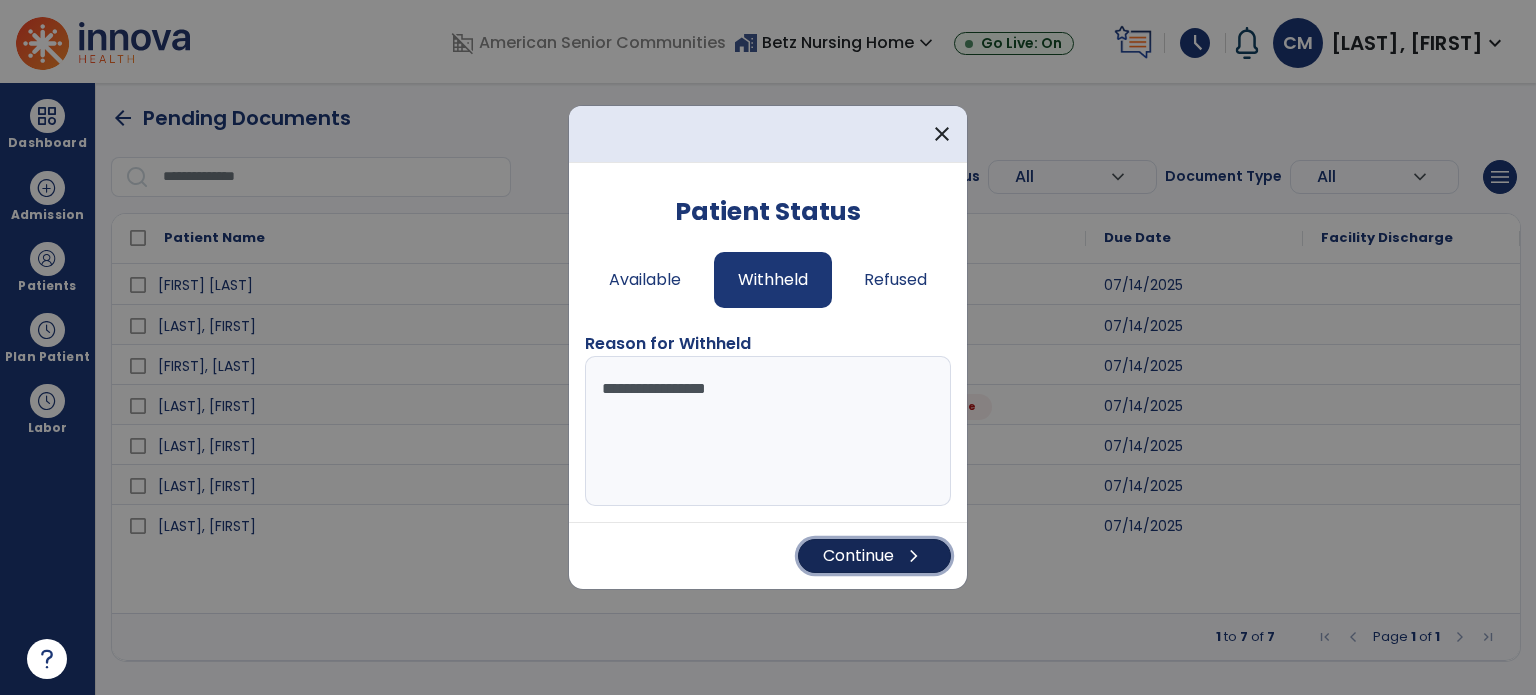 click on "Continue   chevron_right" at bounding box center [874, 556] 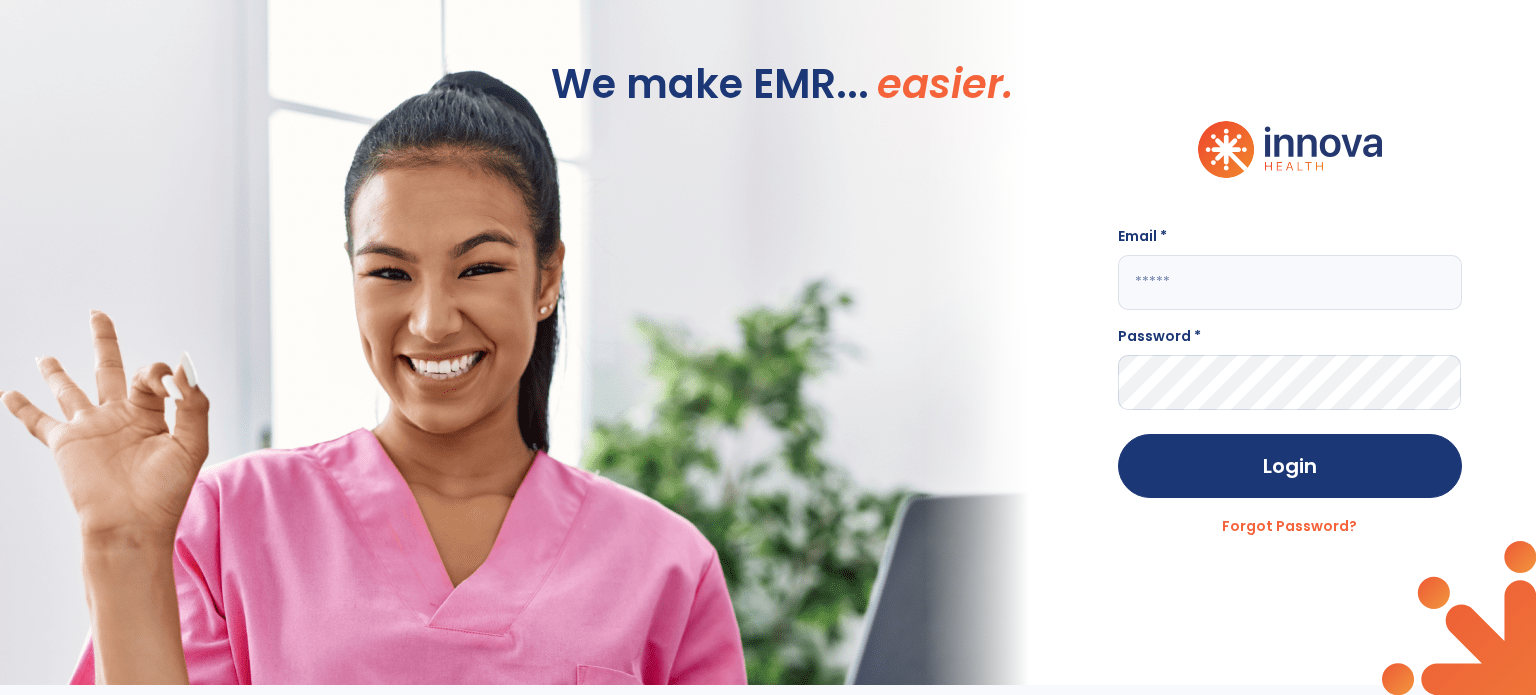 click 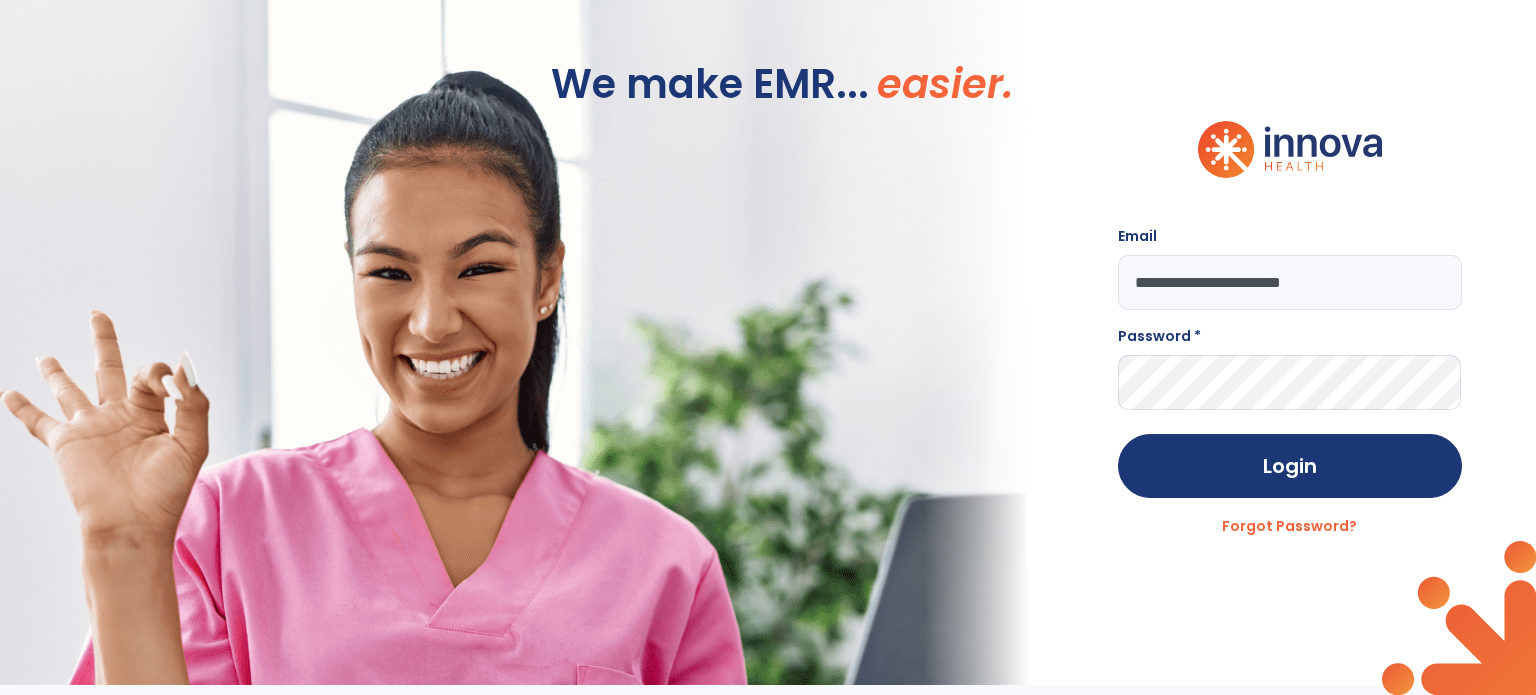type on "**********" 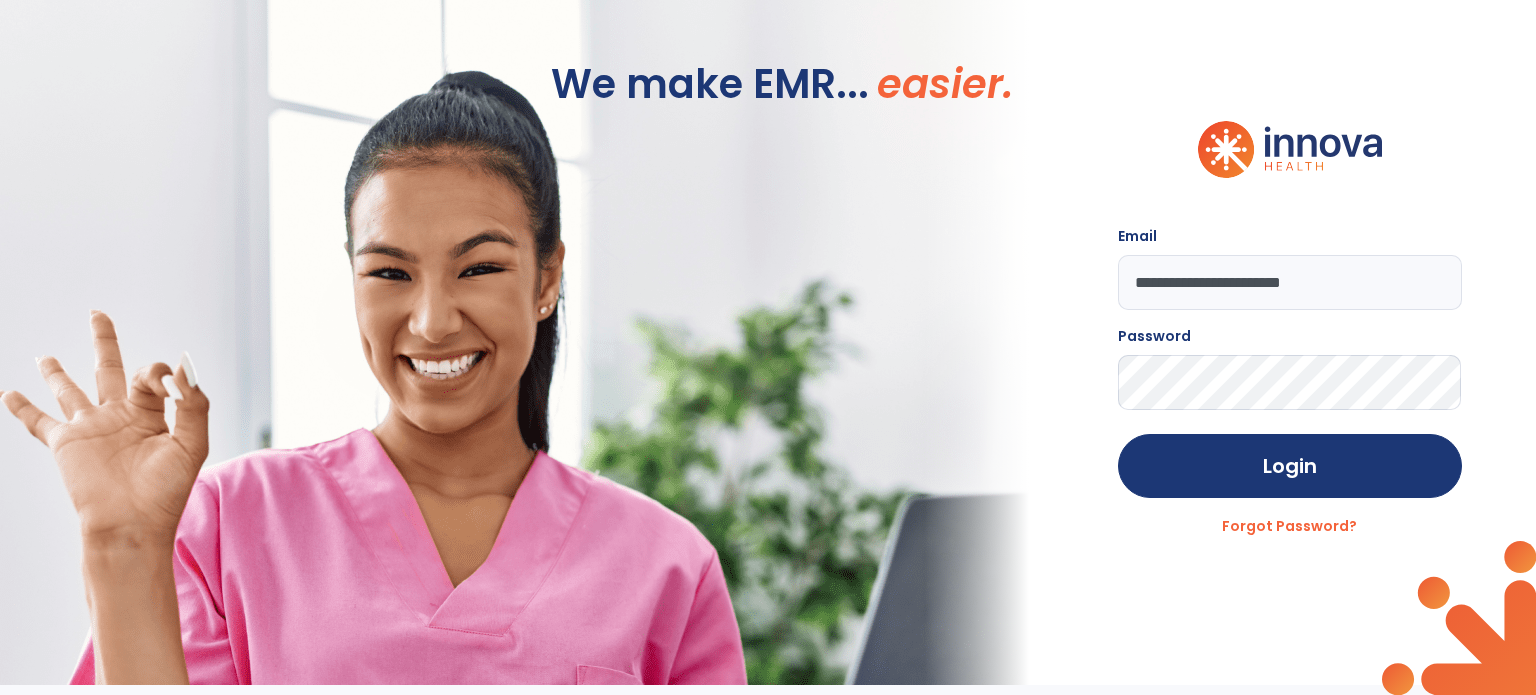 click on "Login" 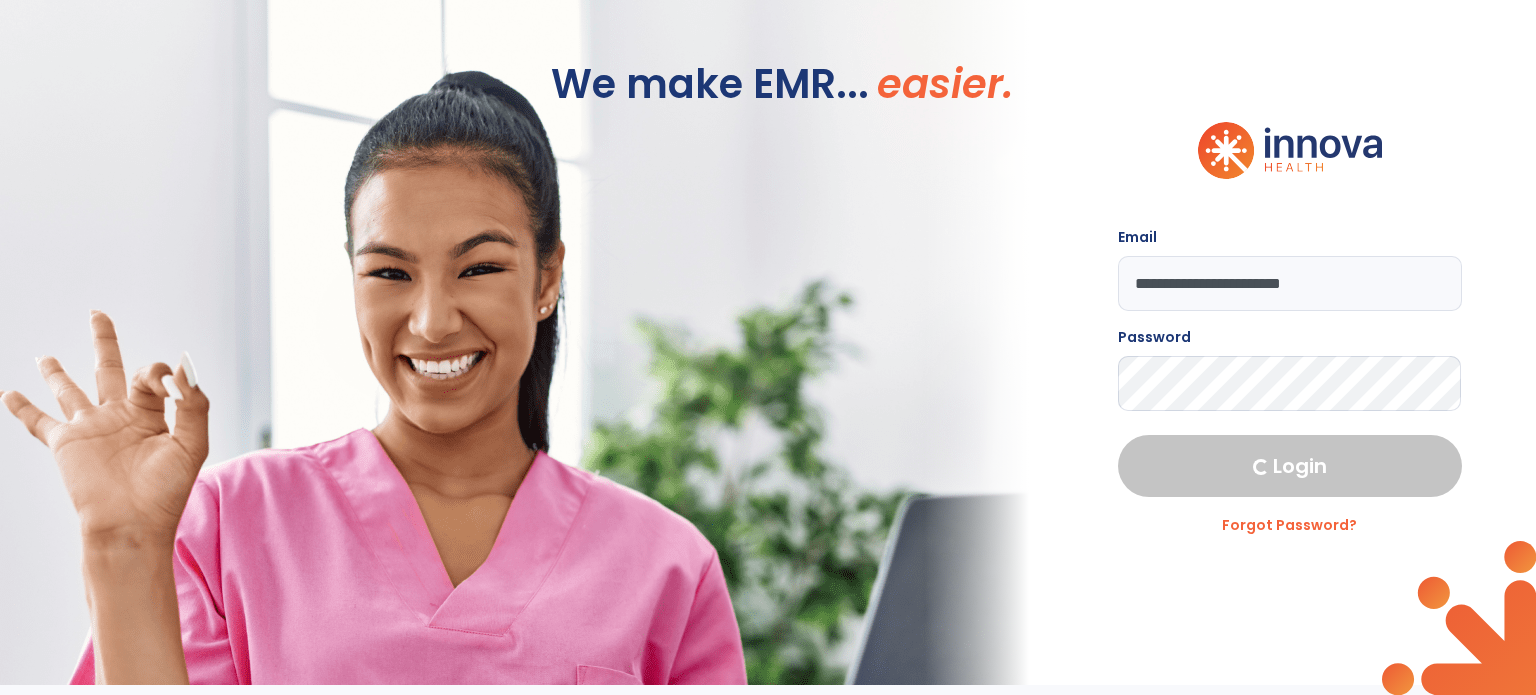 select on "****" 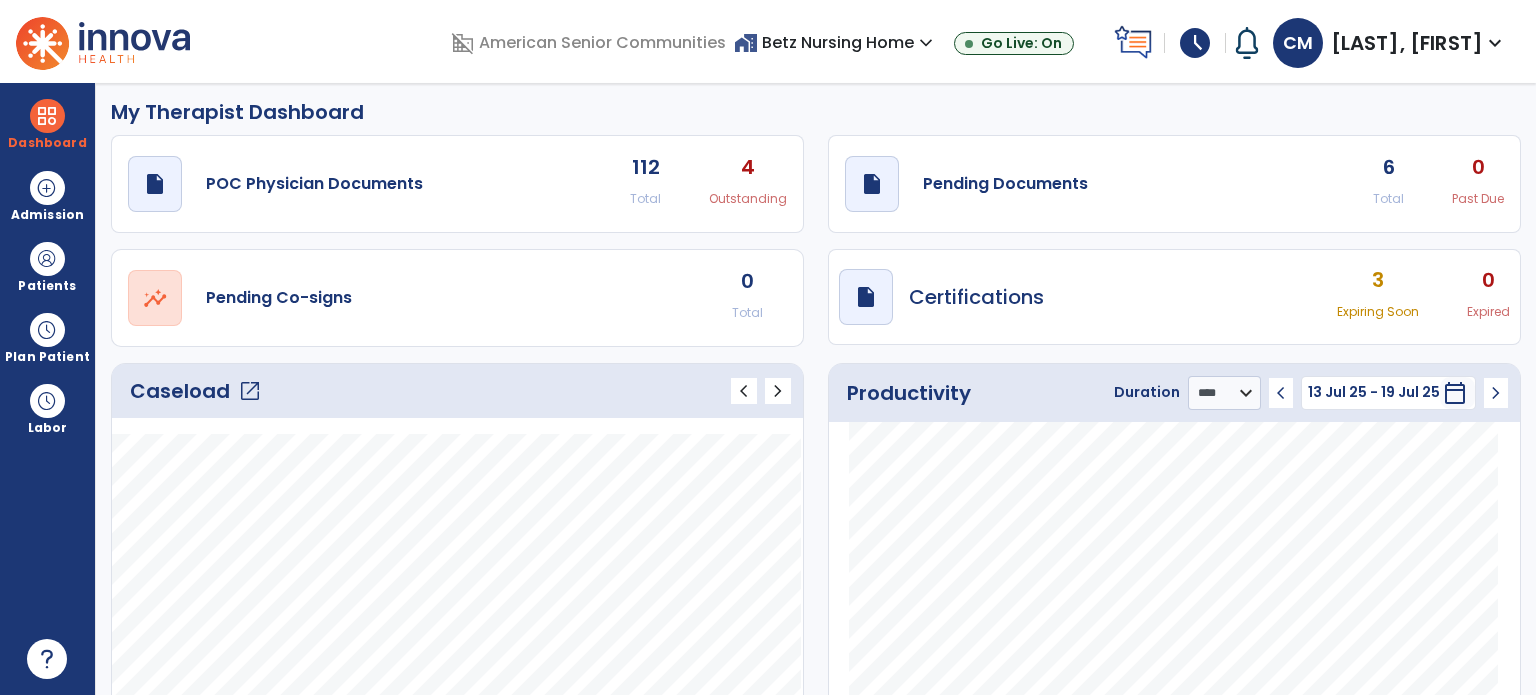 scroll, scrollTop: 0, scrollLeft: 0, axis: both 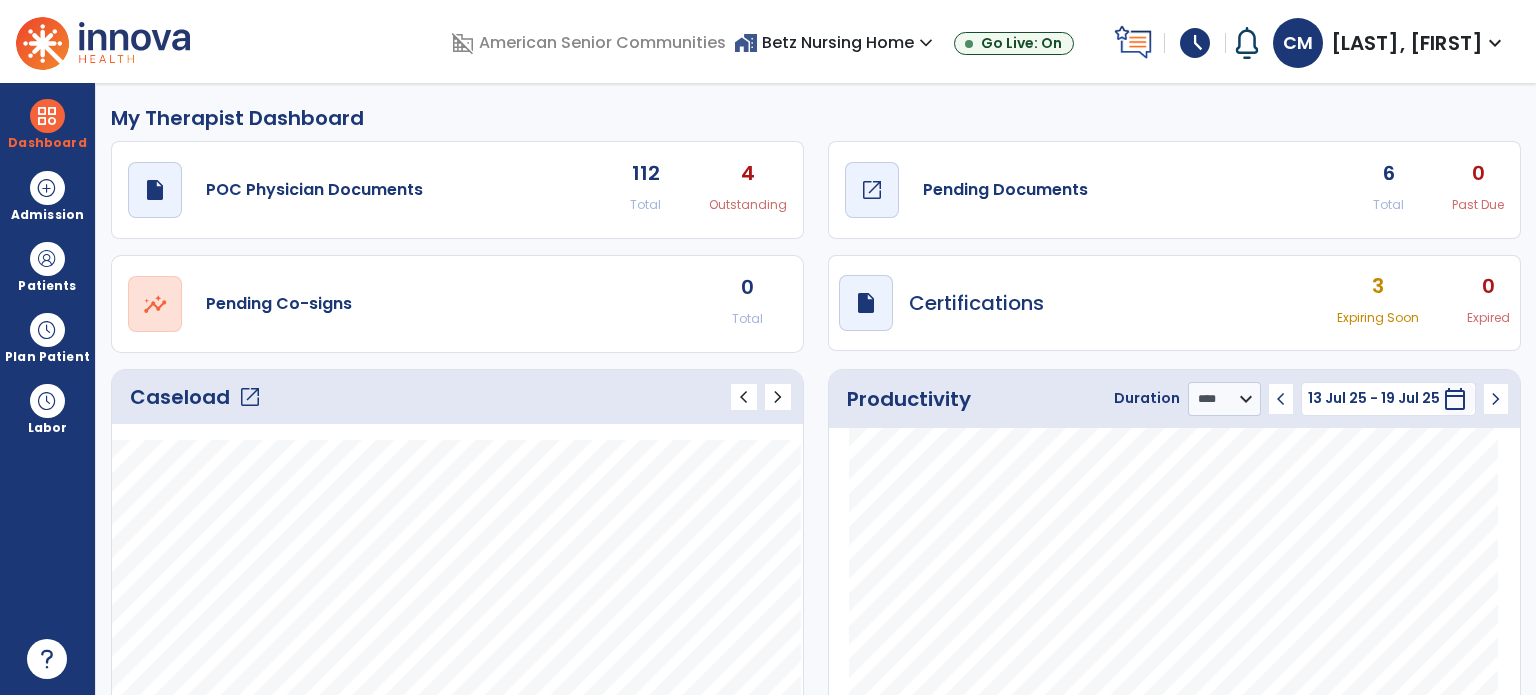 click on "Pending Documents" 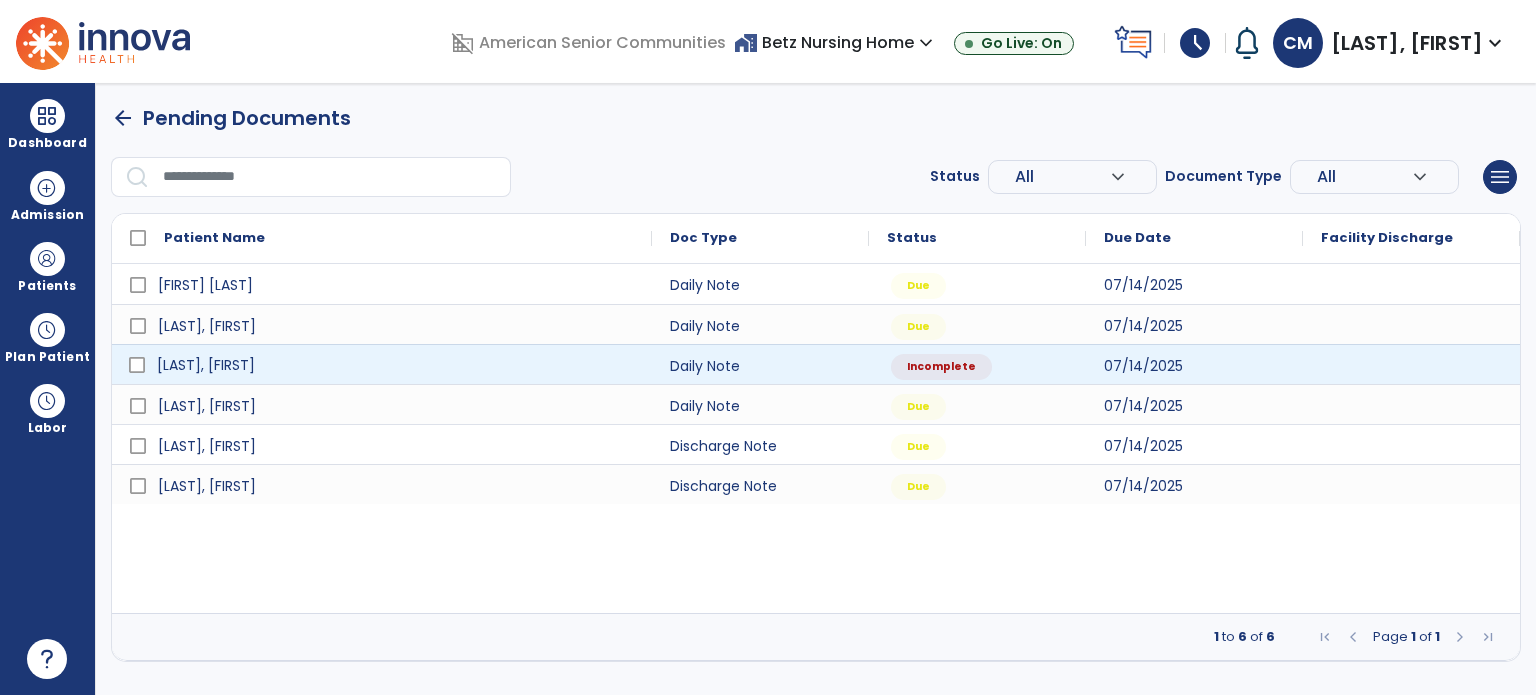 click on "[LAST], [FIRST]" at bounding box center (396, 365) 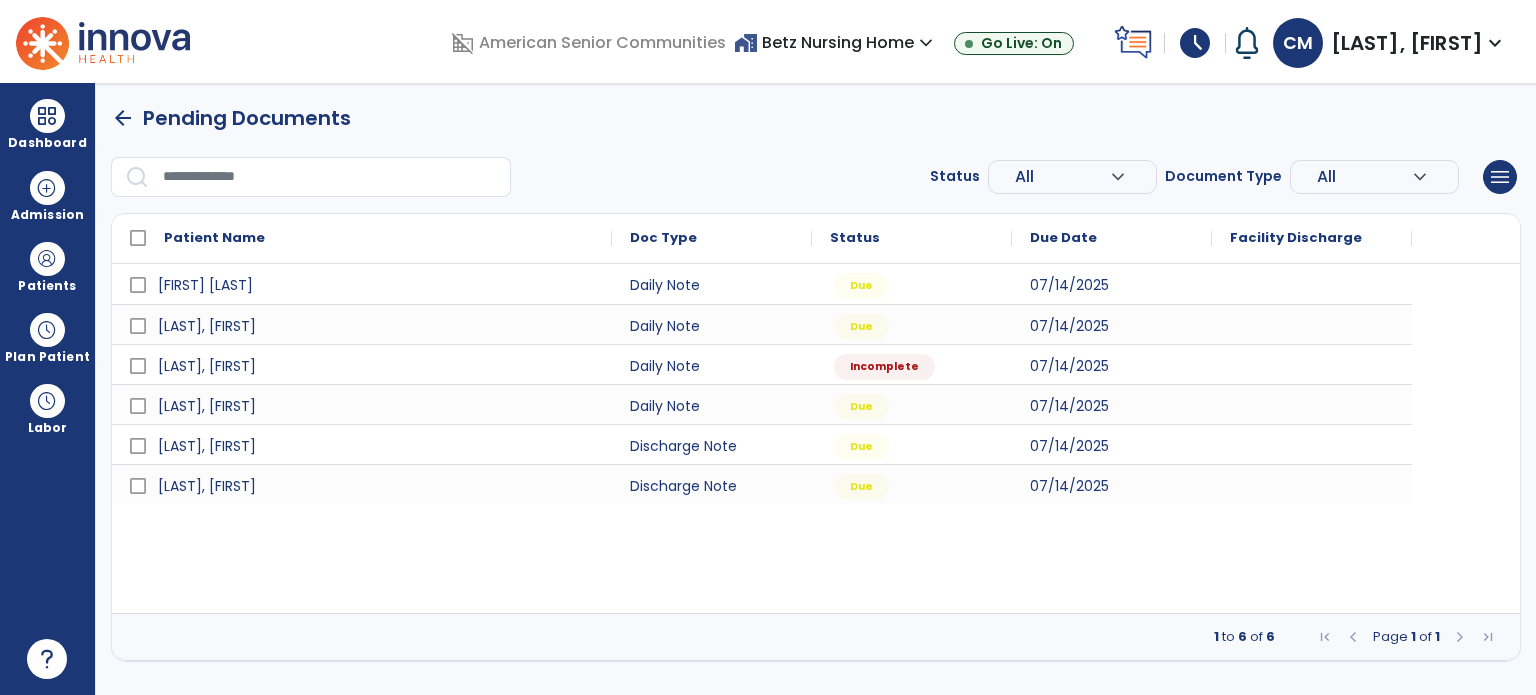 select on "*" 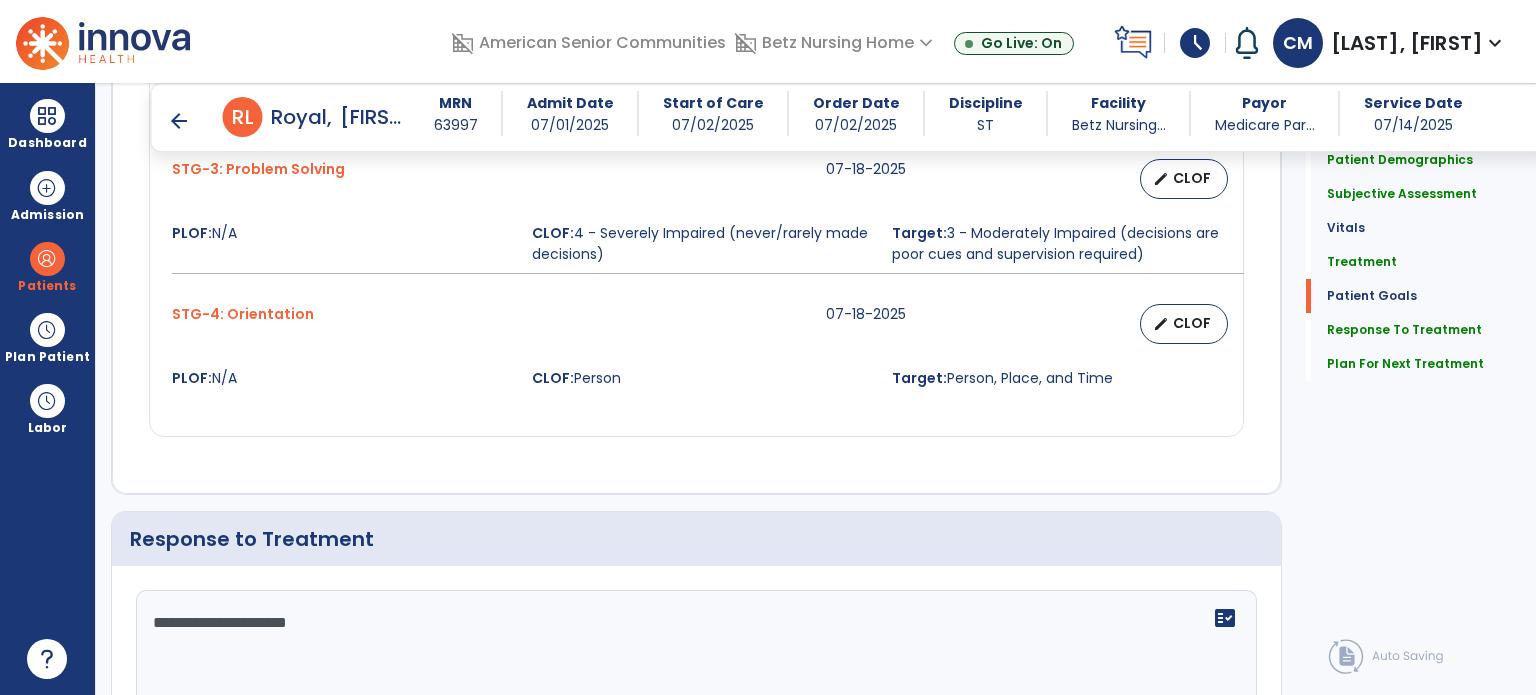 scroll, scrollTop: 2530, scrollLeft: 0, axis: vertical 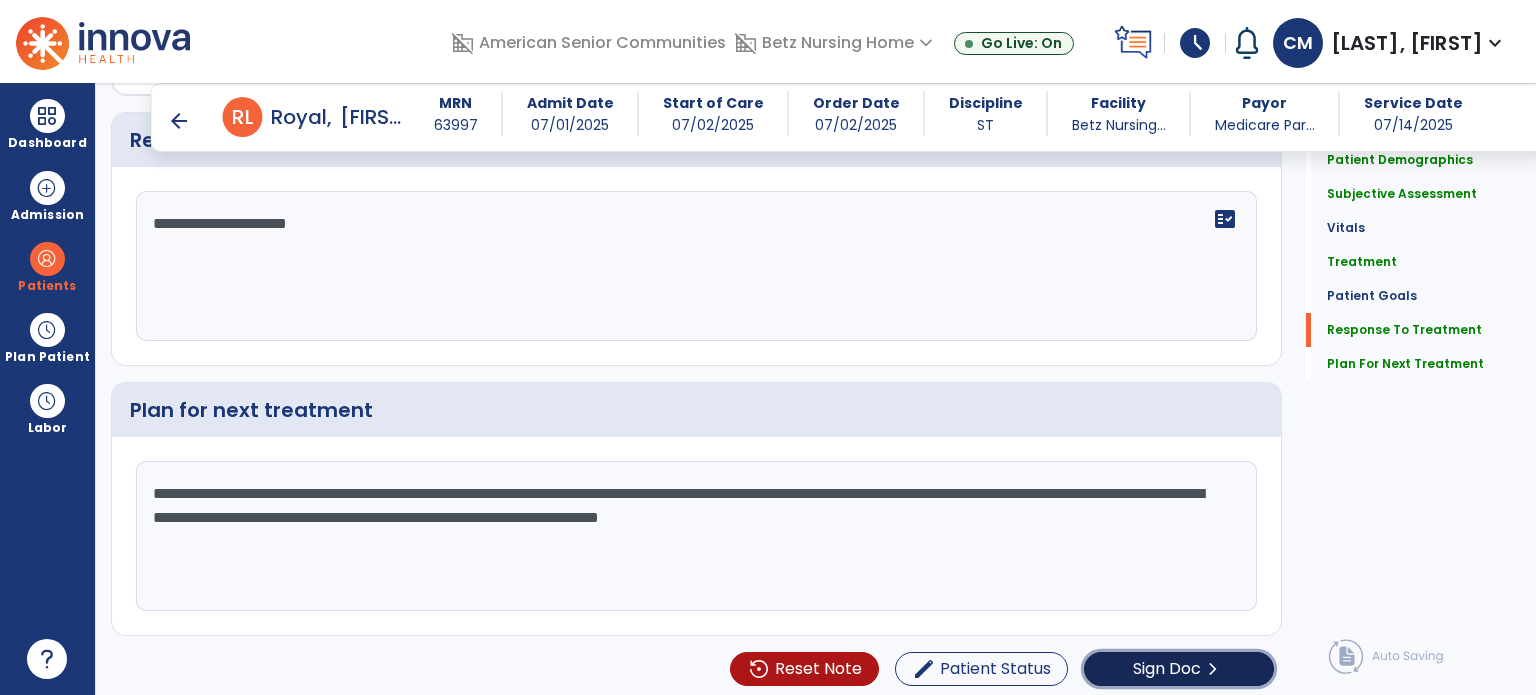 click on "Sign Doc" 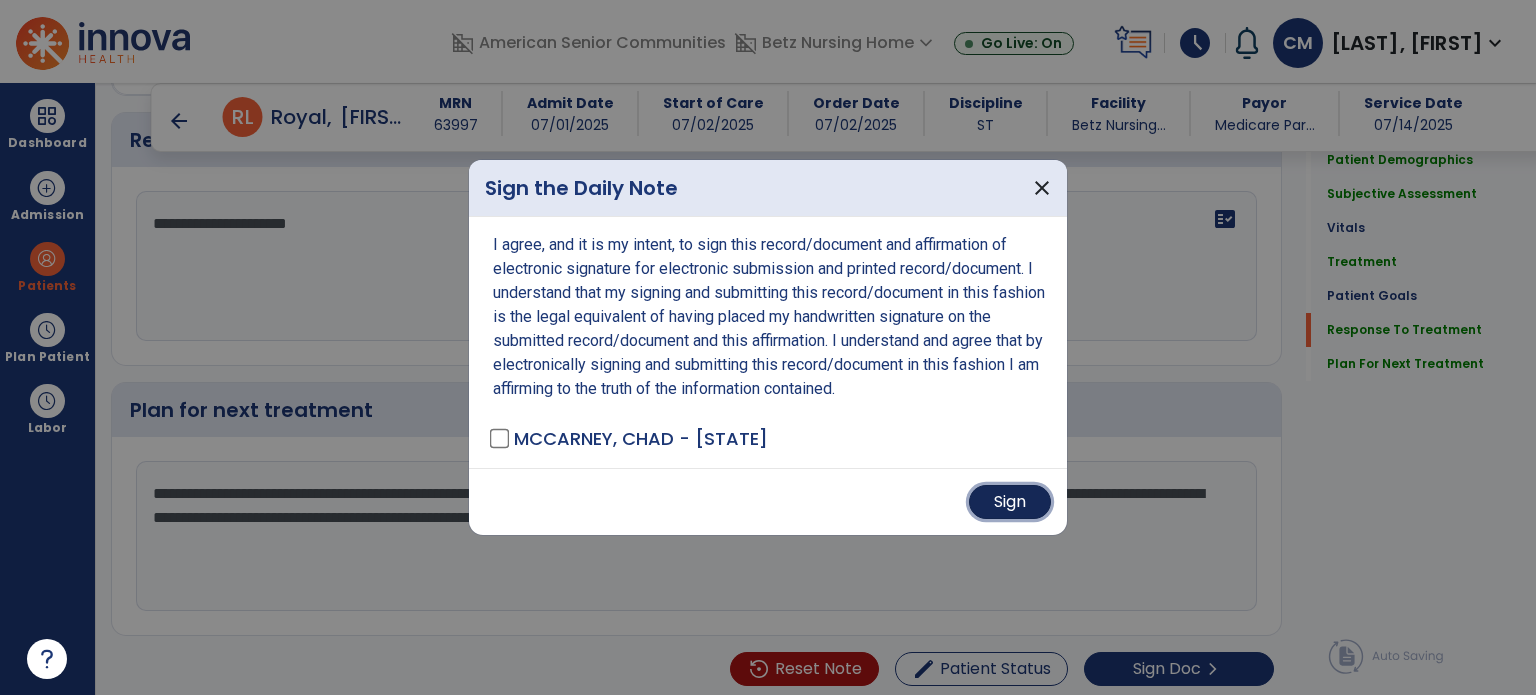 click on "Sign" at bounding box center [1010, 502] 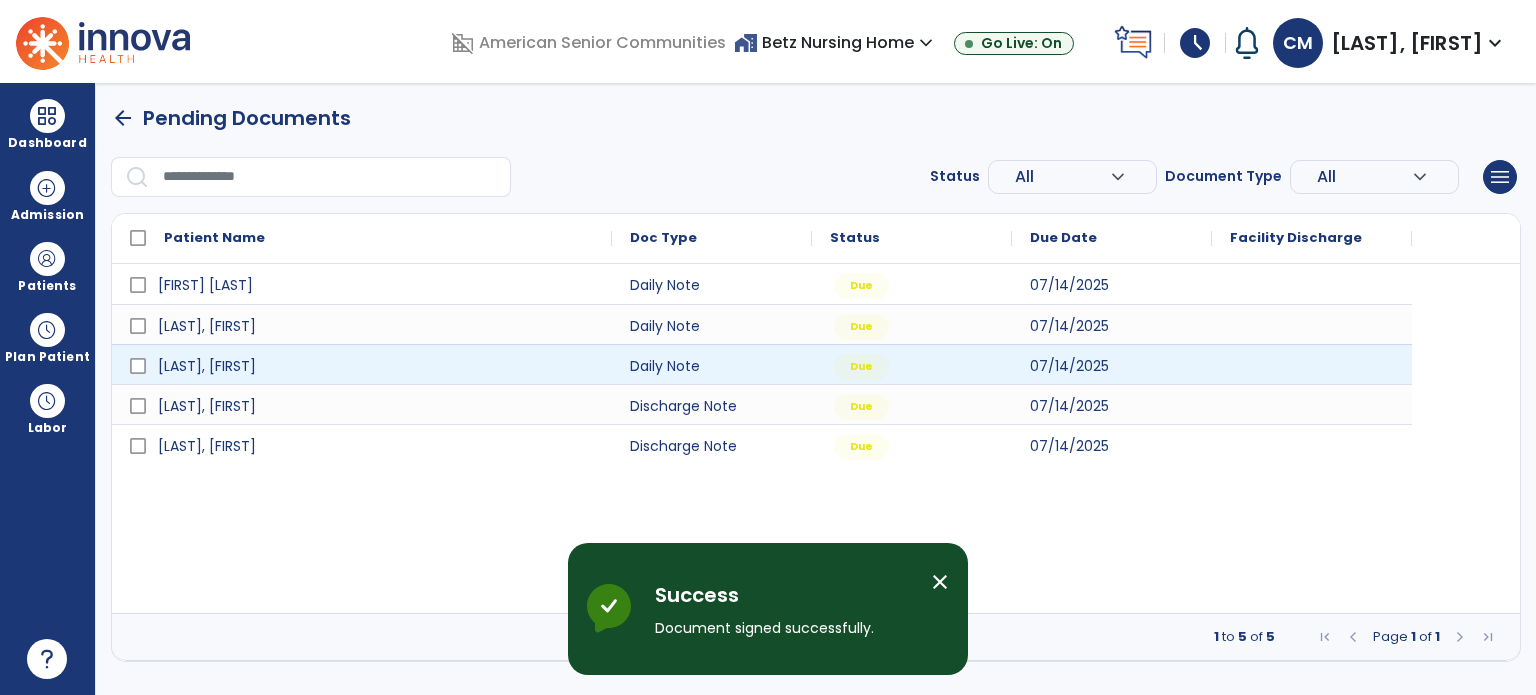 scroll, scrollTop: 0, scrollLeft: 0, axis: both 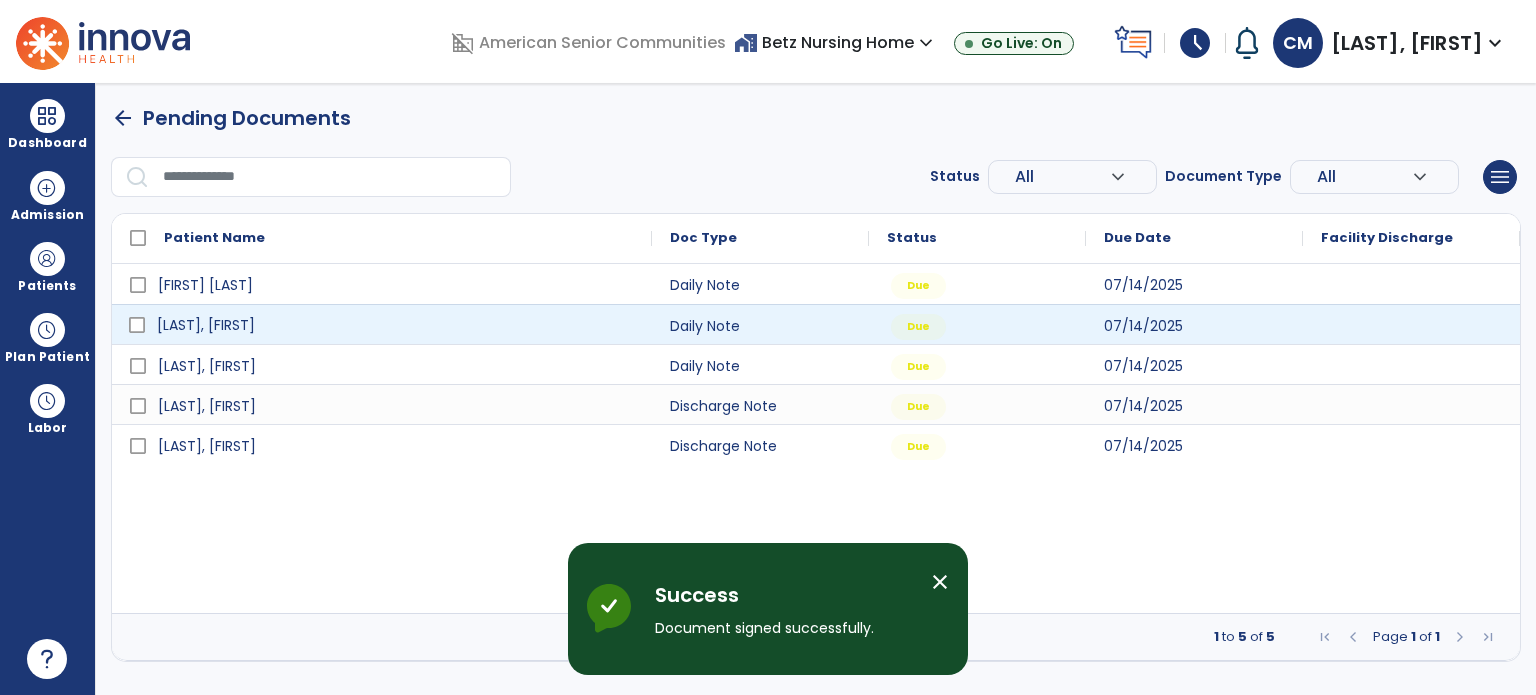 click on "[LAST], [FIRST]" at bounding box center [396, 325] 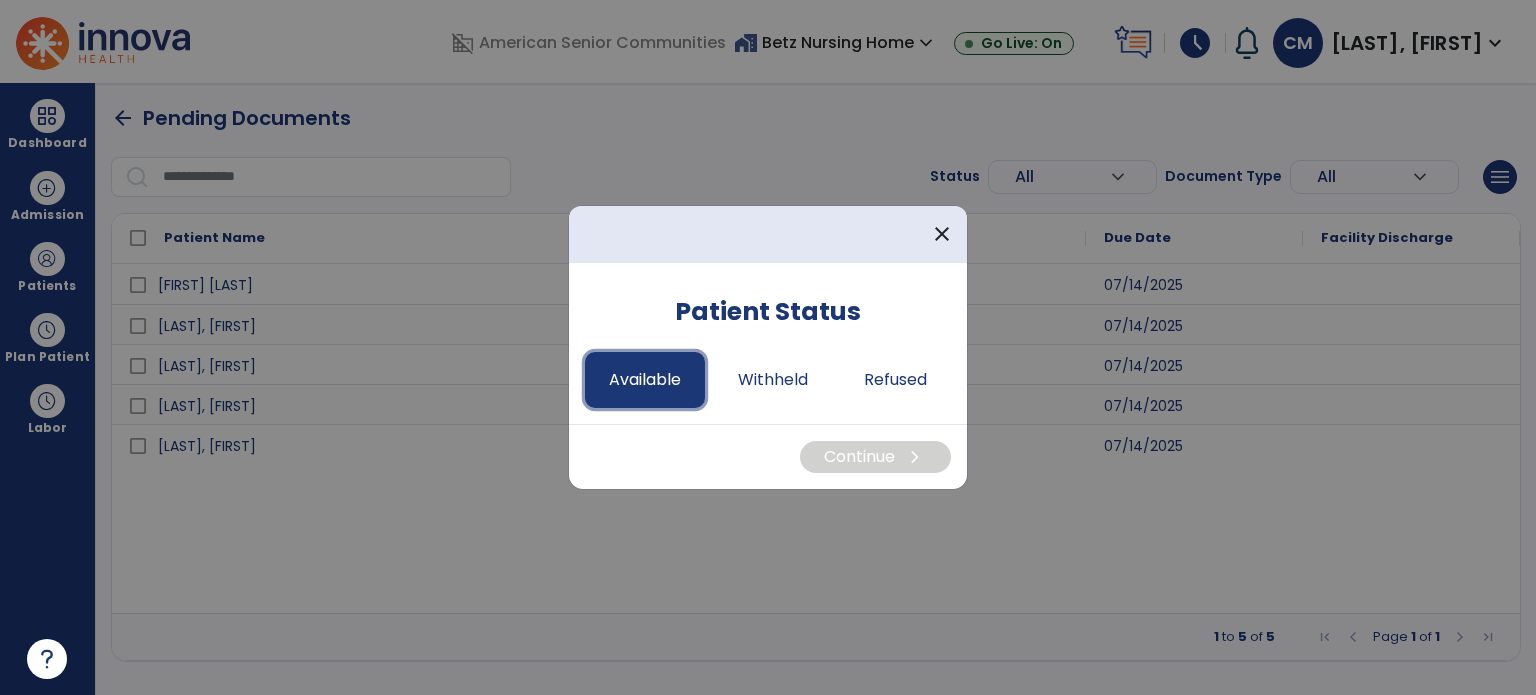 click on "Available" at bounding box center [645, 380] 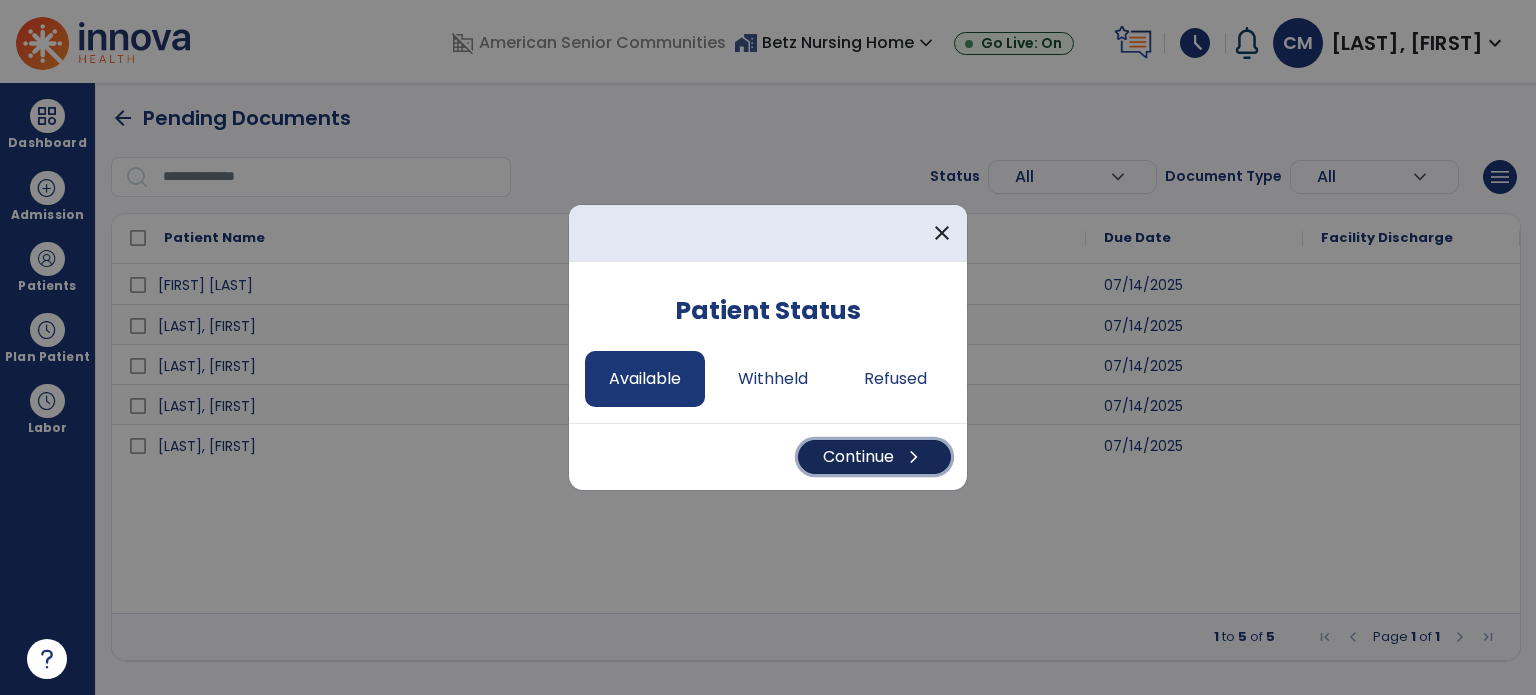 click on "Continue   chevron_right" at bounding box center [874, 457] 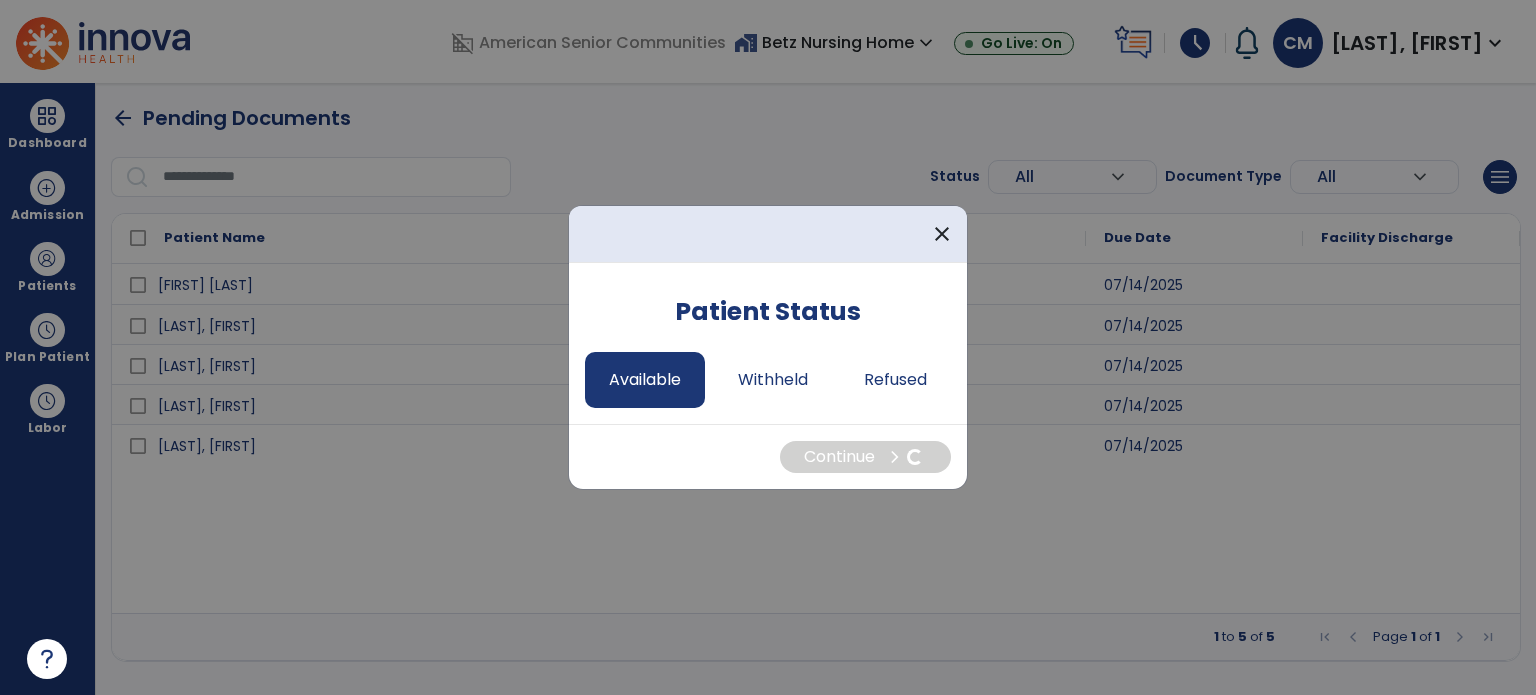 select on "*" 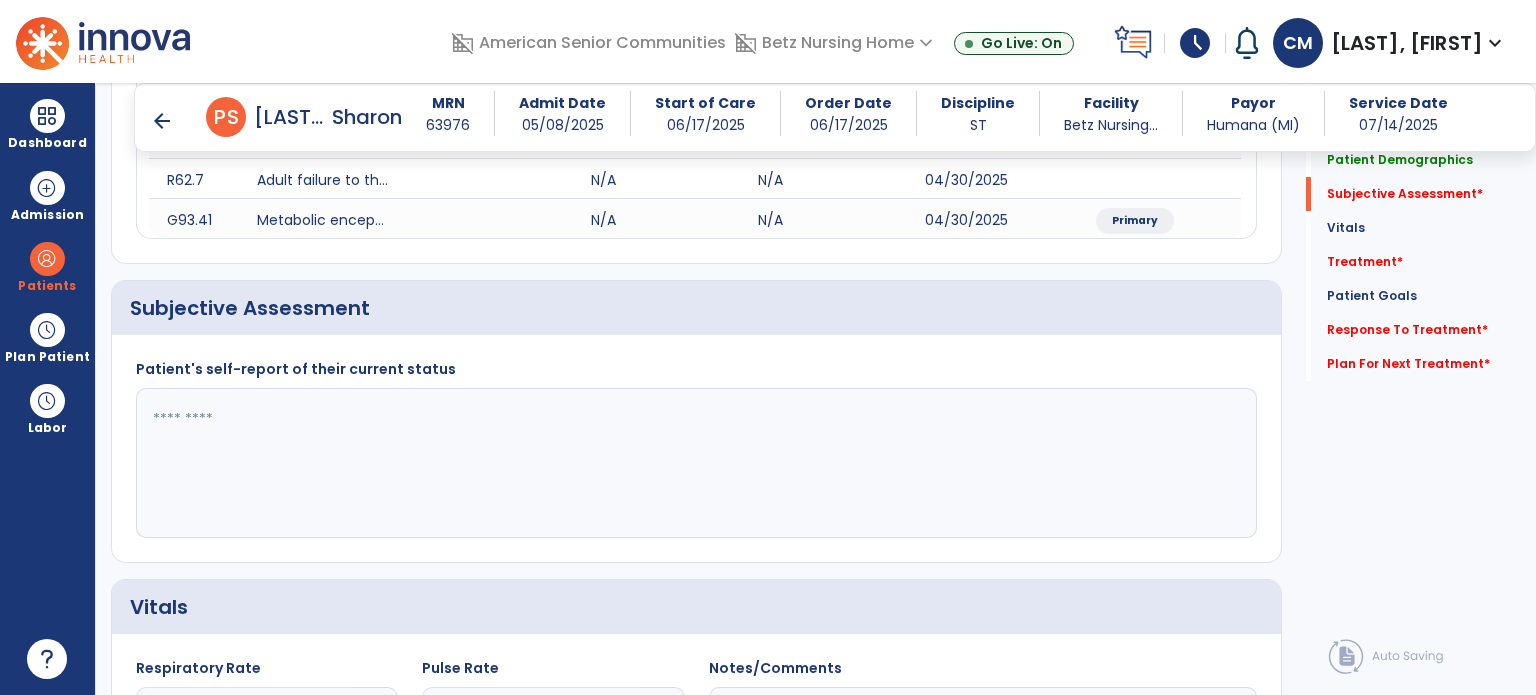 scroll, scrollTop: 370, scrollLeft: 0, axis: vertical 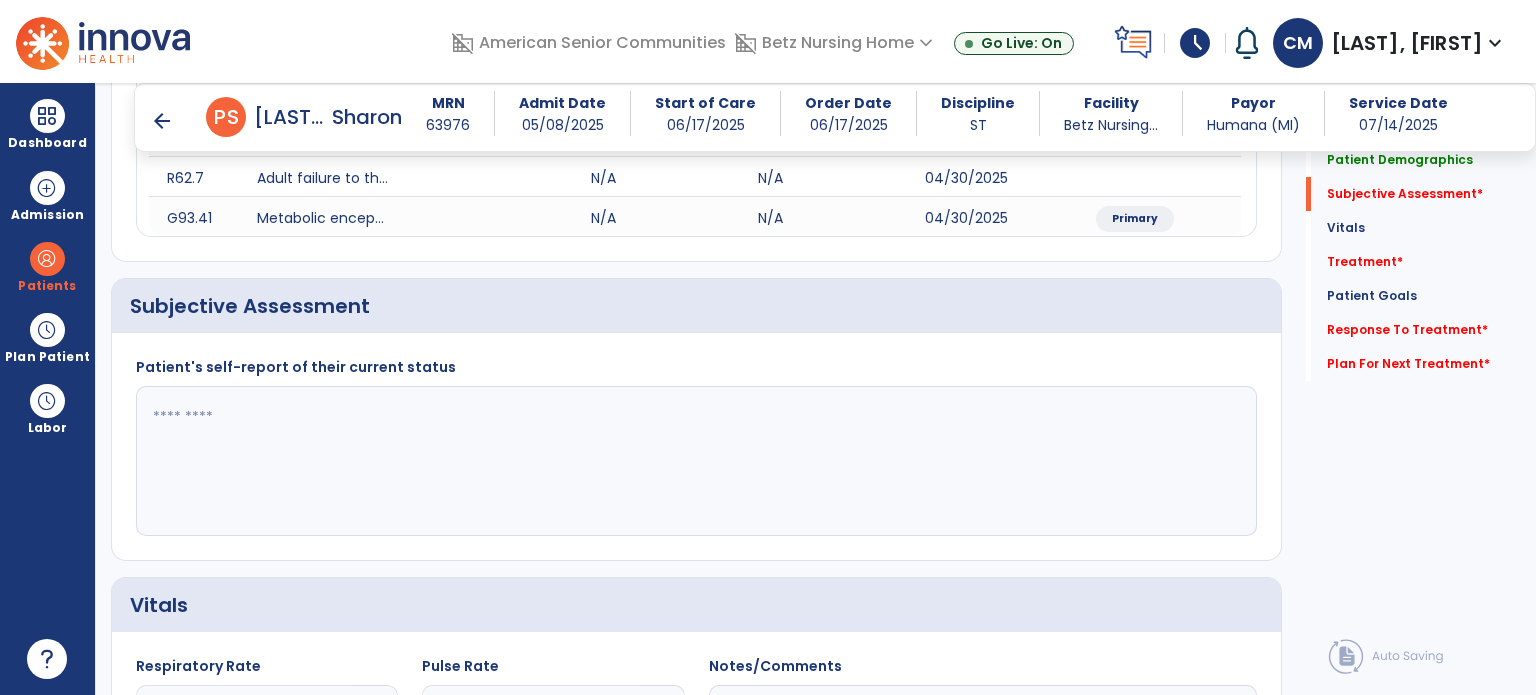 click 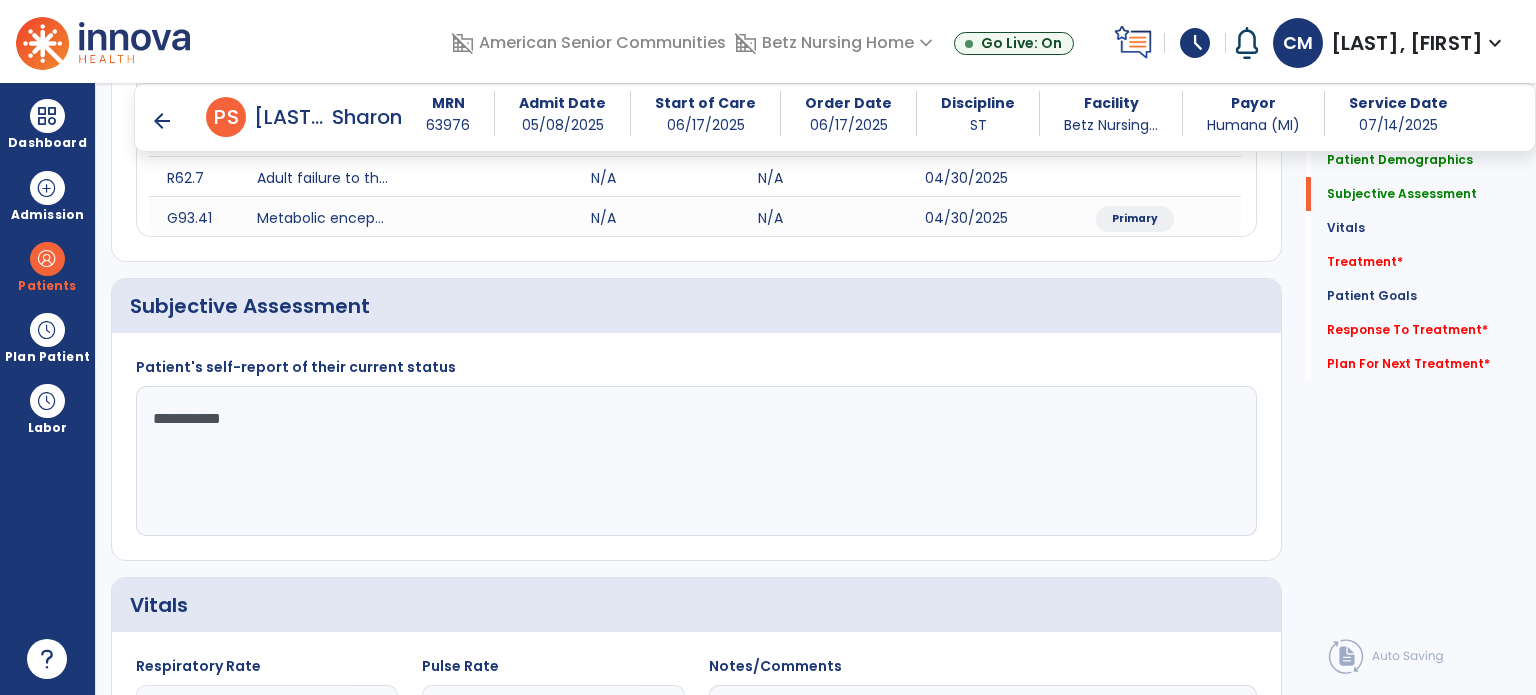 click on "**********" 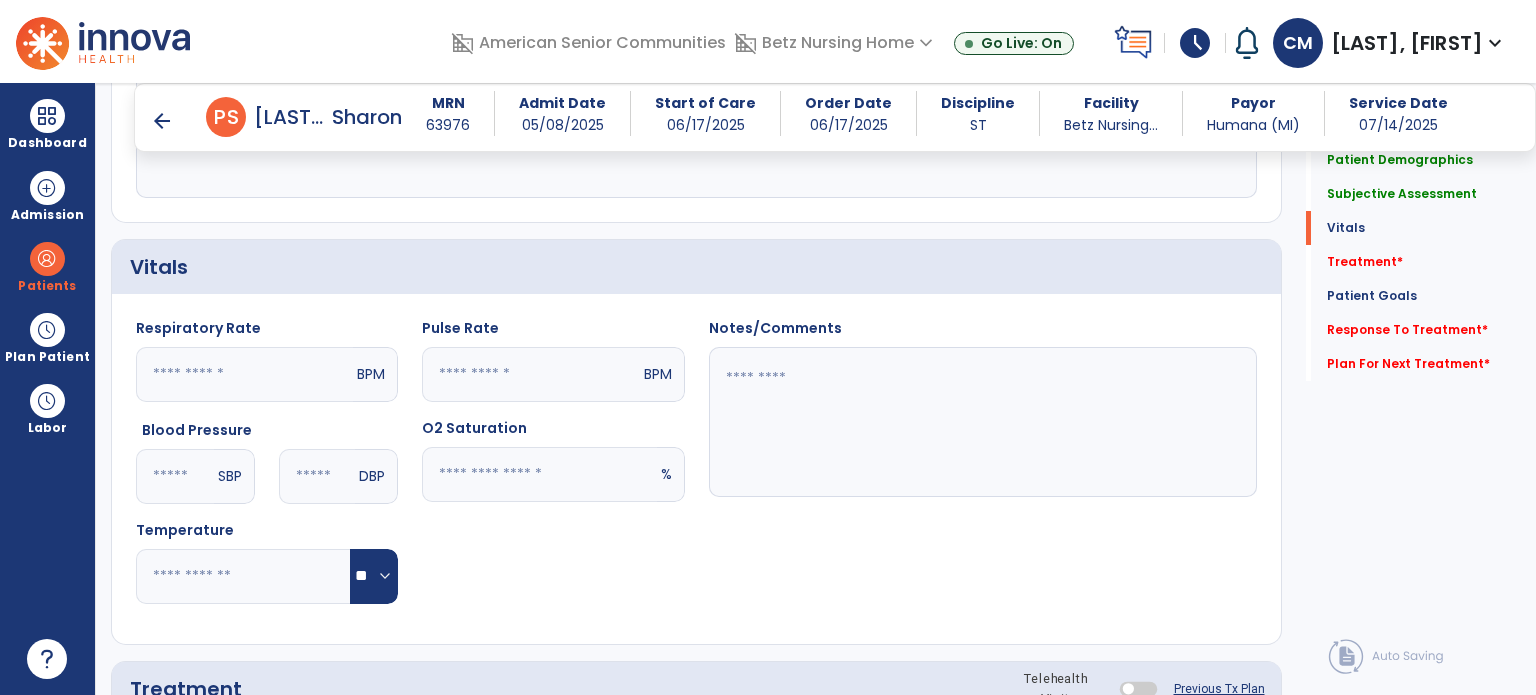 scroll, scrollTop: 711, scrollLeft: 0, axis: vertical 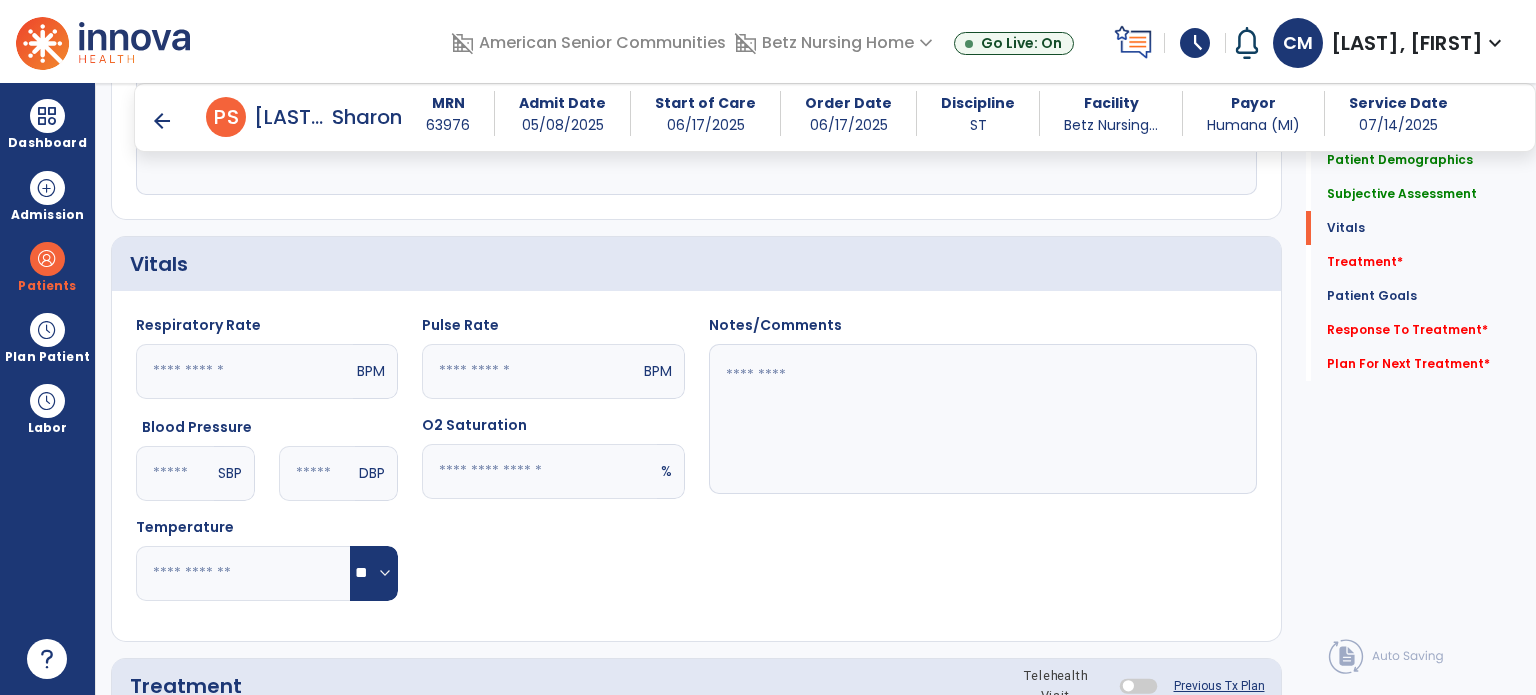 type on "**********" 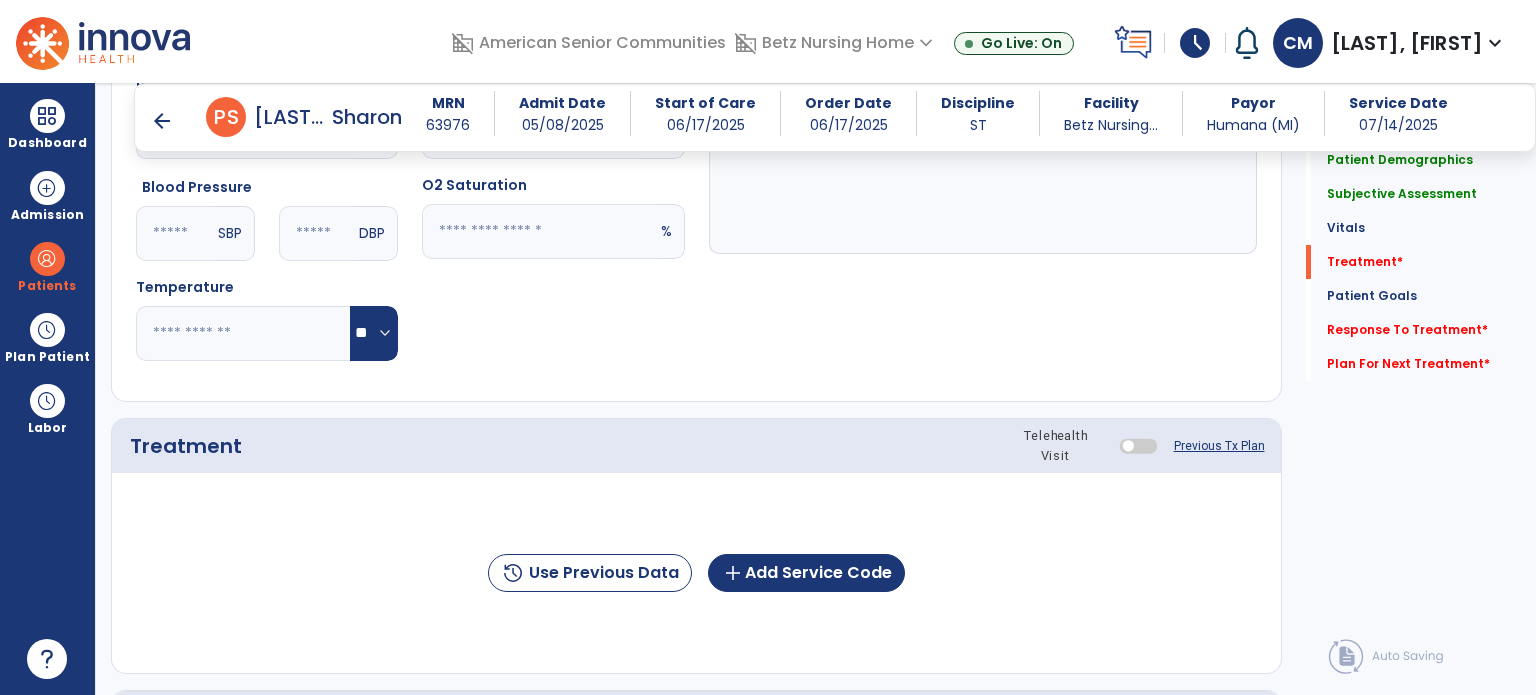 scroll, scrollTop: 1079, scrollLeft: 0, axis: vertical 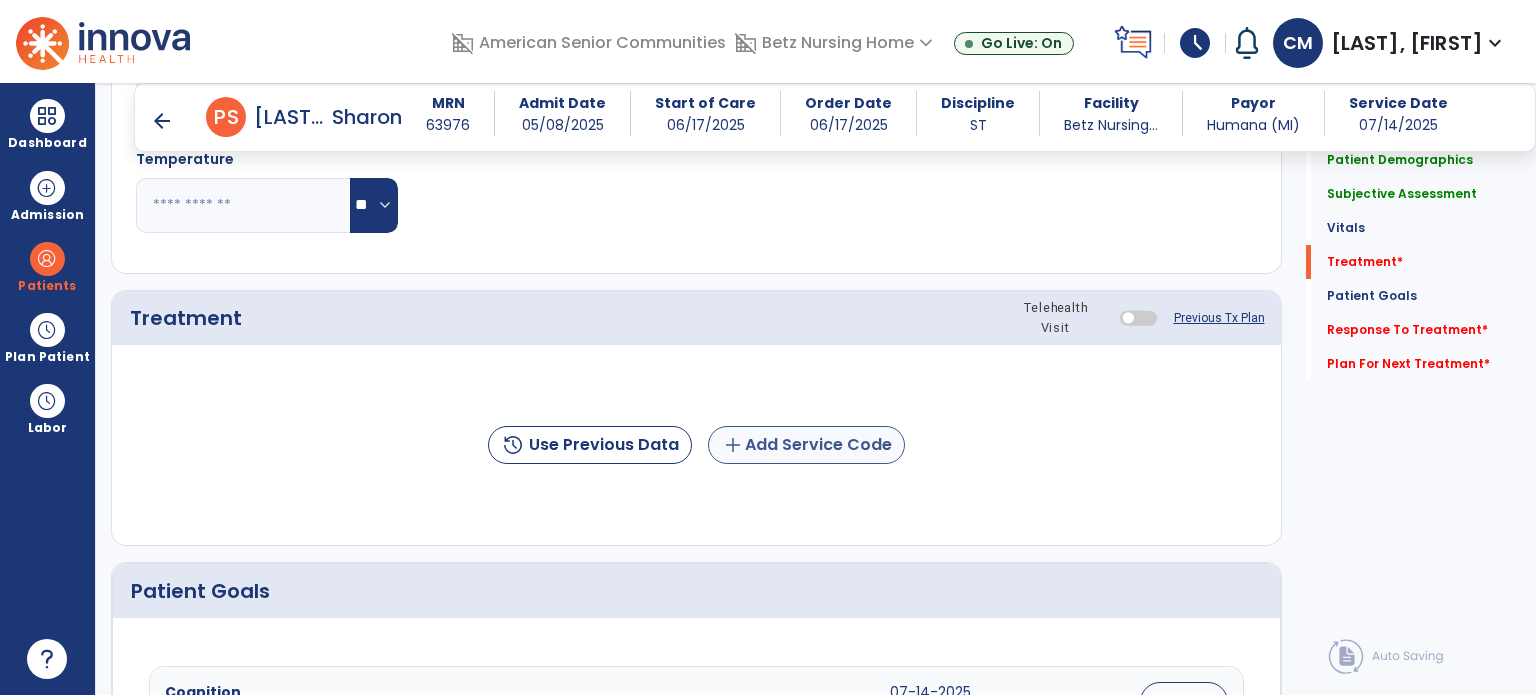 type on "**********" 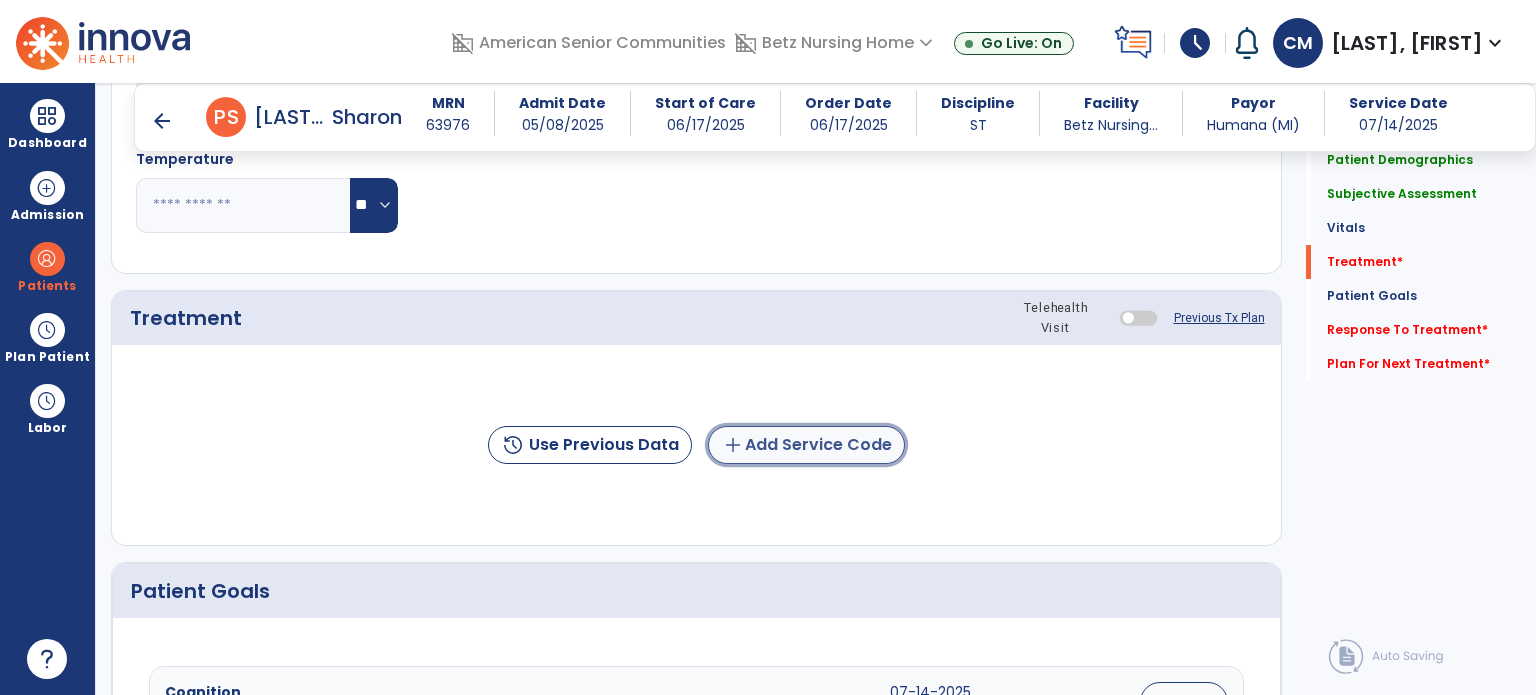 click on "add  Add Service Code" 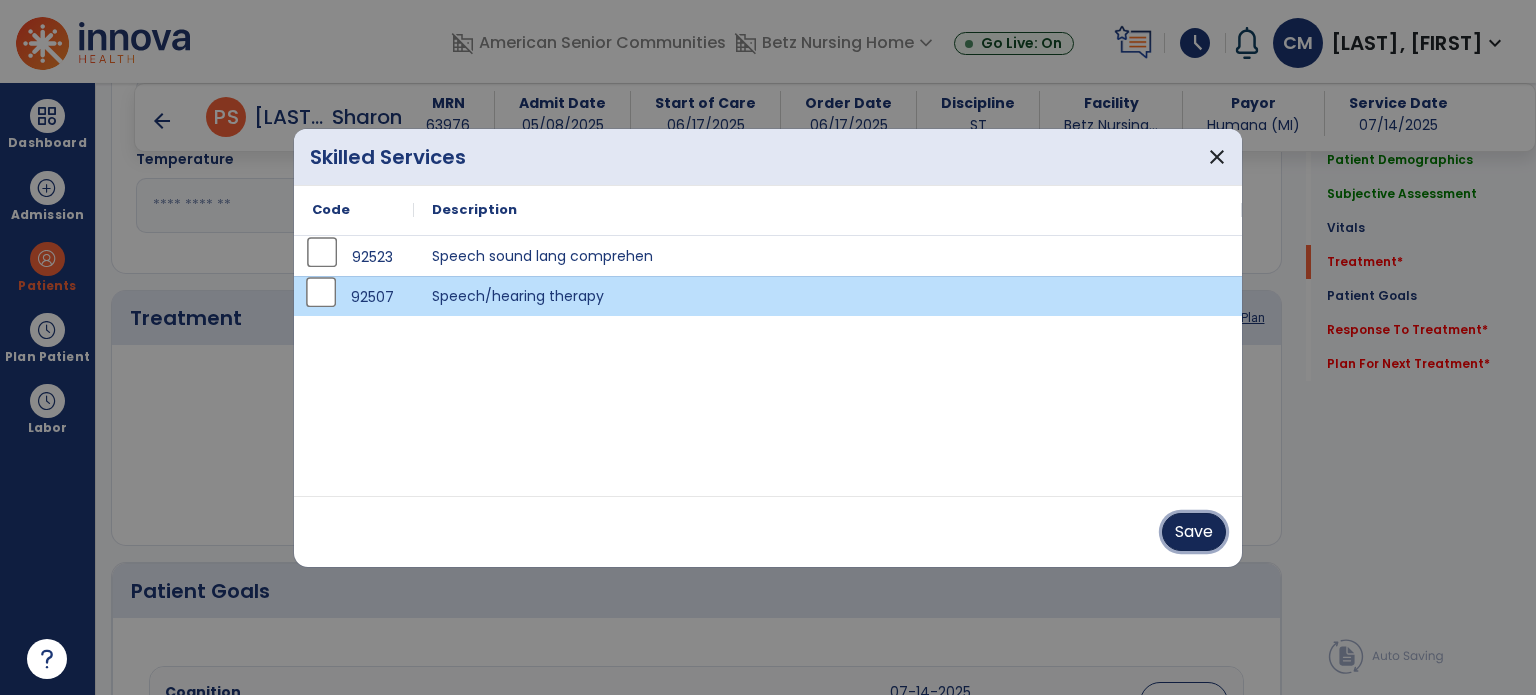 click on "Save" at bounding box center [1194, 532] 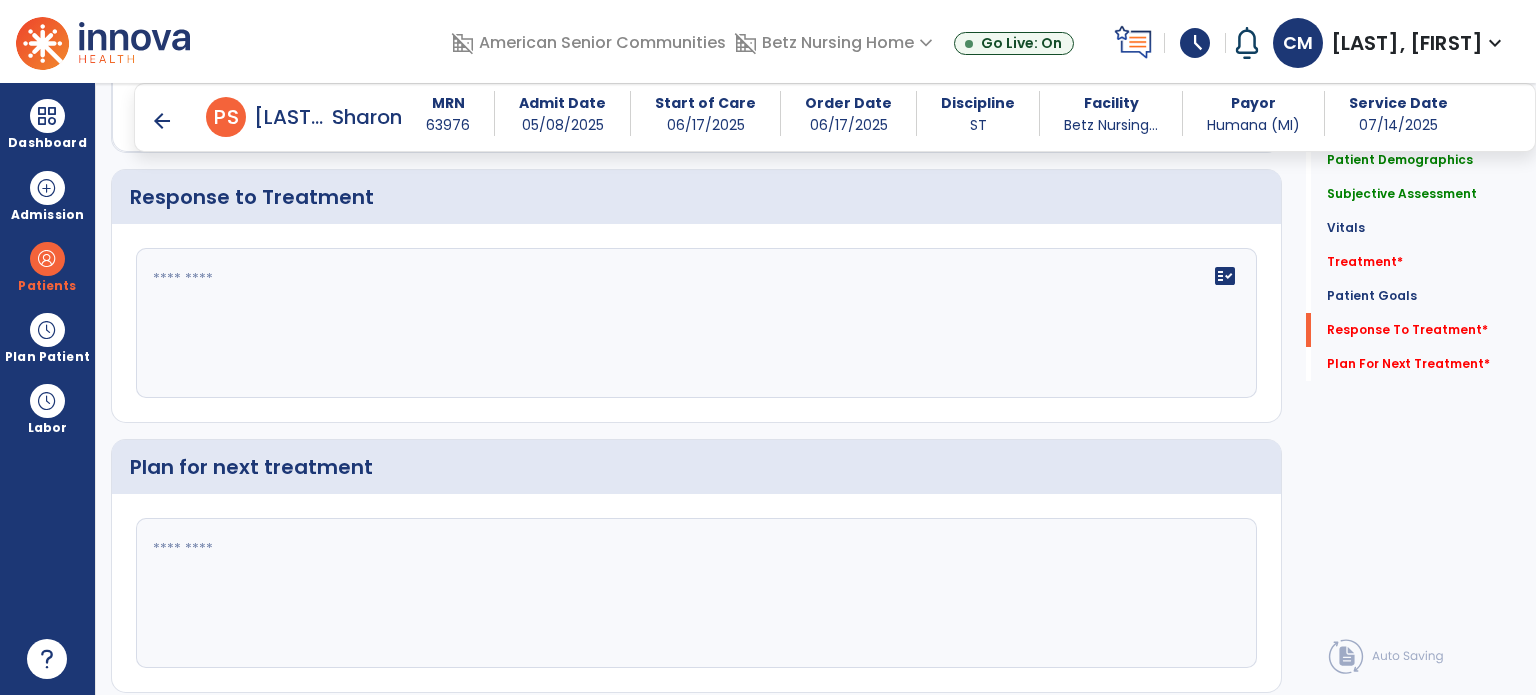 scroll, scrollTop: 2428, scrollLeft: 0, axis: vertical 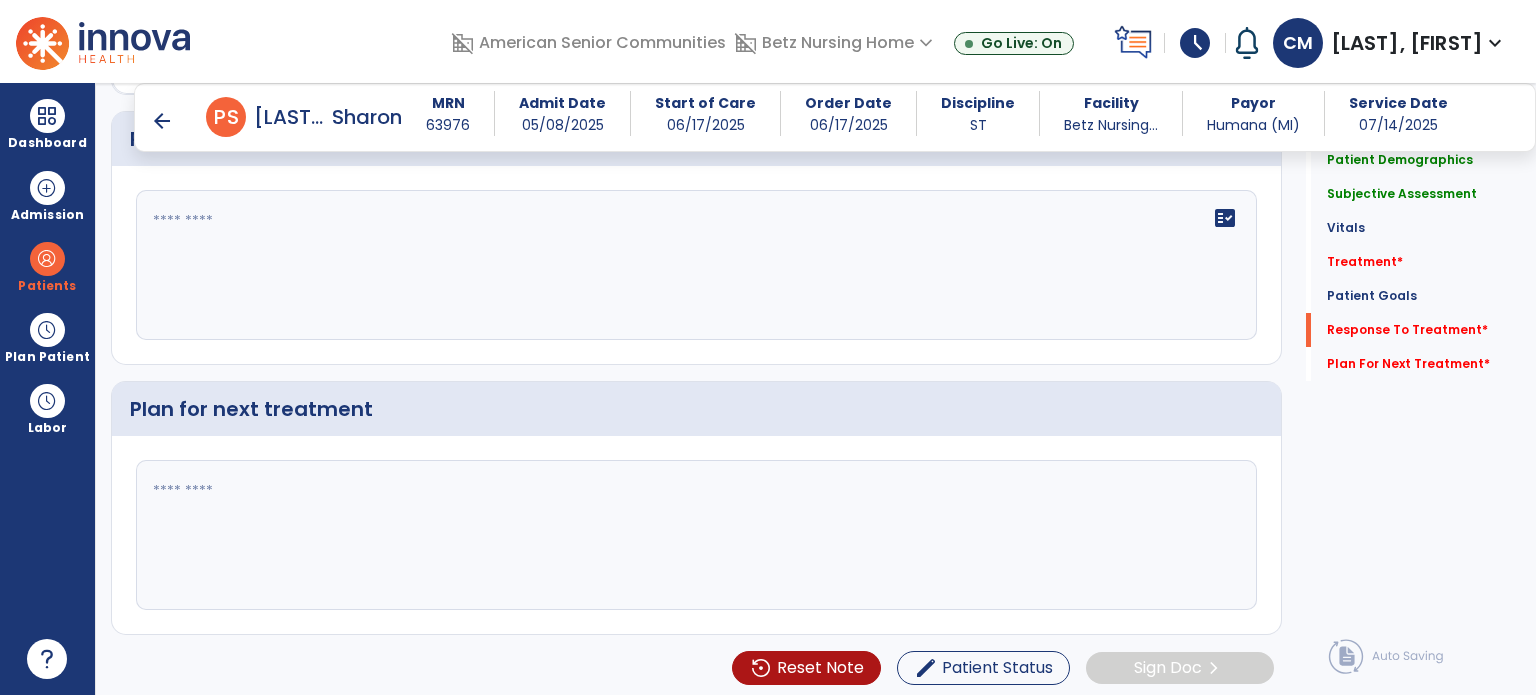 click 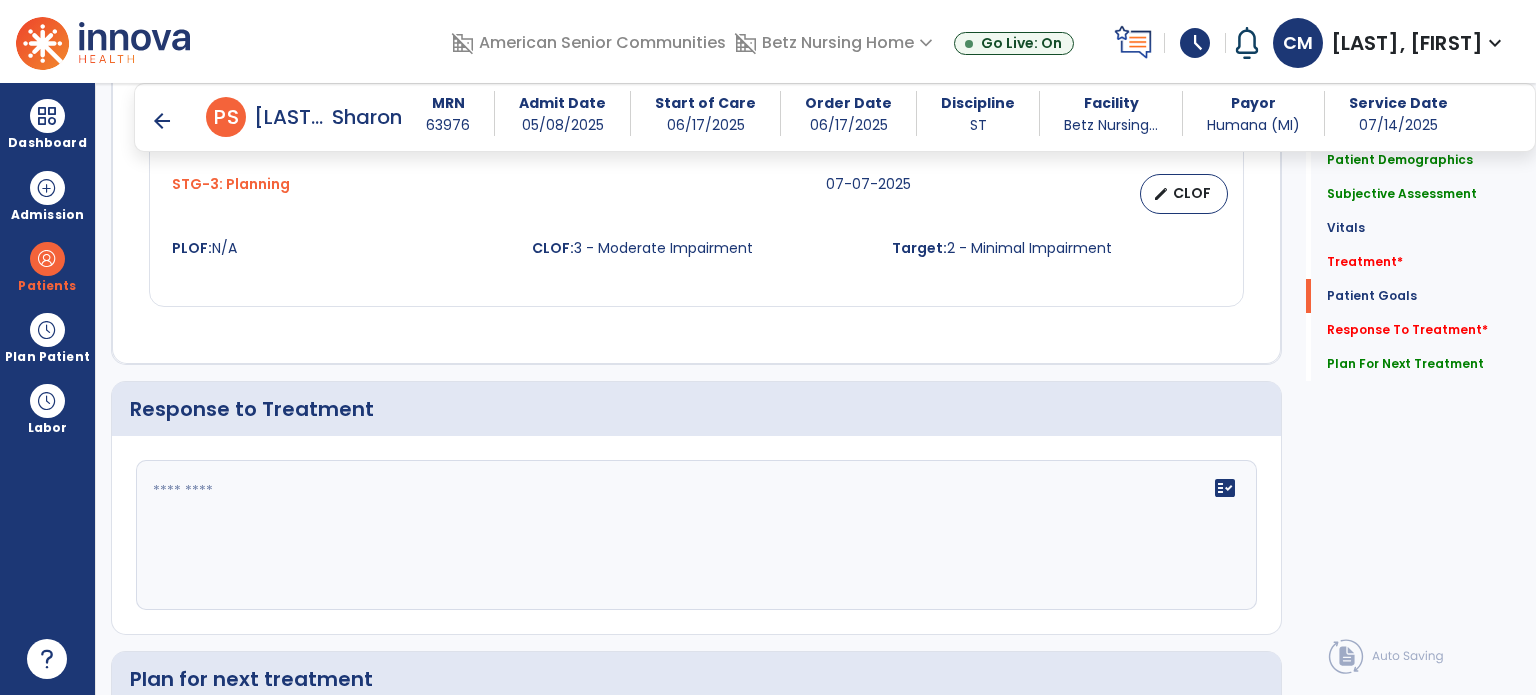 scroll, scrollTop: 2156, scrollLeft: 0, axis: vertical 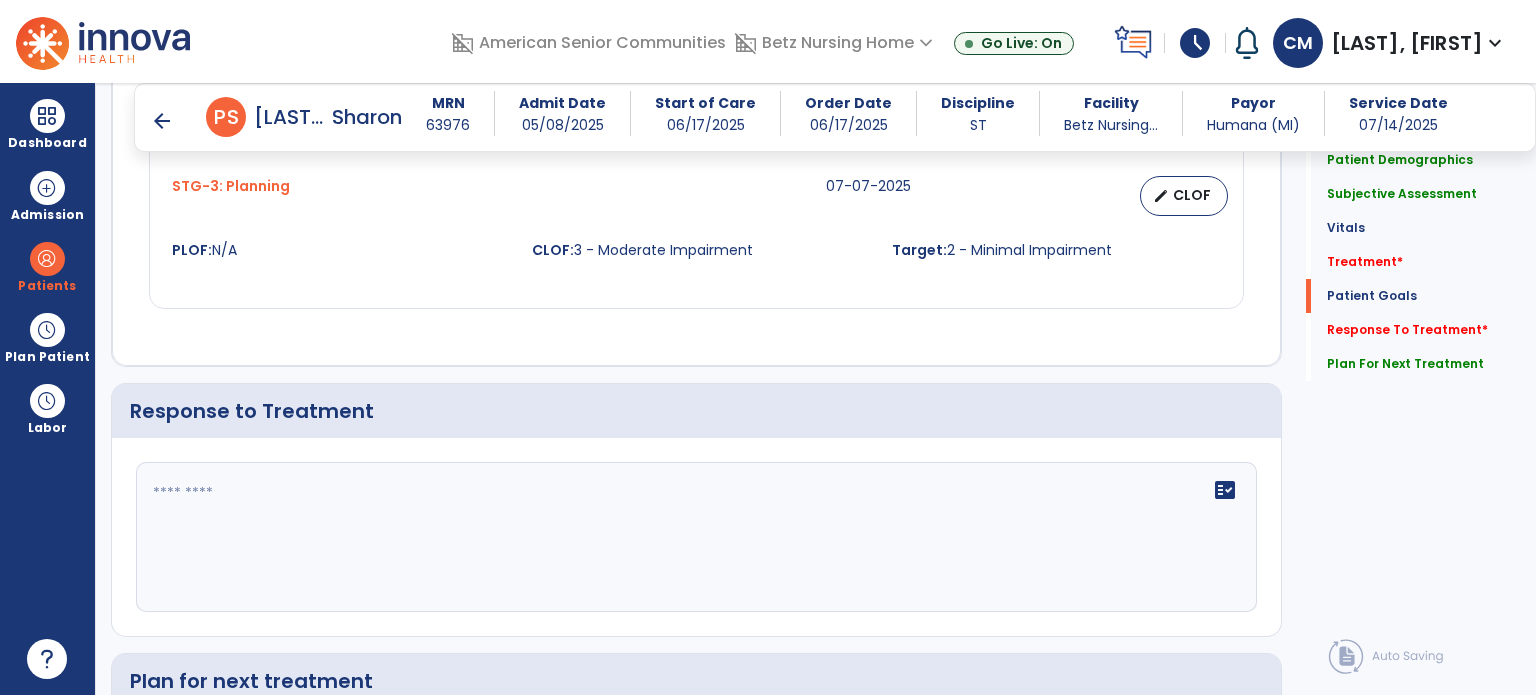type on "**********" 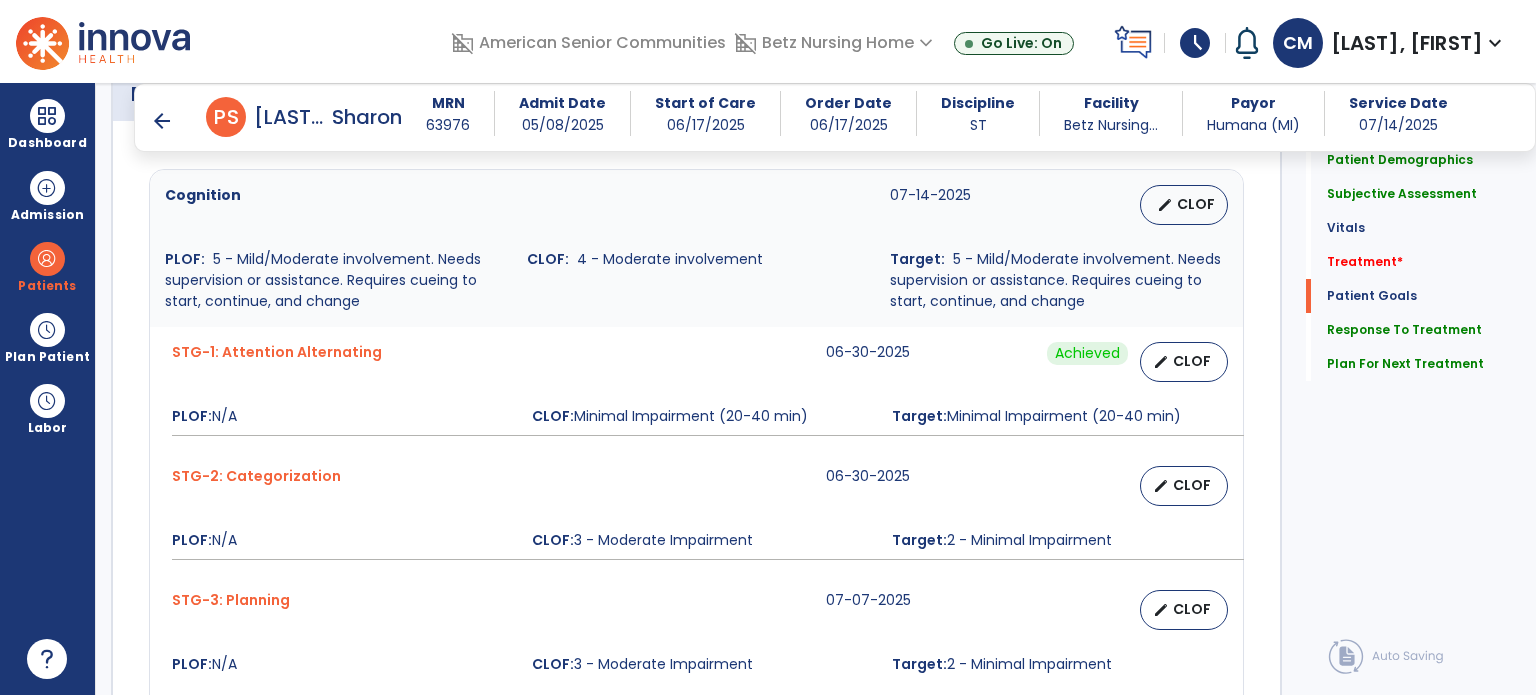 scroll, scrollTop: 2428, scrollLeft: 0, axis: vertical 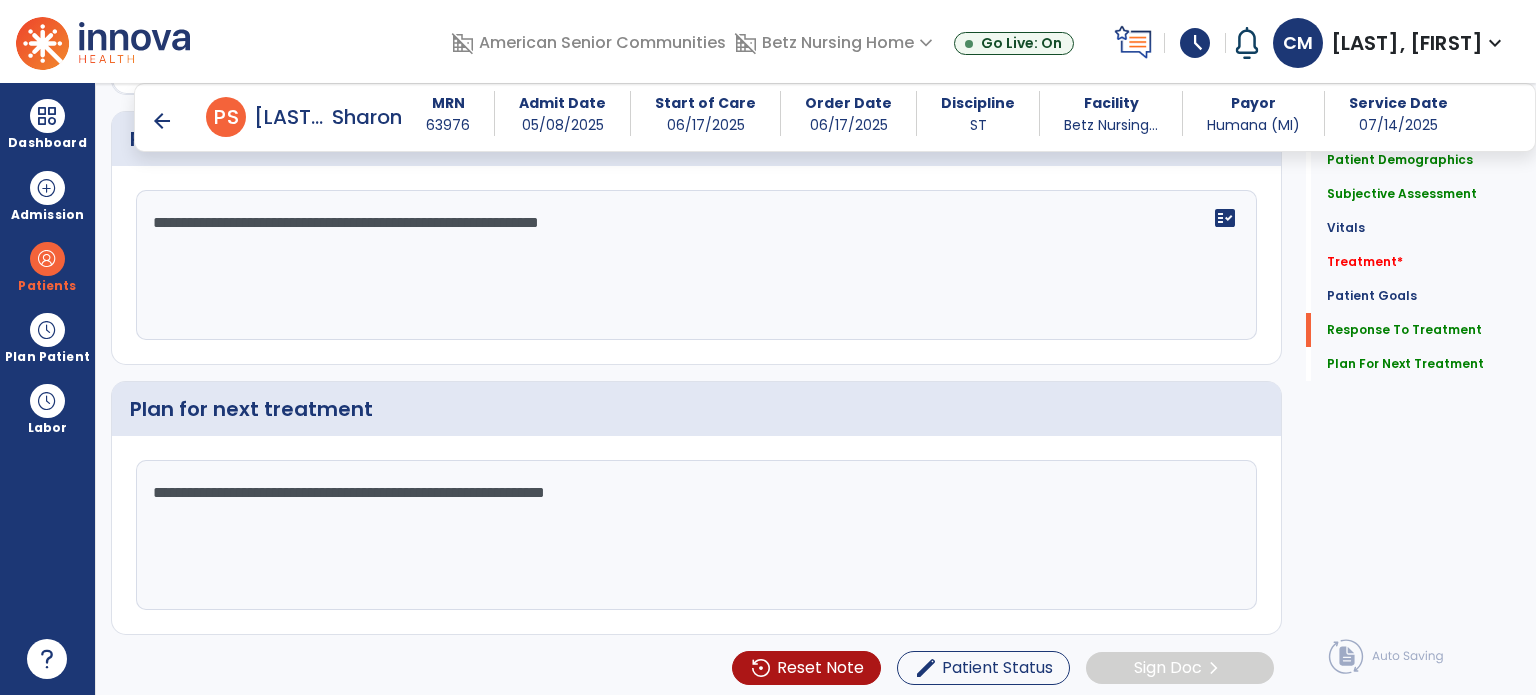 type on "**********" 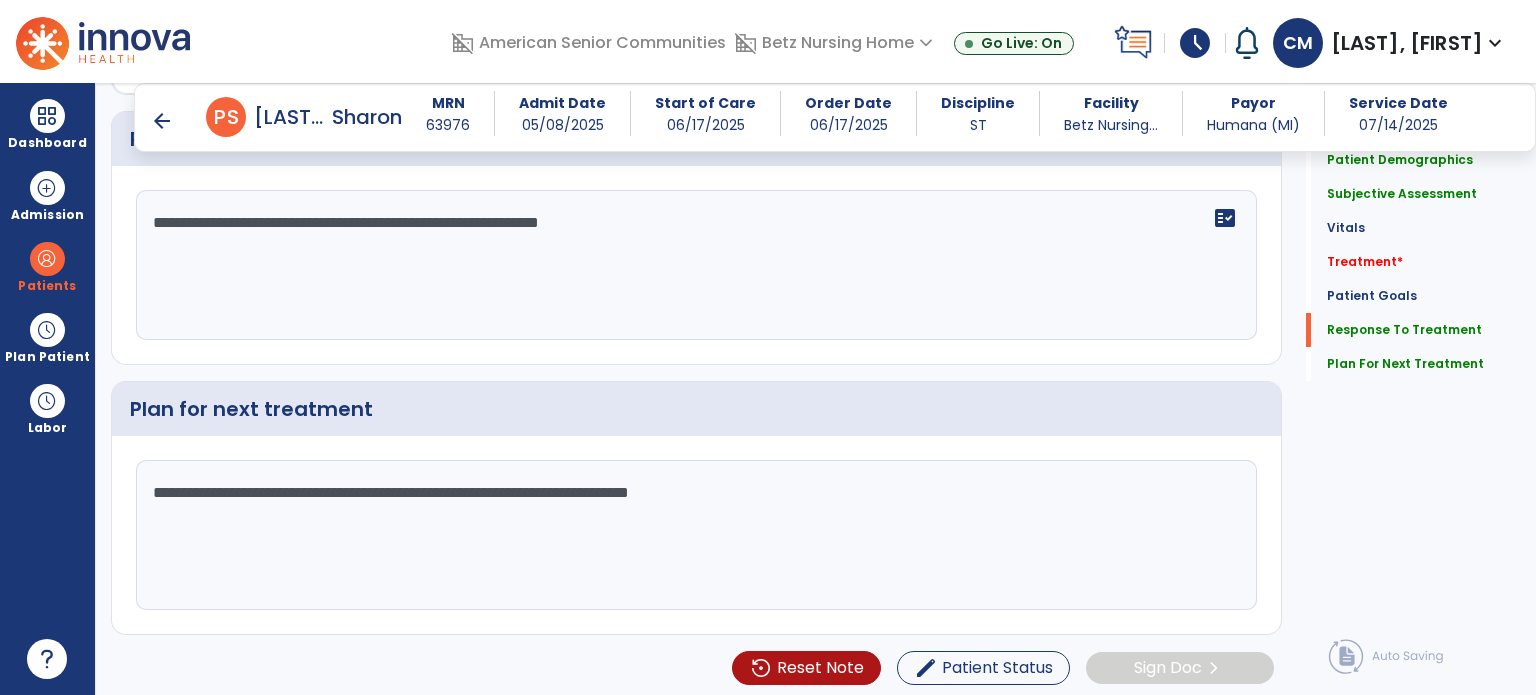 type on "**********" 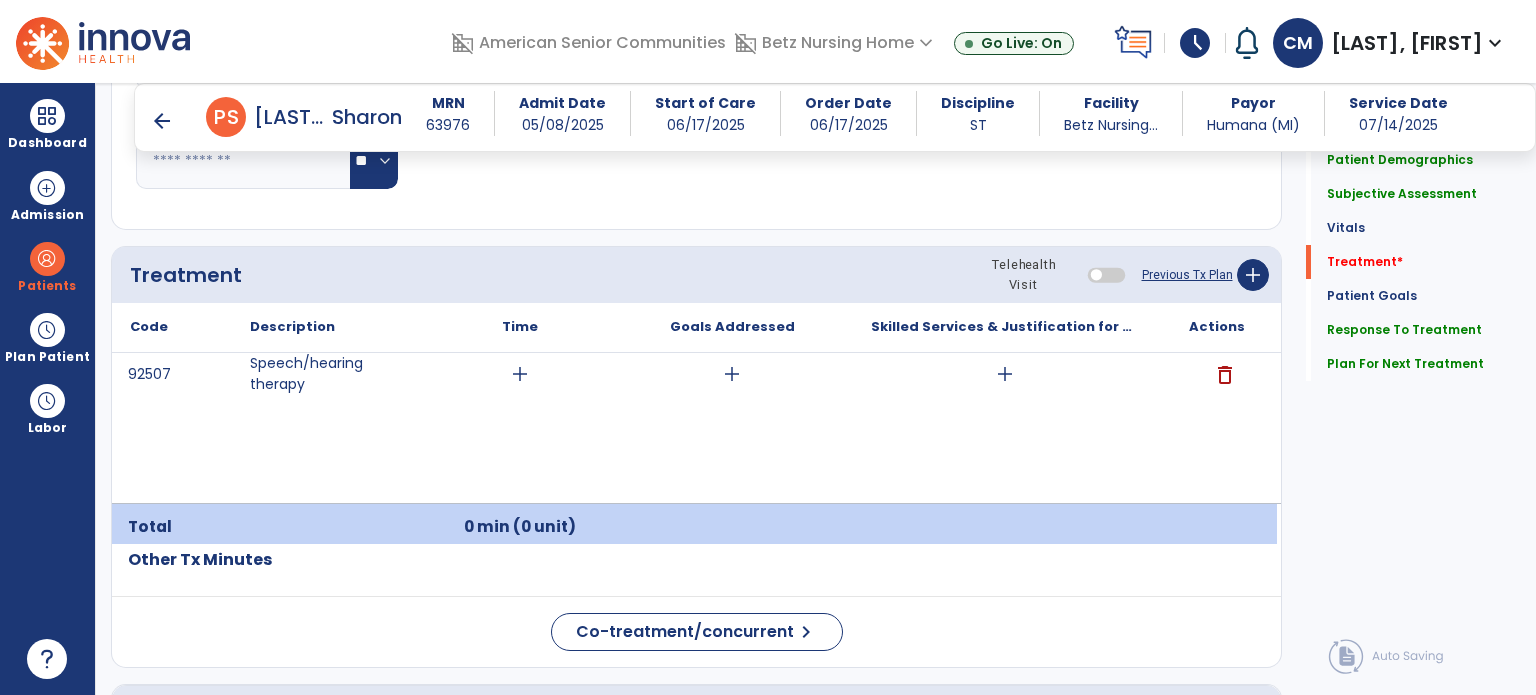 scroll, scrollTop: 1083, scrollLeft: 0, axis: vertical 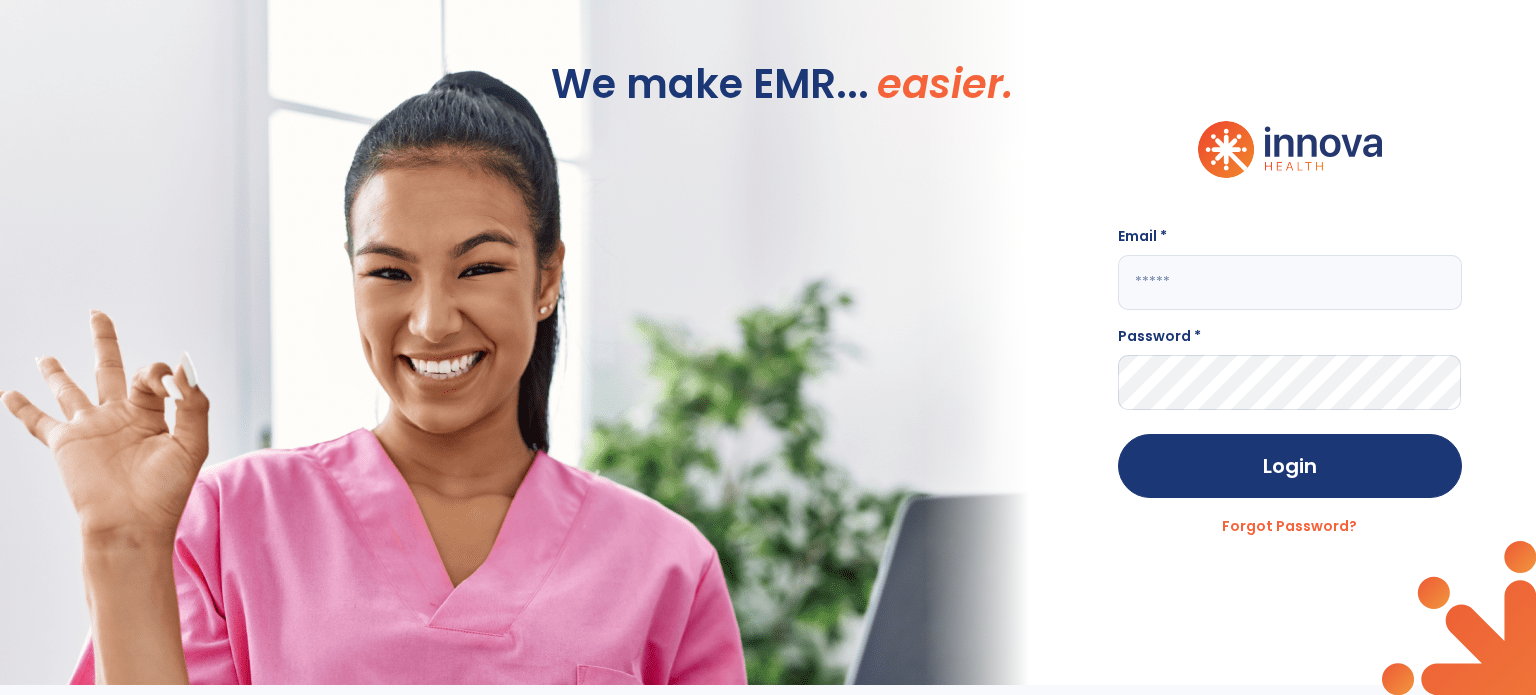 click 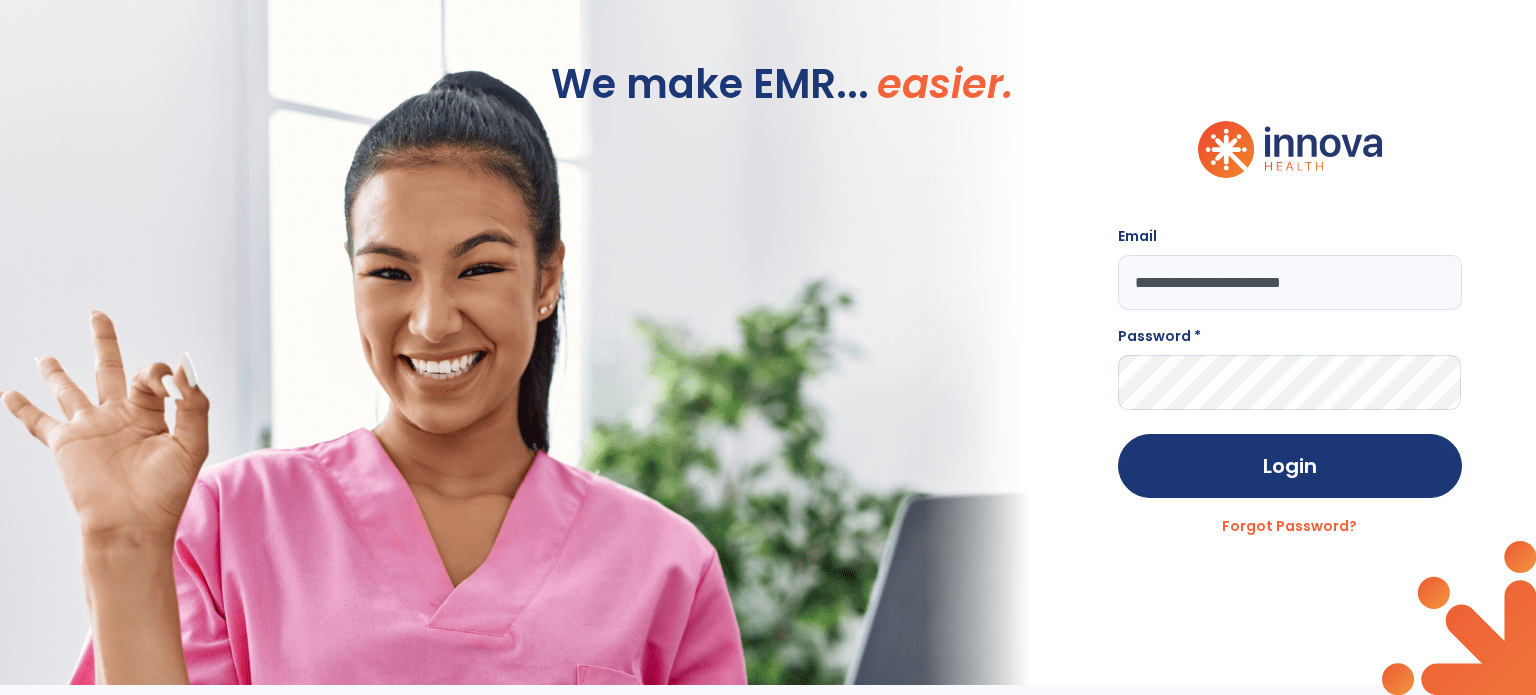 type on "**********" 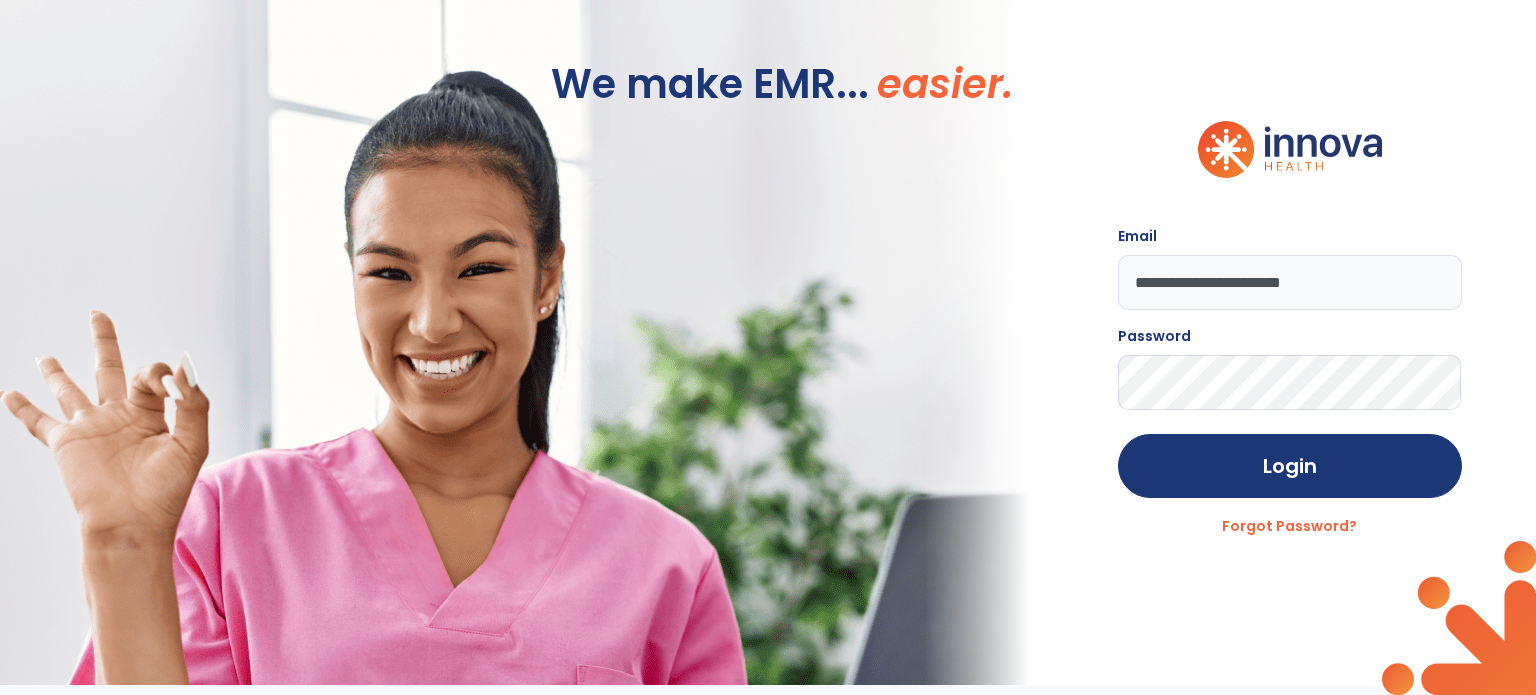 click on "Login" 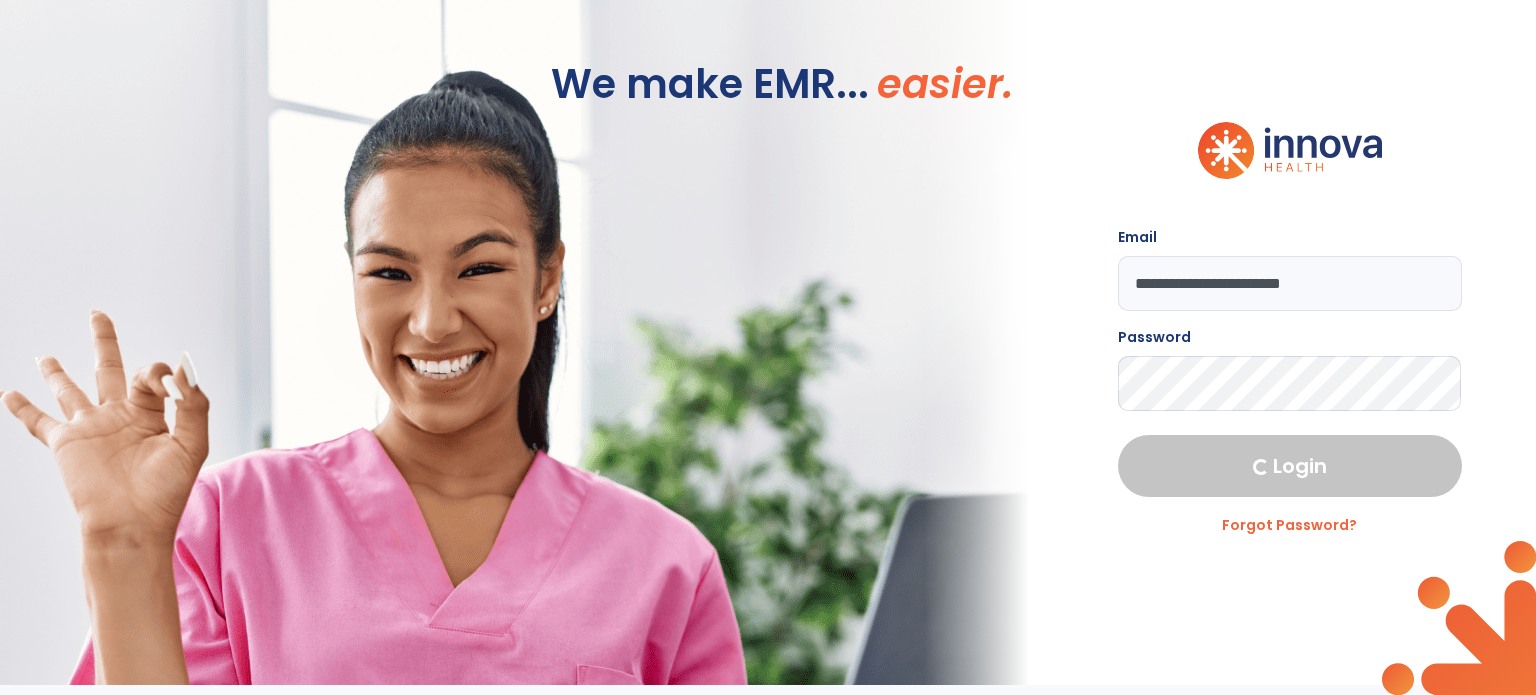 select on "****" 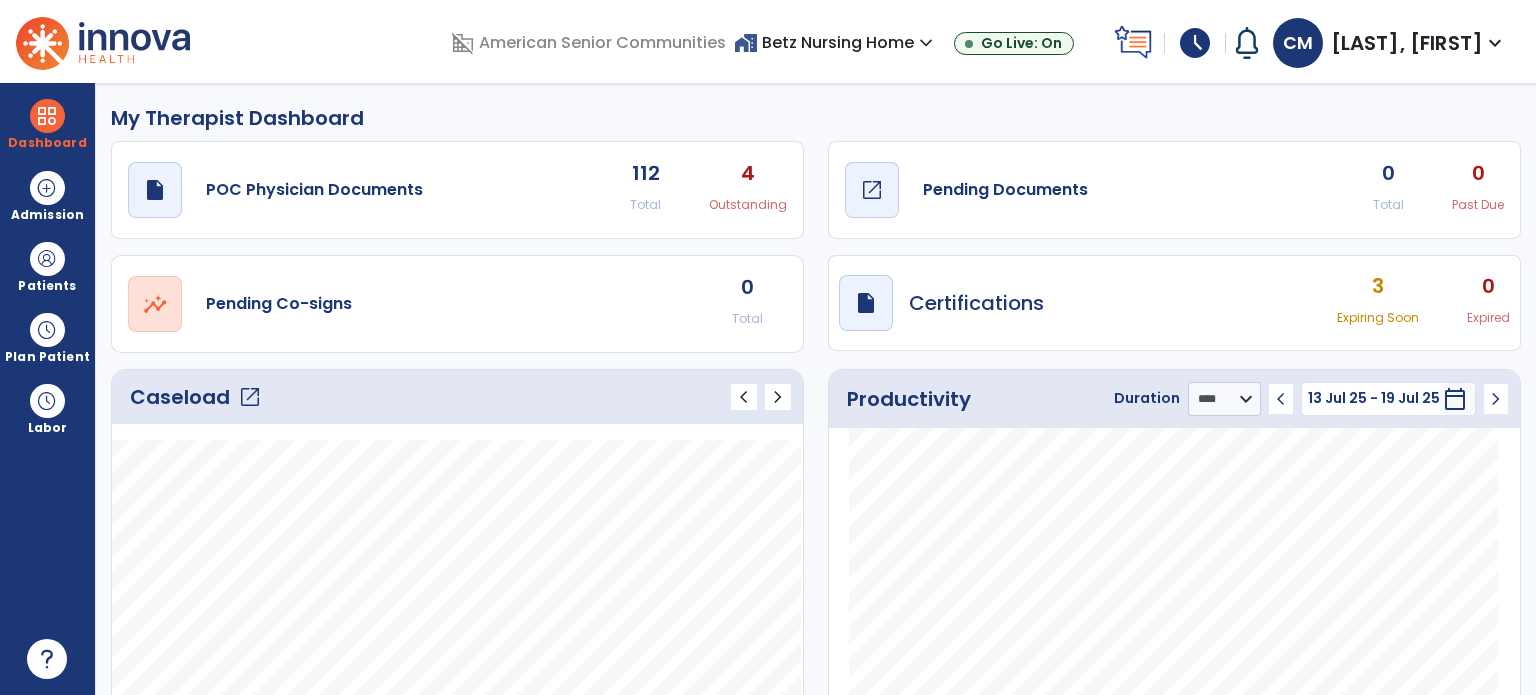 click on "Pending Documents" 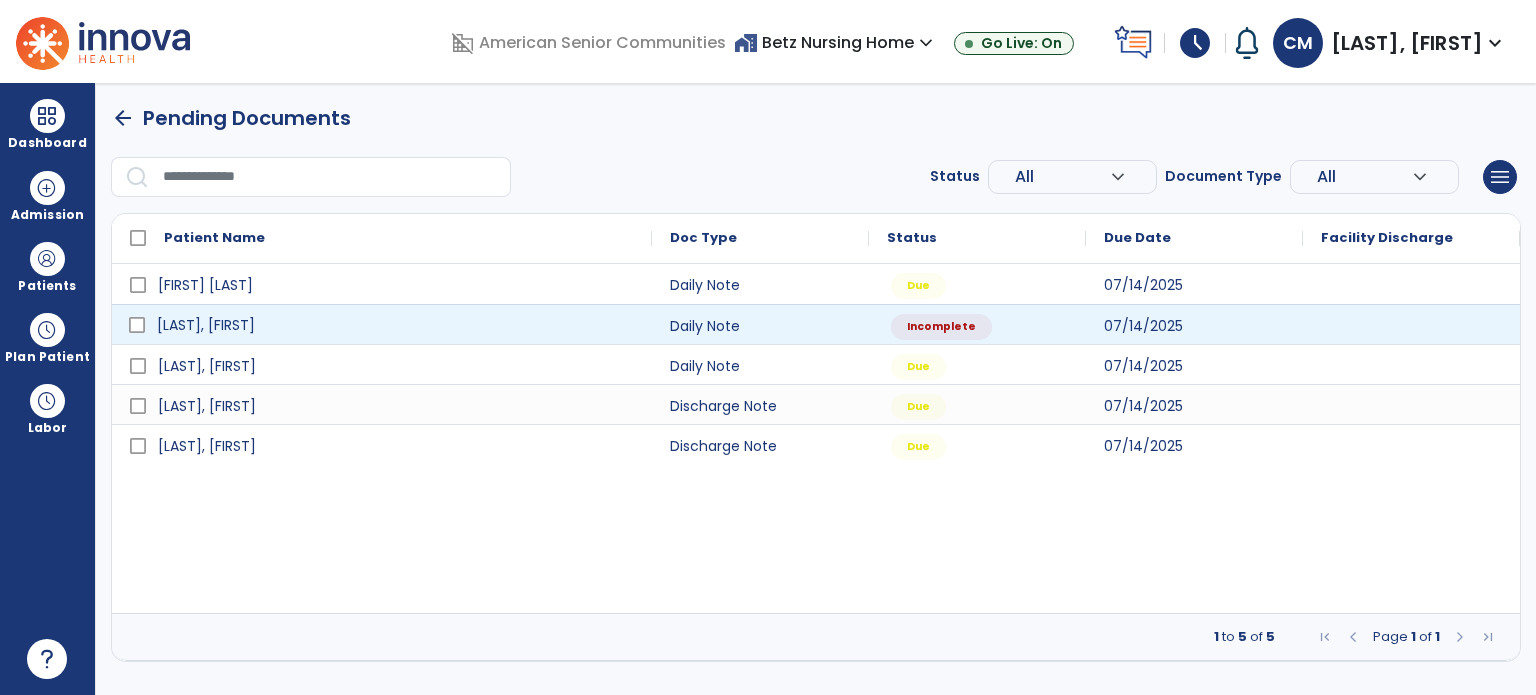 click on "[LAST], [FIRST]" at bounding box center [396, 325] 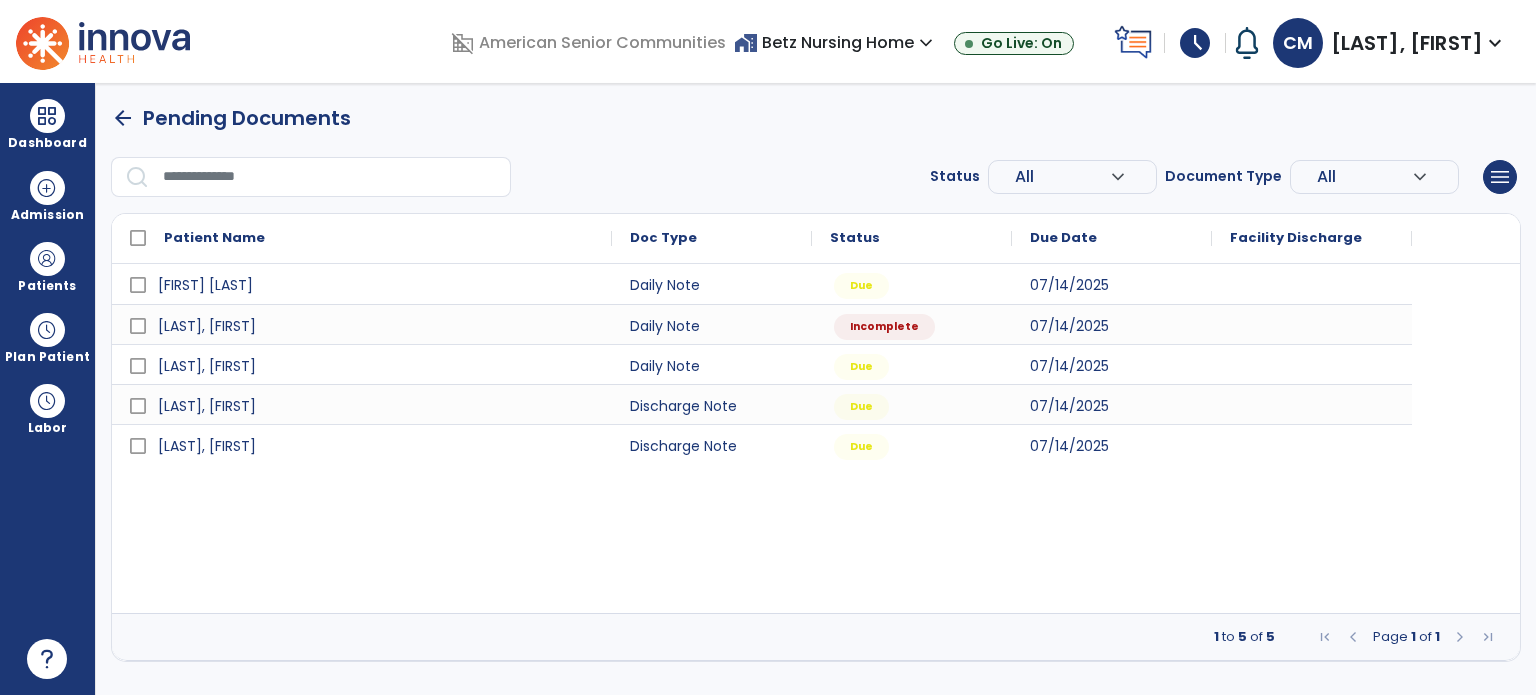 select on "*" 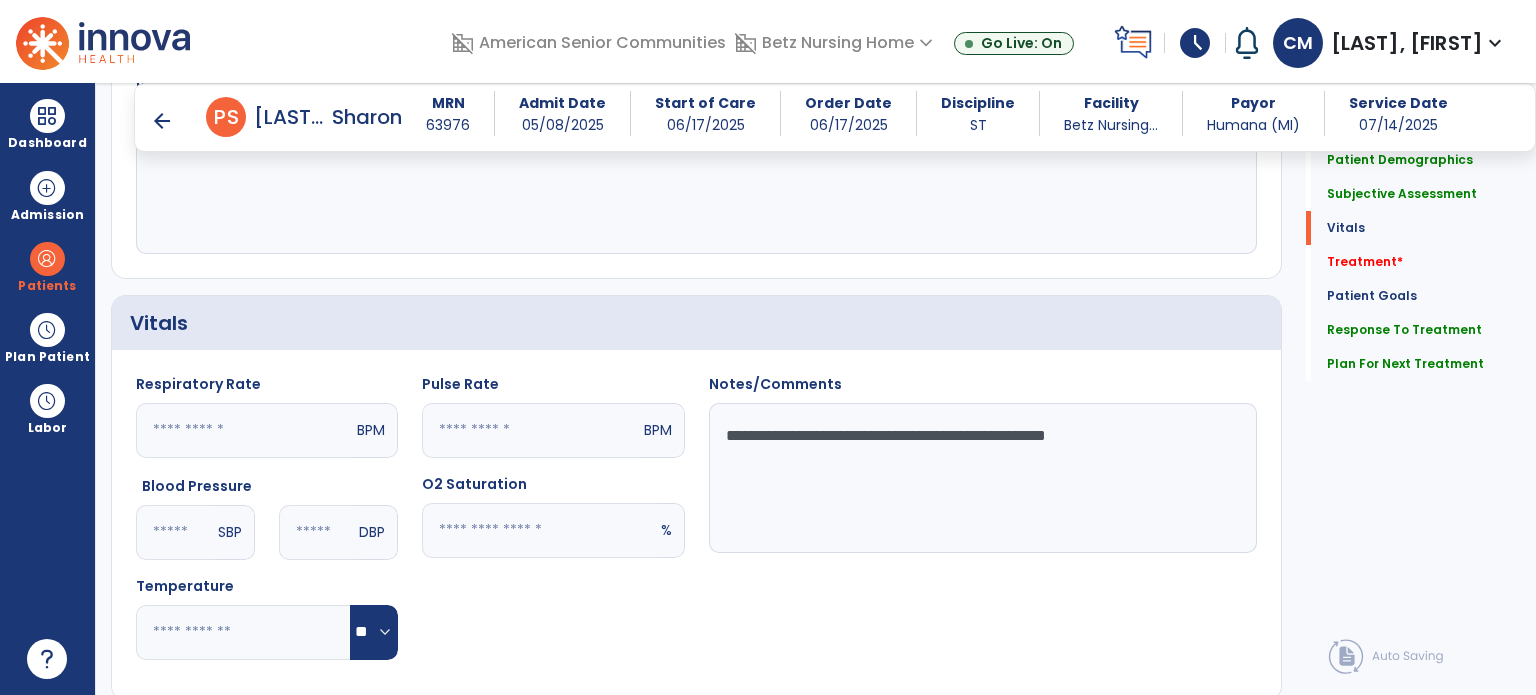 scroll, scrollTop: 651, scrollLeft: 0, axis: vertical 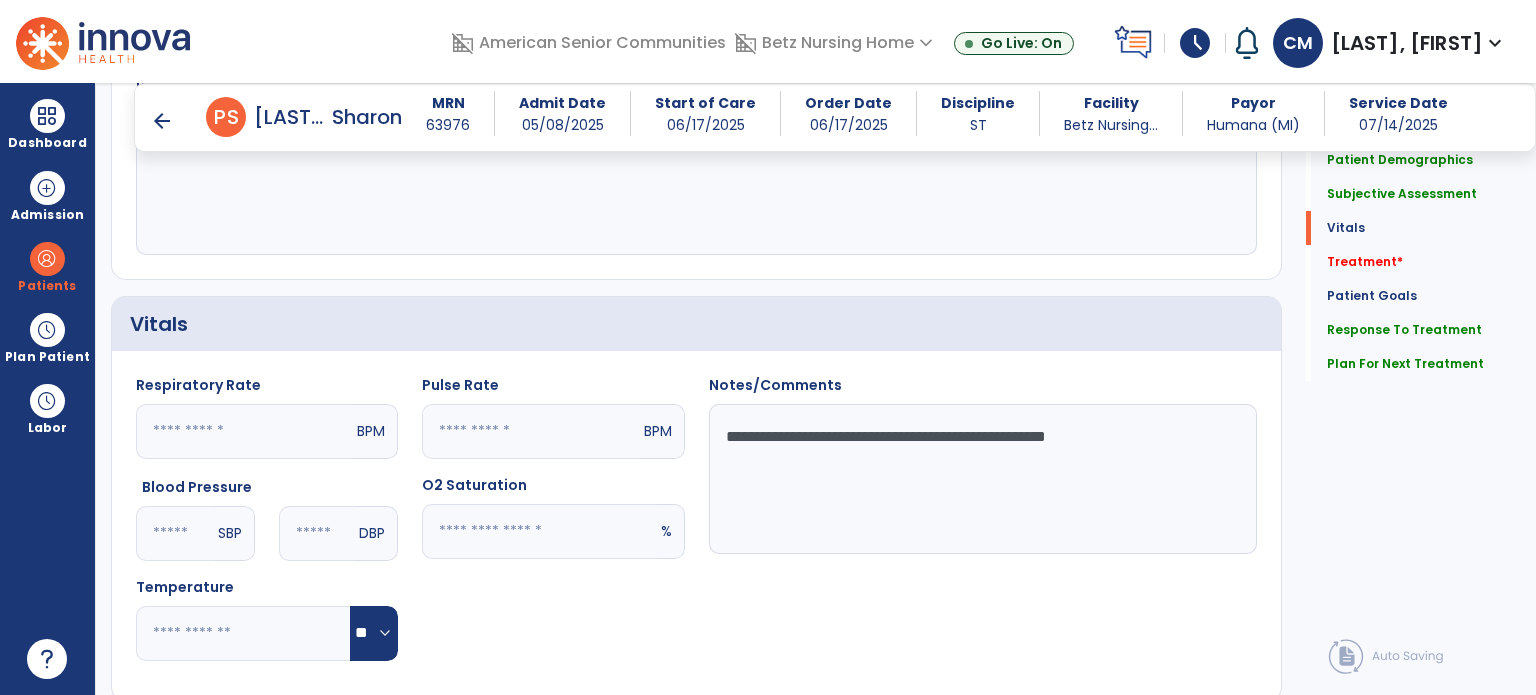 click on "**********" 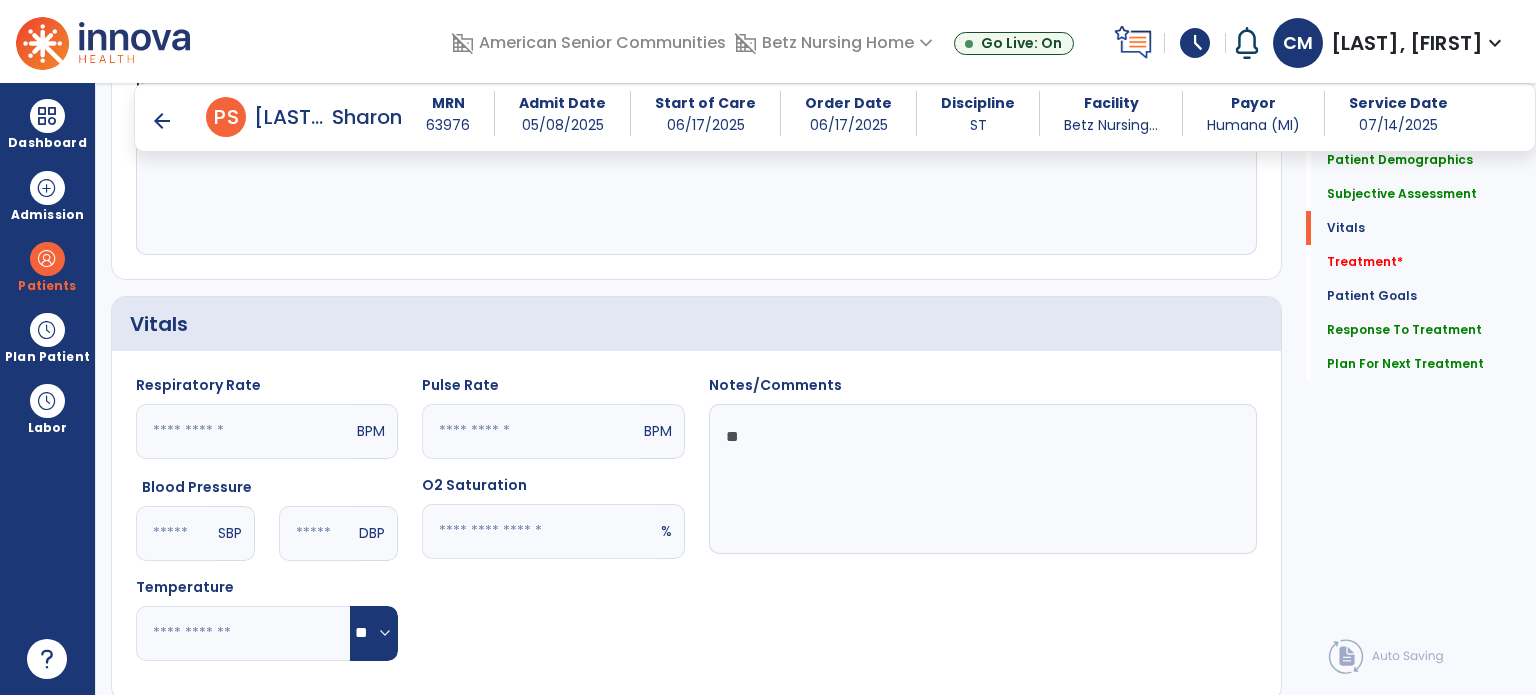 type on "*" 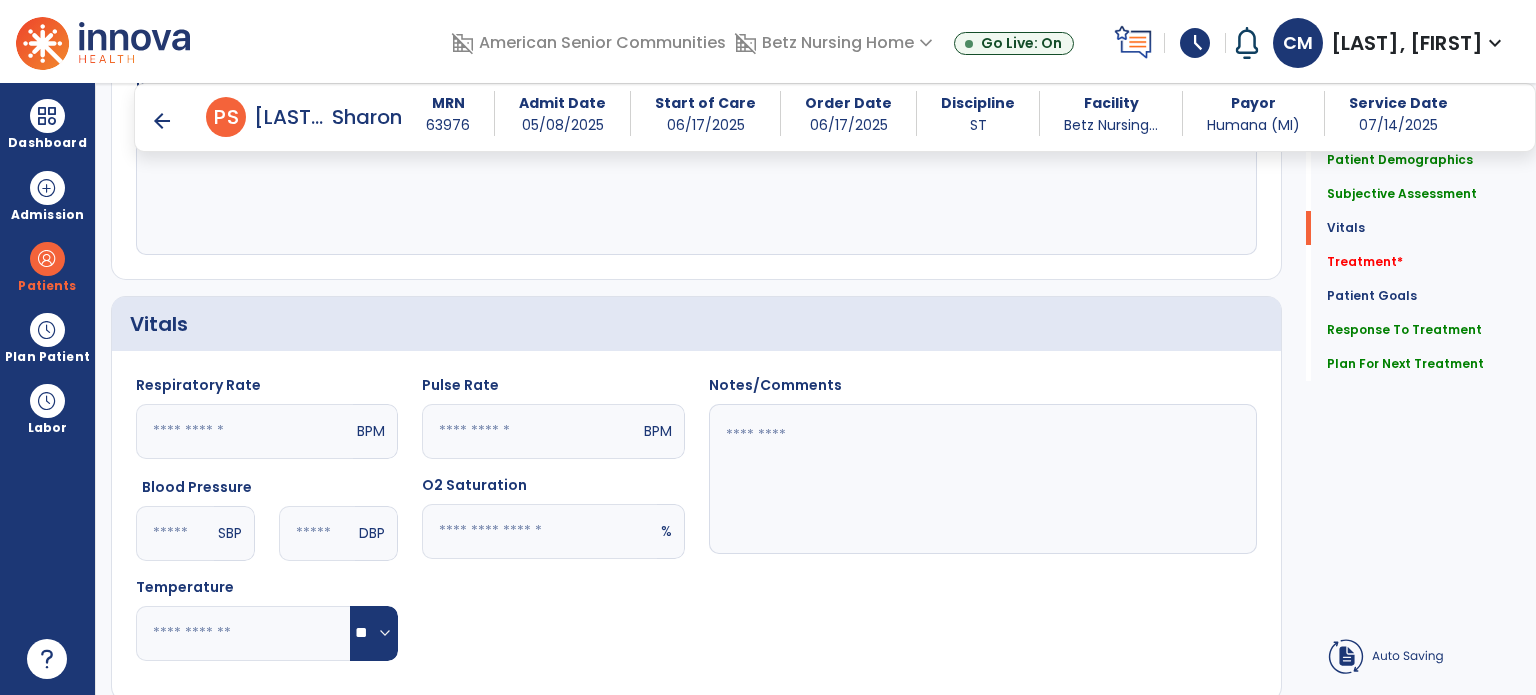 type 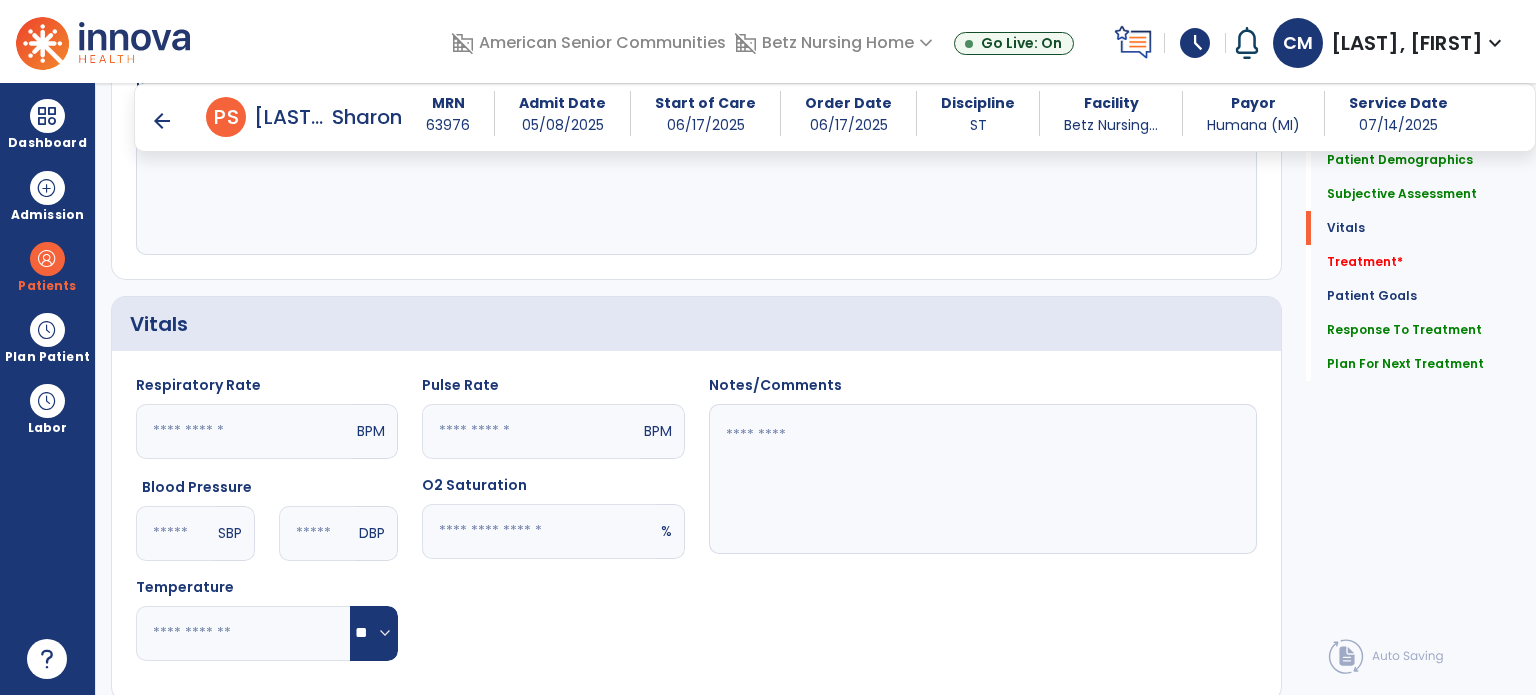 click on "Notes/Comments" 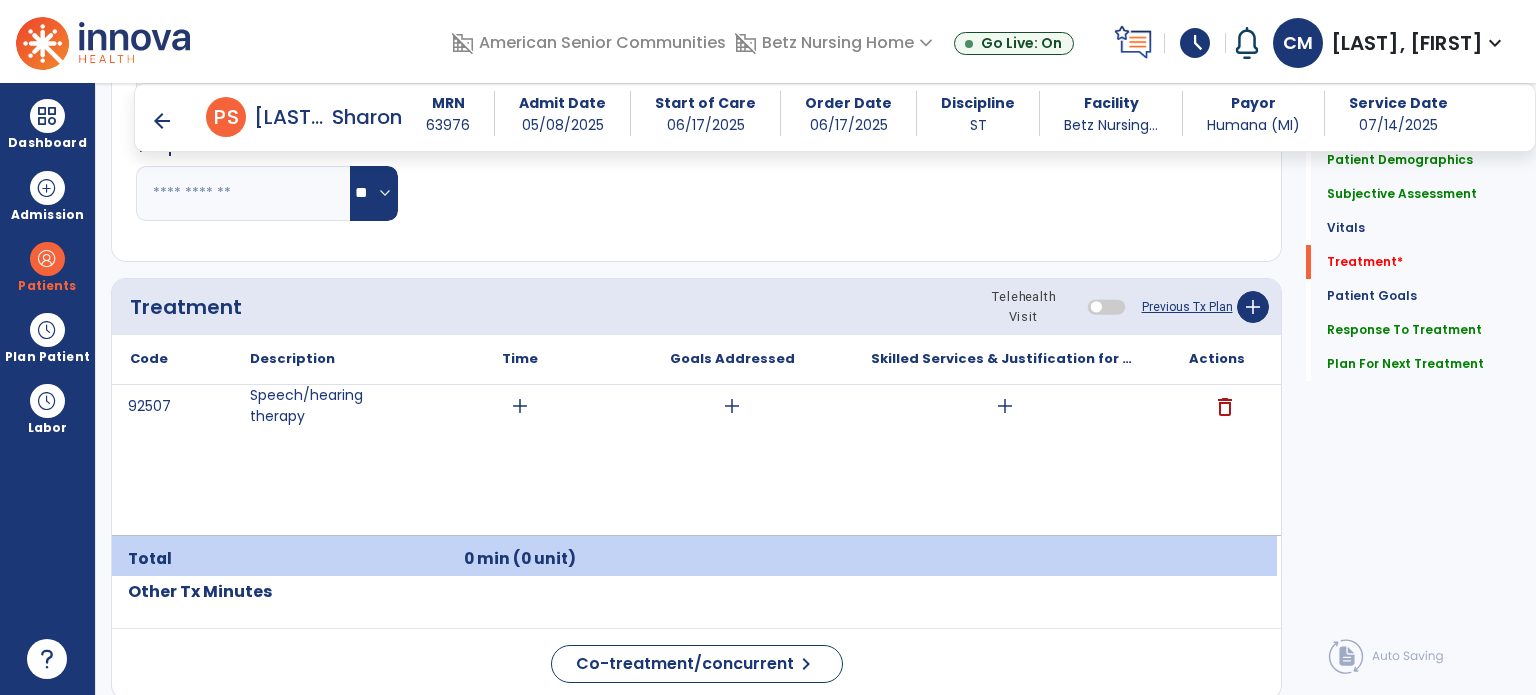 scroll, scrollTop: 1092, scrollLeft: 0, axis: vertical 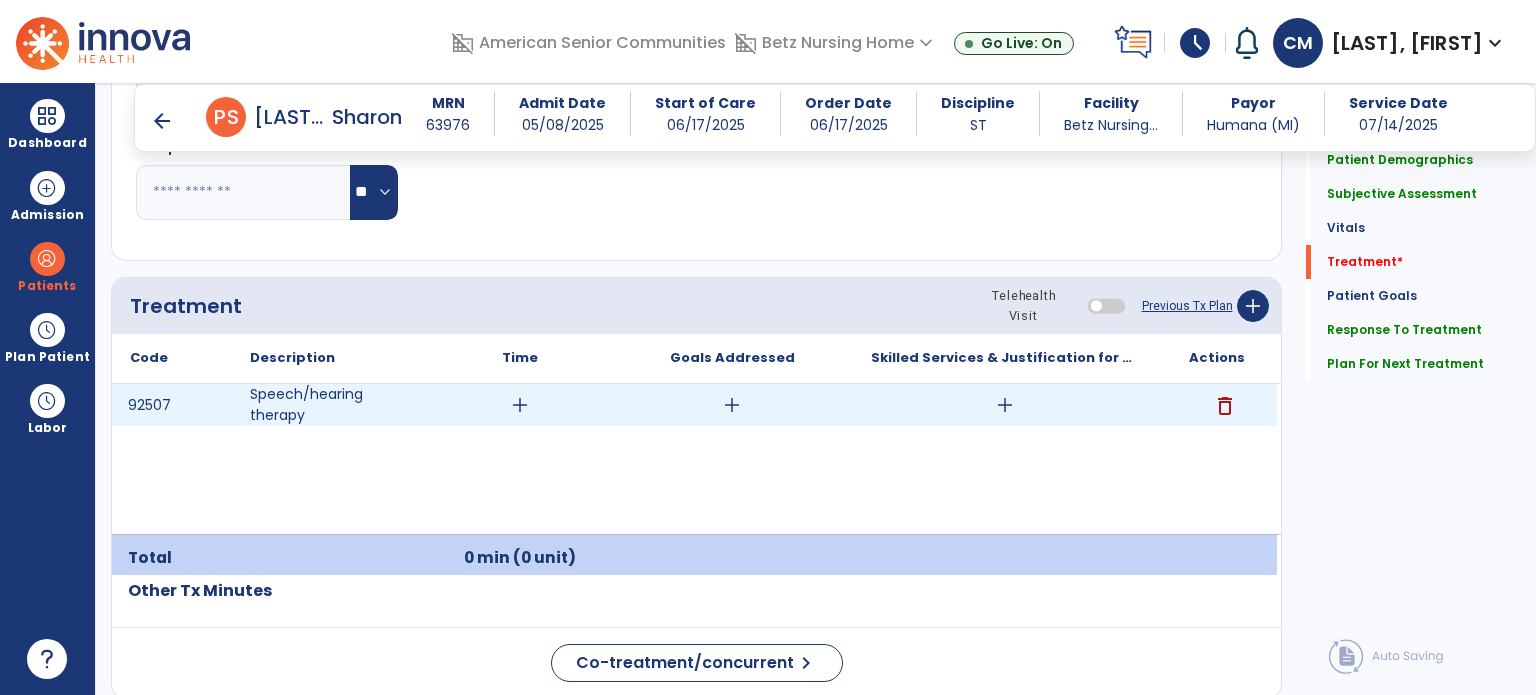 click on "add" at bounding box center (732, 405) 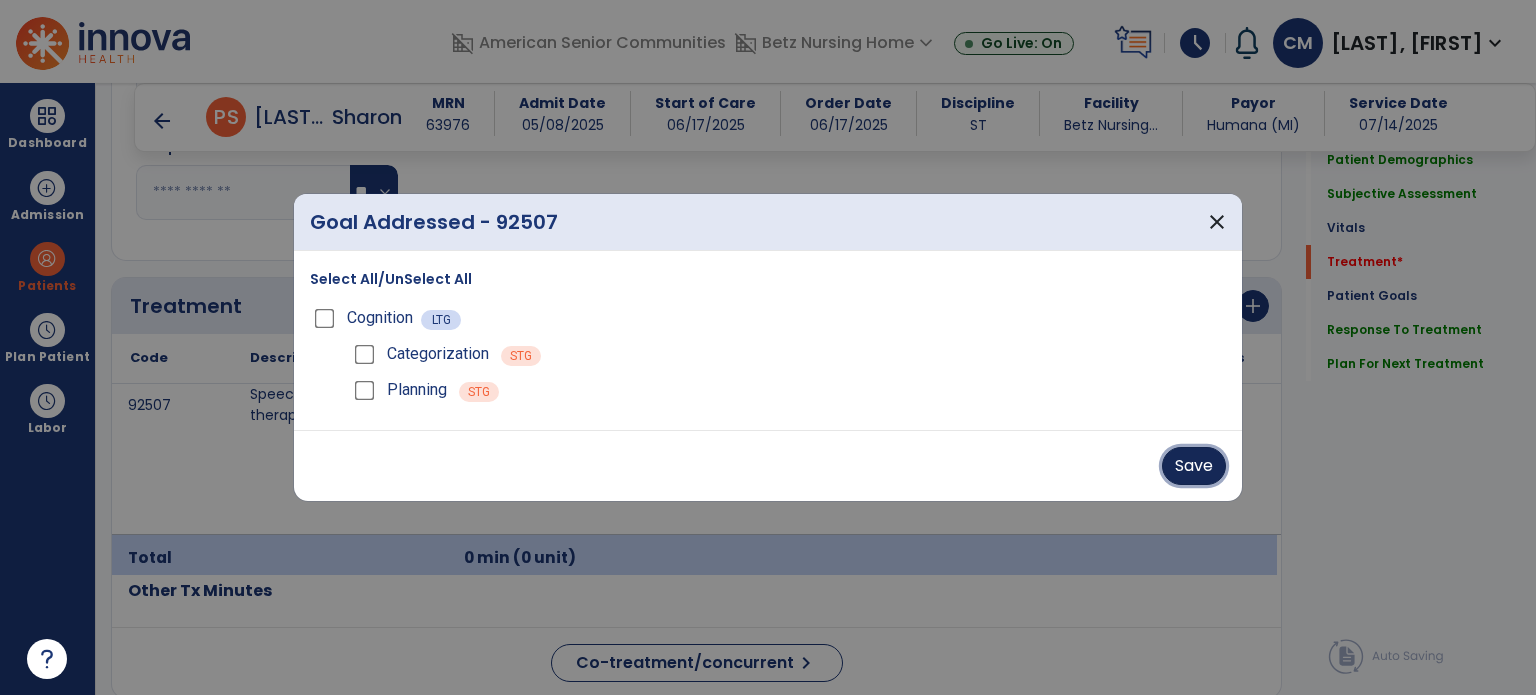 click on "Save" at bounding box center [1194, 466] 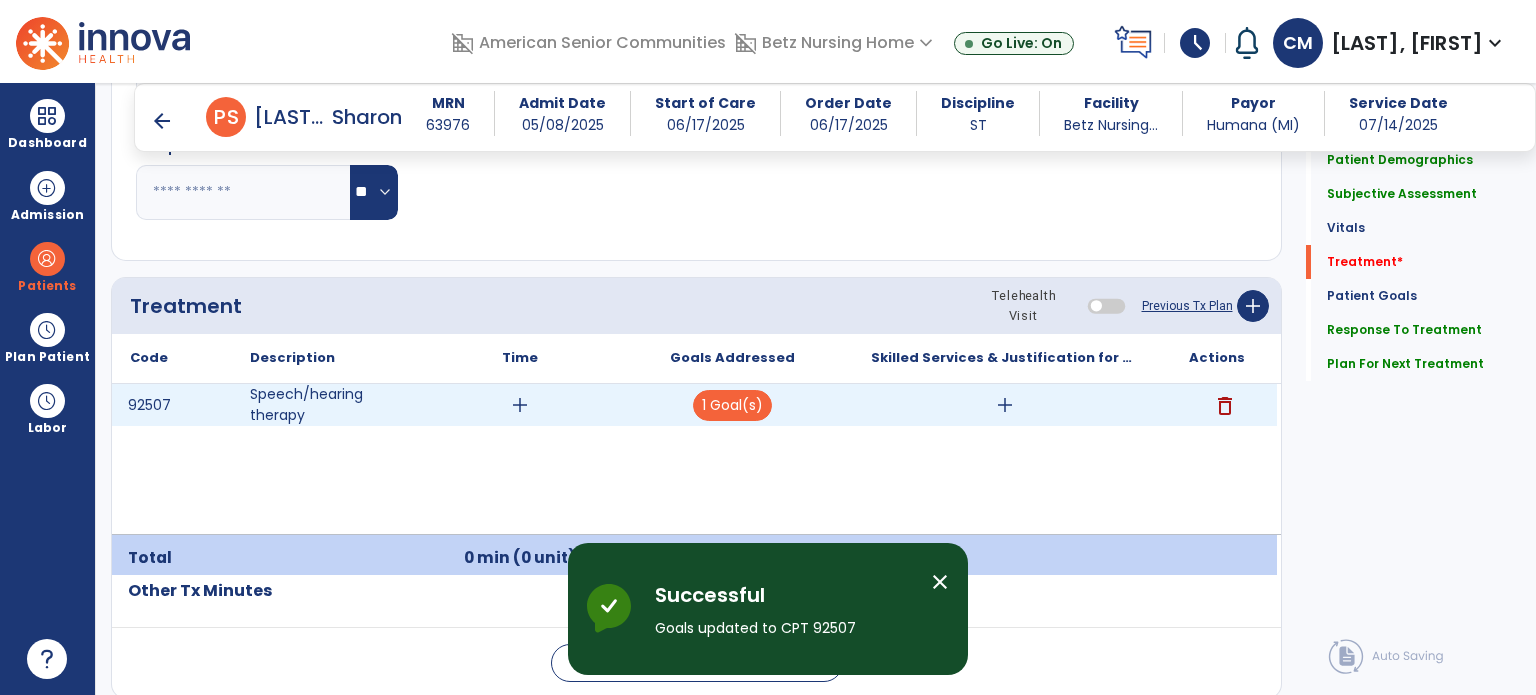 click on "add" at bounding box center (520, 405) 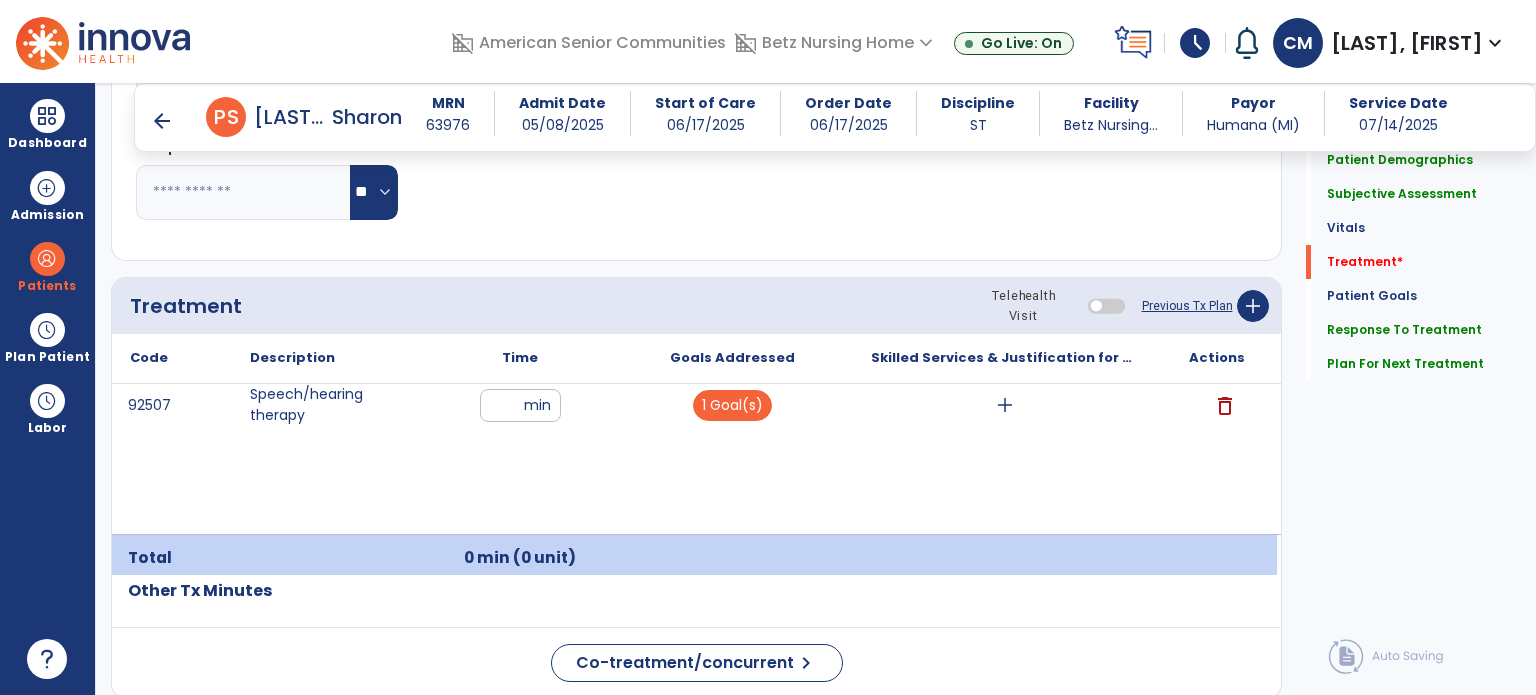 type on "**" 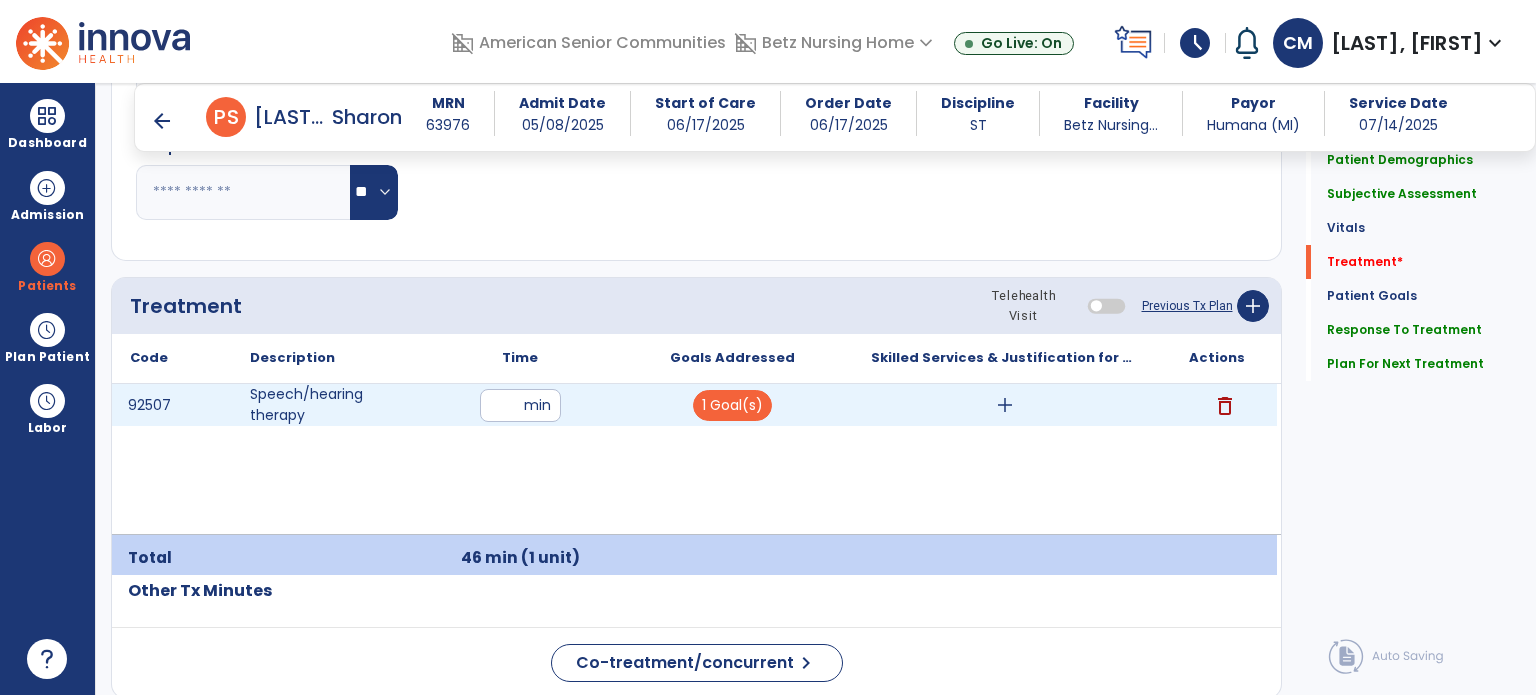 click on "add" at bounding box center [1005, 405] 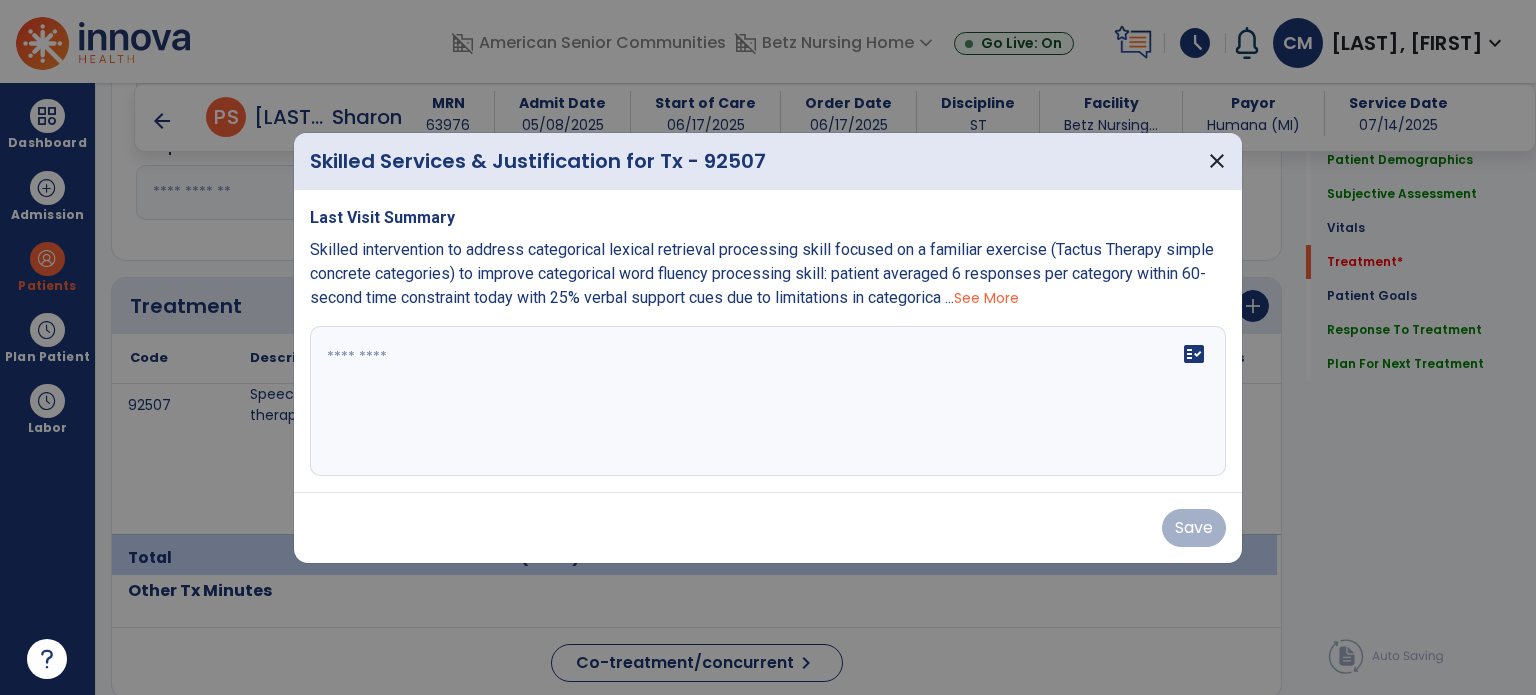 click at bounding box center [768, 401] 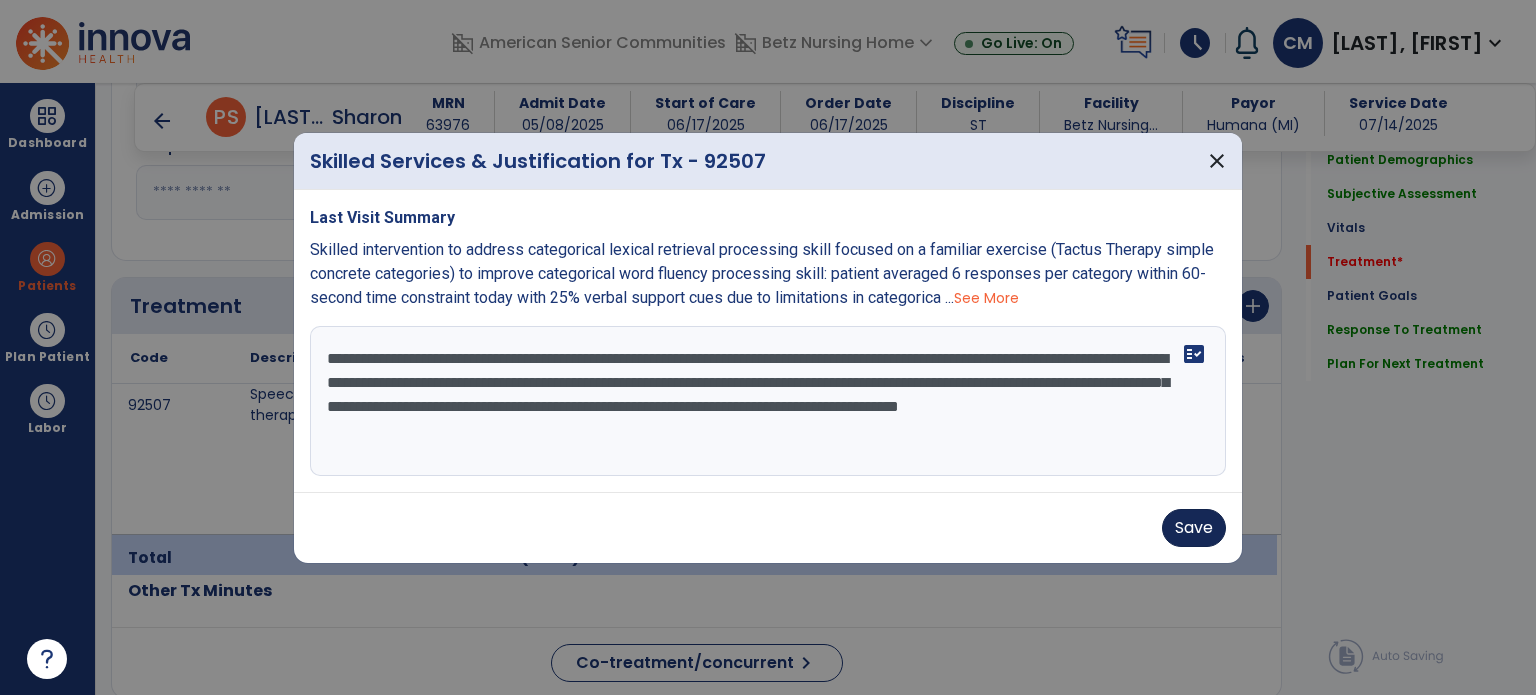 type on "**********" 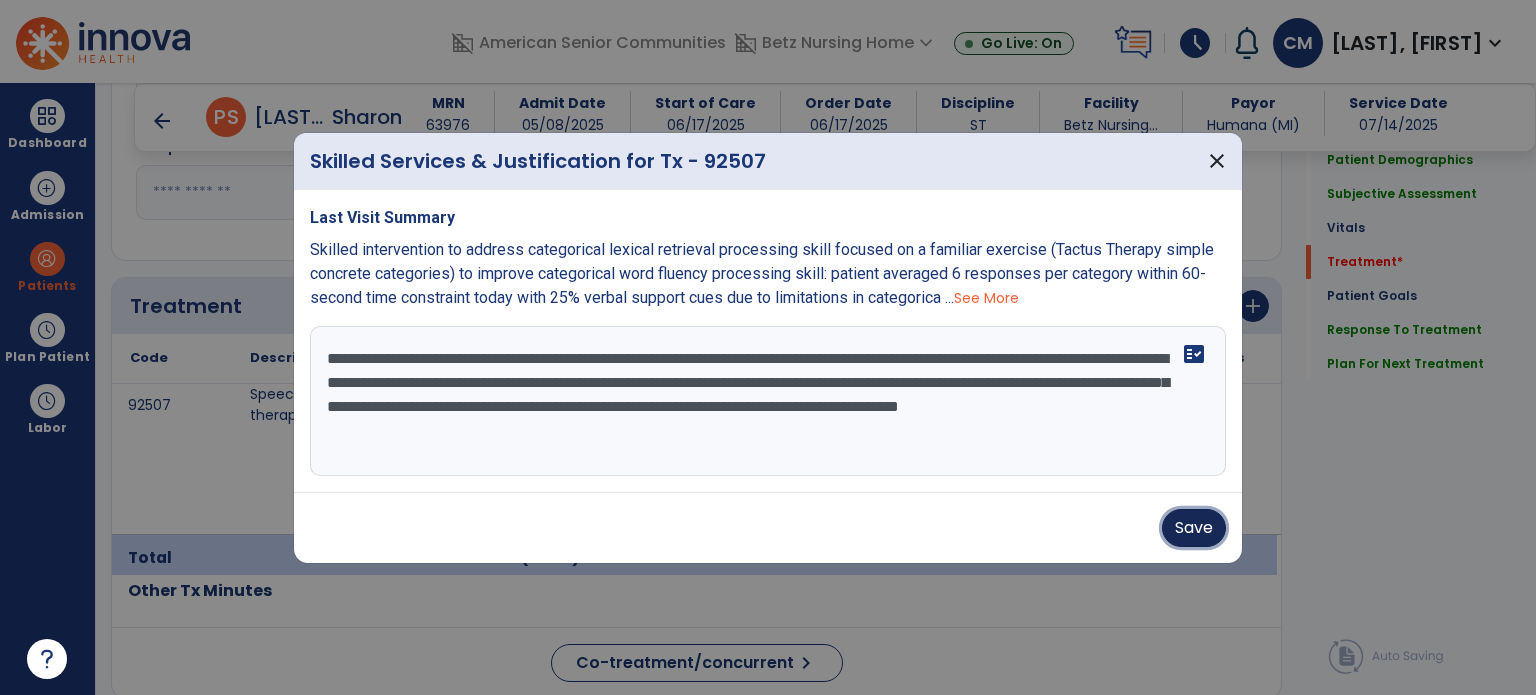 click on "Save" at bounding box center (1194, 528) 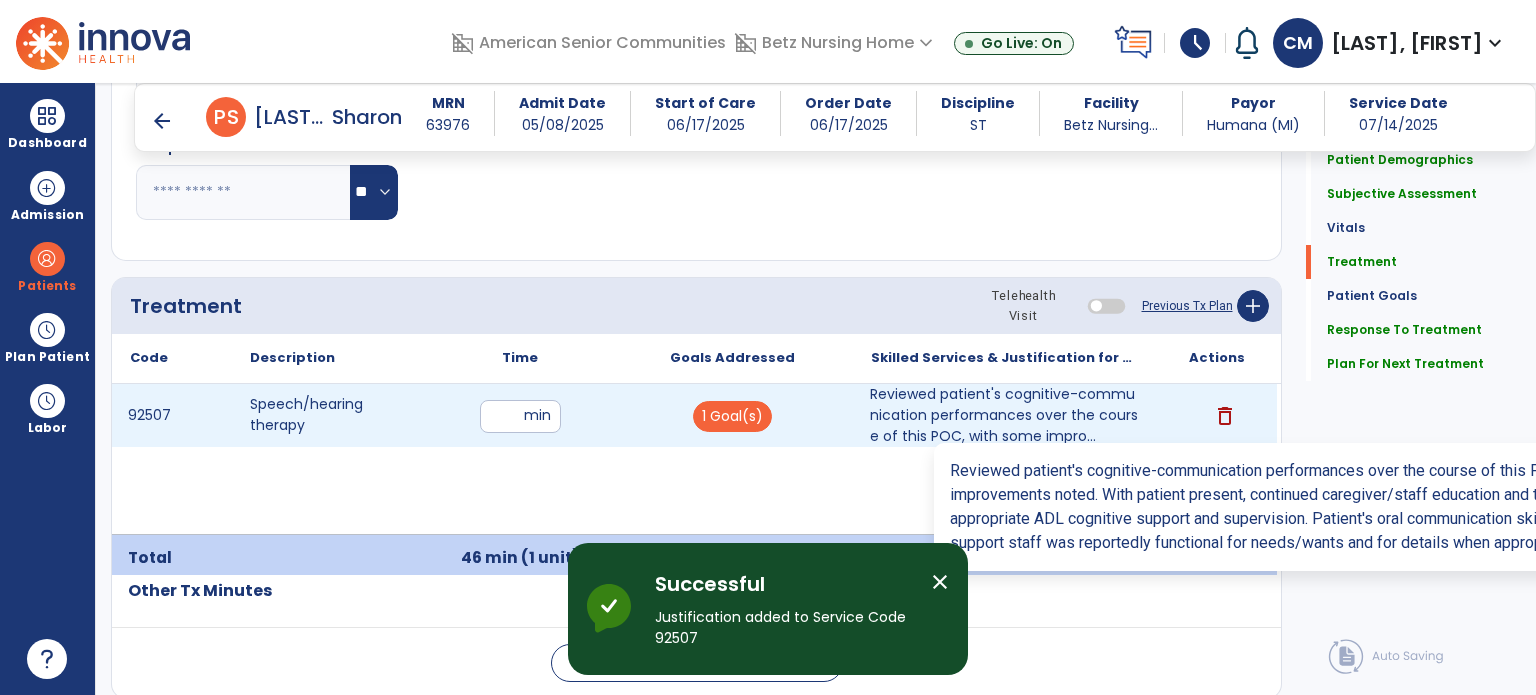 click on "Reviewed patient's cognitive-communication performances over the course of this POC, with some impro..." at bounding box center (1004, 415) 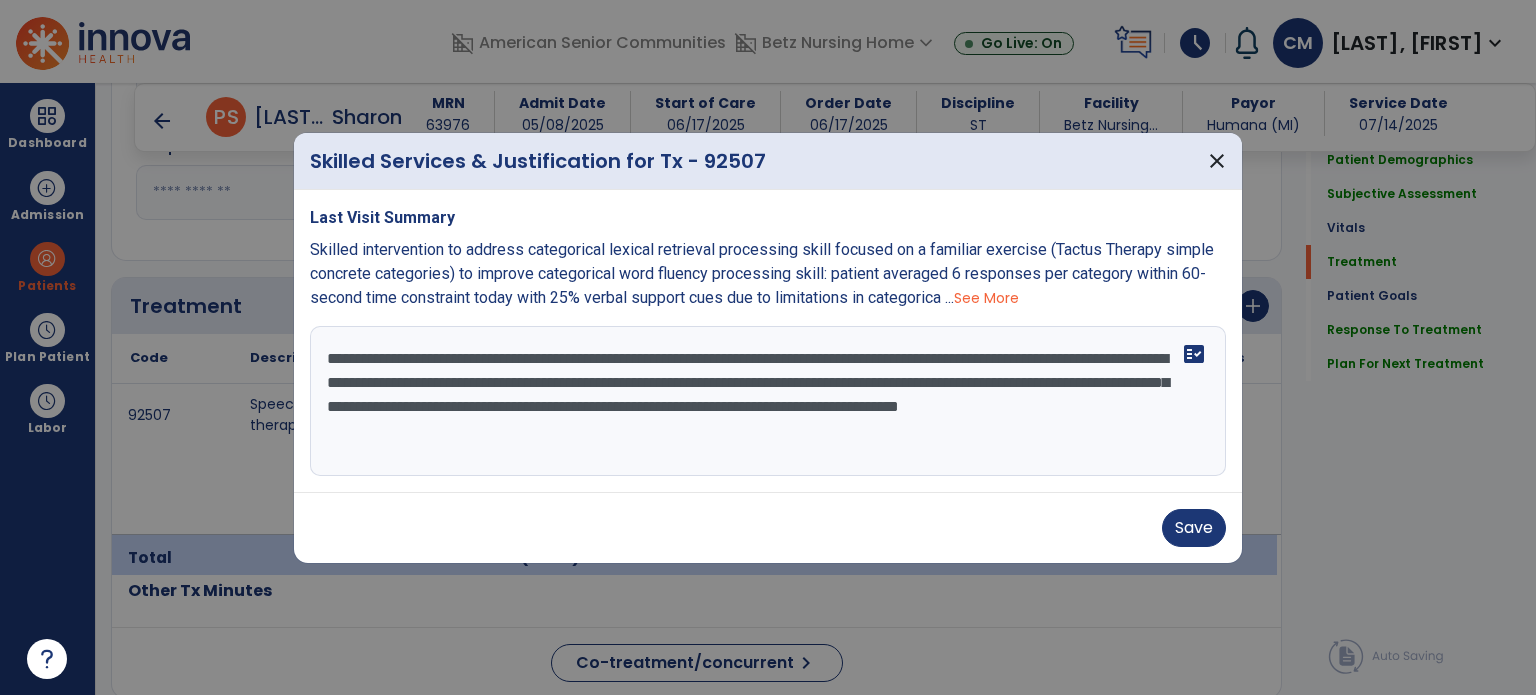 click on "**********" at bounding box center [768, 401] 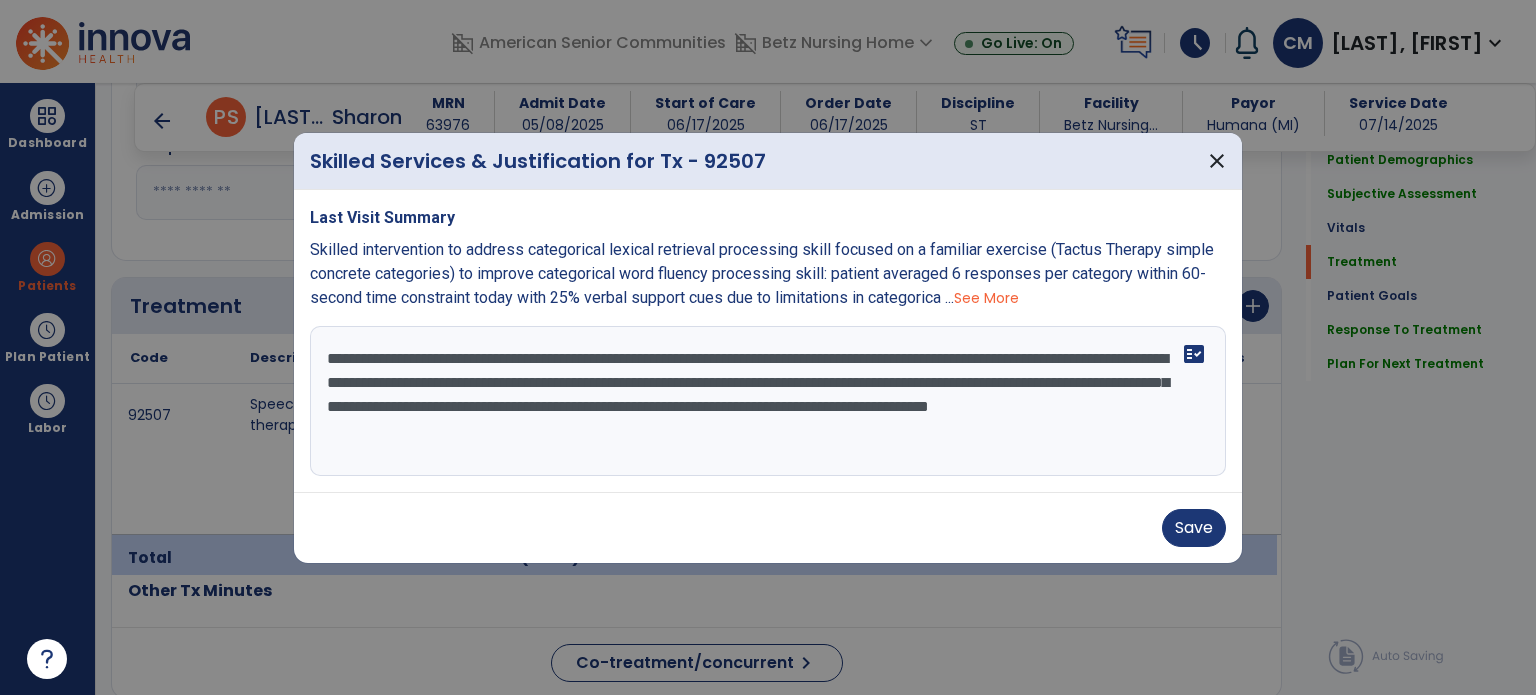 click on "**********" at bounding box center [768, 401] 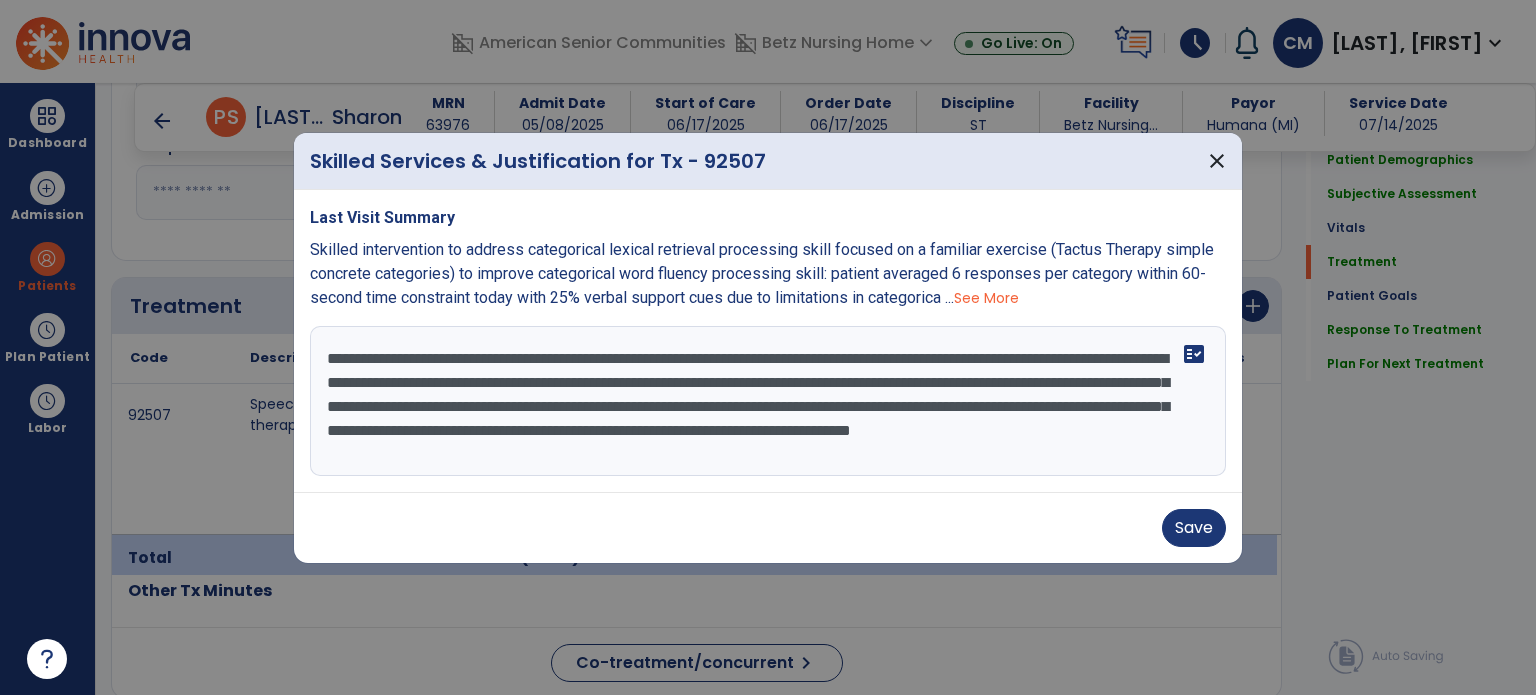 scroll, scrollTop: 15, scrollLeft: 0, axis: vertical 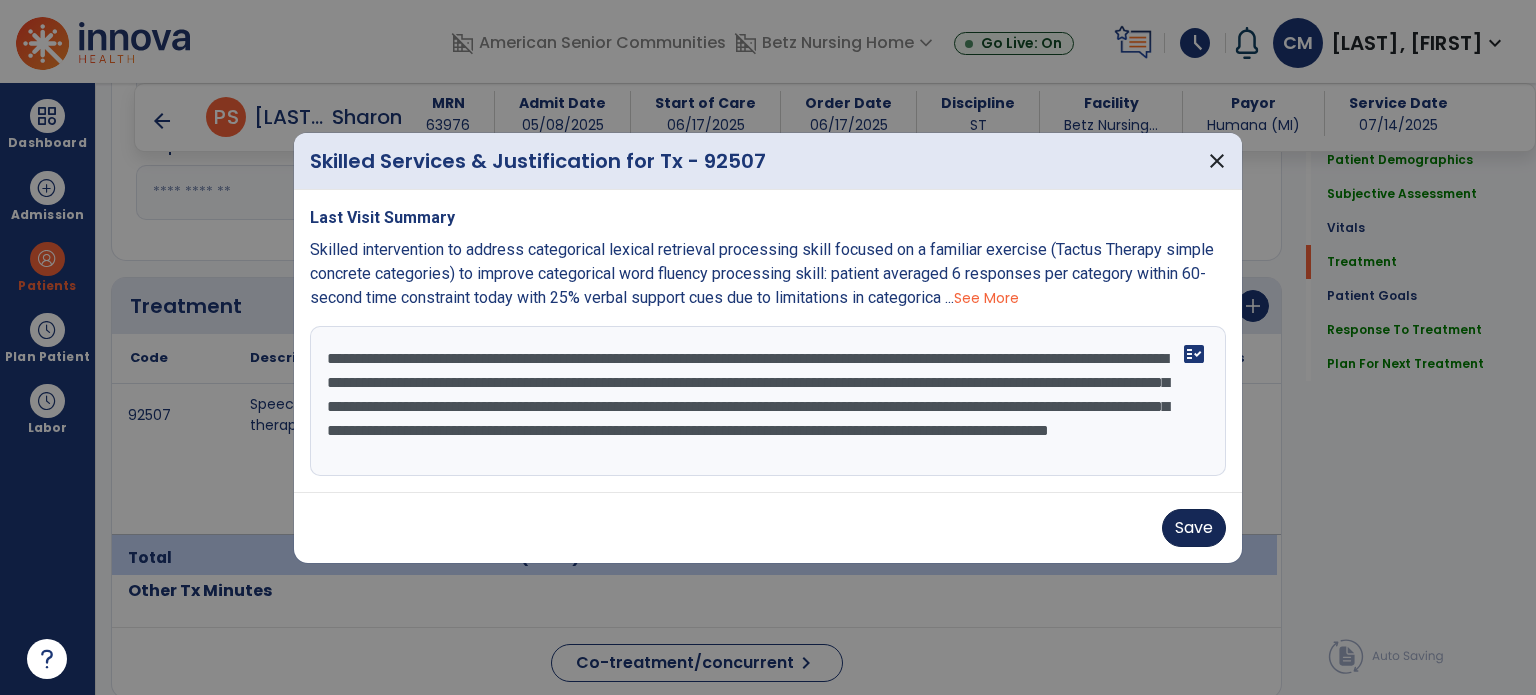 type on "**********" 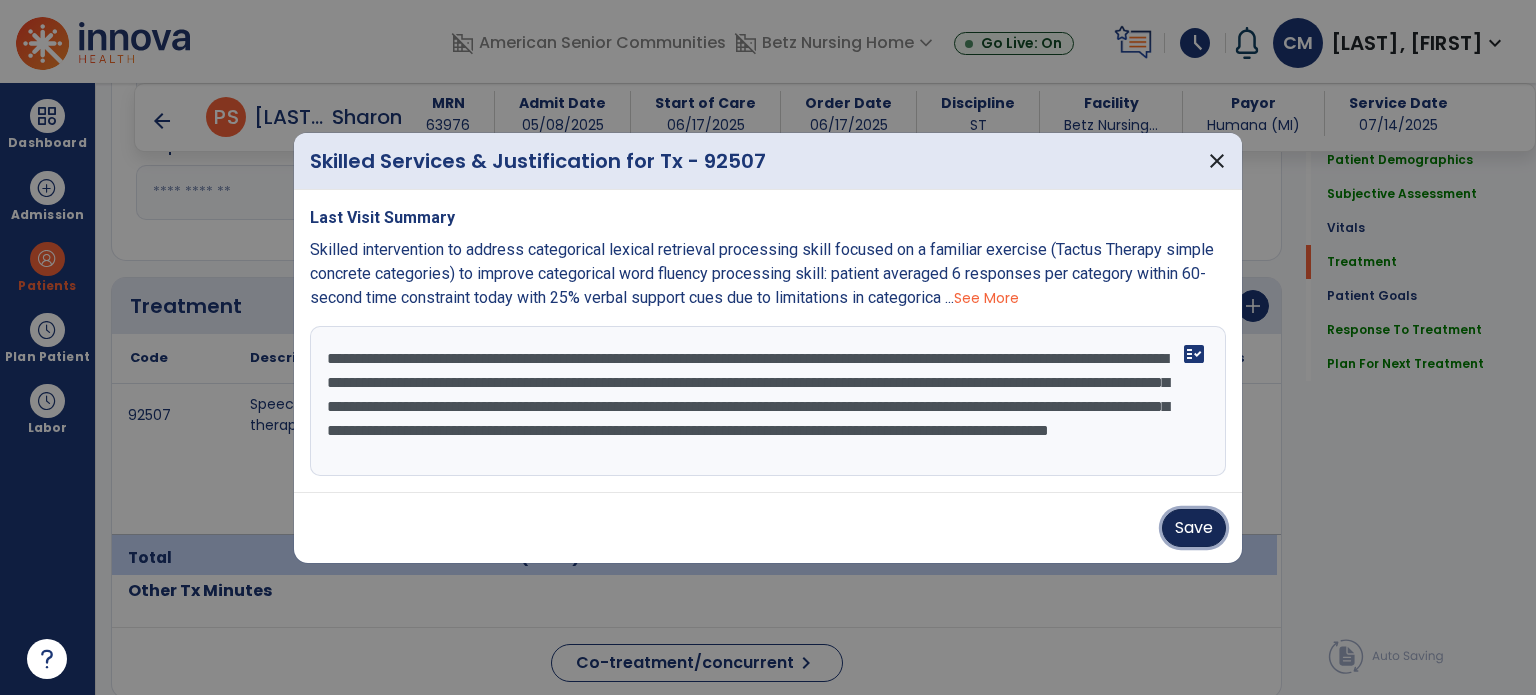 click on "Save" at bounding box center [1194, 528] 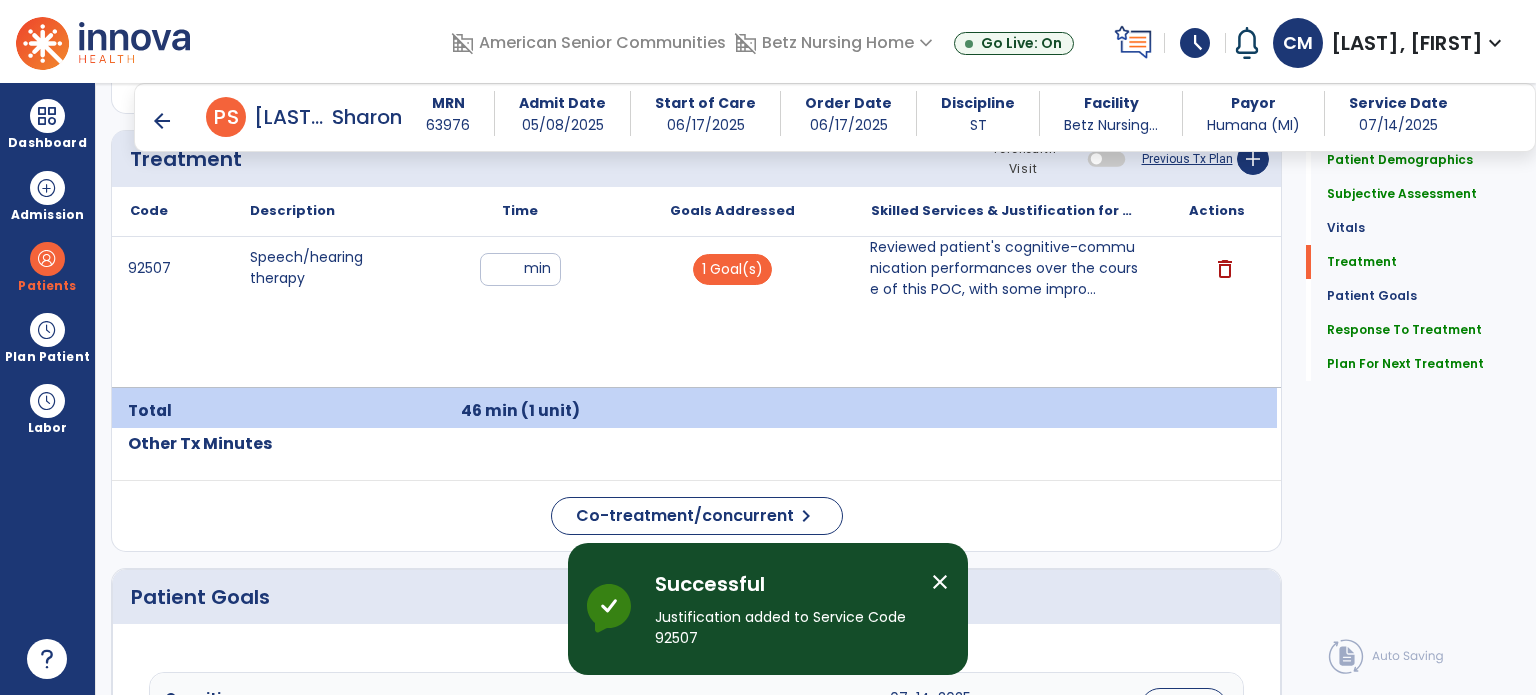scroll, scrollTop: 1264, scrollLeft: 0, axis: vertical 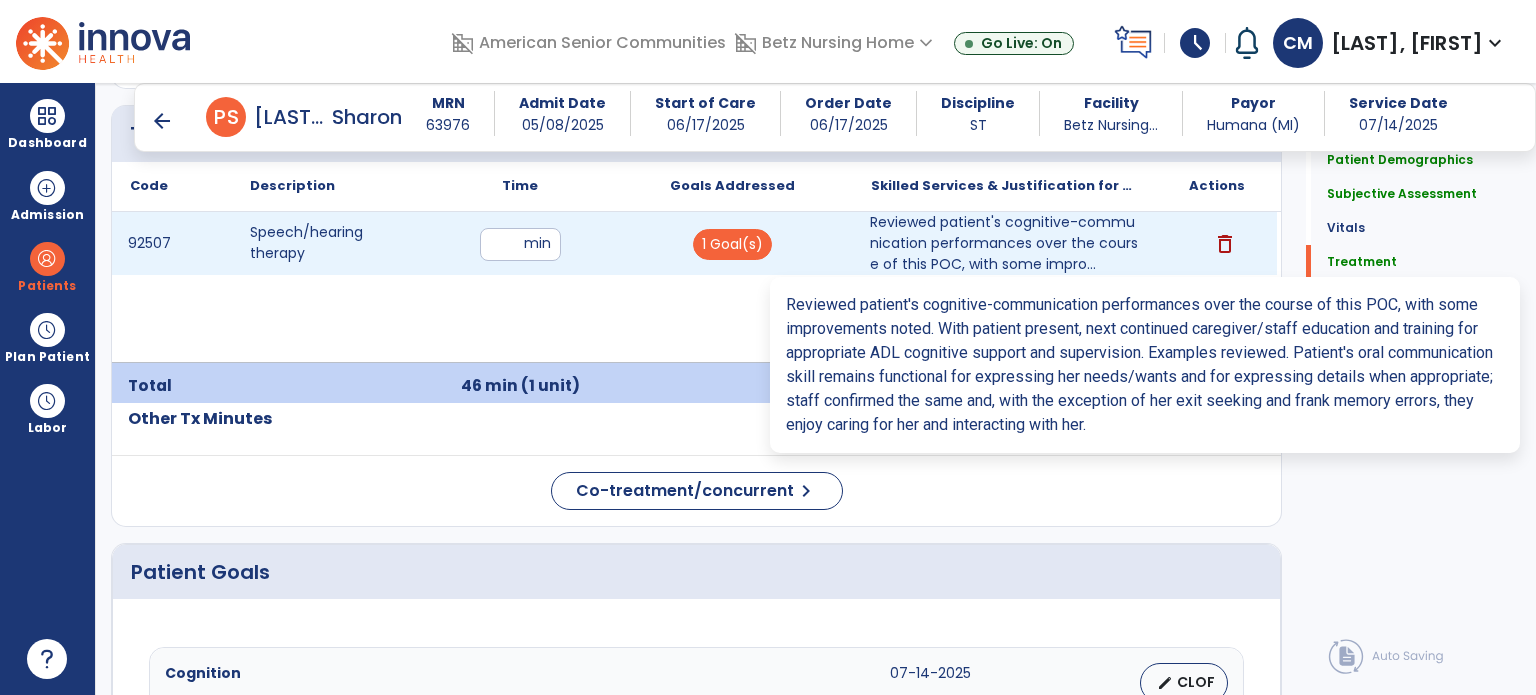 click on "Reviewed patient's cognitive-communication performances over the course of this POC, with some impro..." at bounding box center [1004, 243] 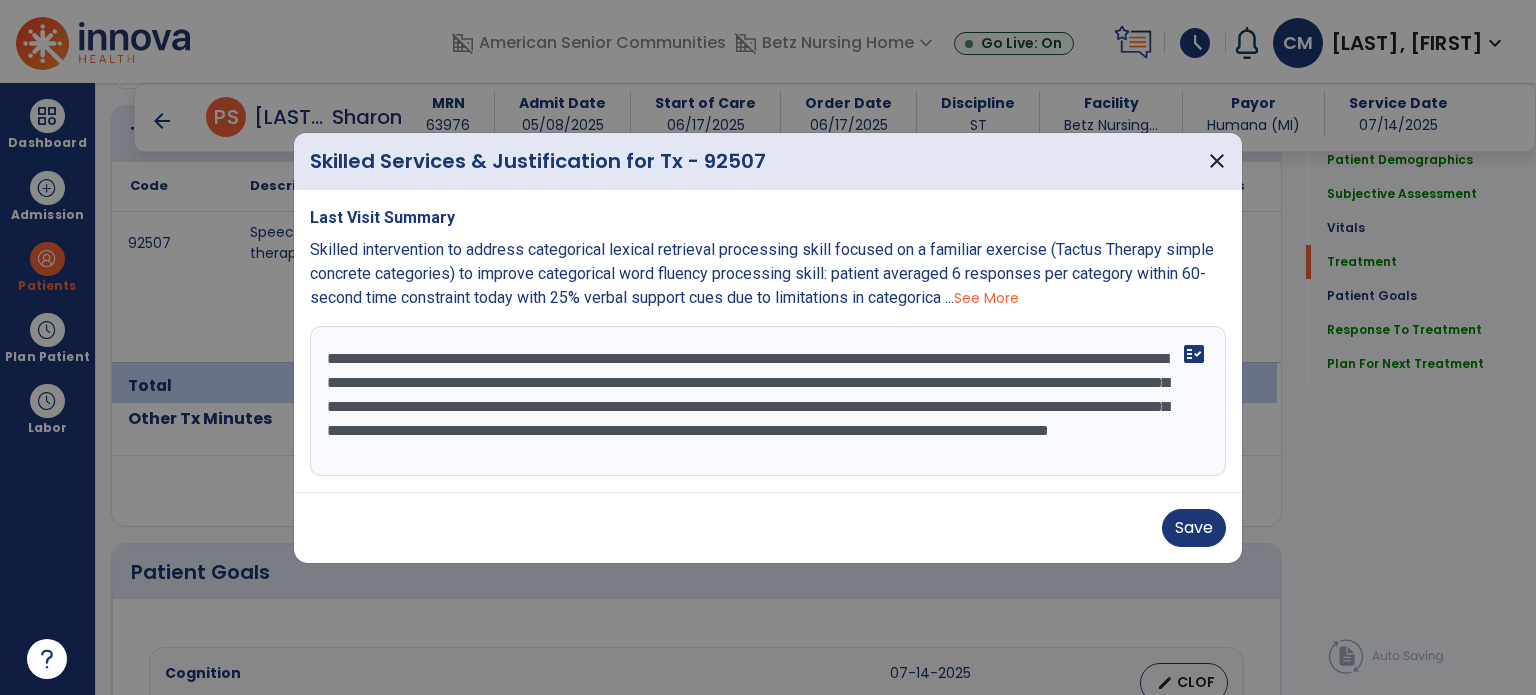 scroll, scrollTop: 24, scrollLeft: 0, axis: vertical 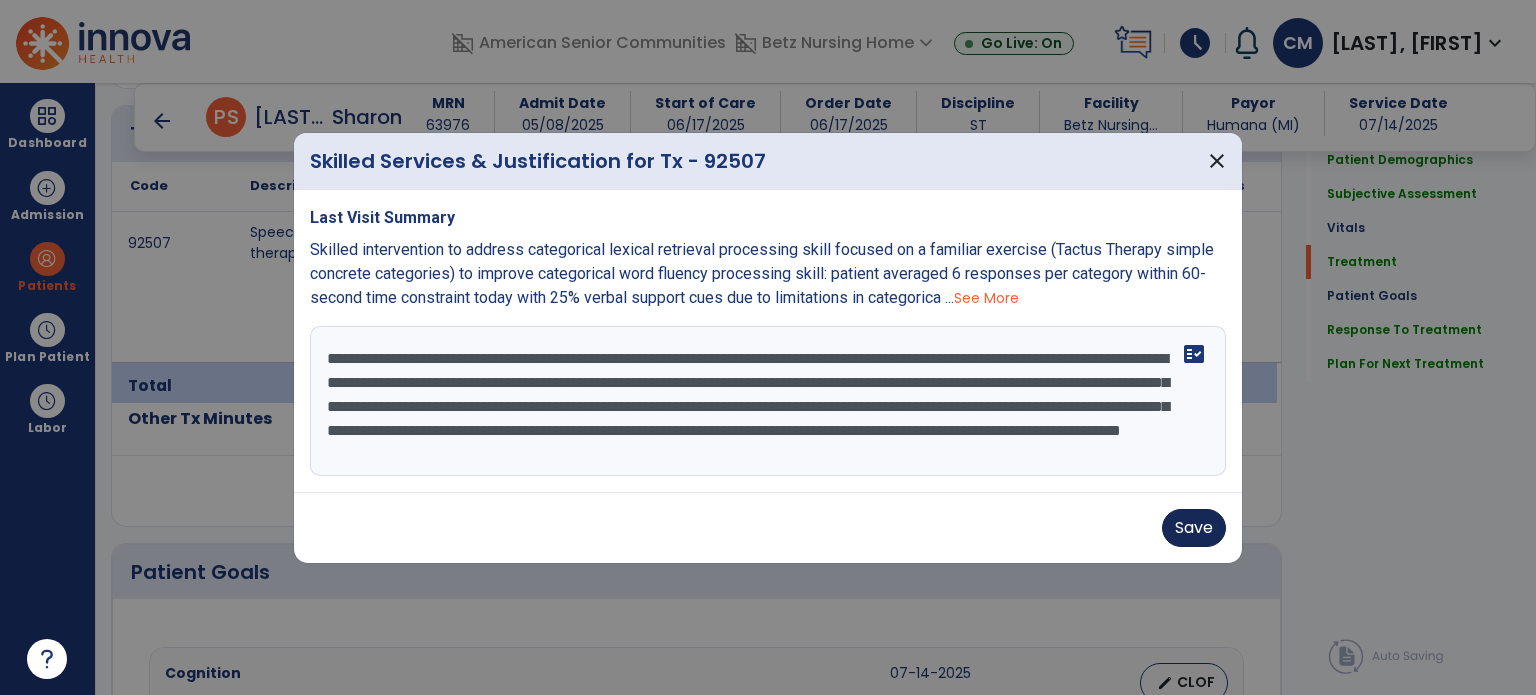 type on "**********" 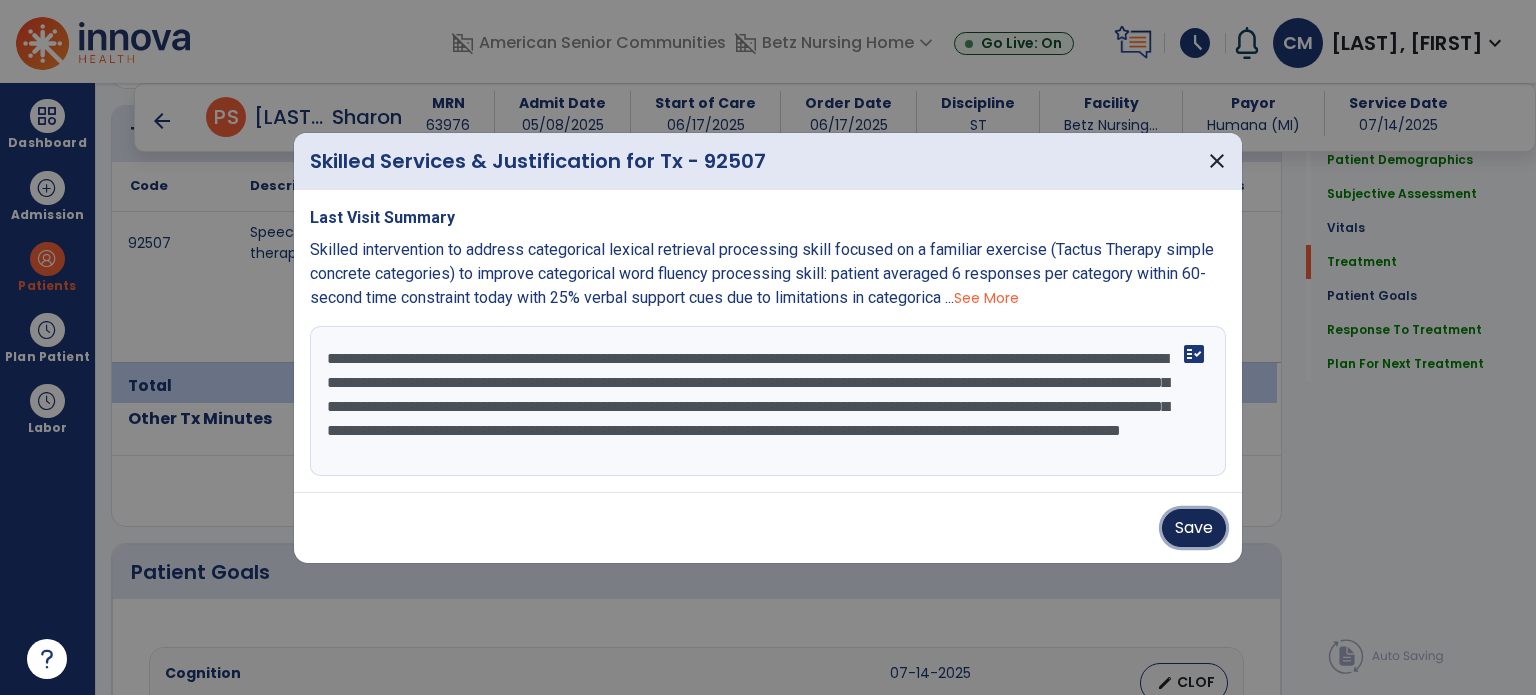 click on "Save" at bounding box center (1194, 528) 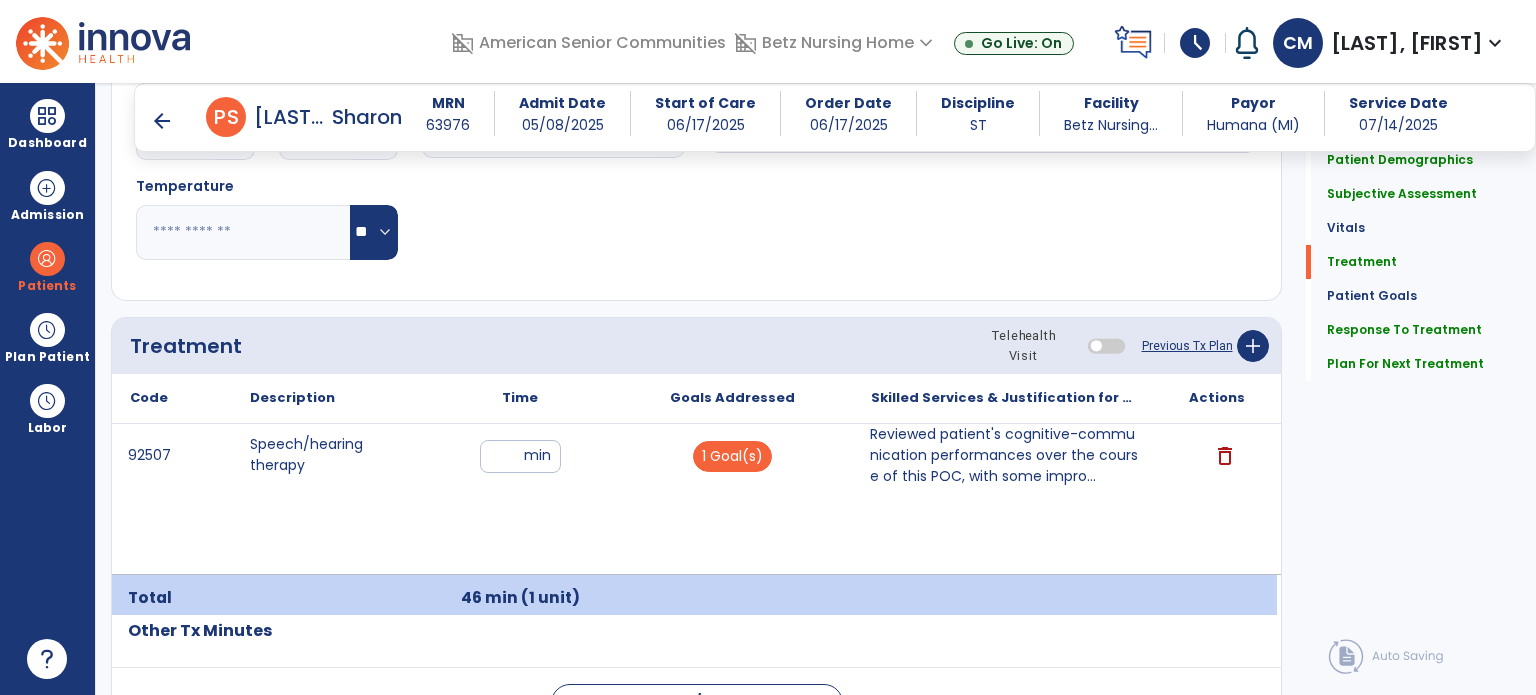 scroll, scrollTop: 1262, scrollLeft: 0, axis: vertical 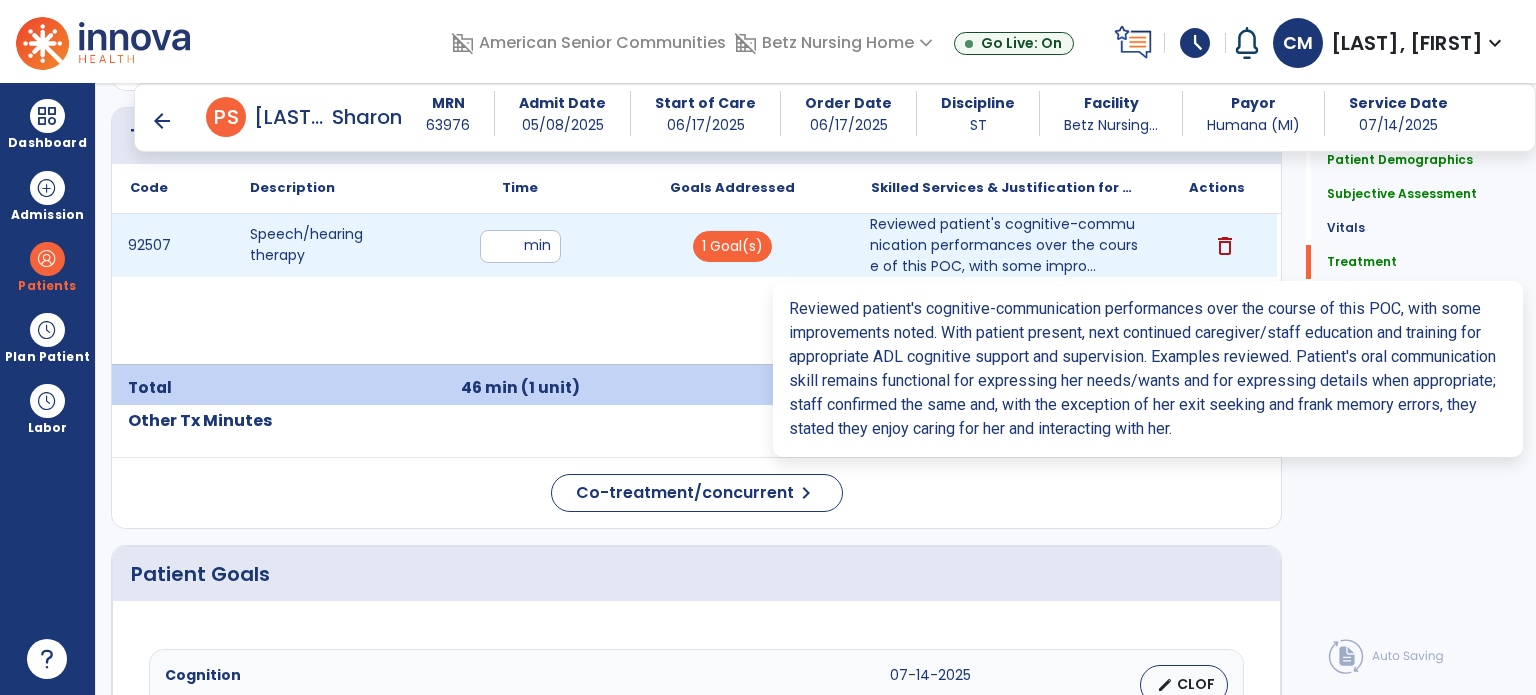 click on "Reviewed patient's cognitive-communication performances over the course of this POC, with some impro..." at bounding box center (1004, 245) 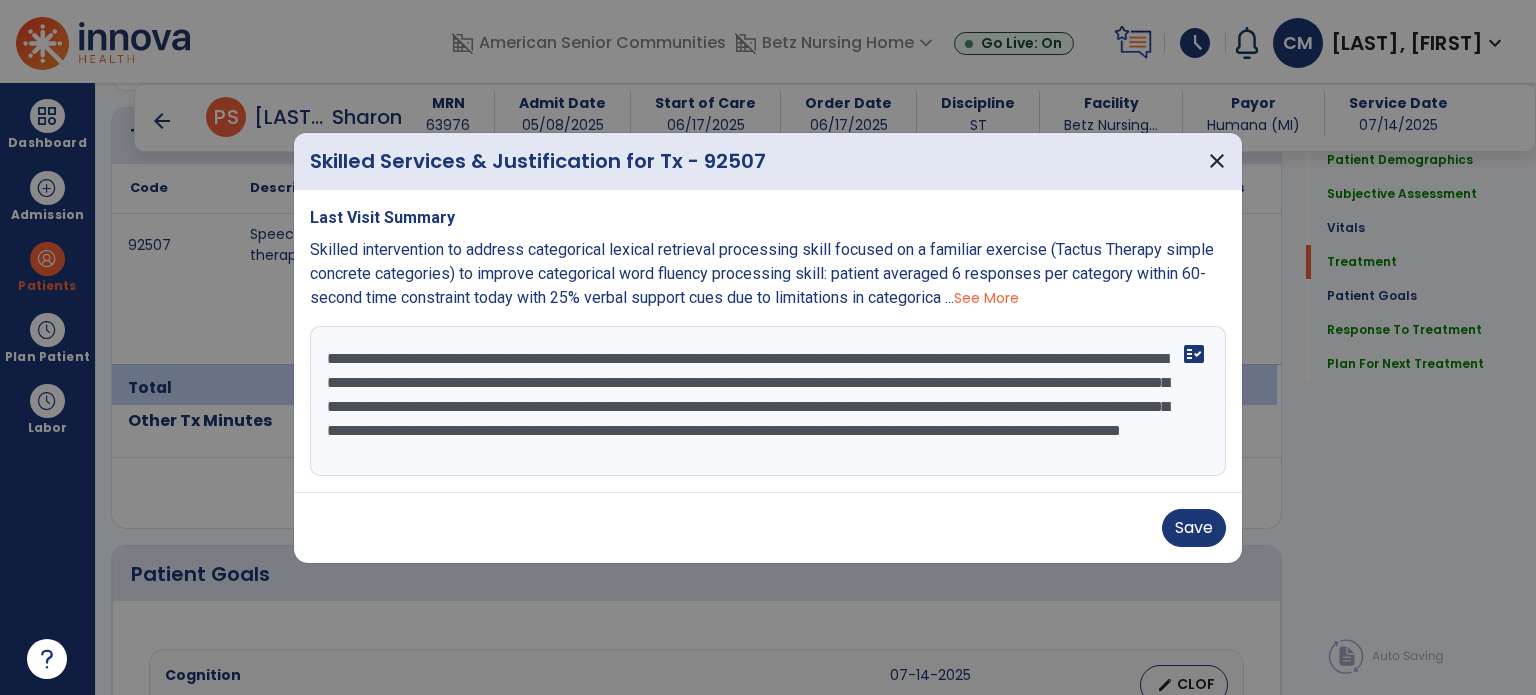 click on "**********" at bounding box center (768, 401) 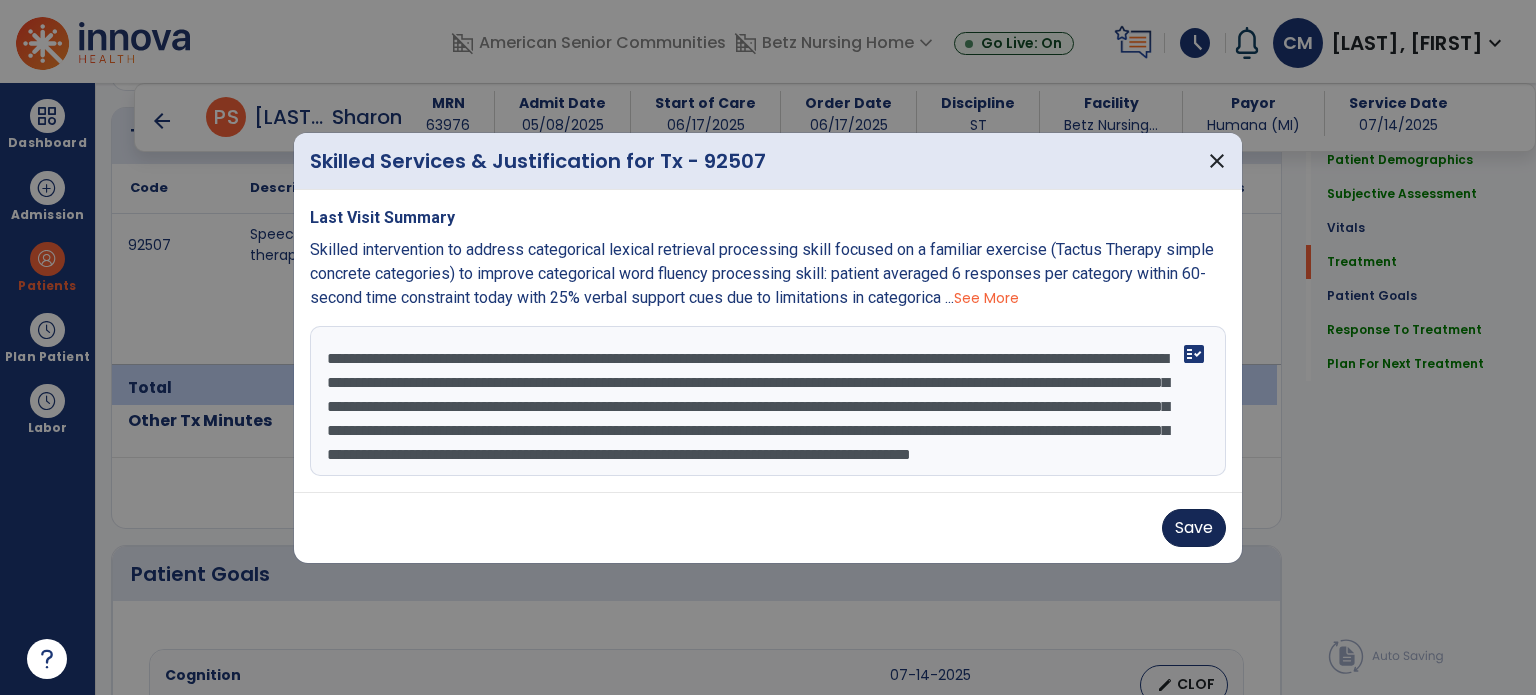 type on "**********" 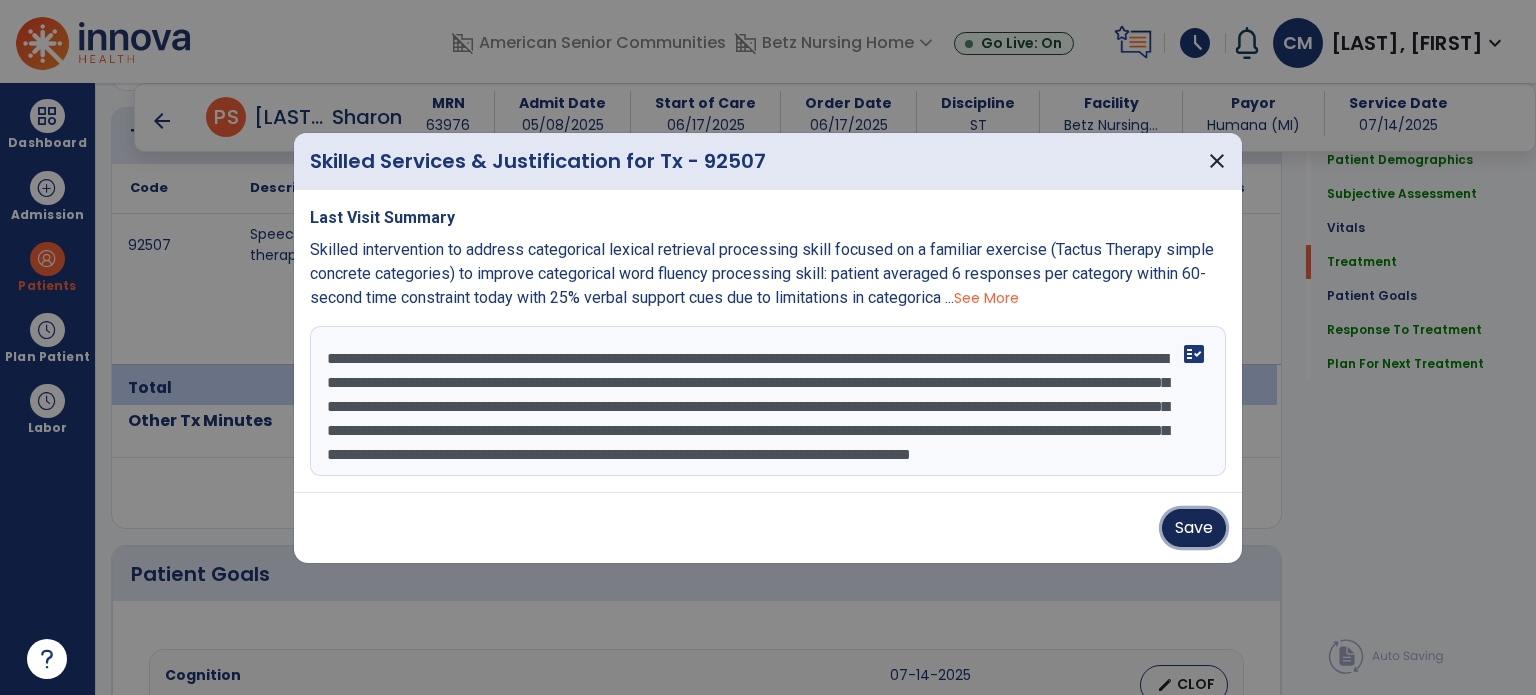 click on "Save" at bounding box center (1194, 528) 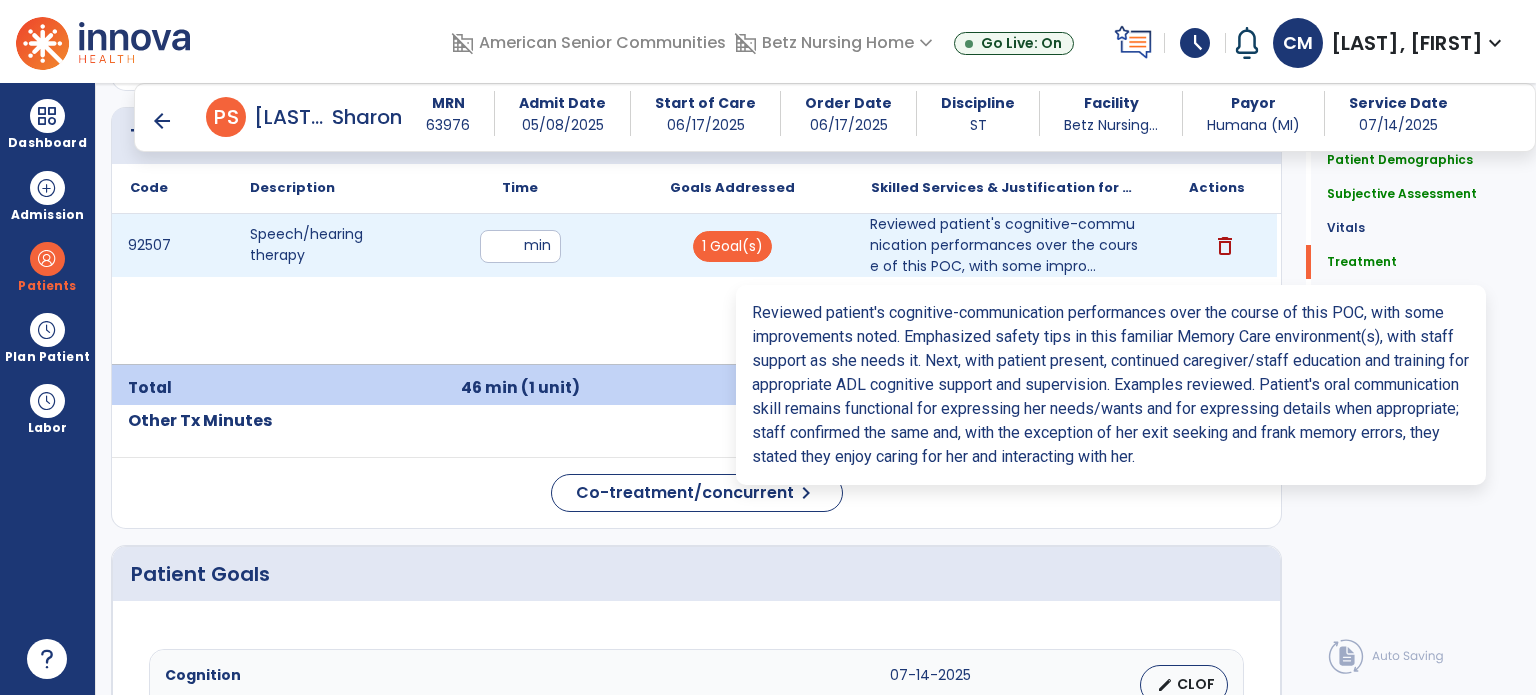 click on "Reviewed patient's cognitive-communication performances over the course of this POC, with some impro..." at bounding box center [1004, 245] 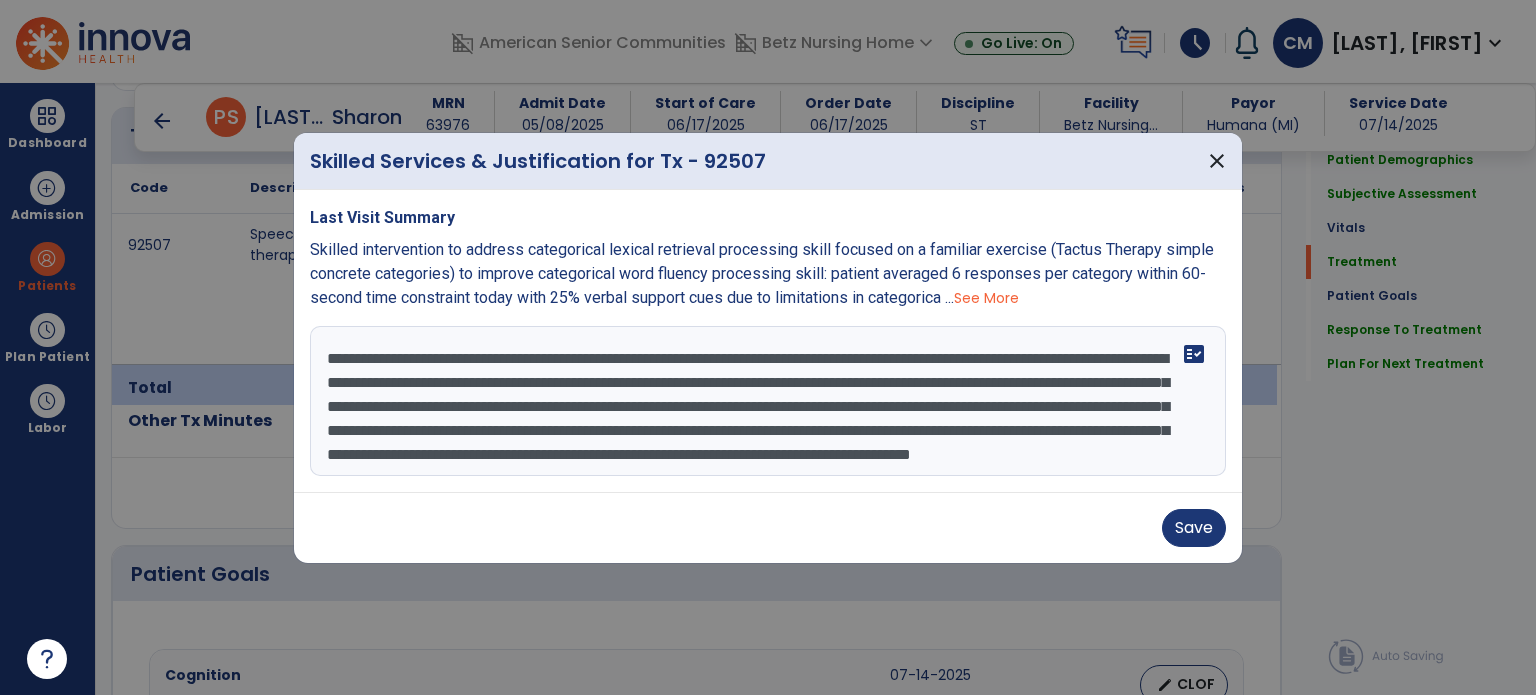 scroll, scrollTop: 48, scrollLeft: 0, axis: vertical 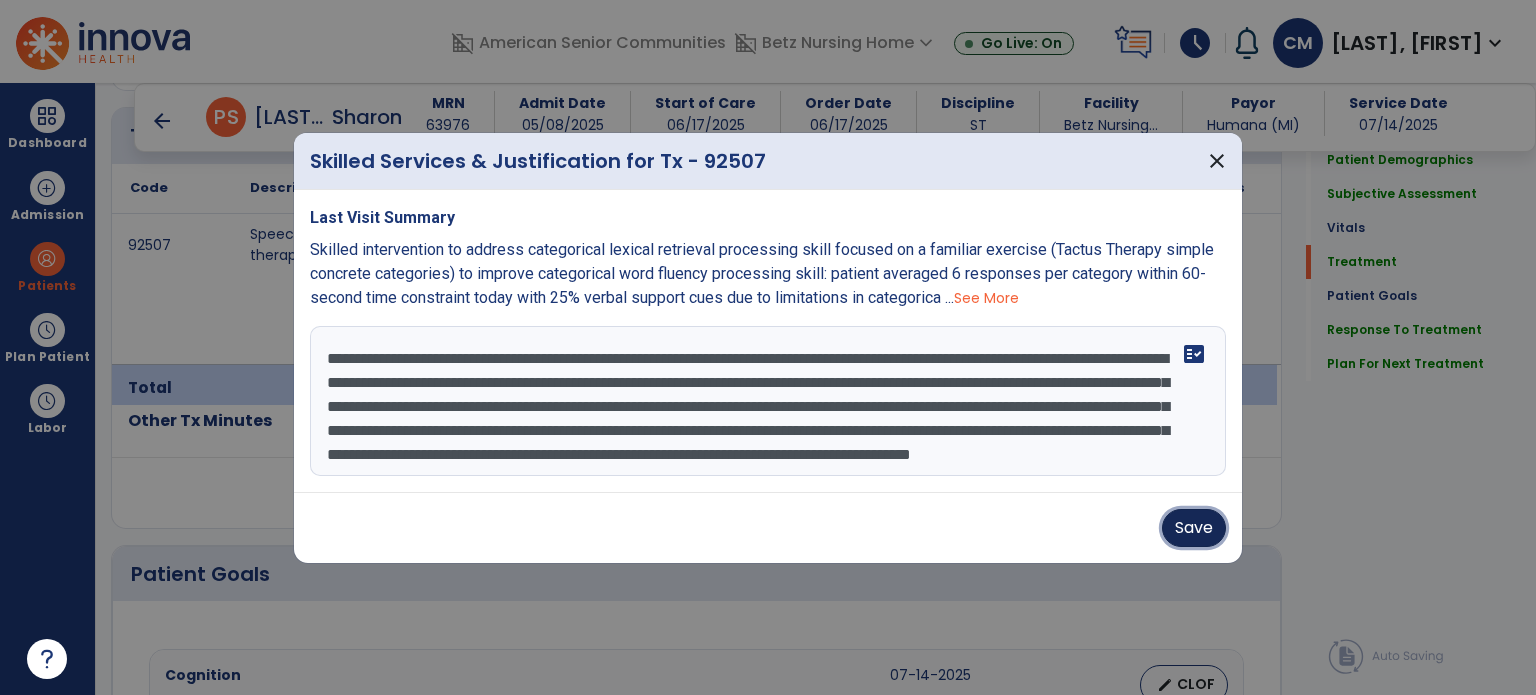 click on "Save" at bounding box center (1194, 528) 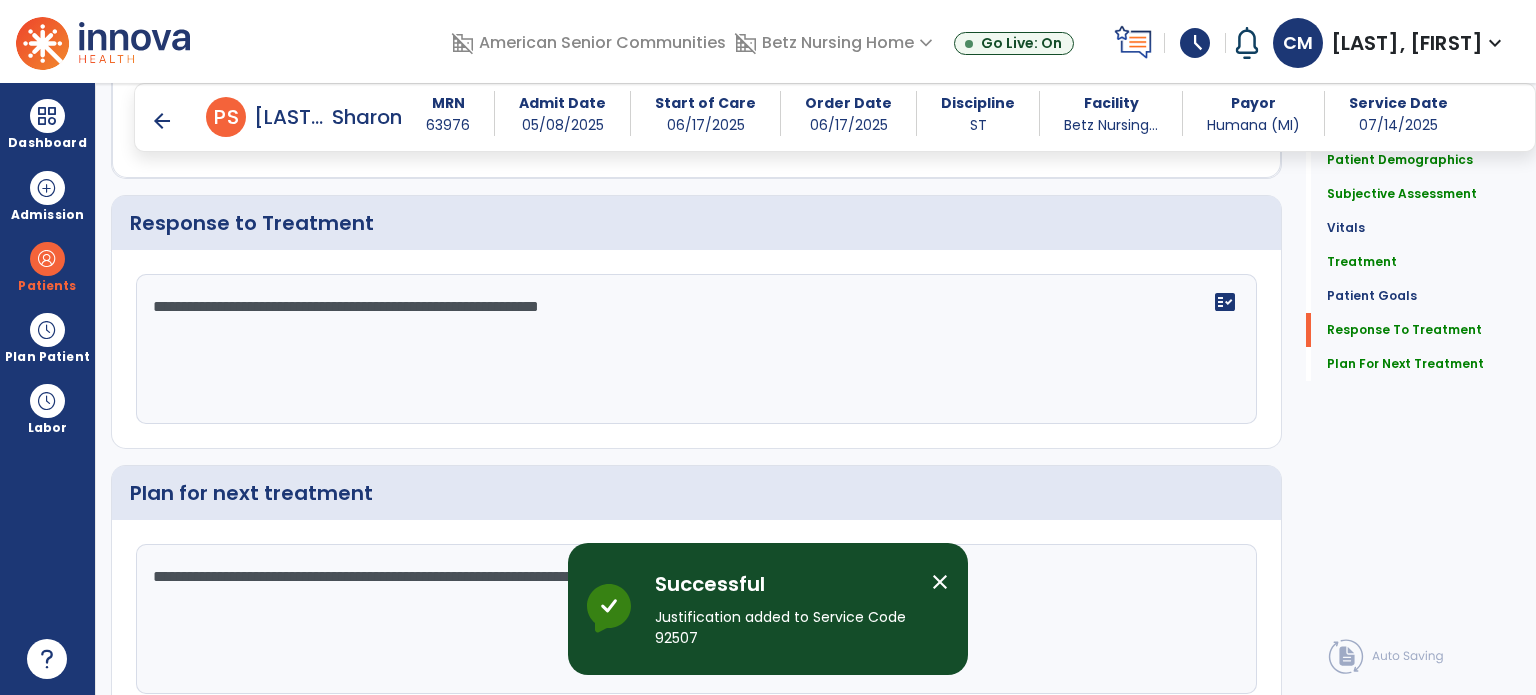 scroll, scrollTop: 2428, scrollLeft: 0, axis: vertical 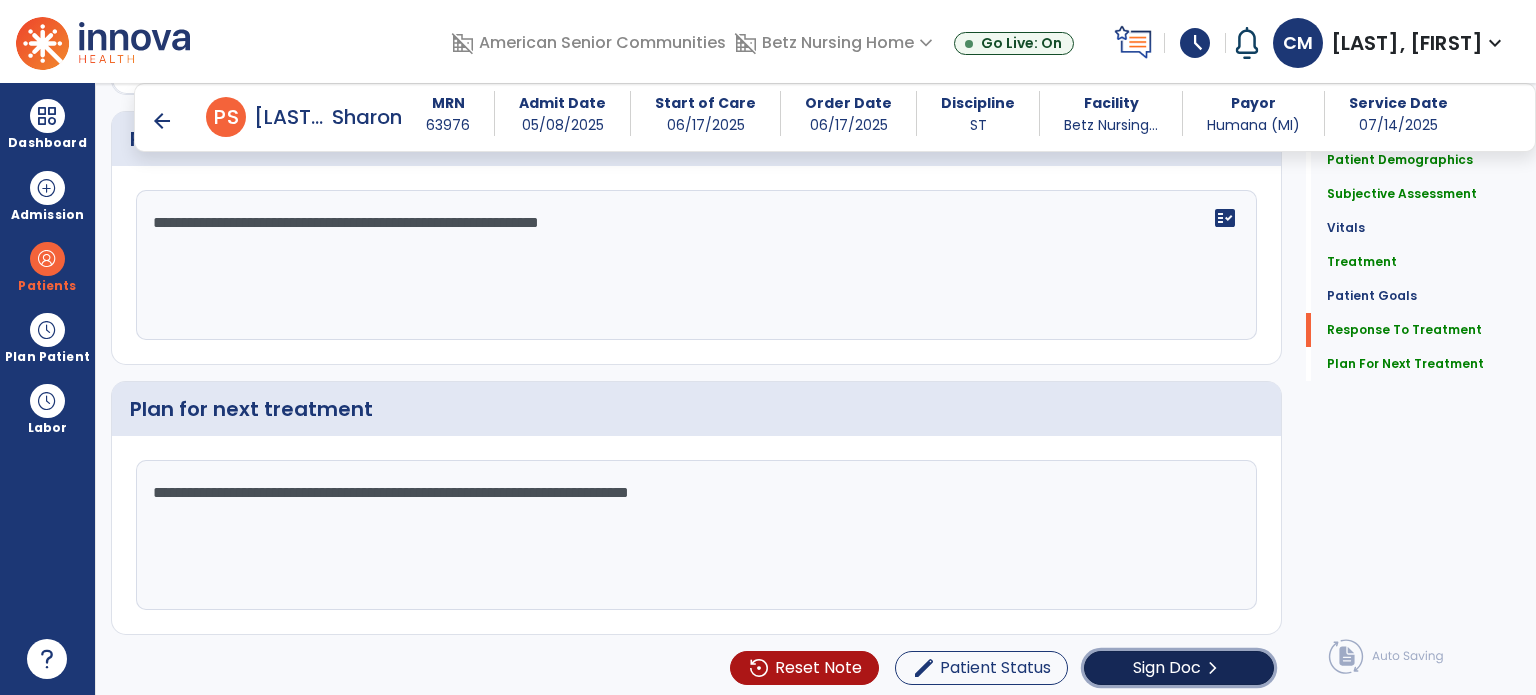 click on "Sign Doc" 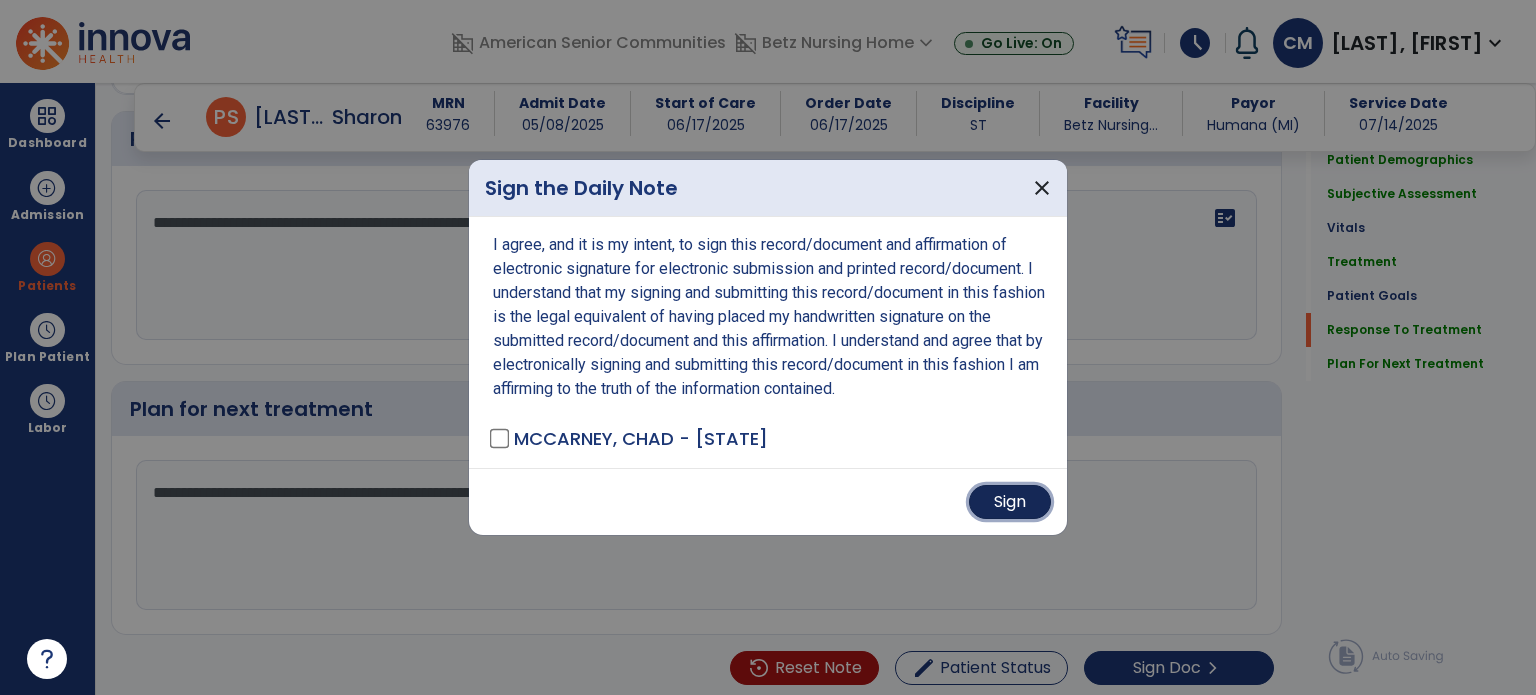 click on "Sign" at bounding box center (1010, 502) 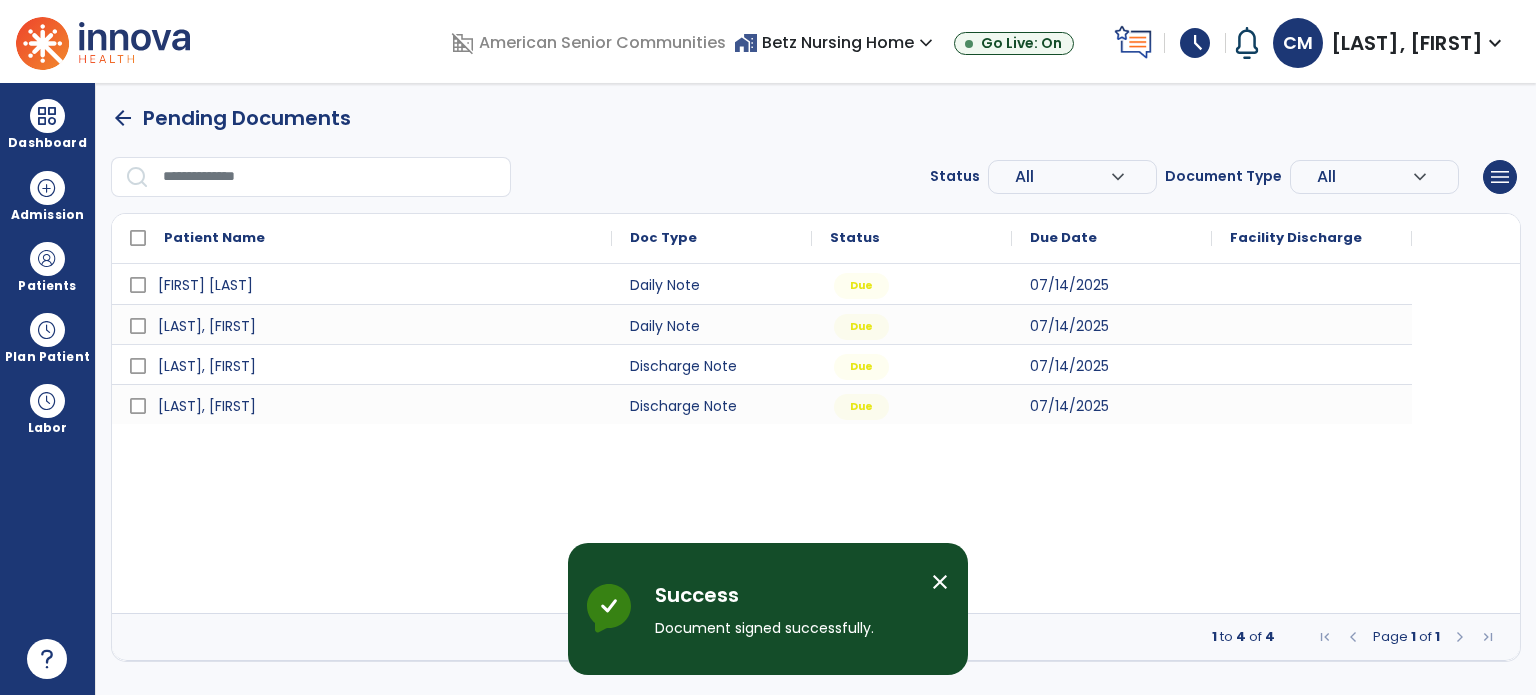 scroll, scrollTop: 0, scrollLeft: 0, axis: both 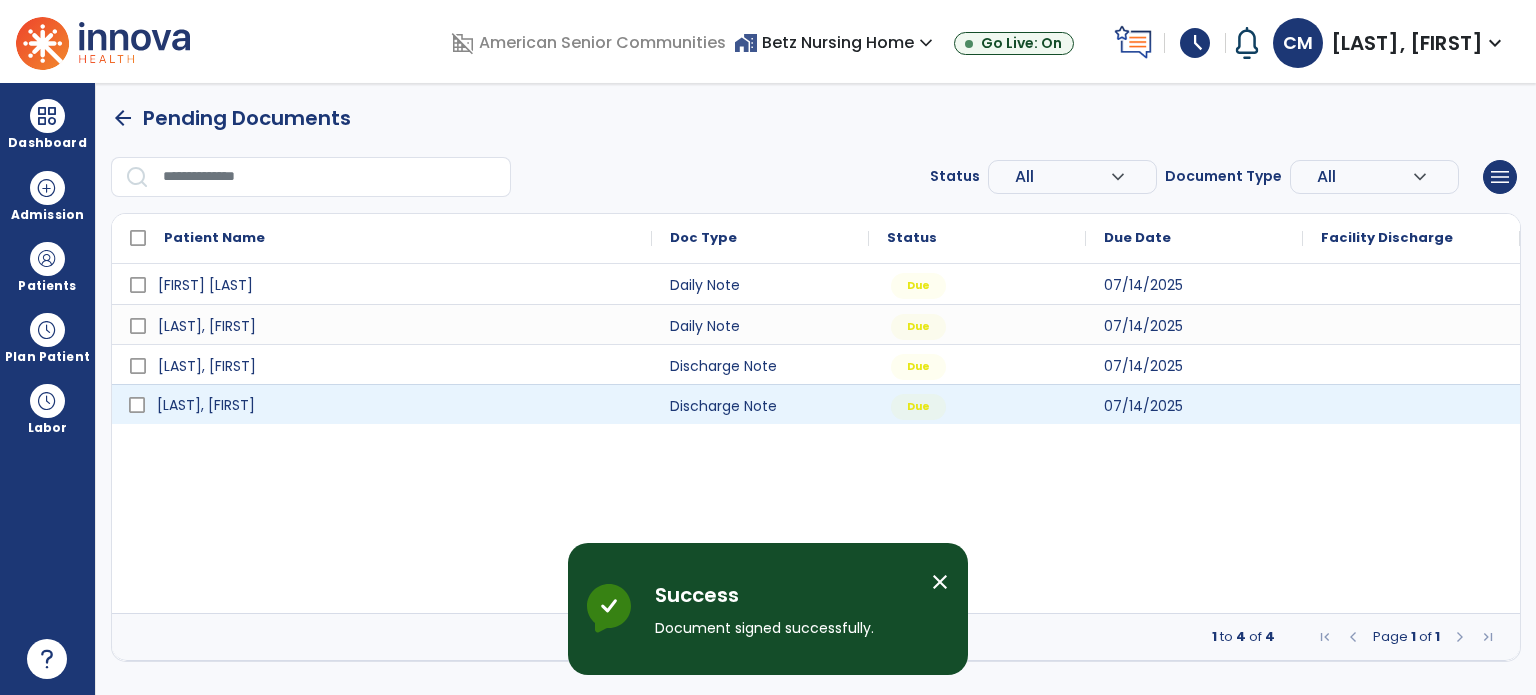 click on "[LAST], [FIRST]" at bounding box center (396, 405) 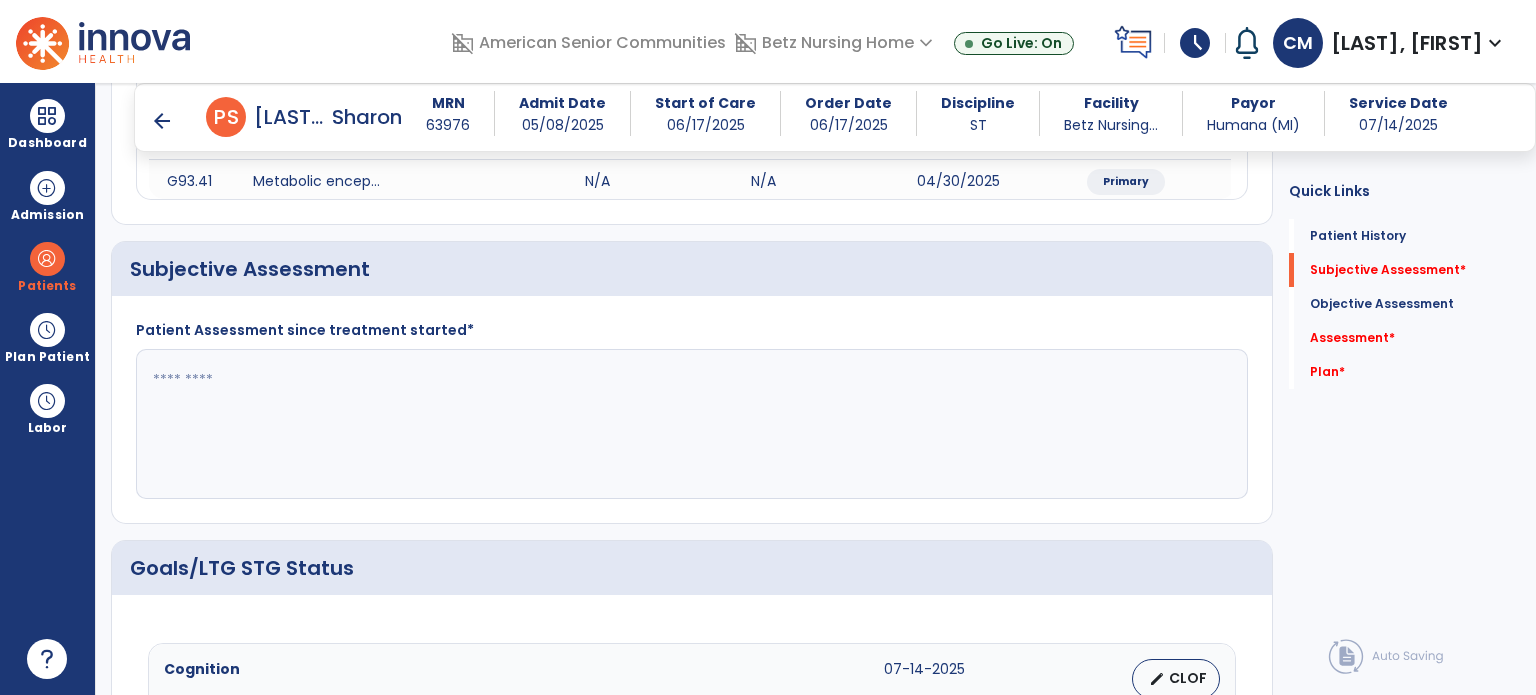scroll, scrollTop: 396, scrollLeft: 0, axis: vertical 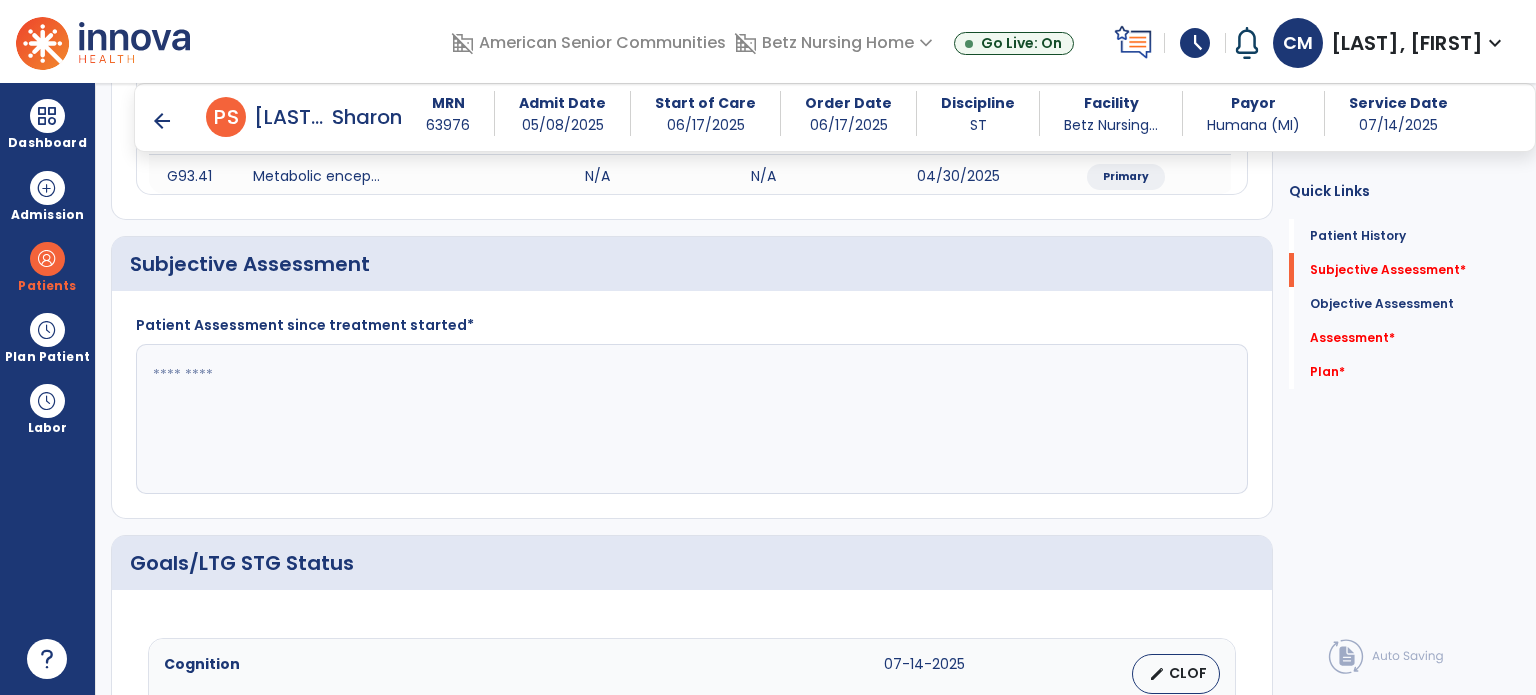 click 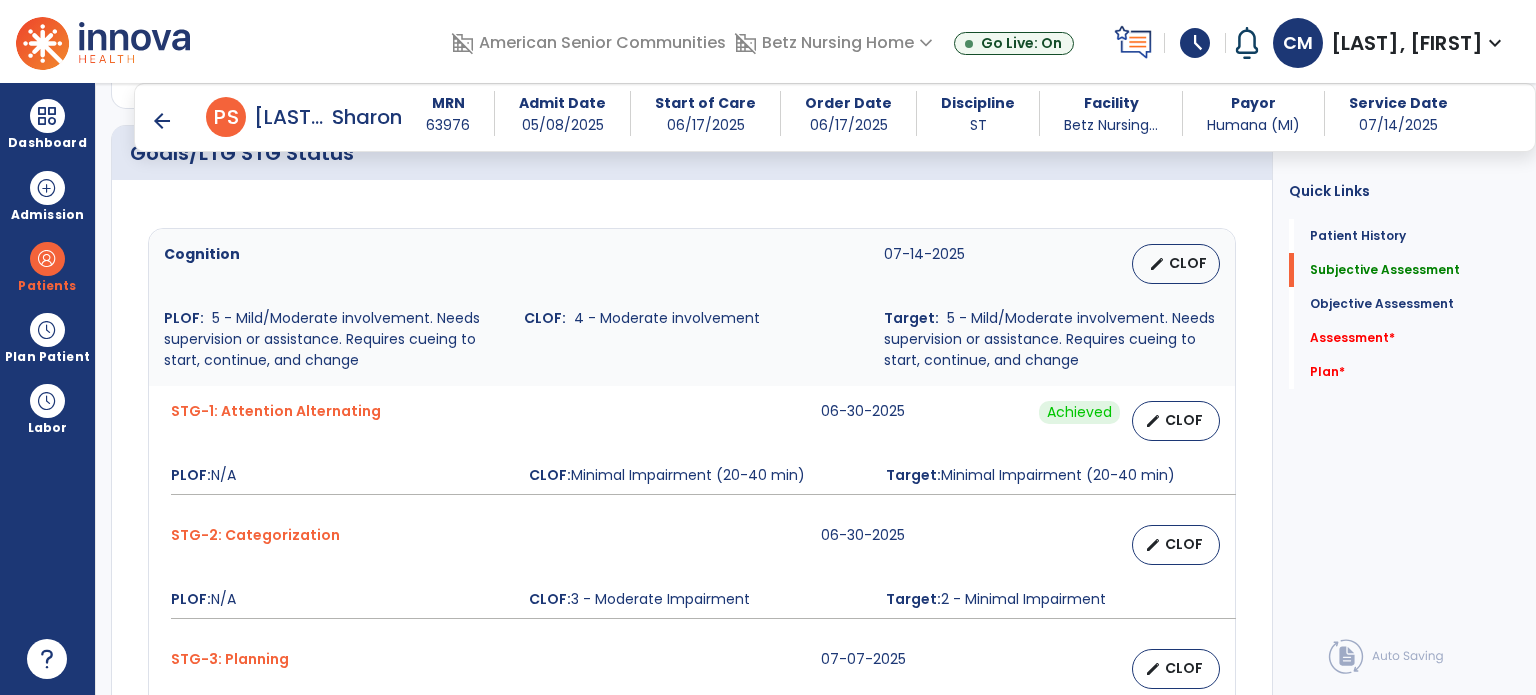scroll, scrollTop: 836, scrollLeft: 0, axis: vertical 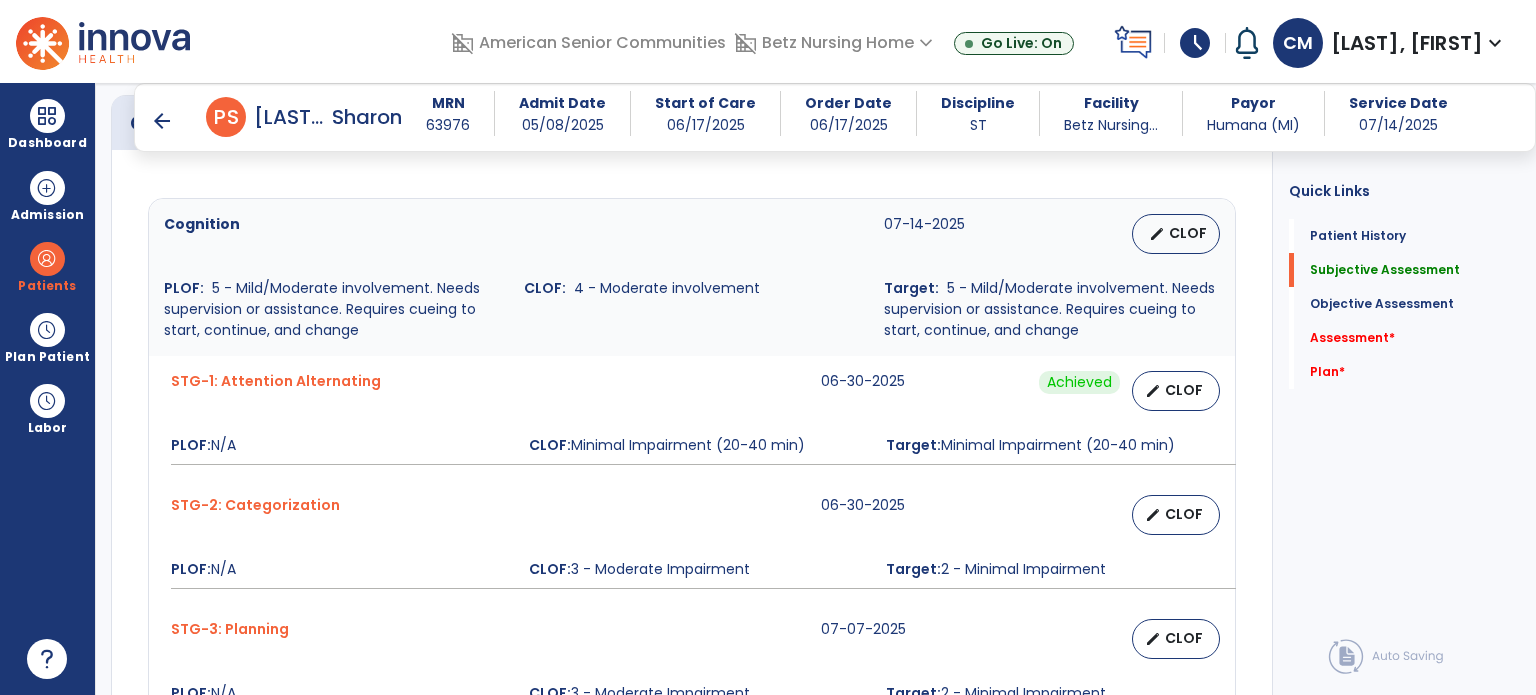 type on "**********" 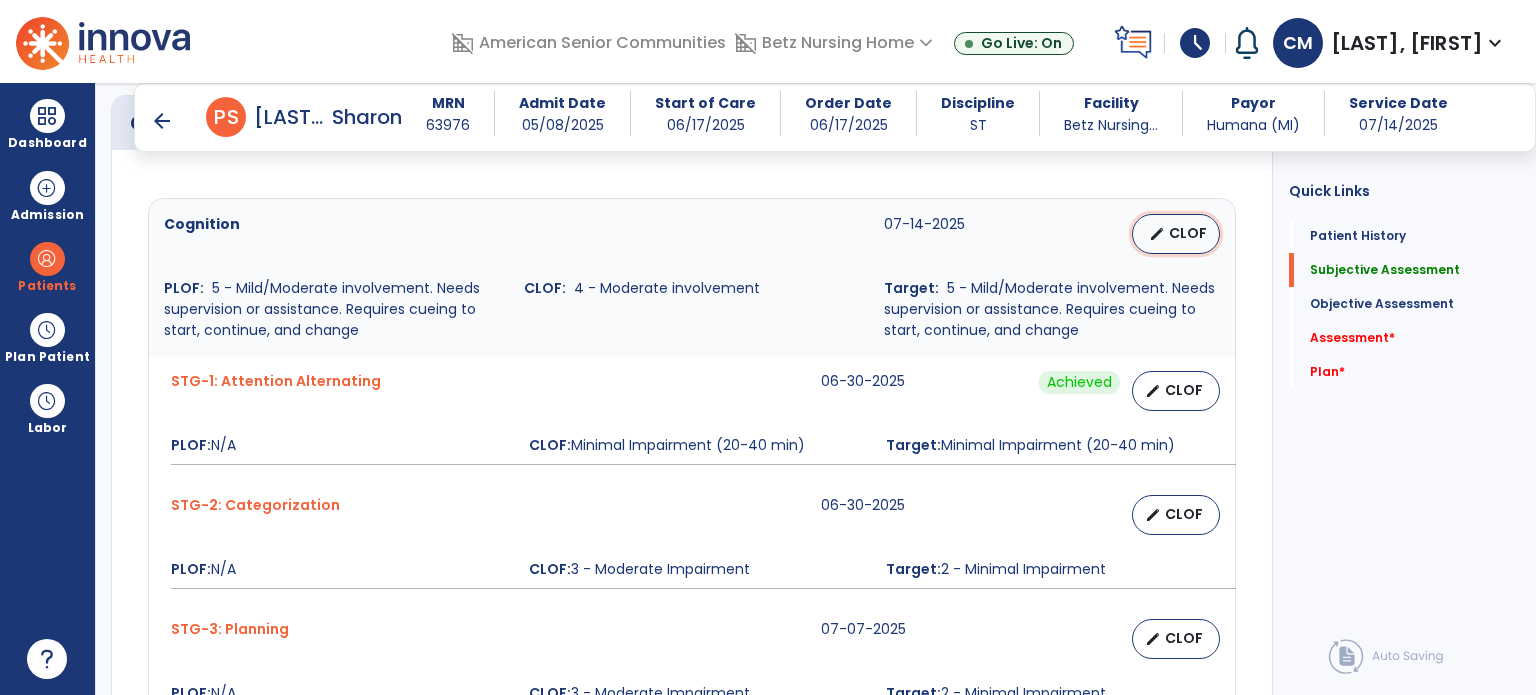 click on "CLOF" at bounding box center (1188, 233) 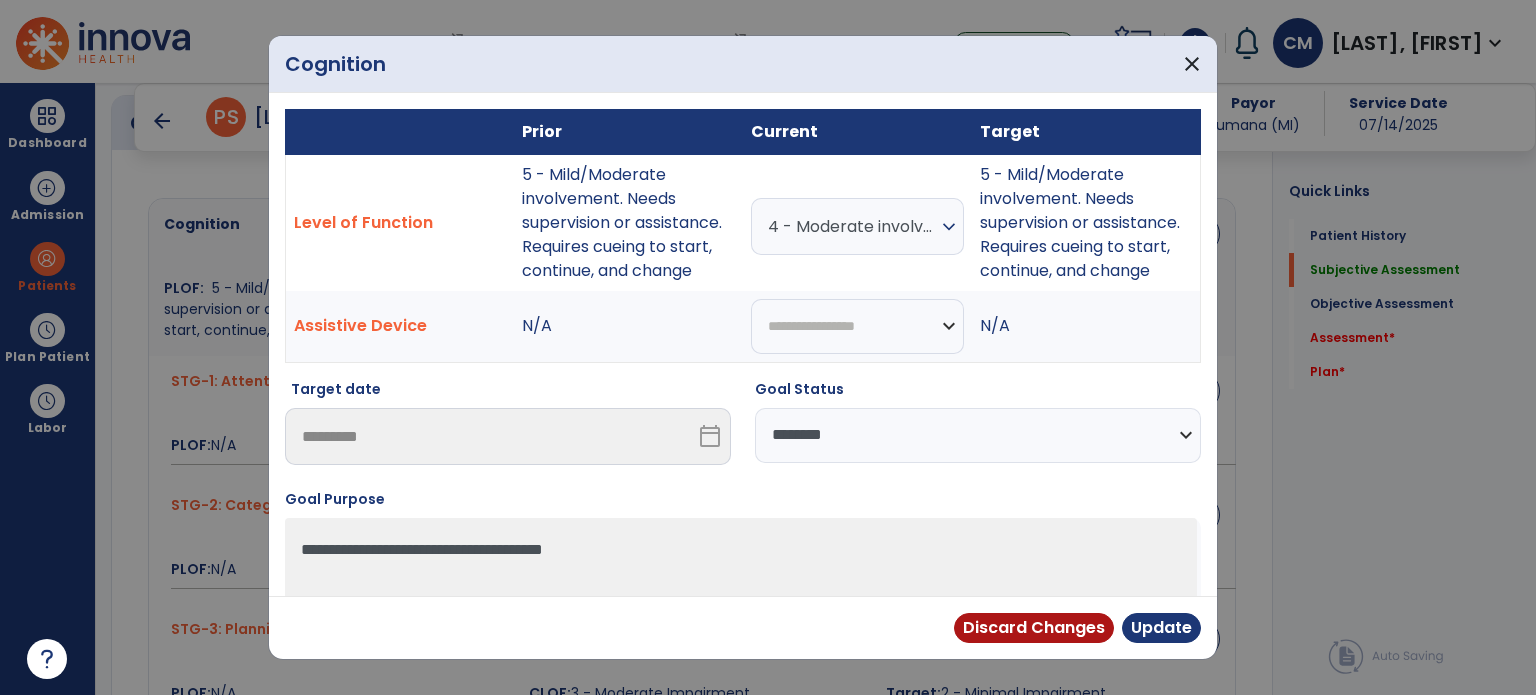 click on "**********" at bounding box center [978, 435] 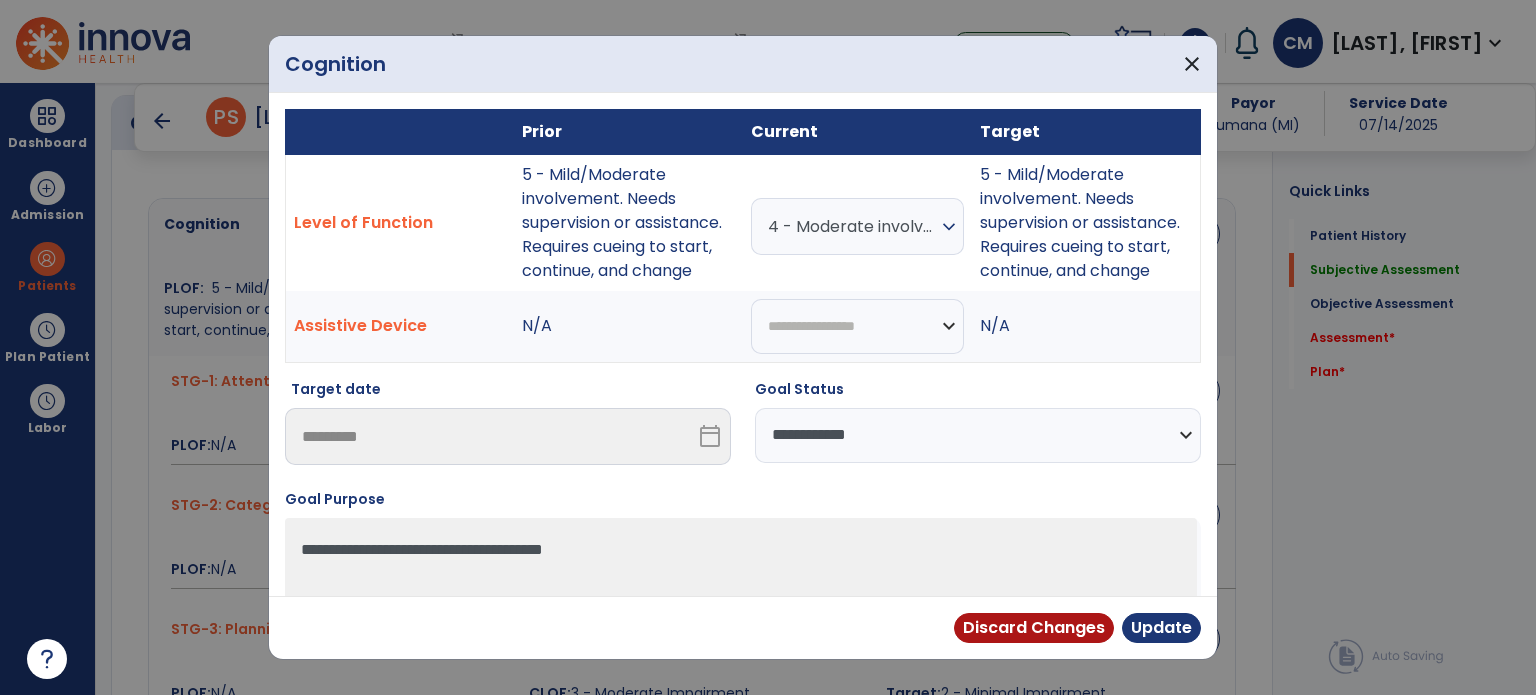 click on "**********" at bounding box center (978, 435) 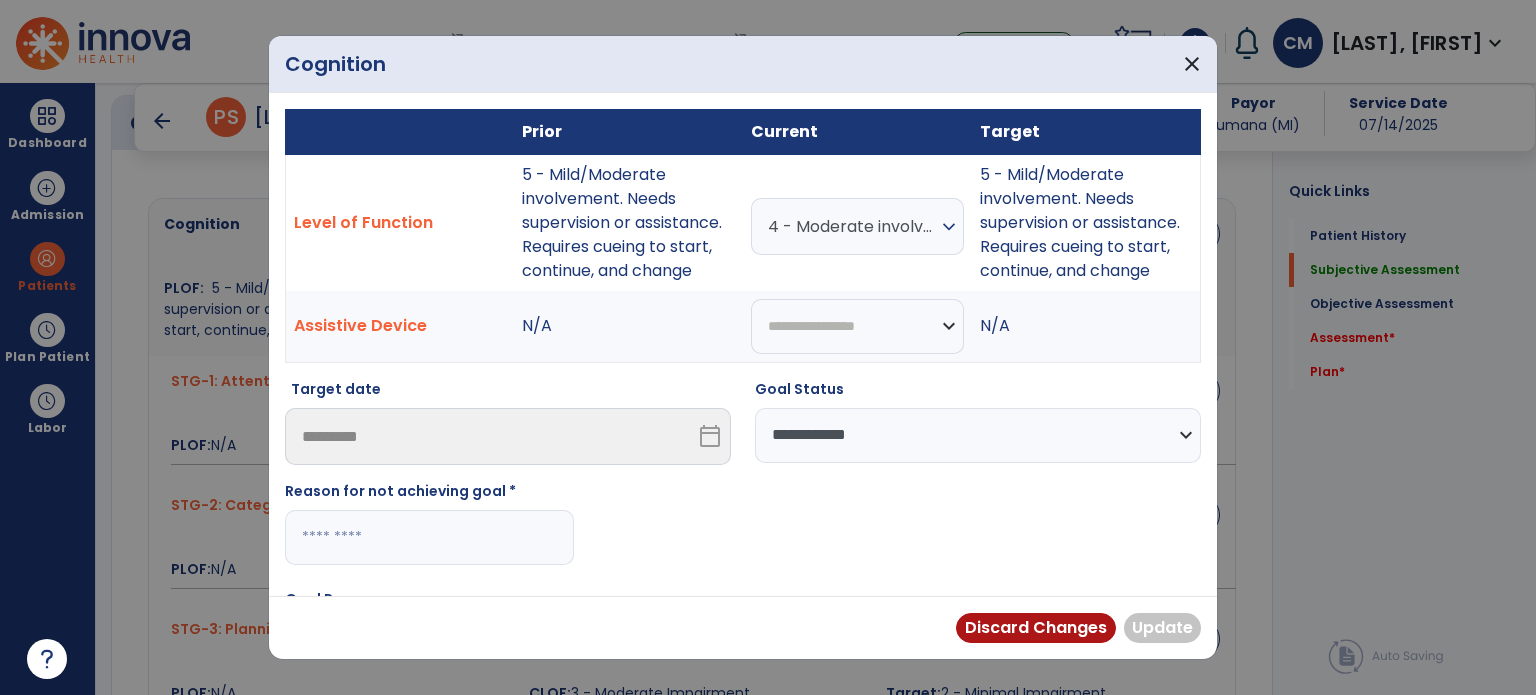 click at bounding box center (429, 537) 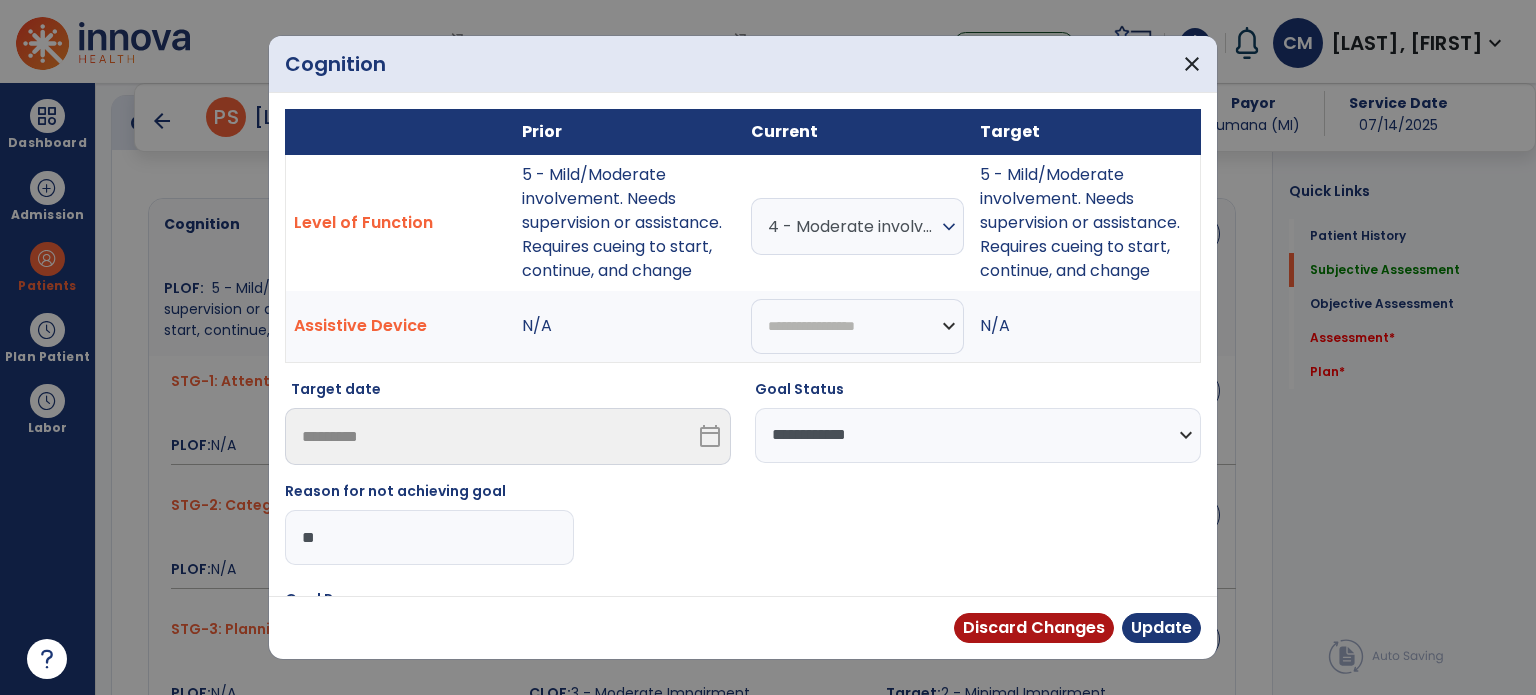type on "*" 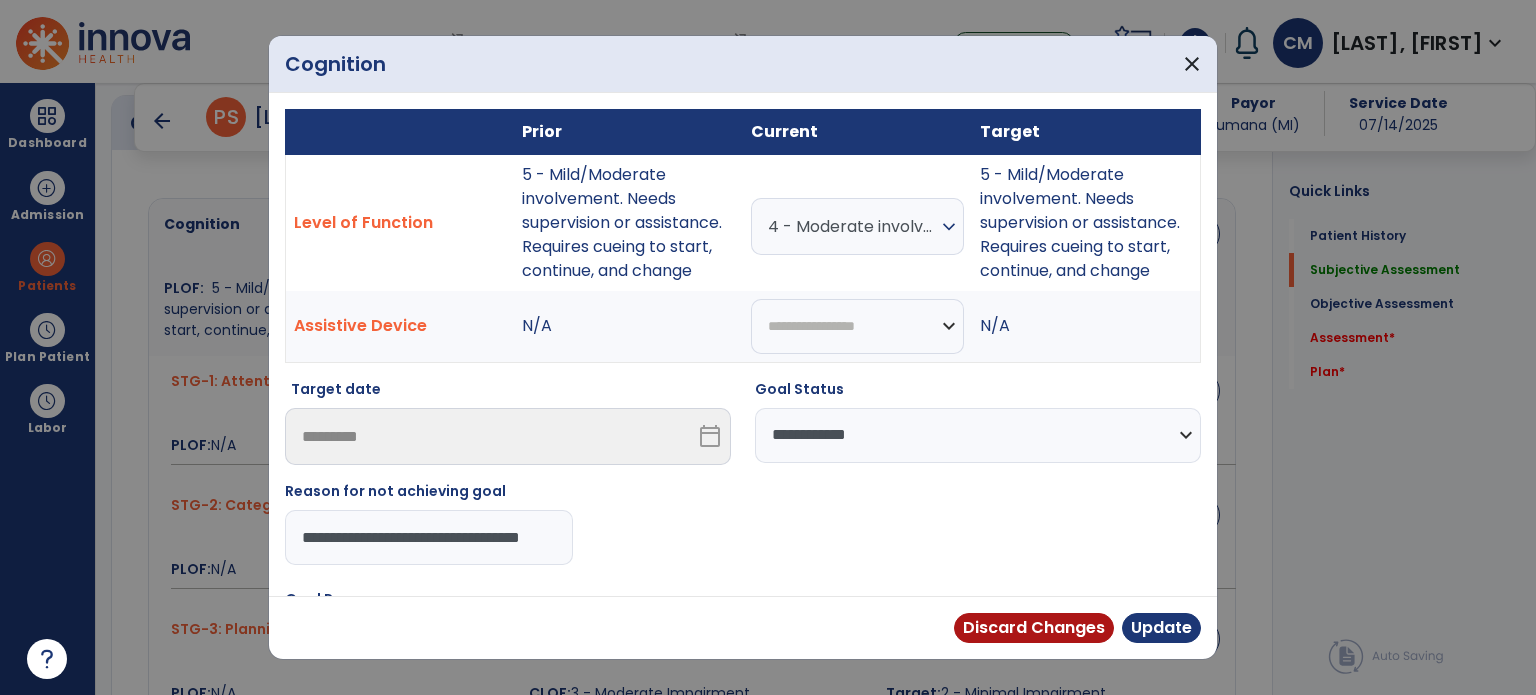 scroll, scrollTop: 0, scrollLeft: 25, axis: horizontal 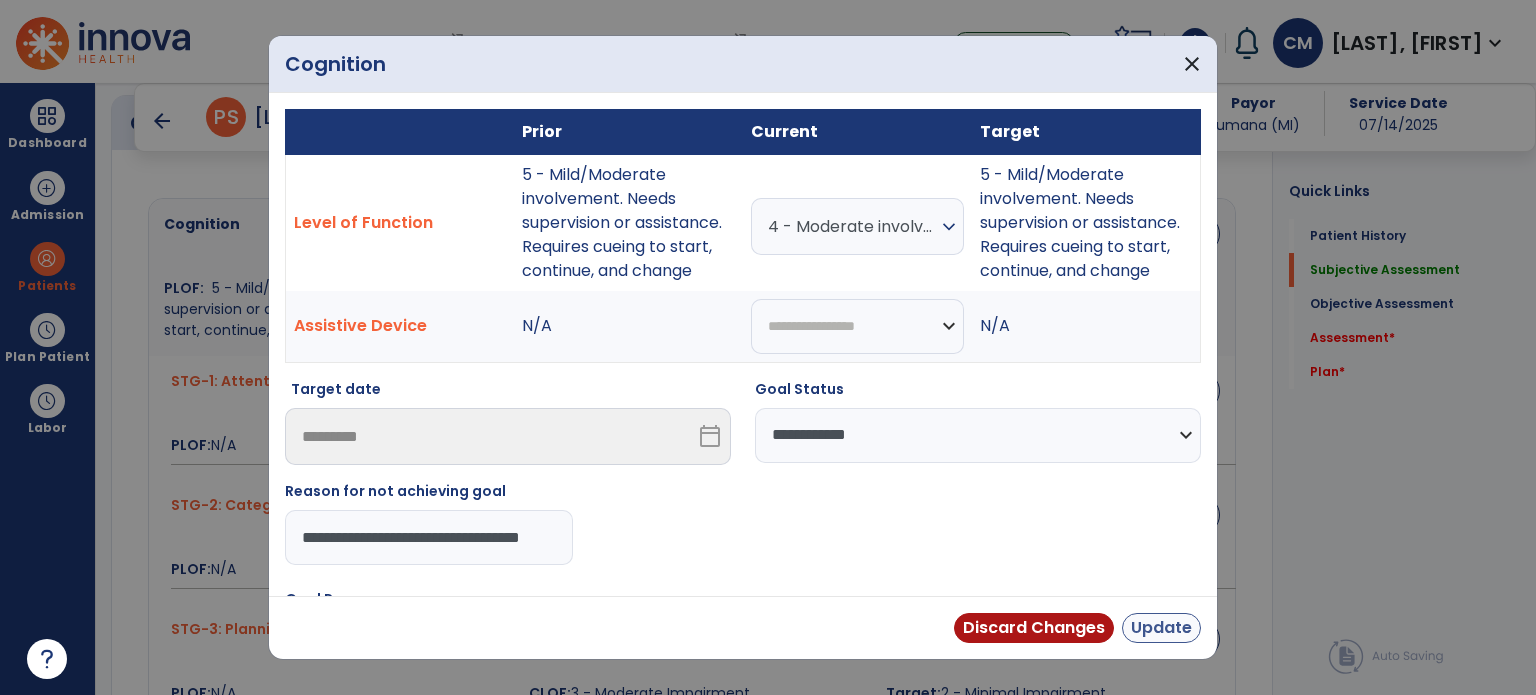 type on "**********" 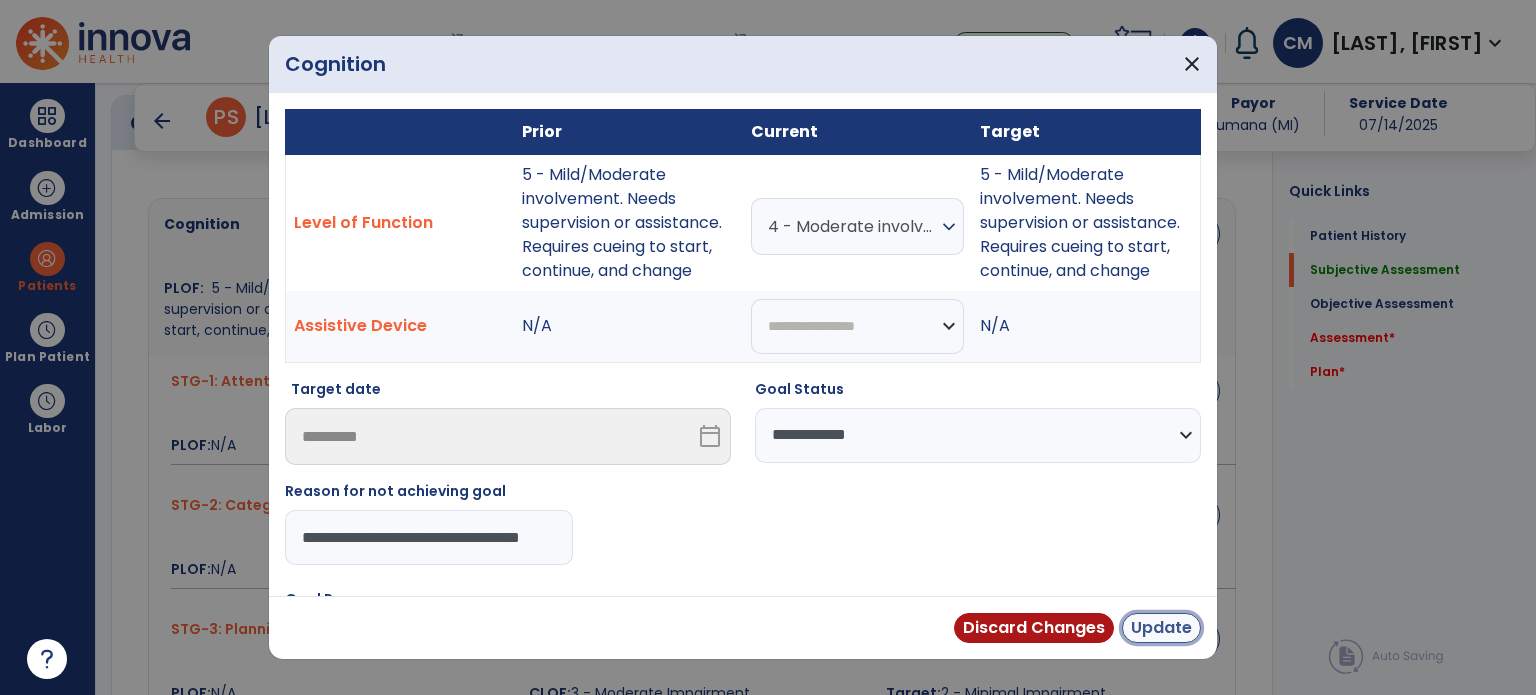 click on "Update" at bounding box center (1161, 628) 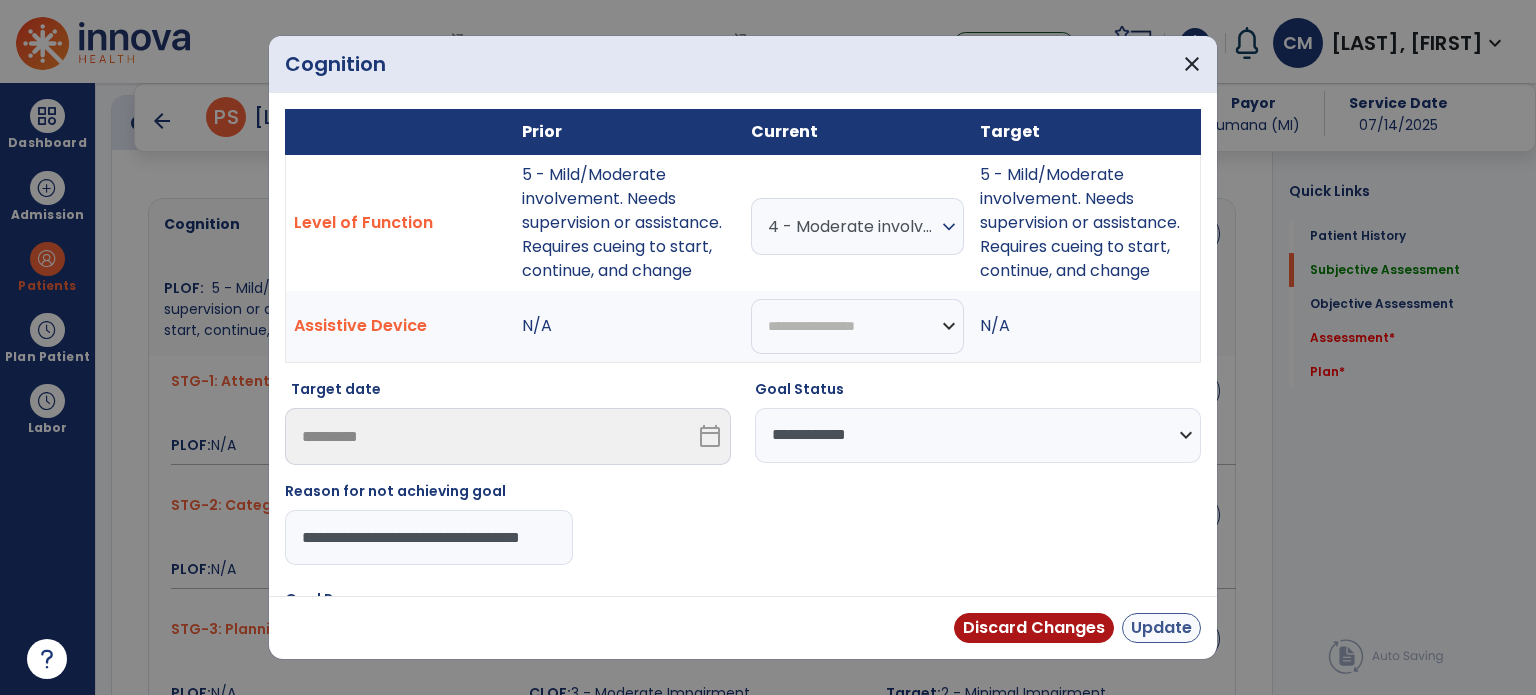 scroll, scrollTop: 0, scrollLeft: 0, axis: both 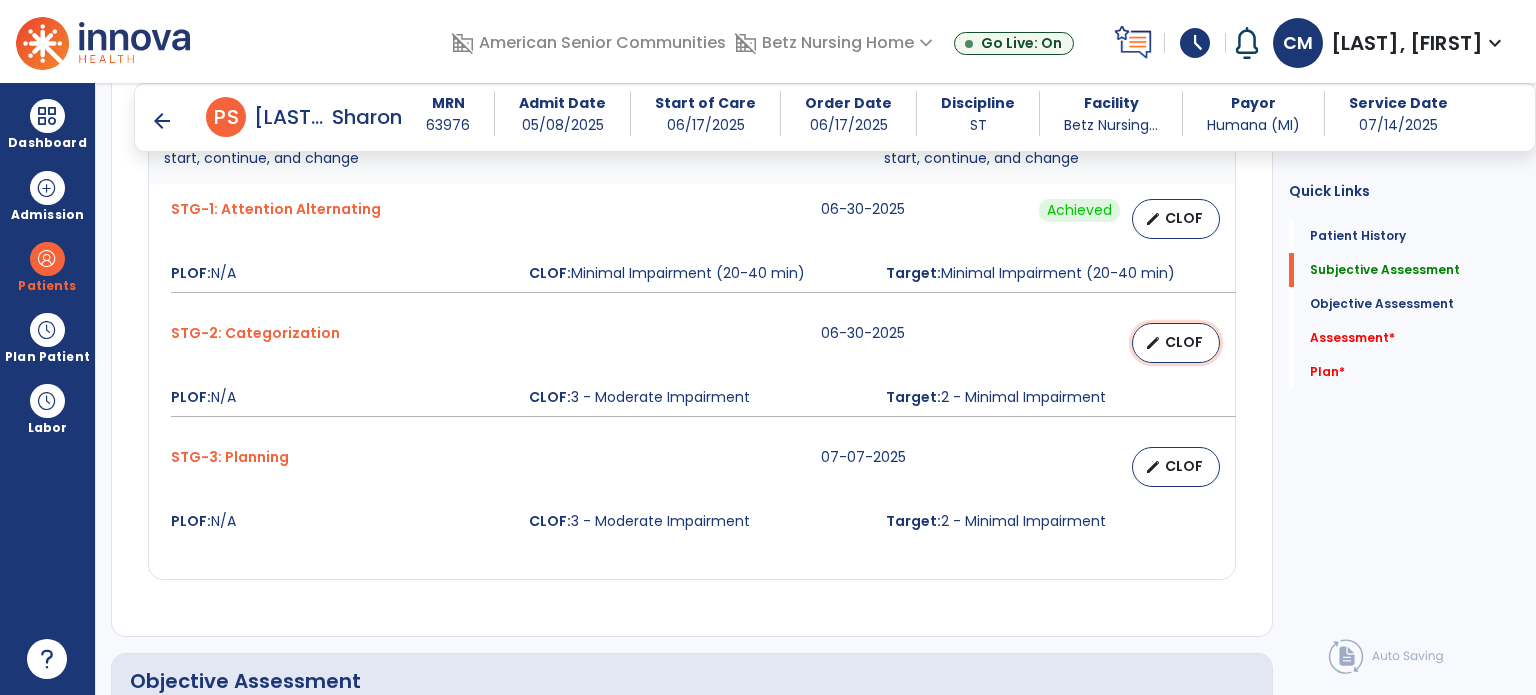 click on "edit   CLOF" at bounding box center (1176, 343) 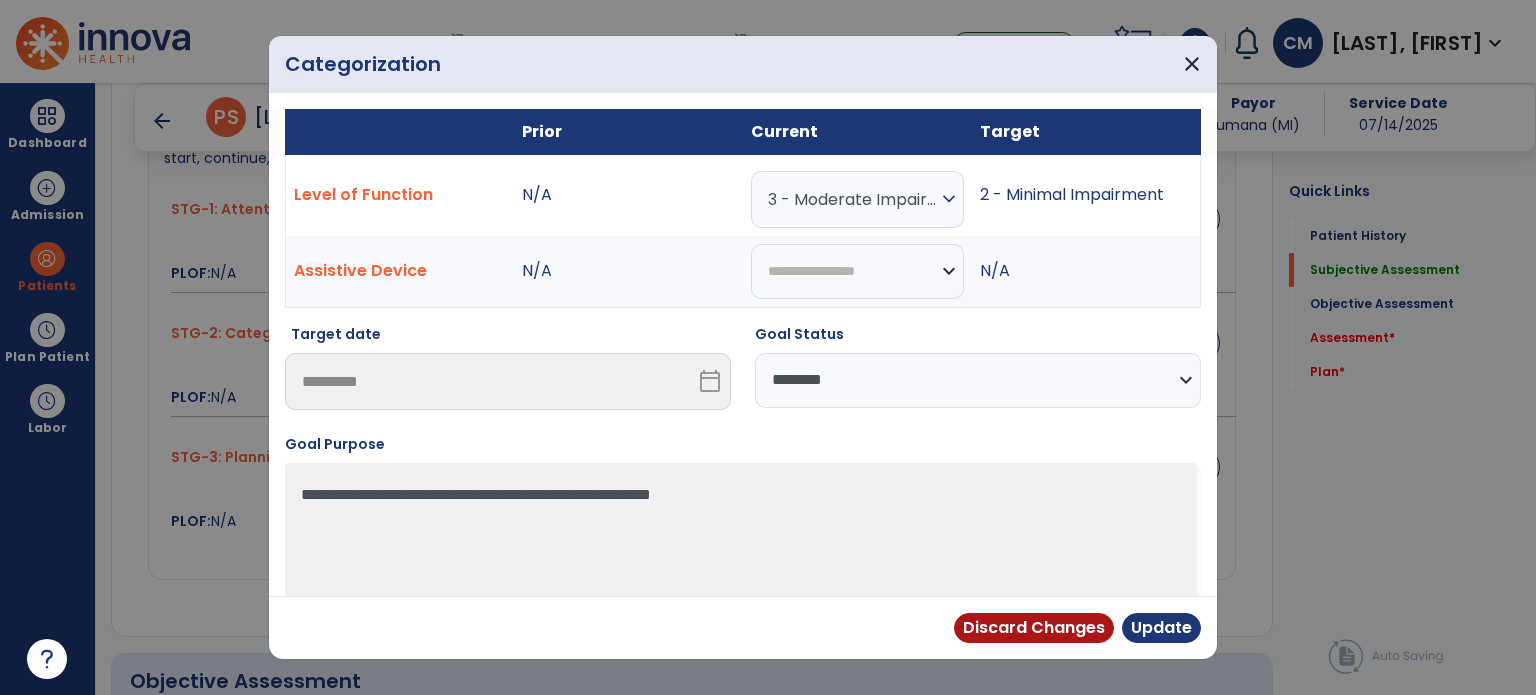 click on "**********" at bounding box center [978, 380] 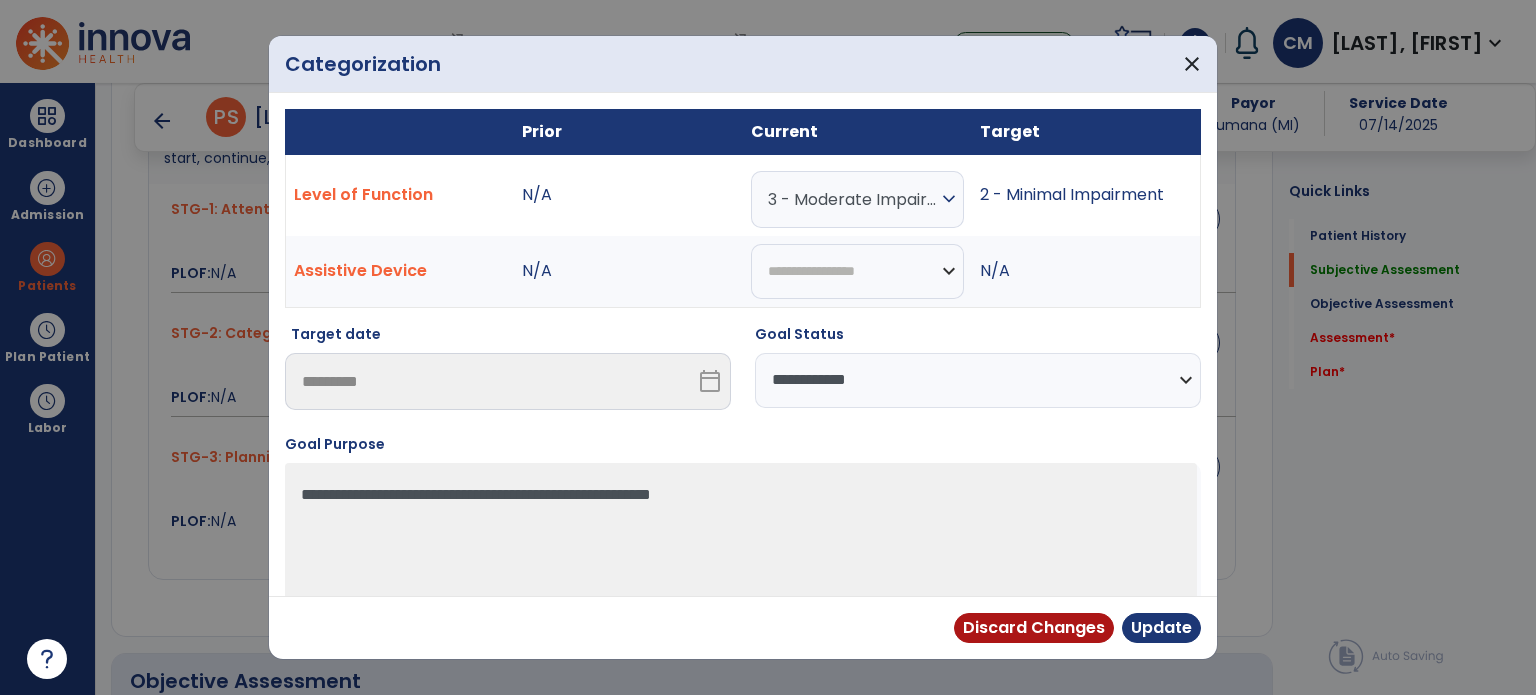 click on "**********" at bounding box center [978, 380] 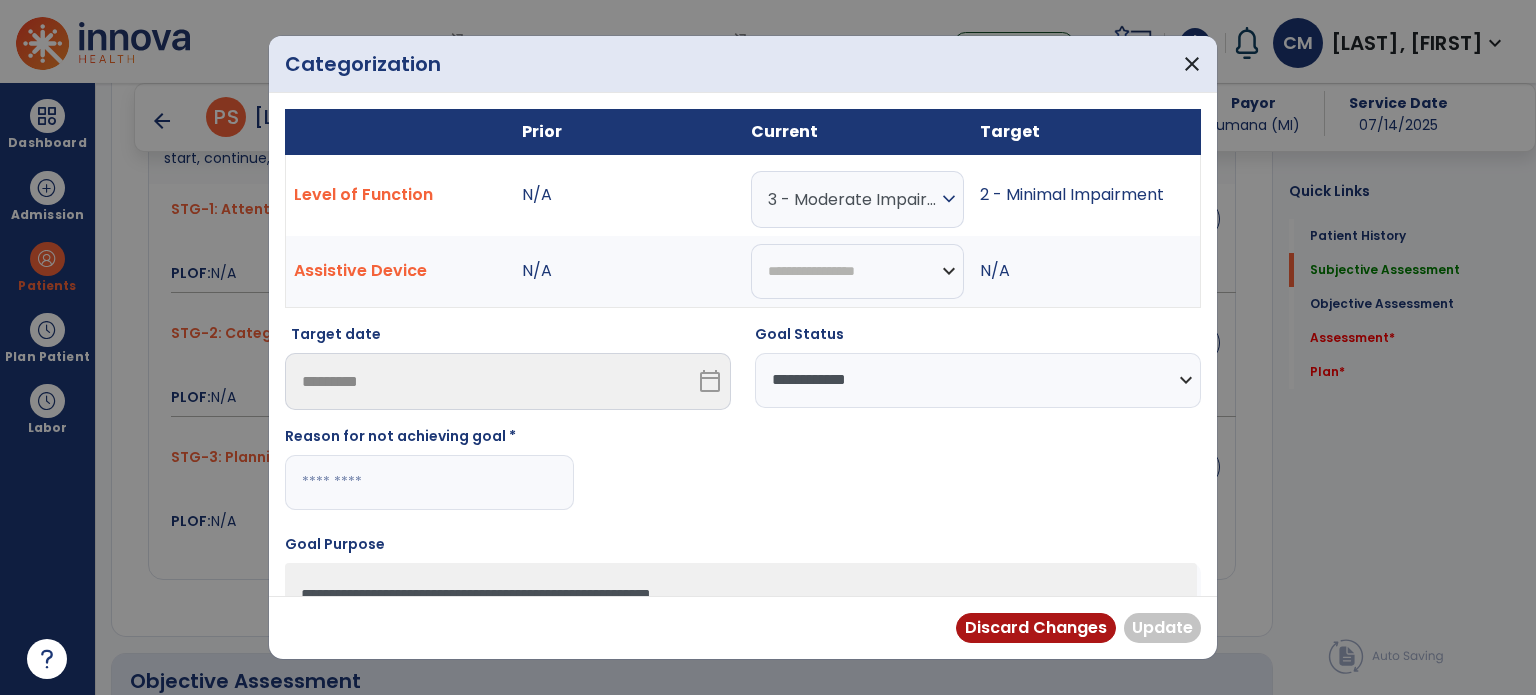 click at bounding box center [429, 482] 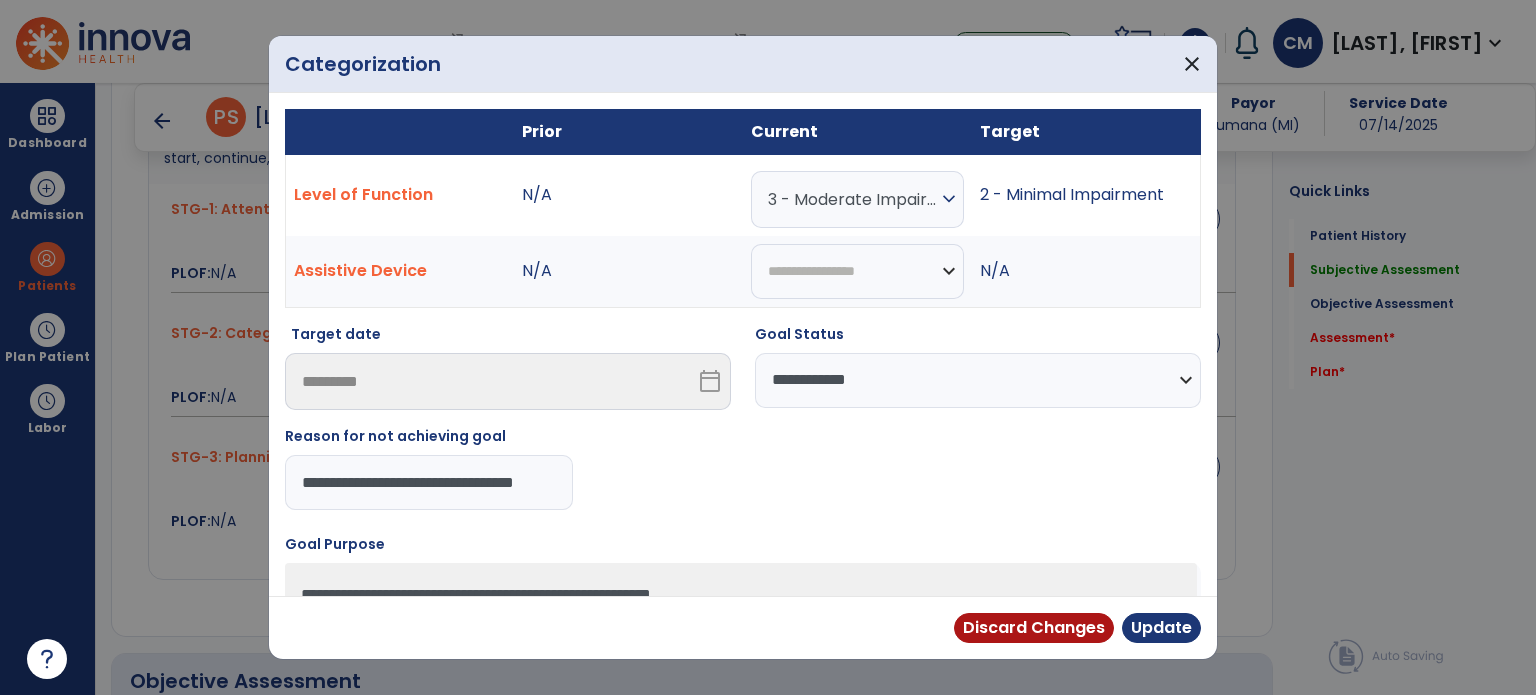 type on "**********" 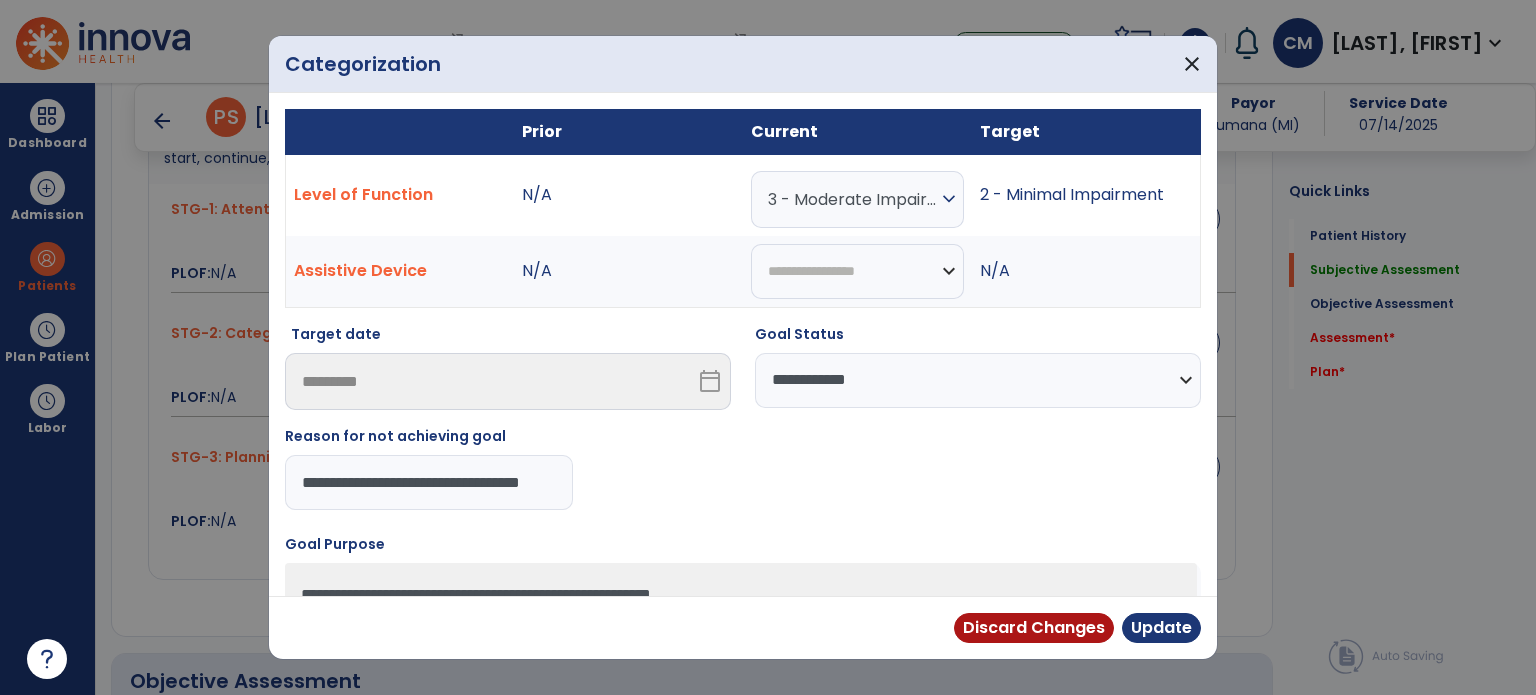 scroll, scrollTop: 0, scrollLeft: 25, axis: horizontal 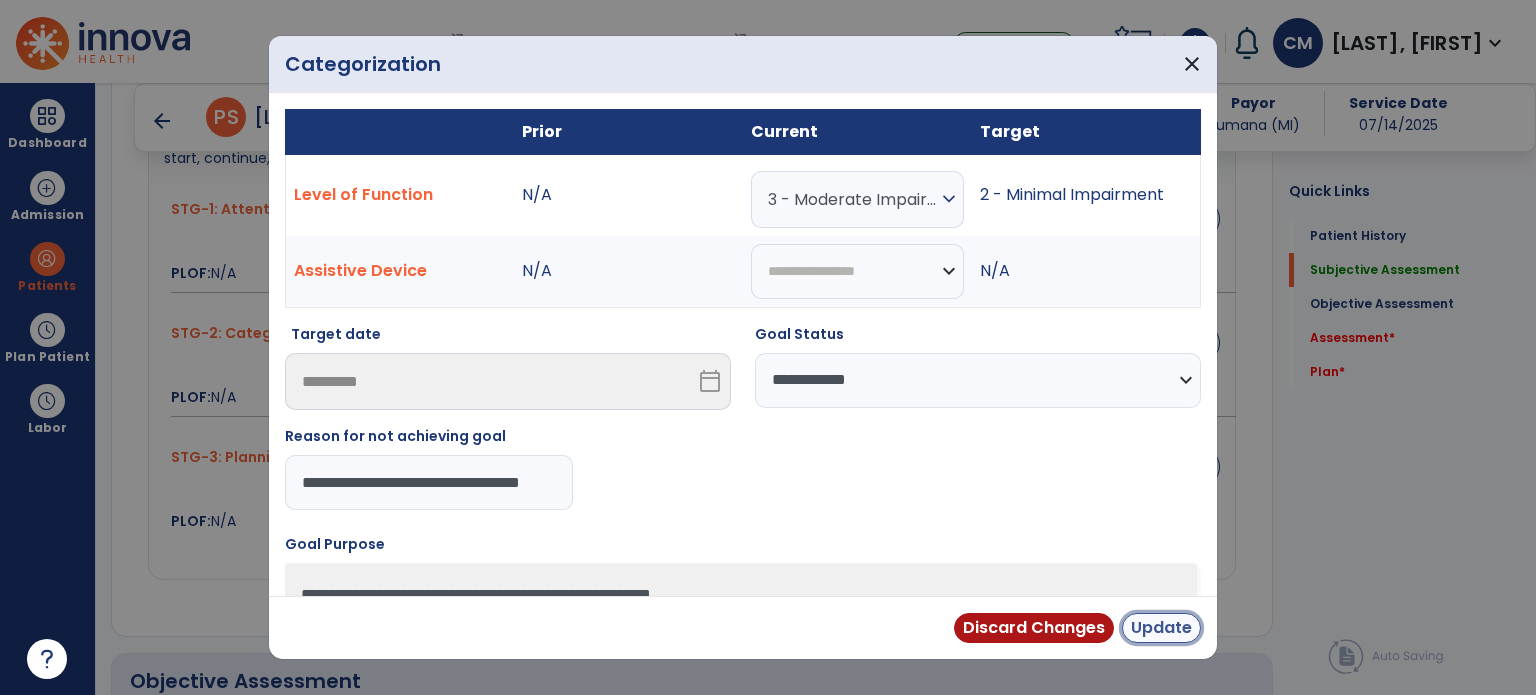 click on "Update" at bounding box center (1161, 628) 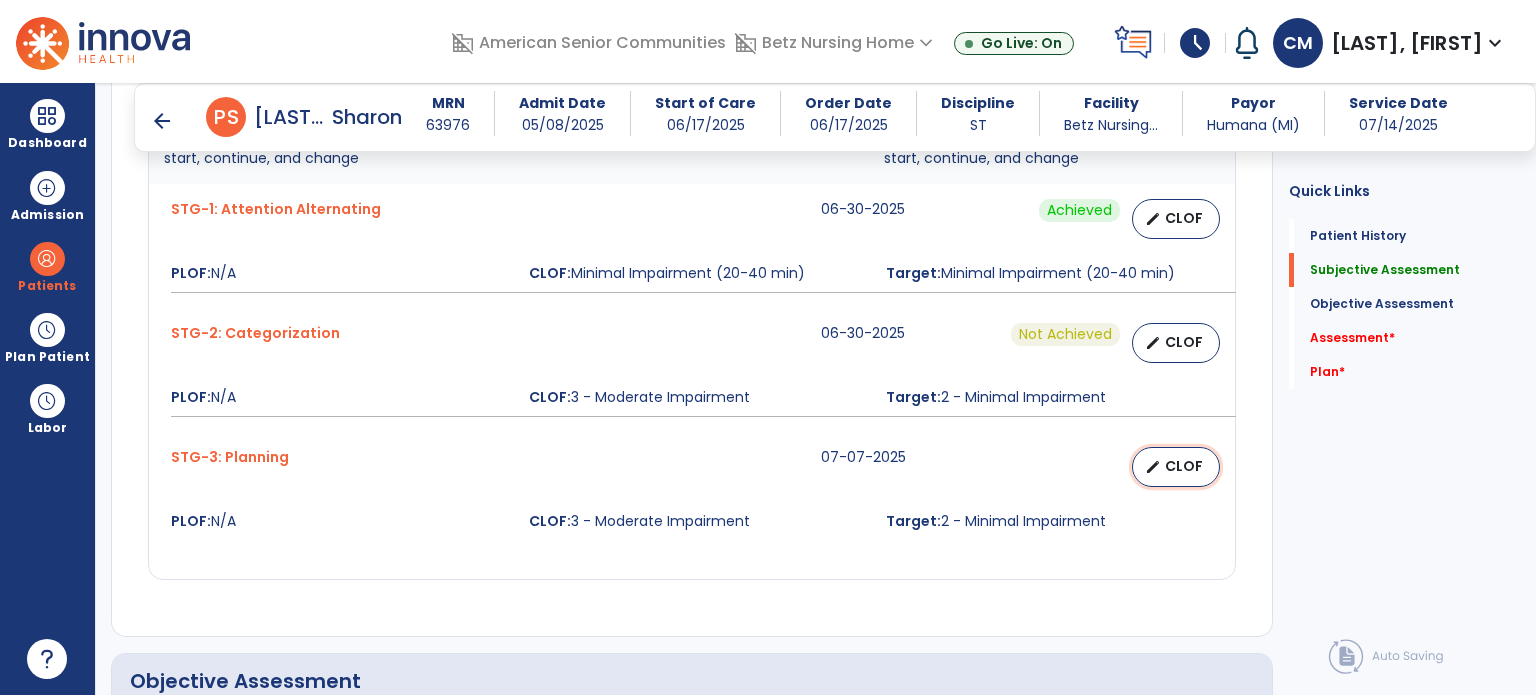 click on "CLOF" at bounding box center [1184, 466] 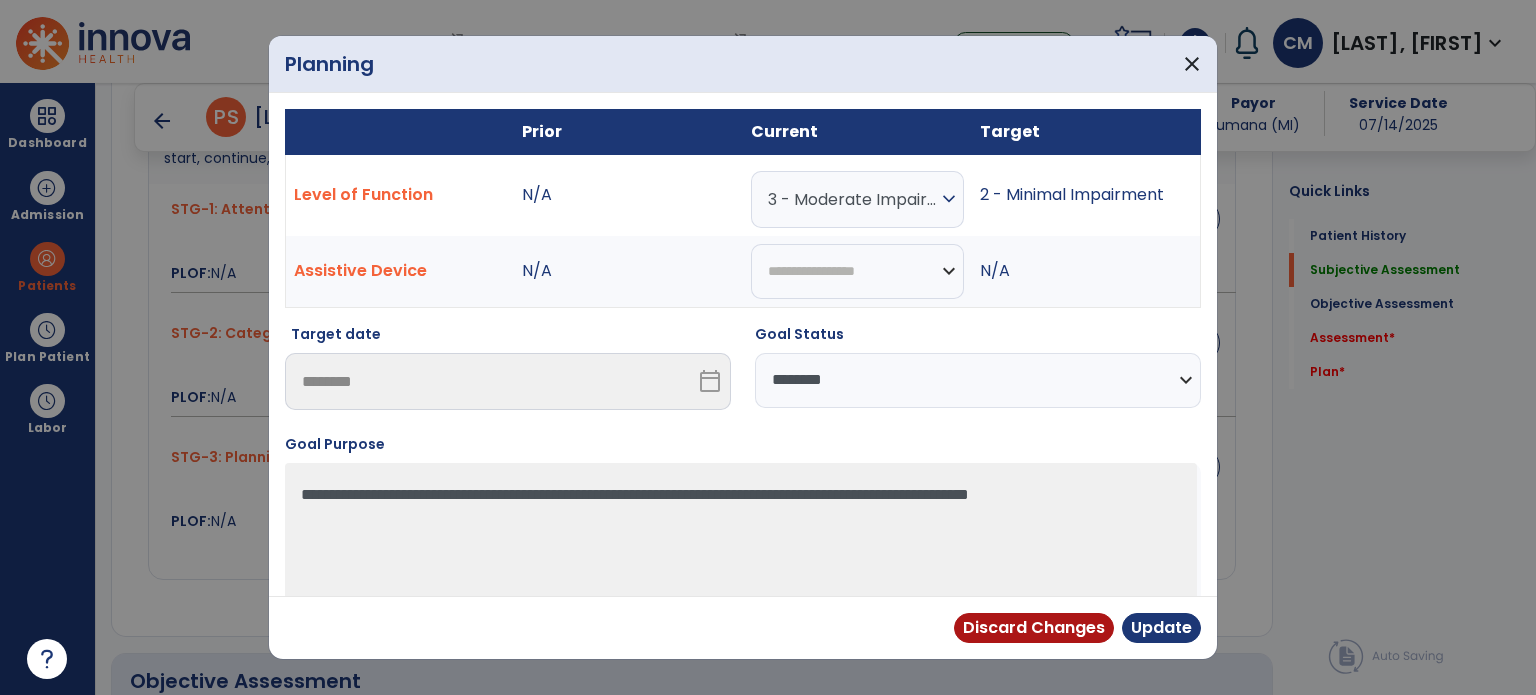 click on "**********" at bounding box center (978, 380) 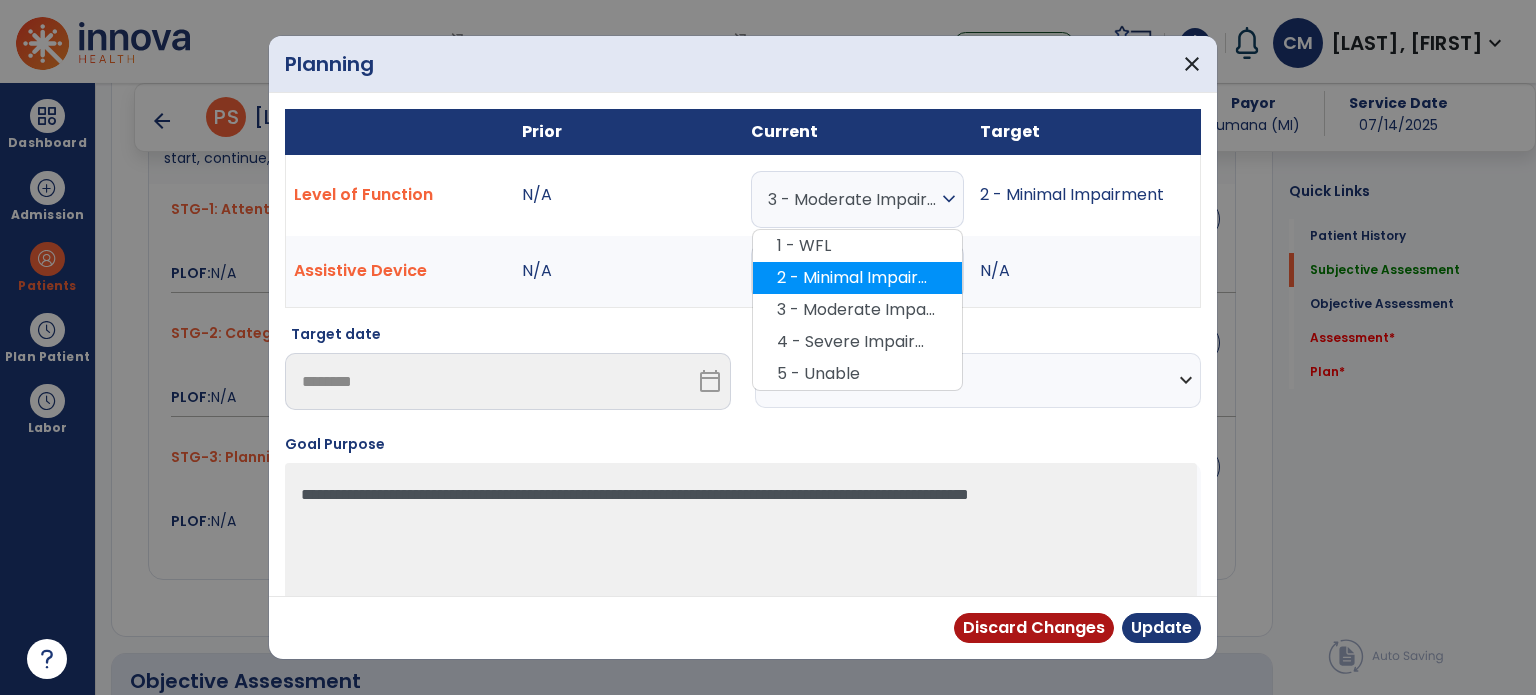click on "2 - Minimal Impairment" at bounding box center [857, 278] 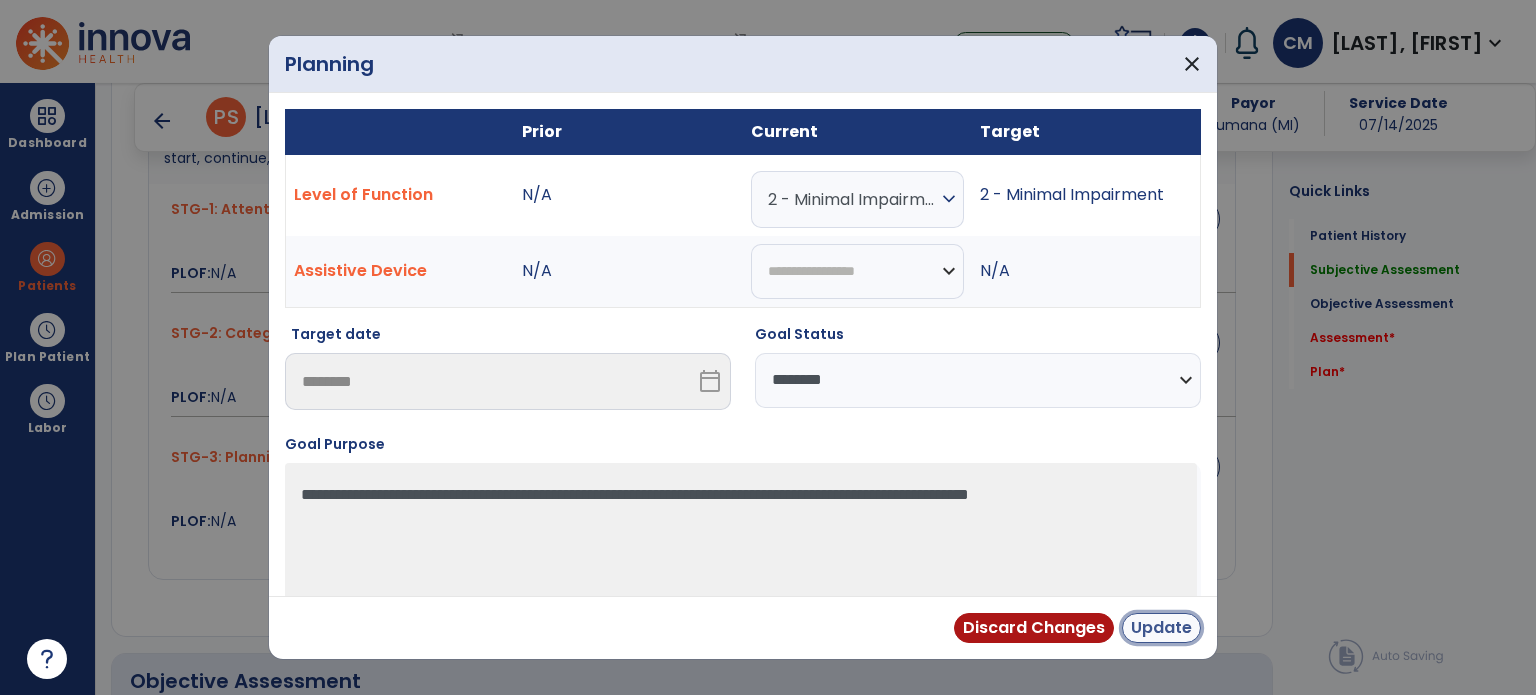 click on "Update" at bounding box center (1161, 628) 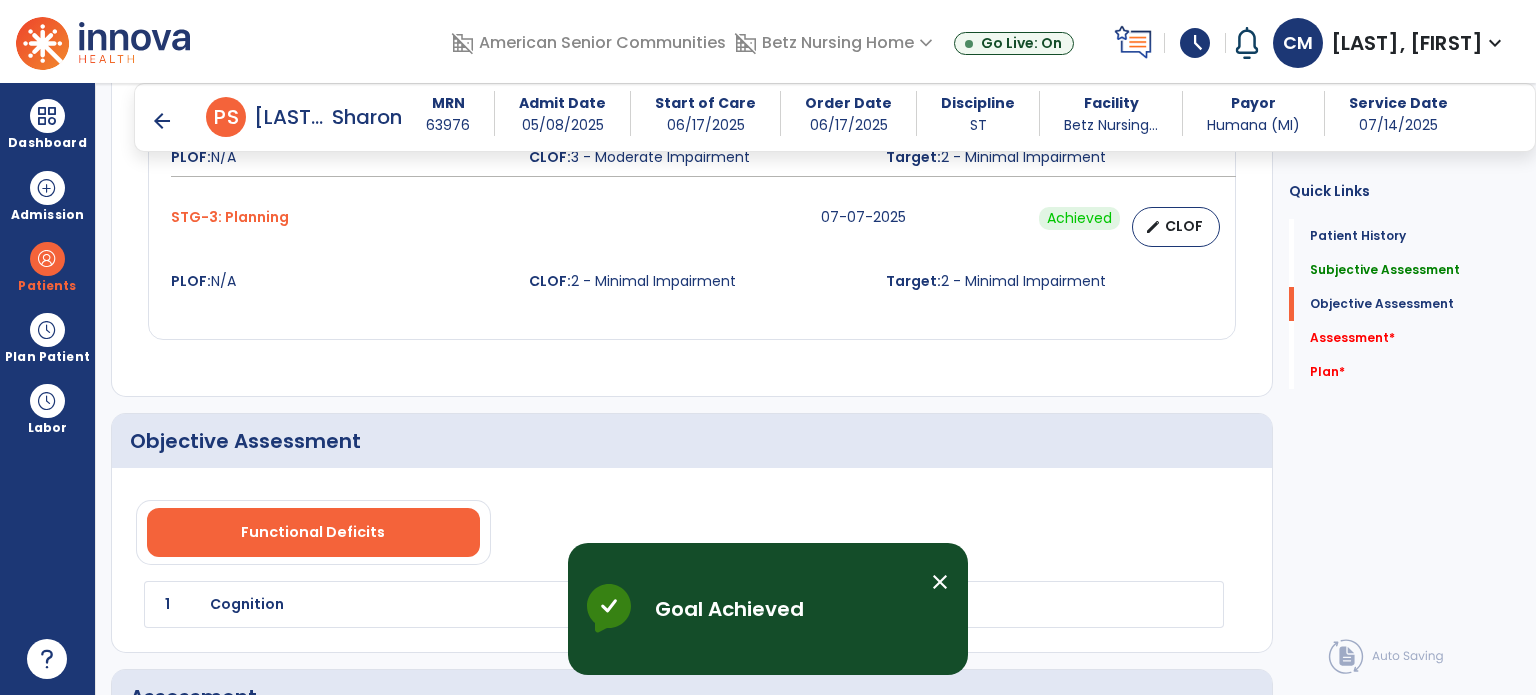 scroll, scrollTop: 1370, scrollLeft: 0, axis: vertical 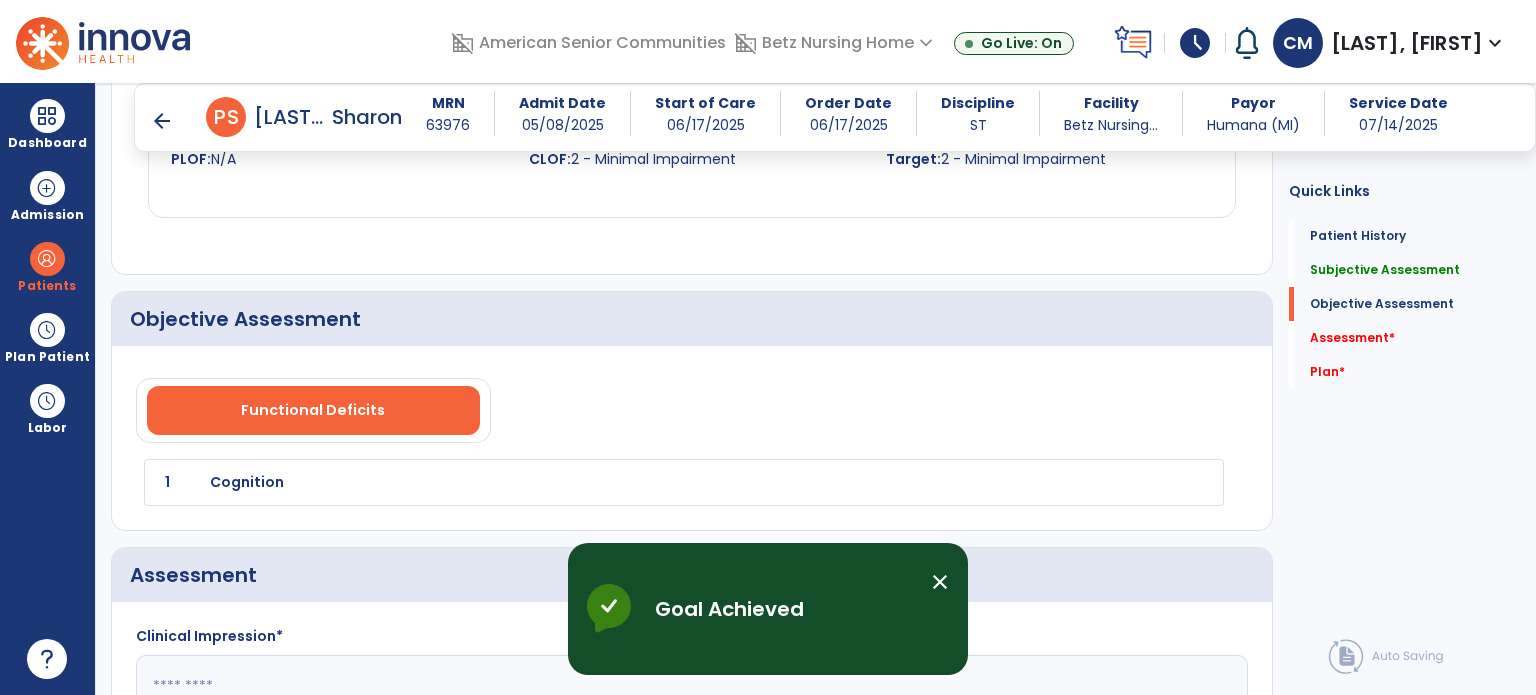 click on "Cognition" at bounding box center (247, 482) 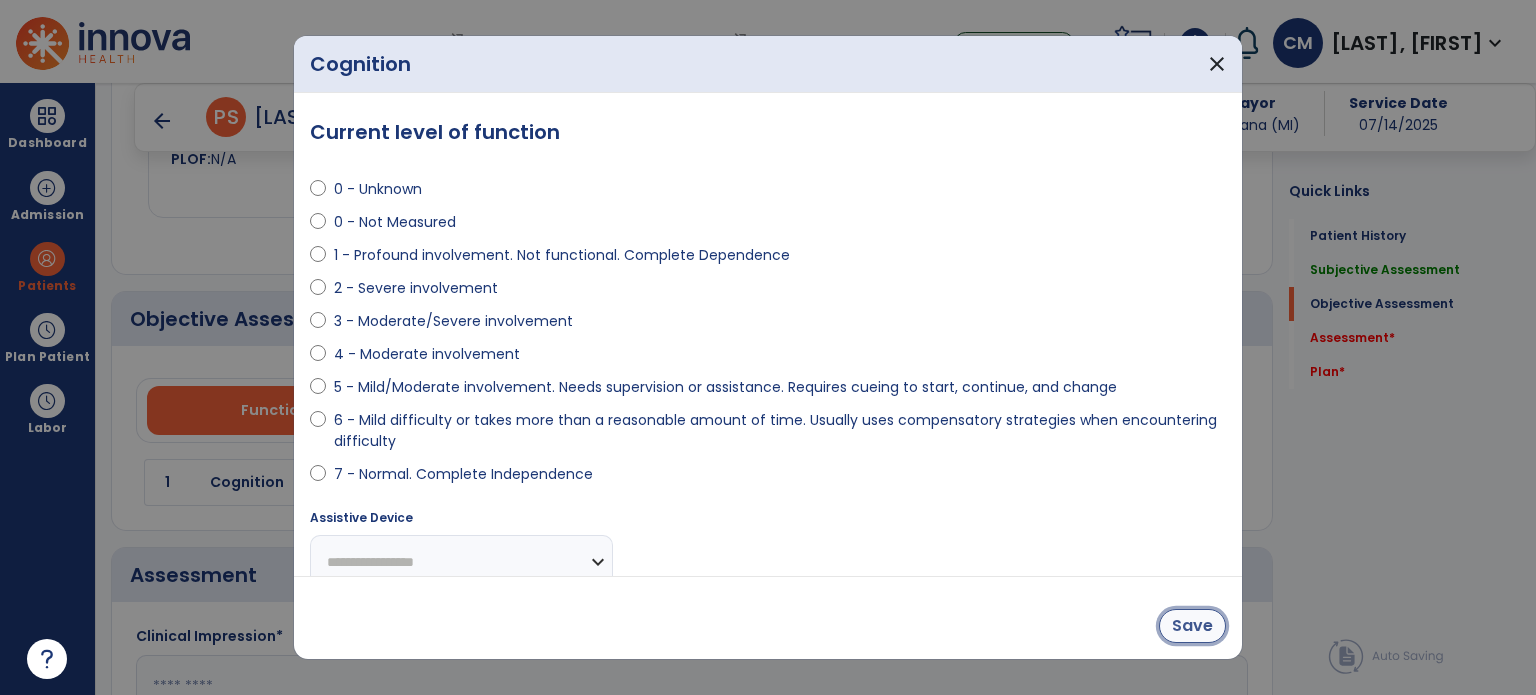click on "Save" at bounding box center [1192, 626] 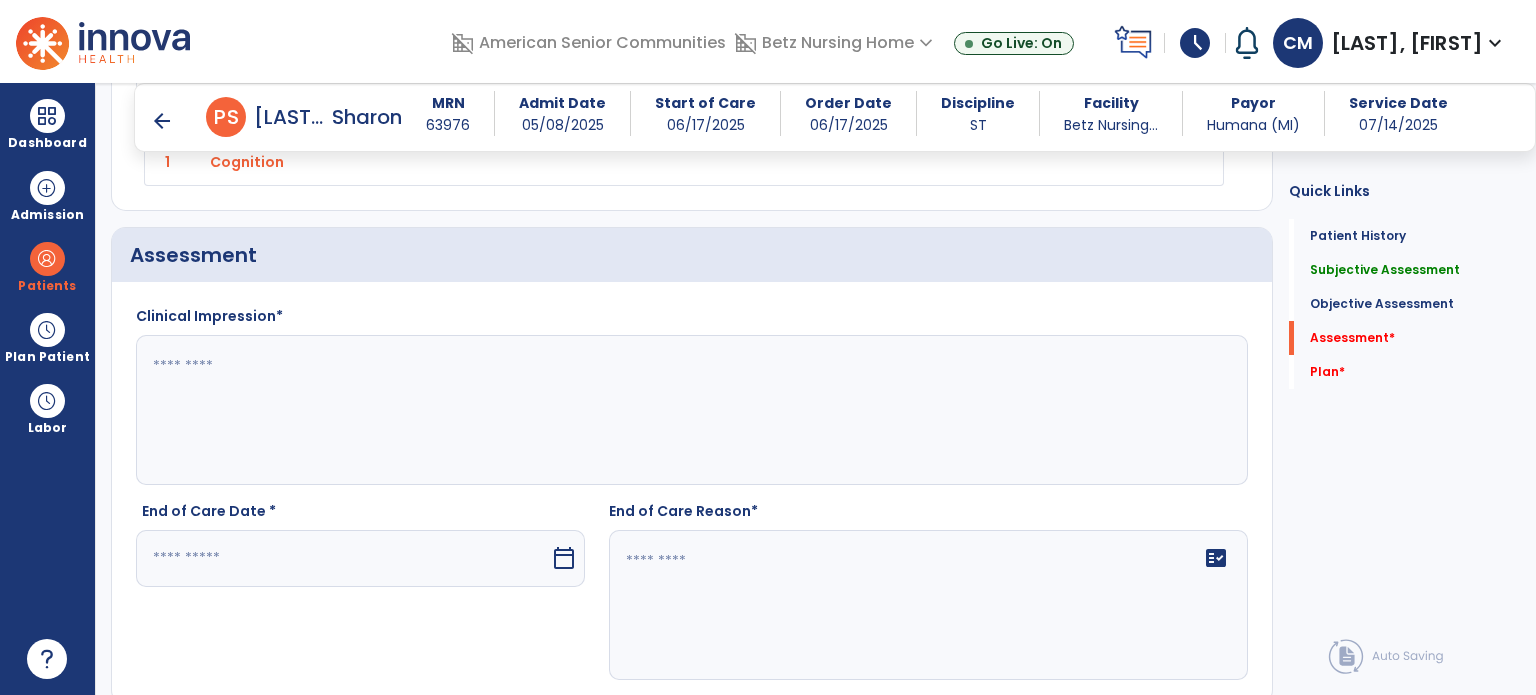 click at bounding box center (343, 558) 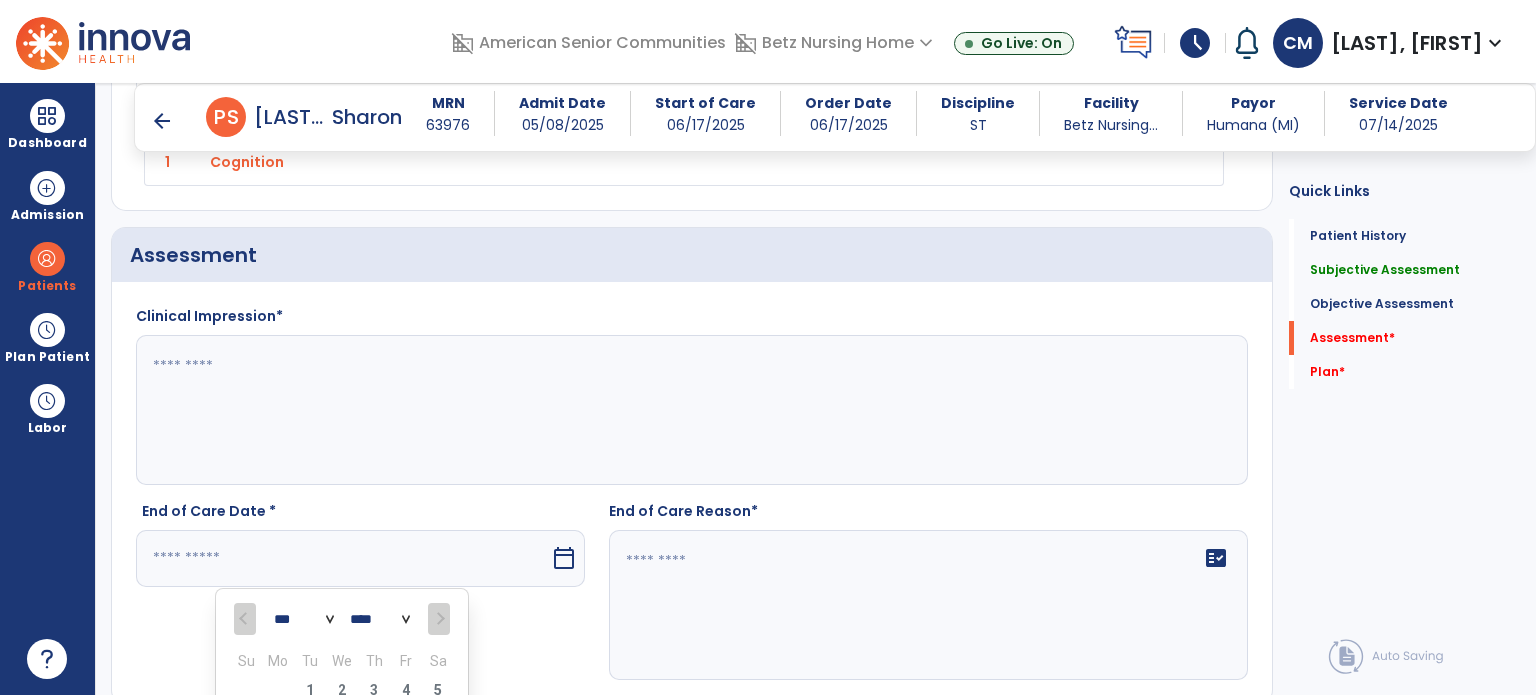 scroll, scrollTop: 2053, scrollLeft: 0, axis: vertical 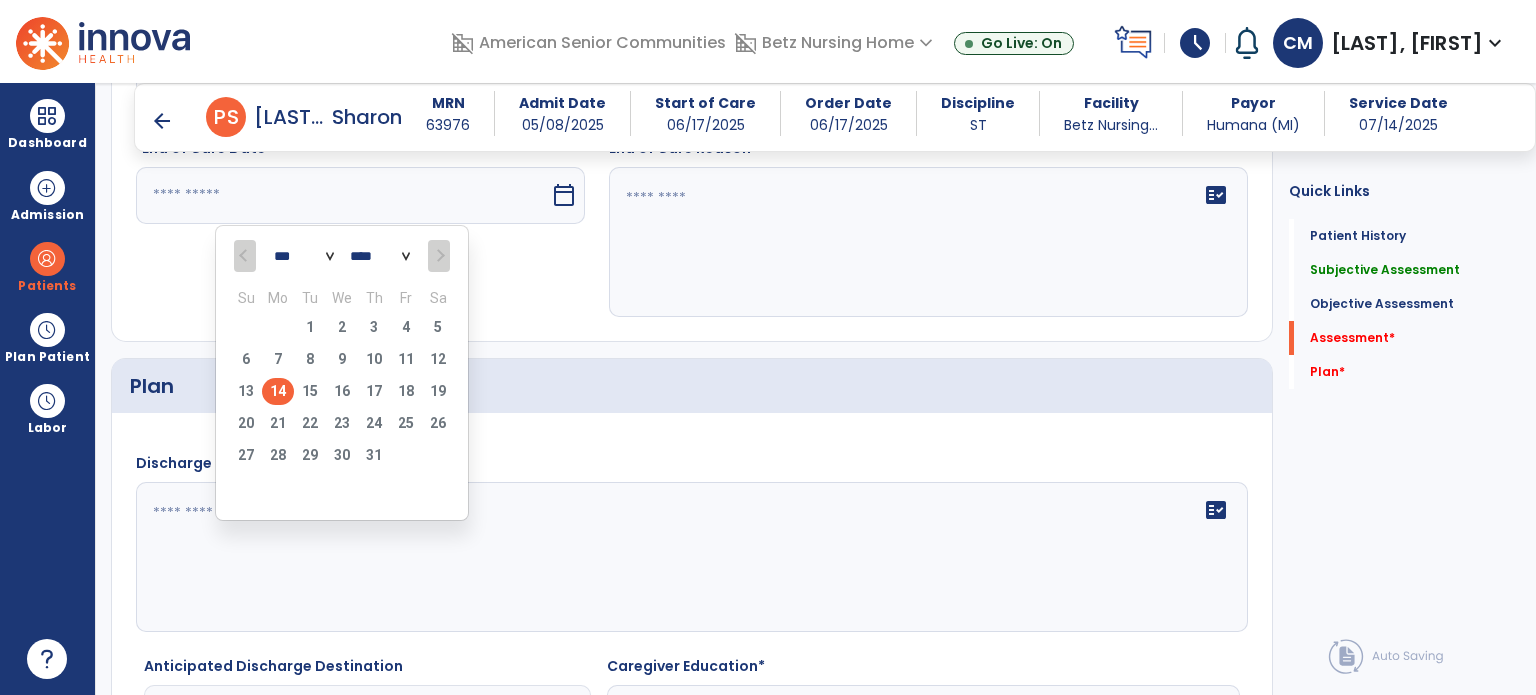 click on "14" at bounding box center [278, 391] 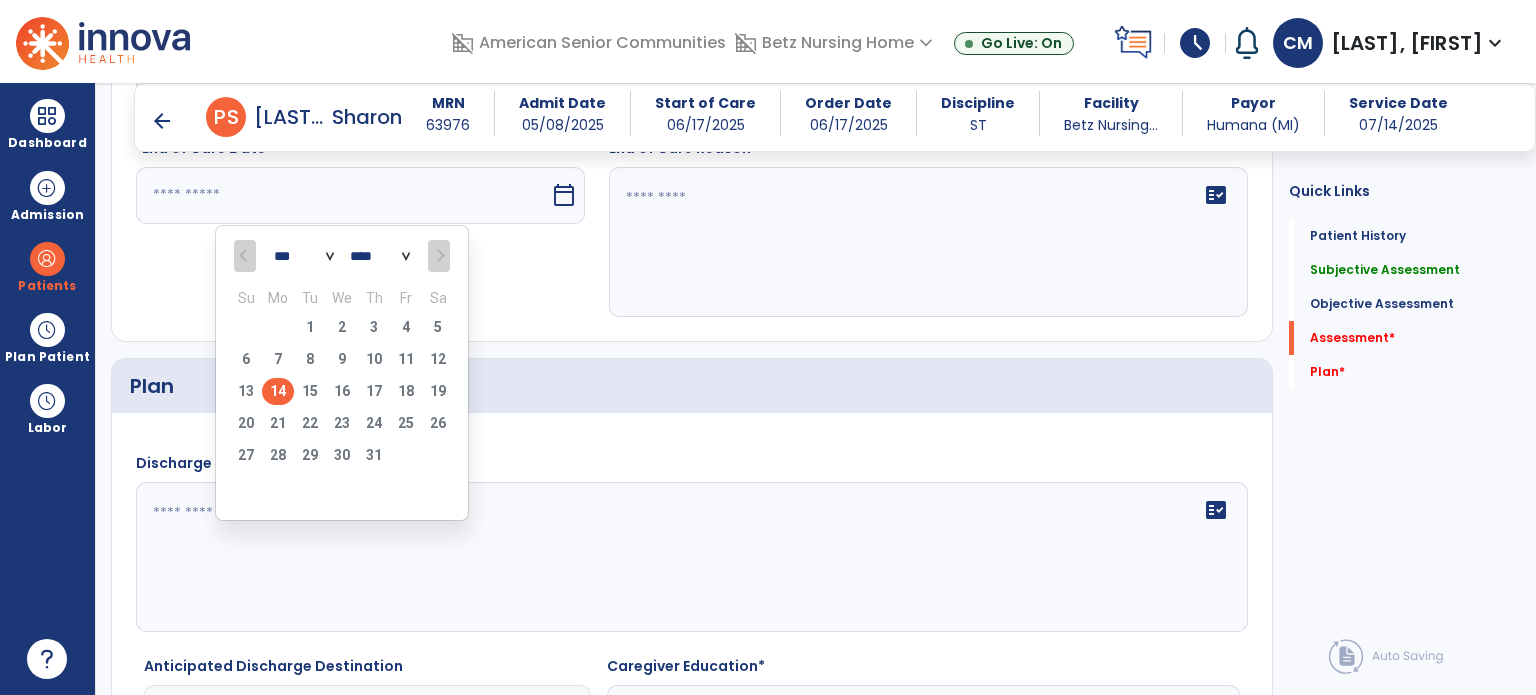 type on "*********" 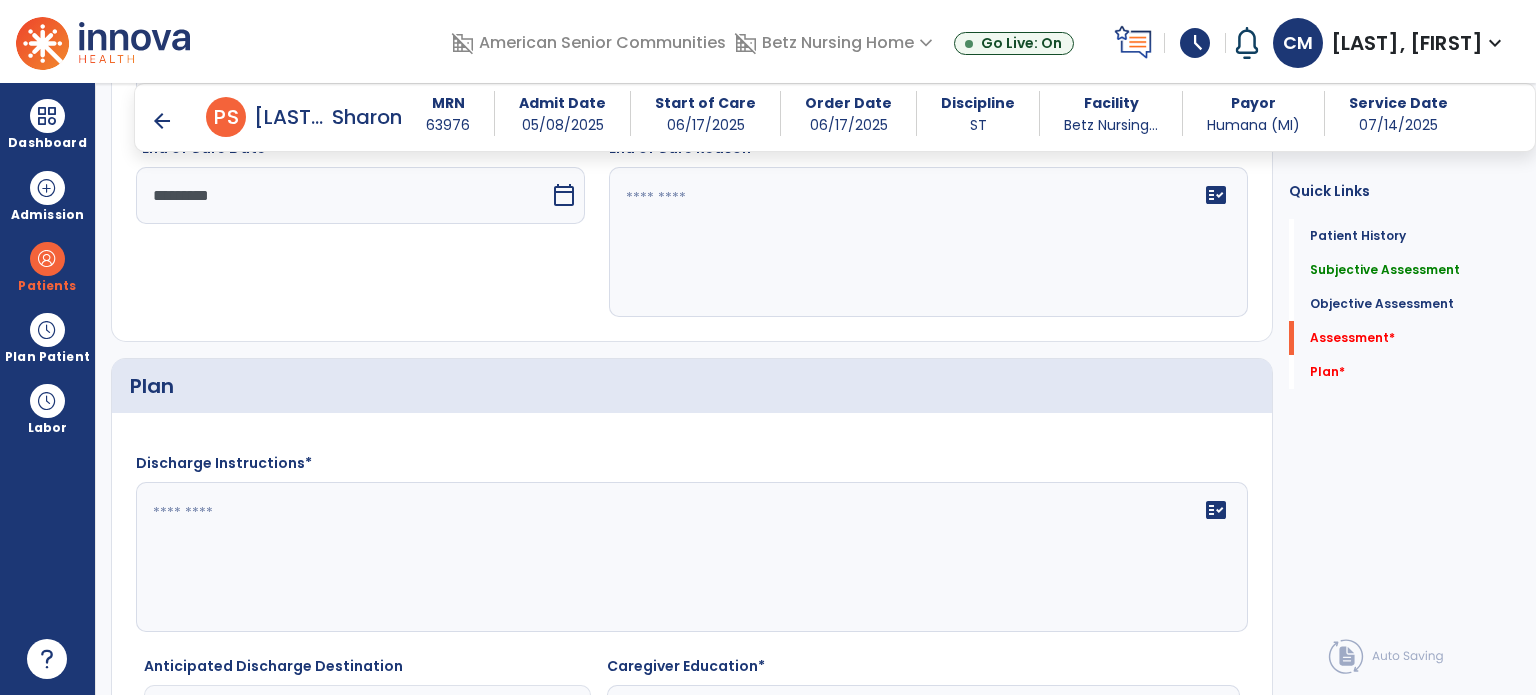 click on "fact_check" 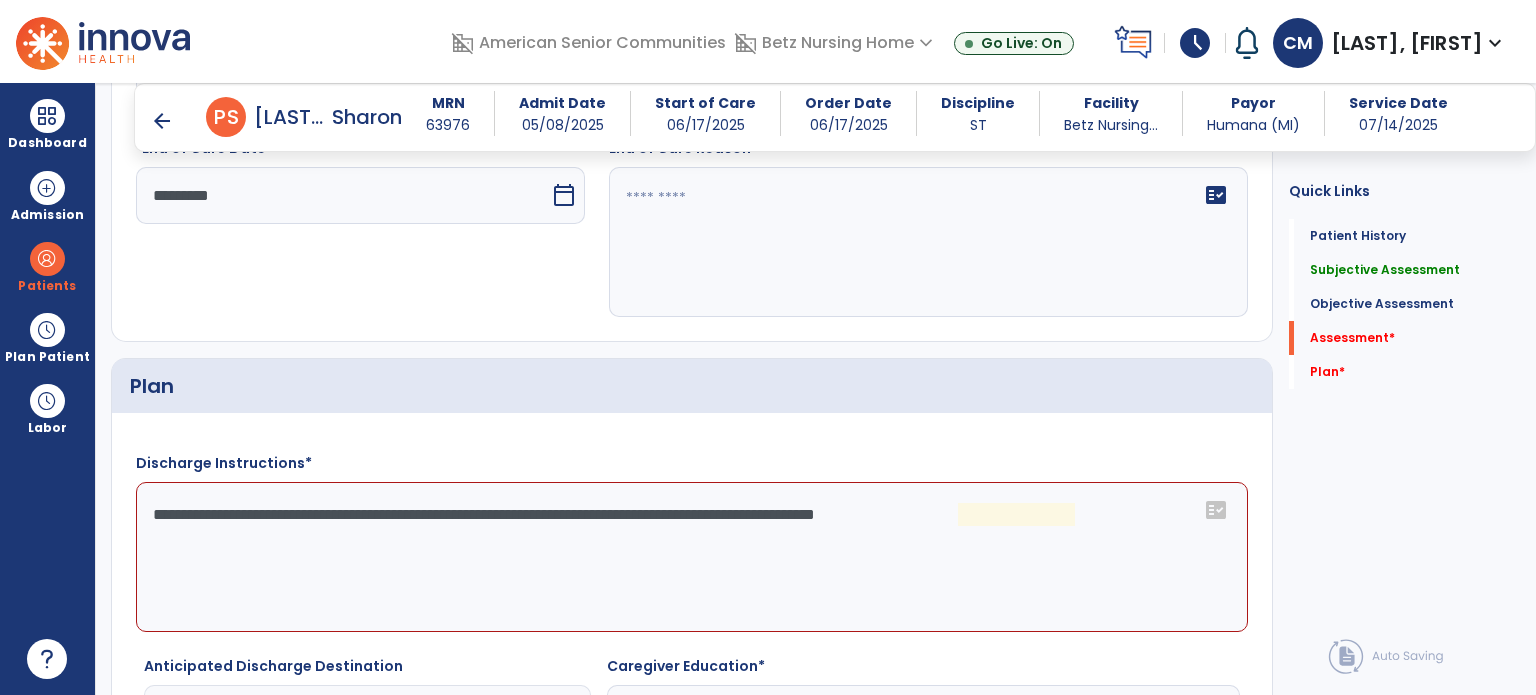 click on "**********" 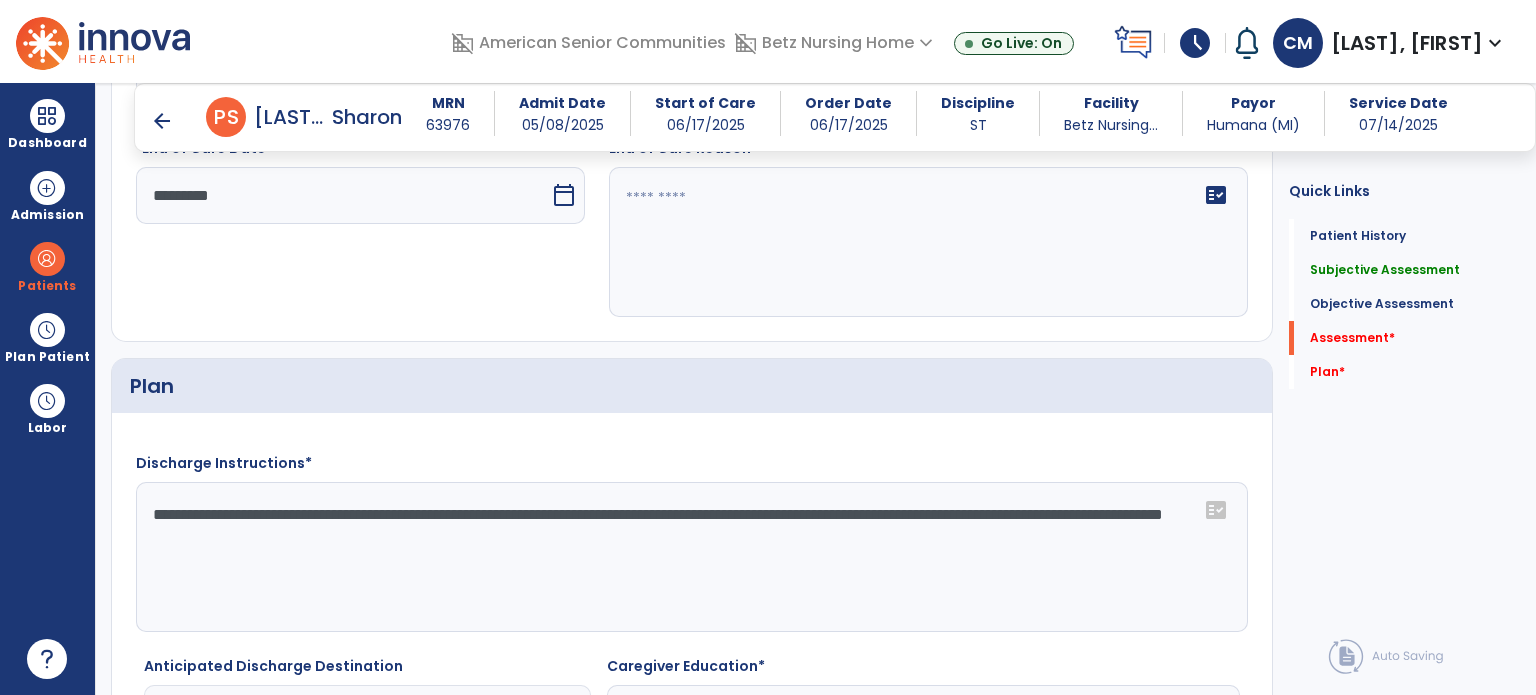 scroll, scrollTop: 2291, scrollLeft: 0, axis: vertical 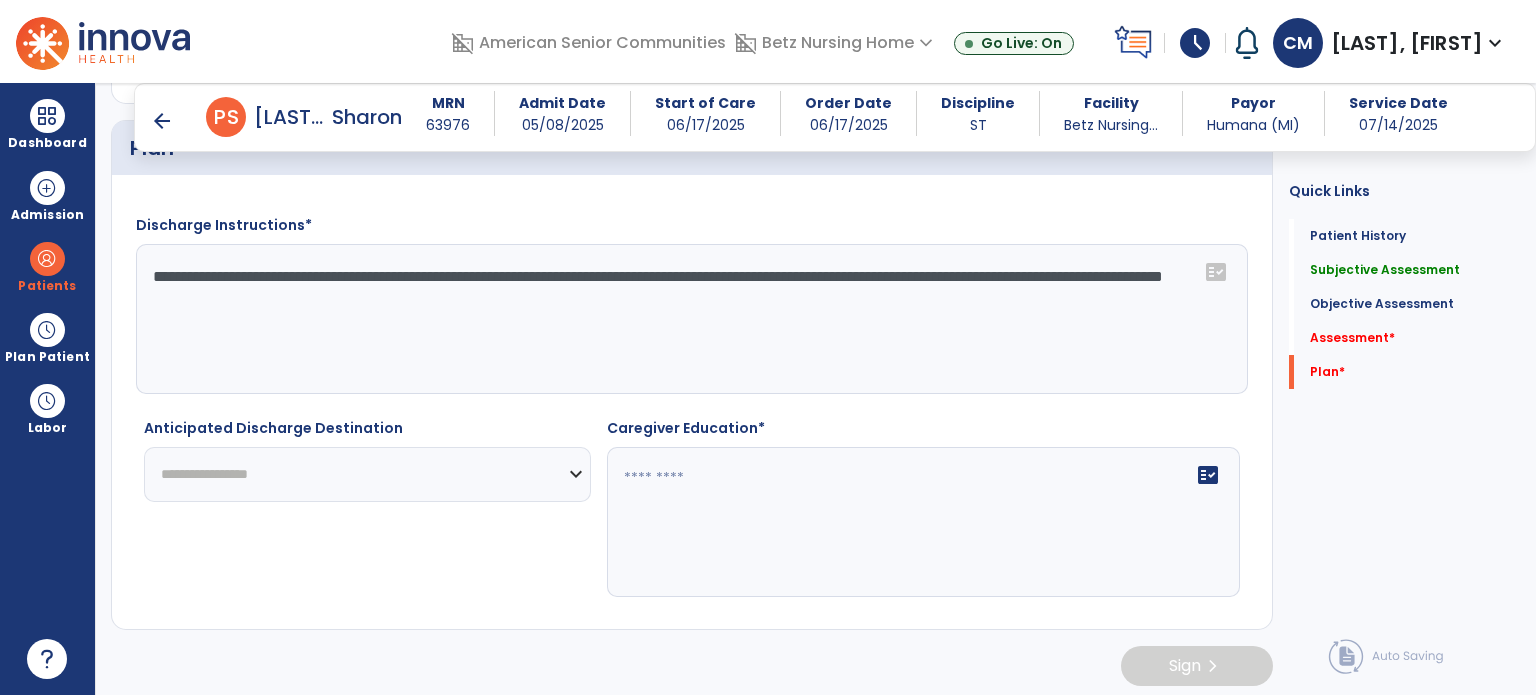 type on "**********" 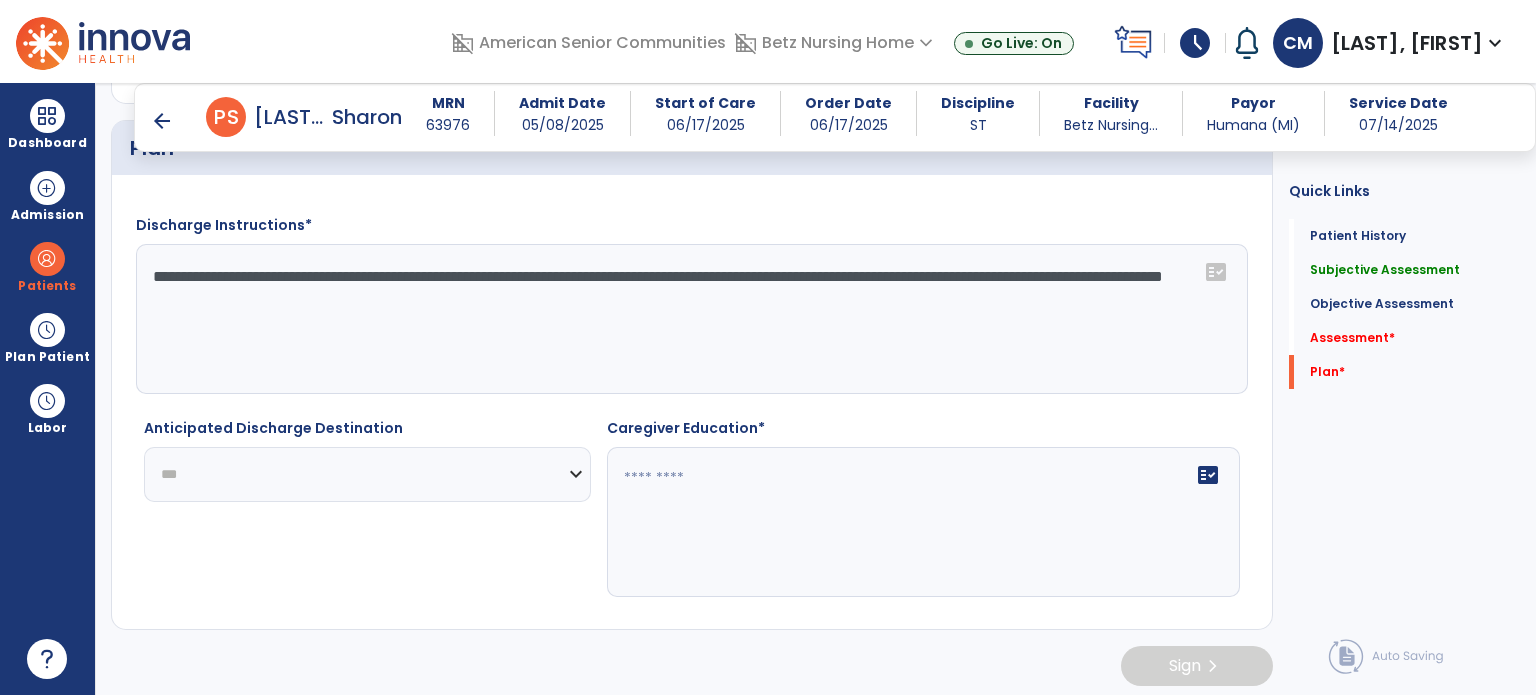 click on "**********" 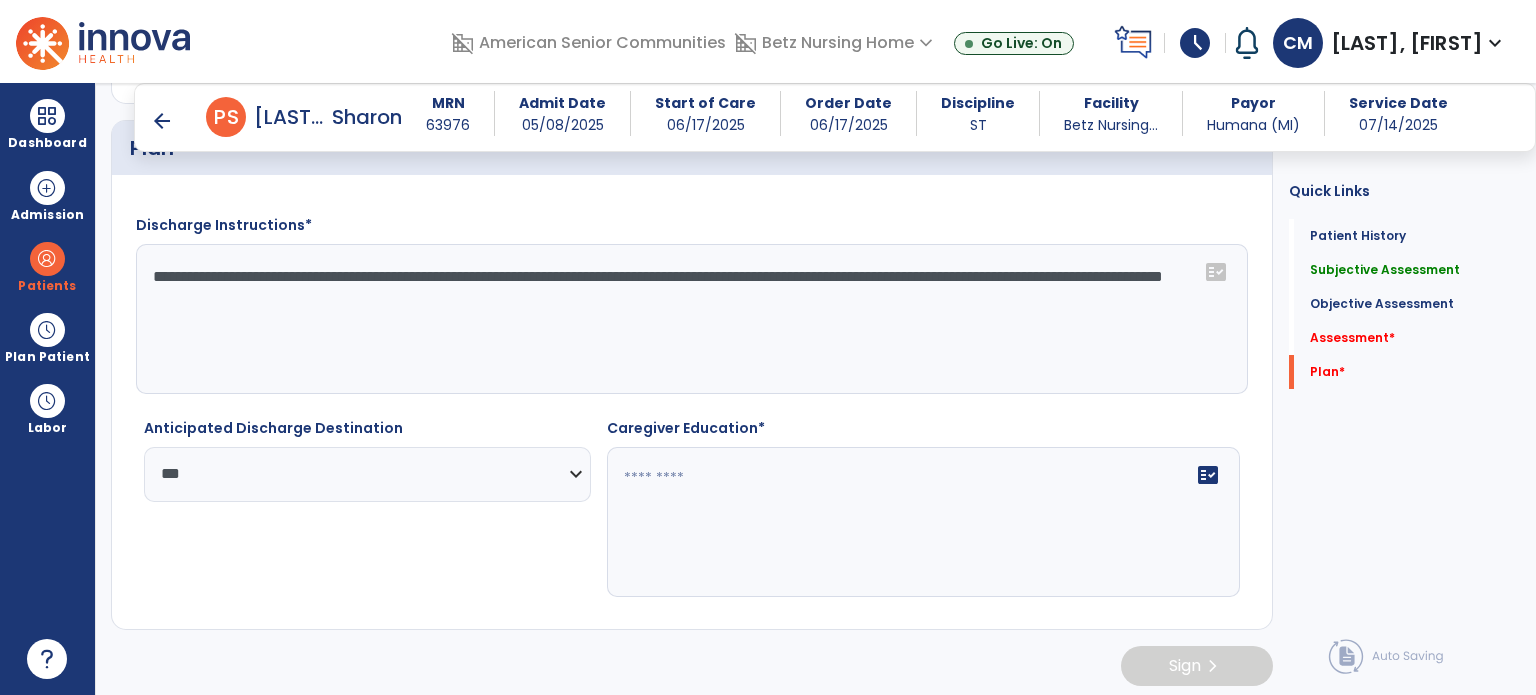 click 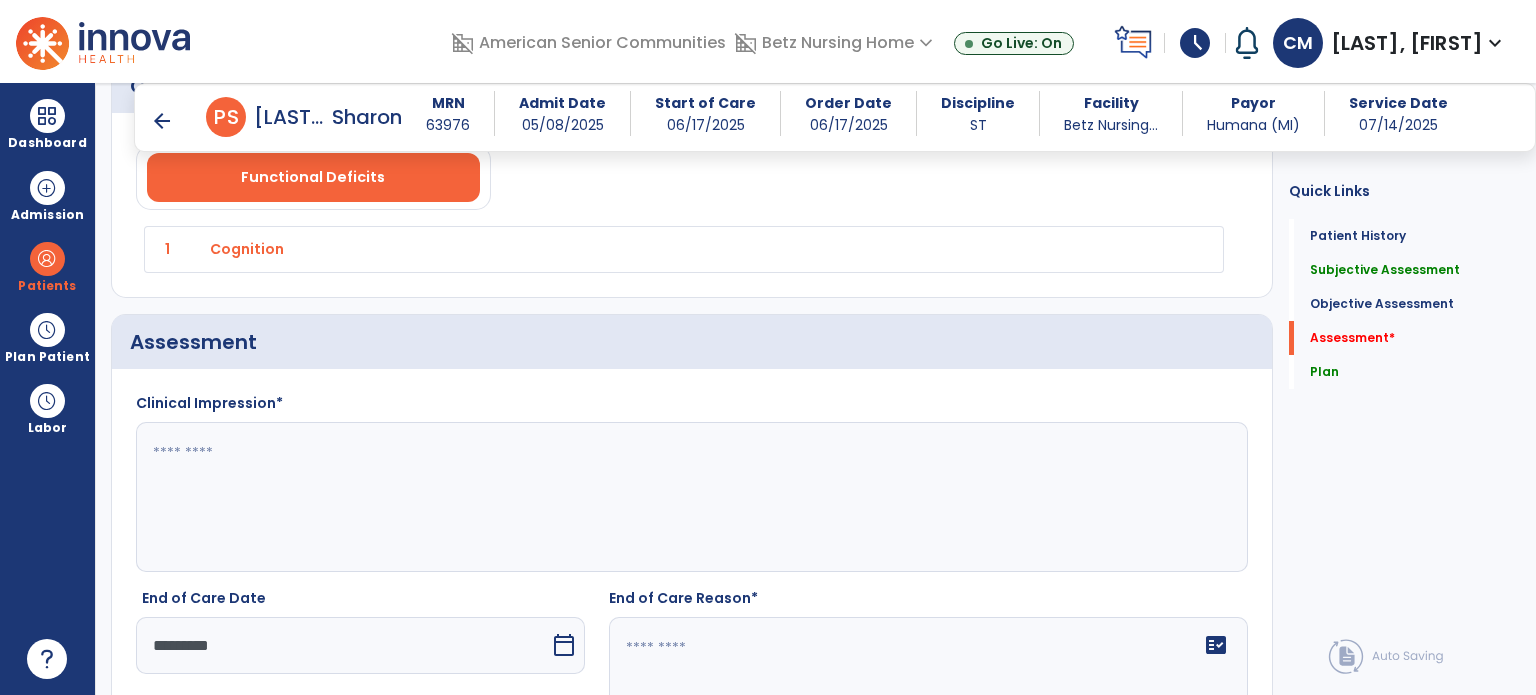 scroll, scrollTop: 1601, scrollLeft: 0, axis: vertical 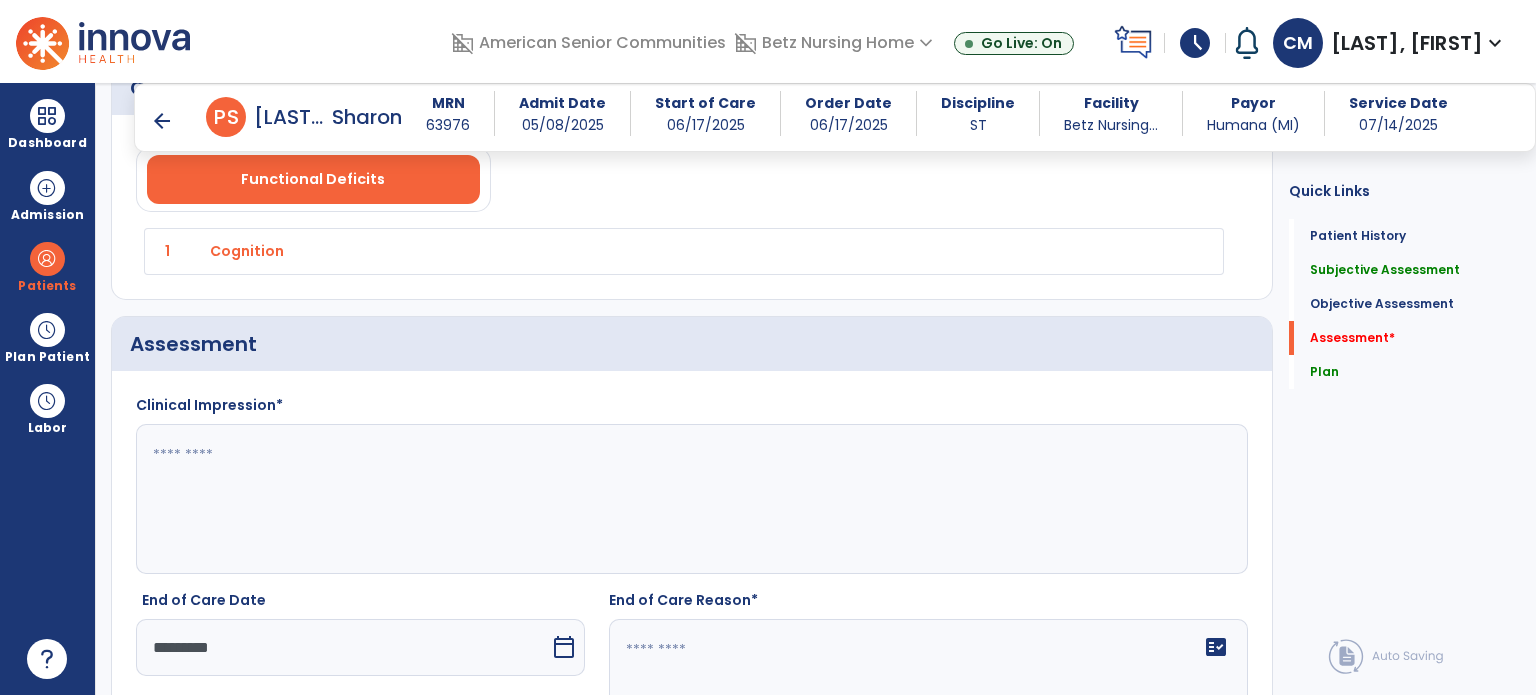 type on "**********" 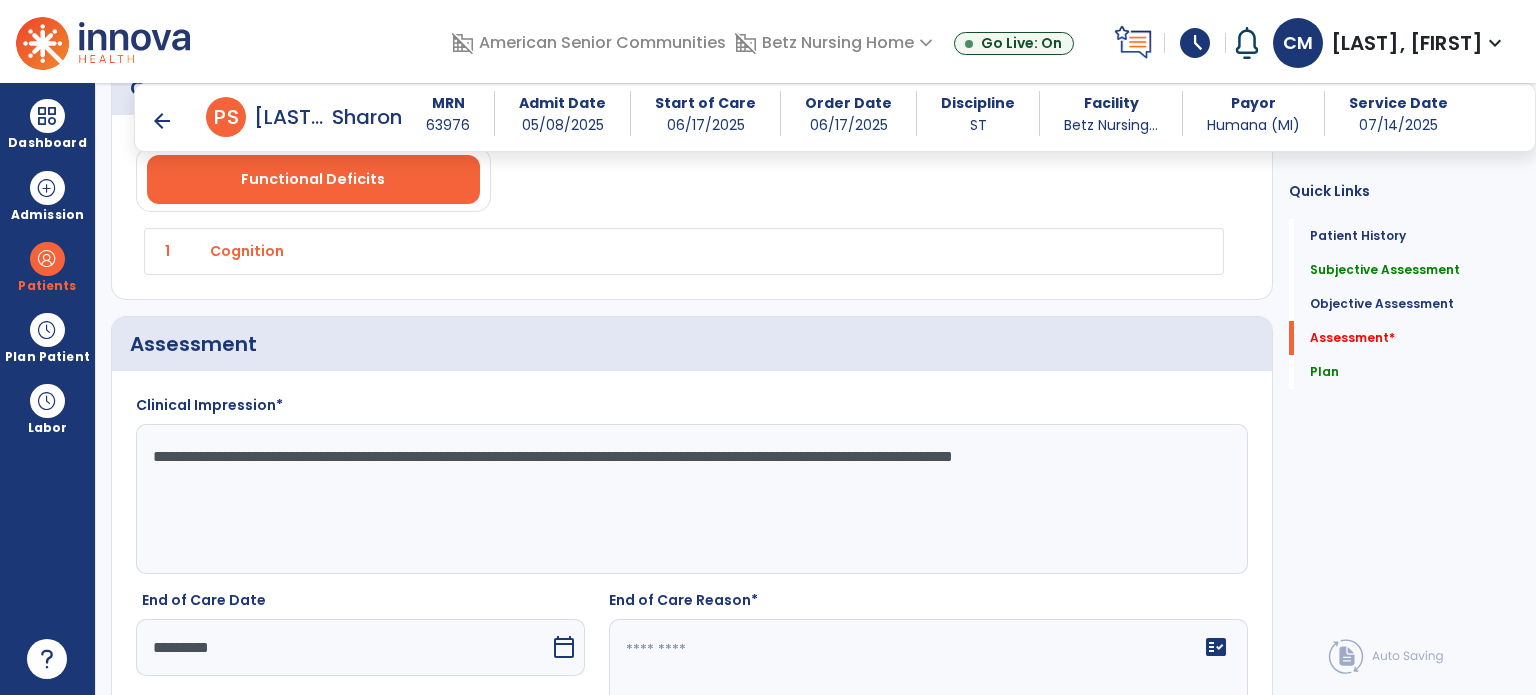 click on "**********" 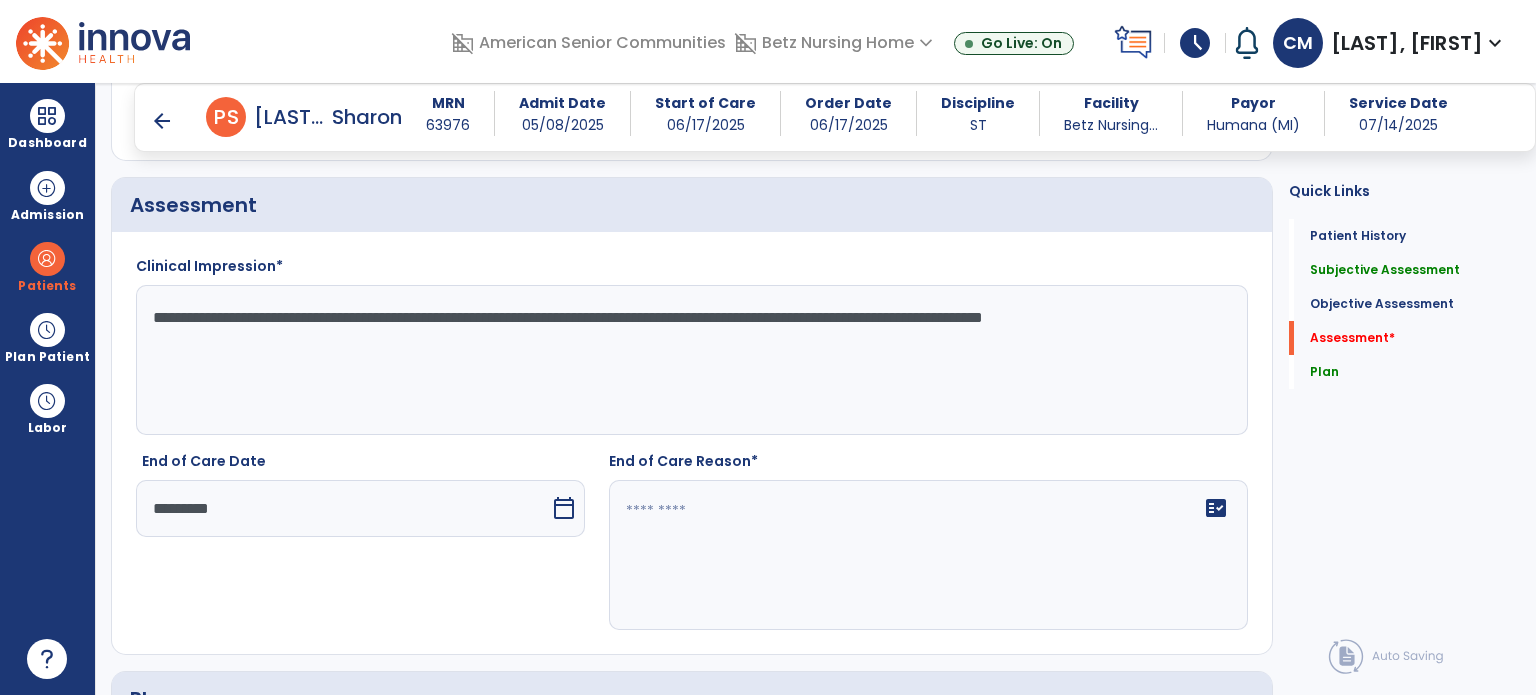 scroll, scrollTop: 1751, scrollLeft: 0, axis: vertical 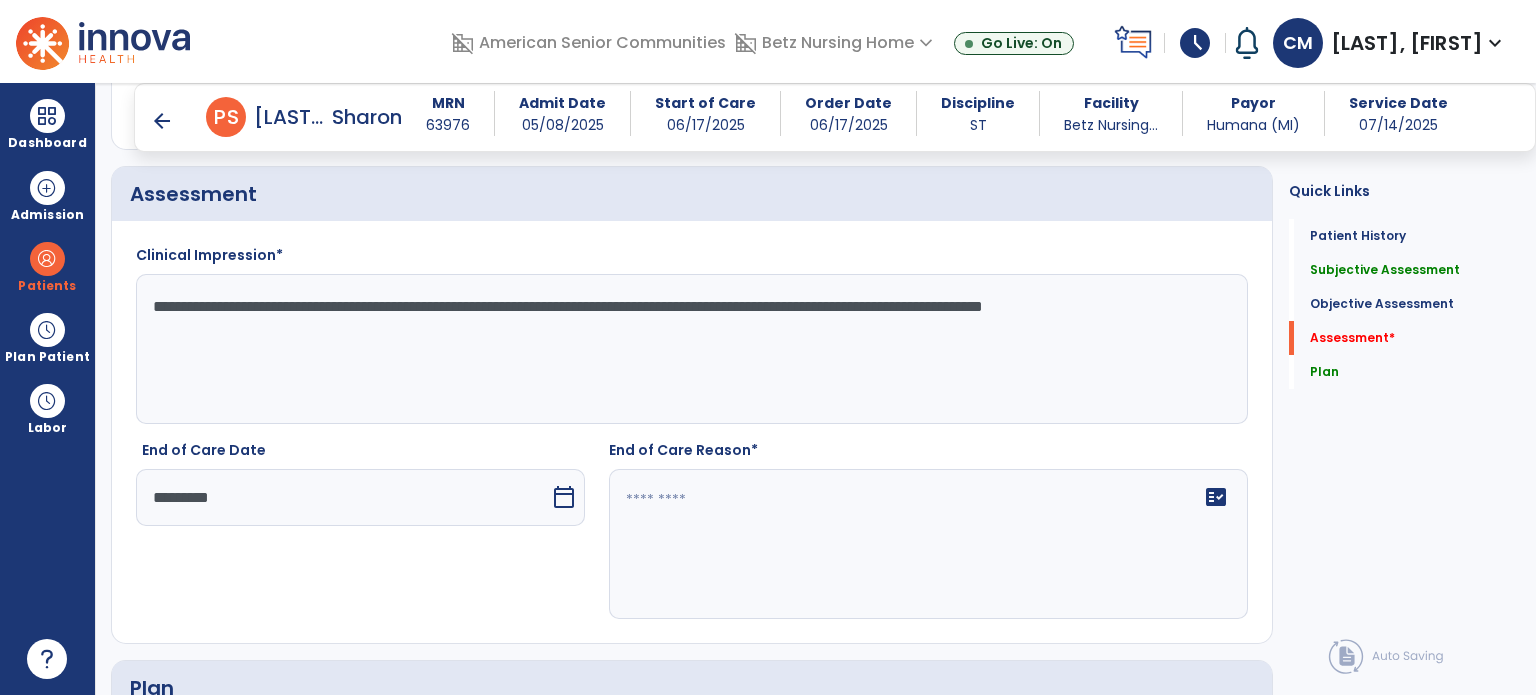 type on "**********" 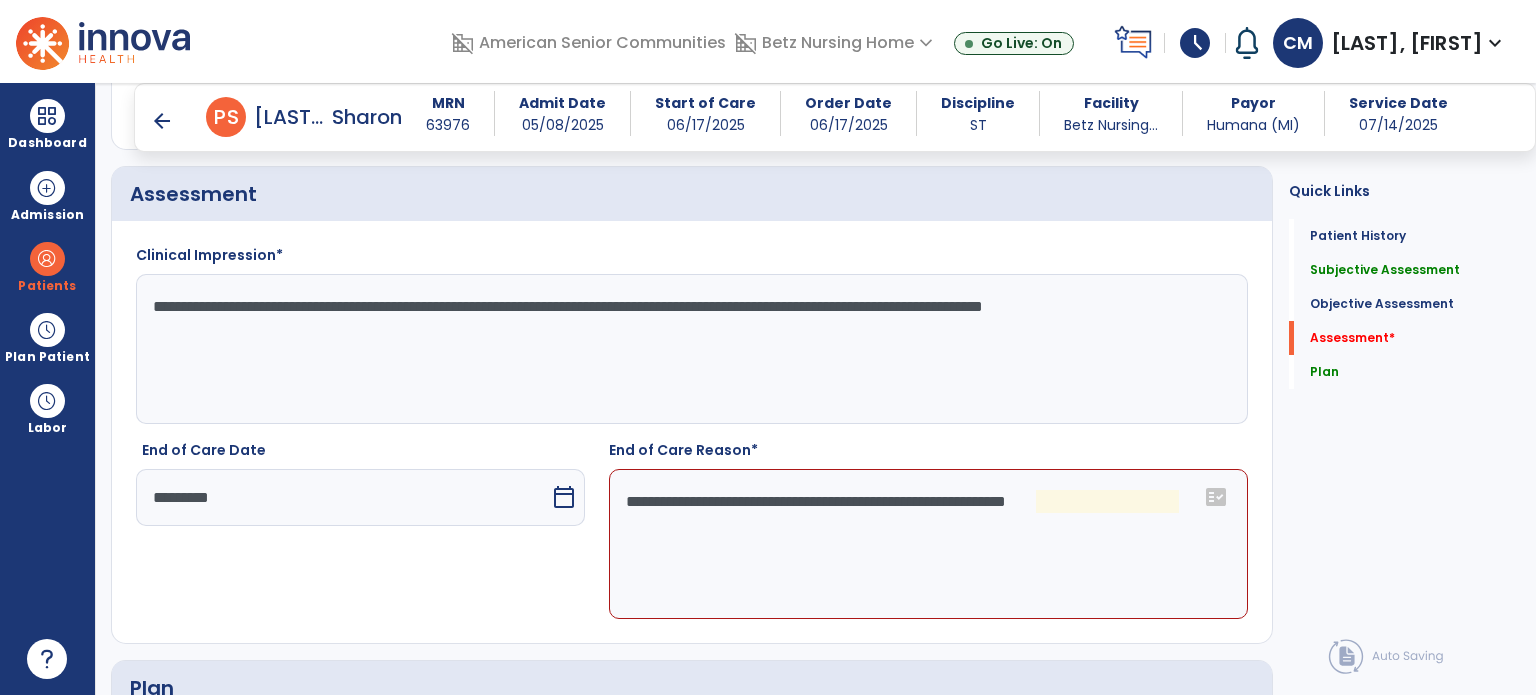 click on "**********" 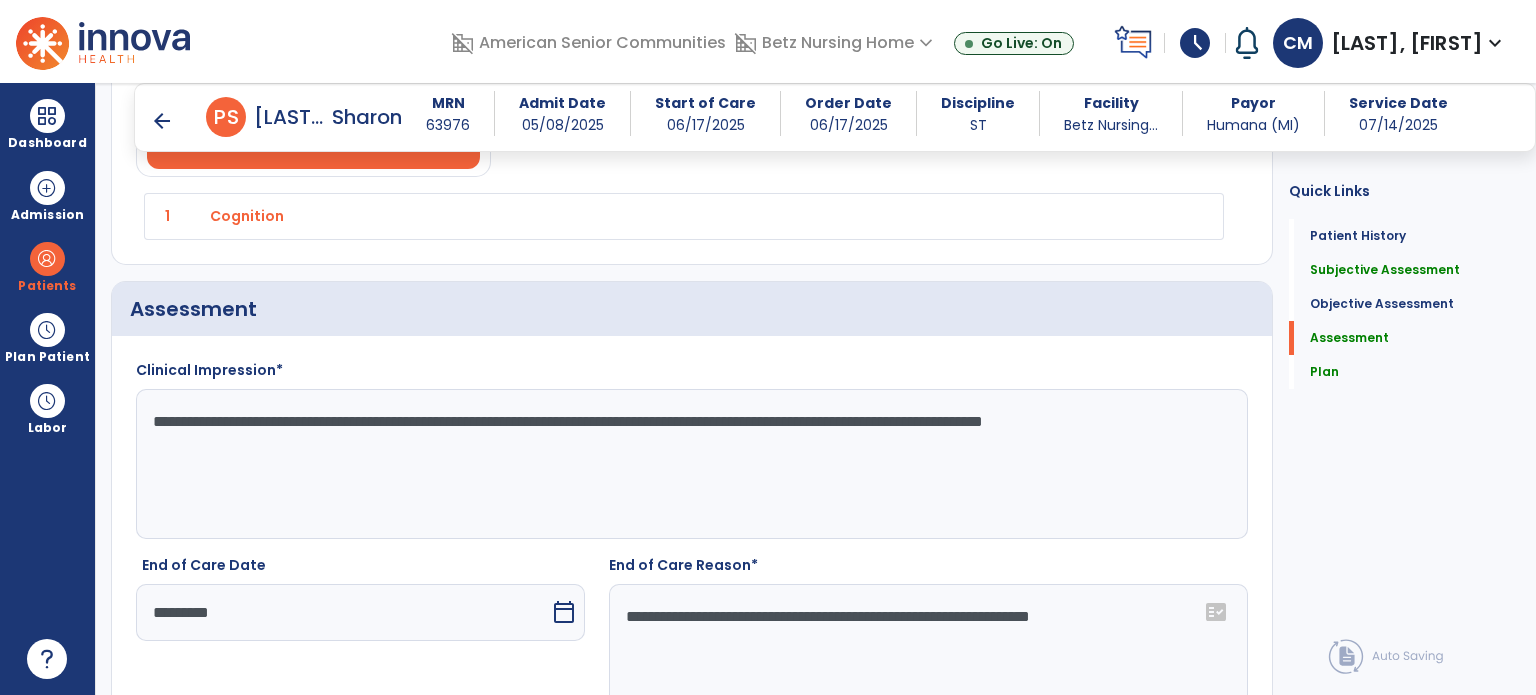 scroll, scrollTop: 1634, scrollLeft: 0, axis: vertical 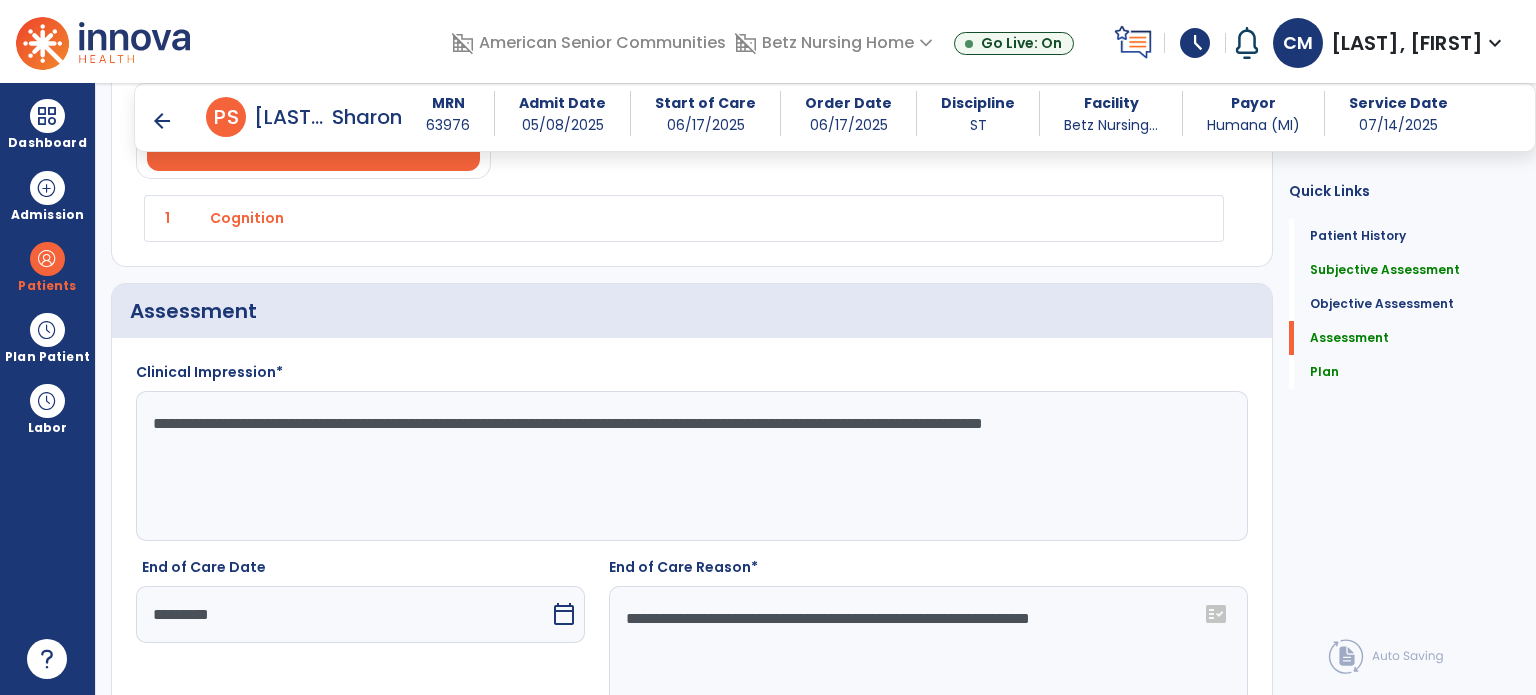 type on "**********" 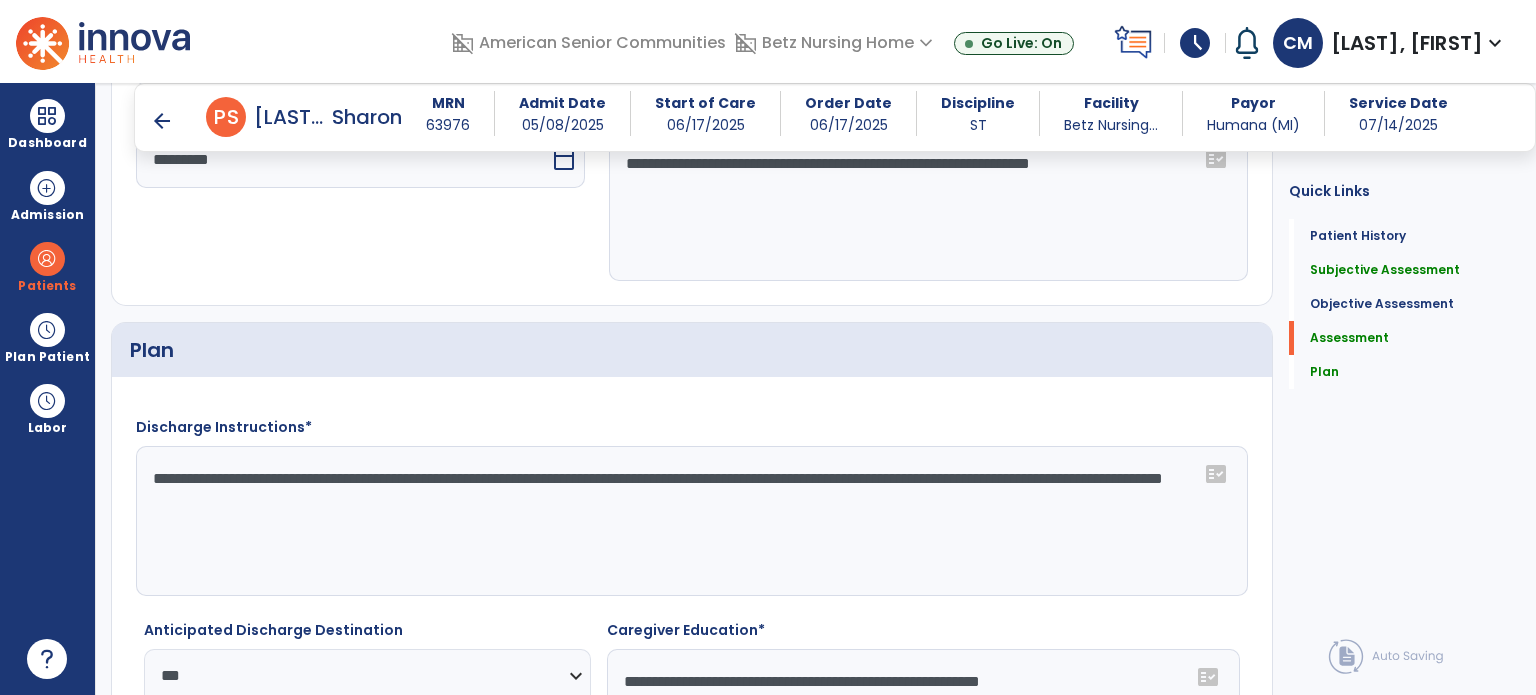 scroll, scrollTop: 2292, scrollLeft: 0, axis: vertical 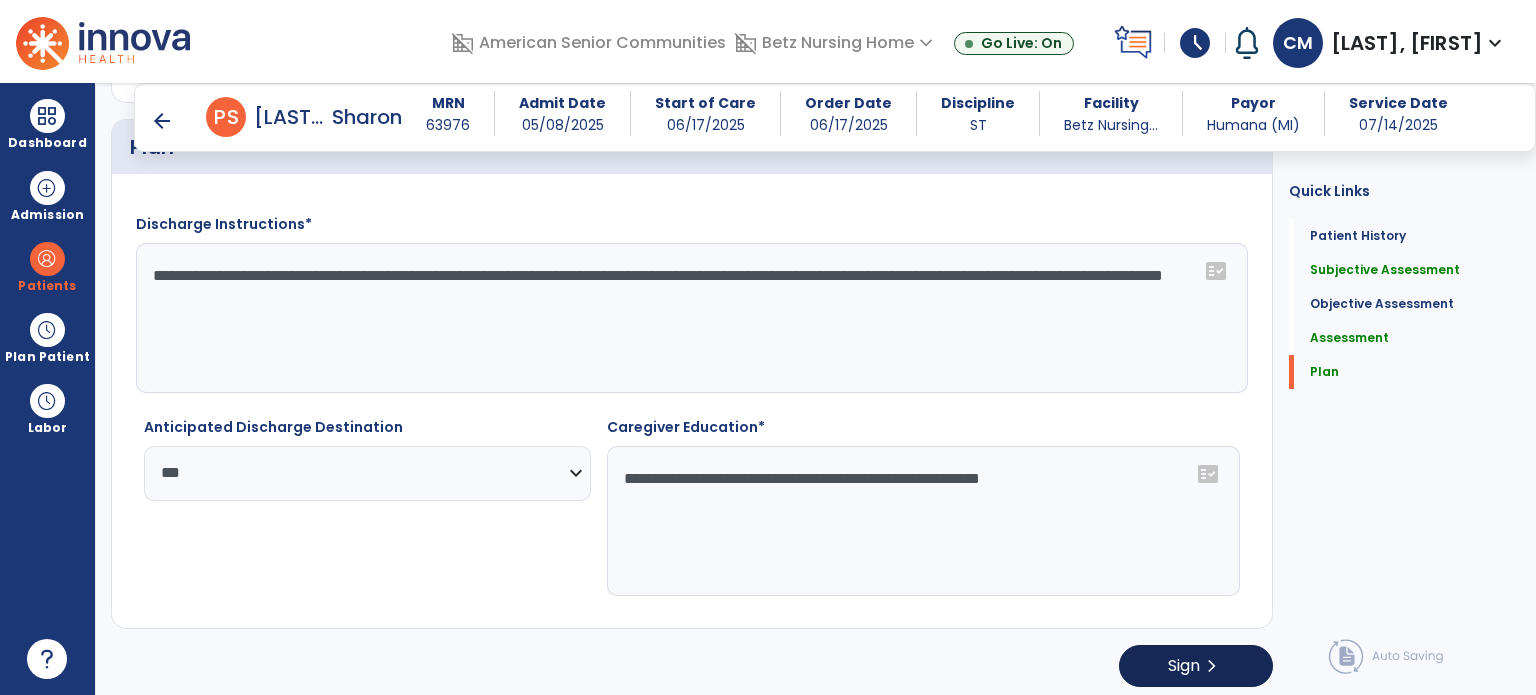 type on "**********" 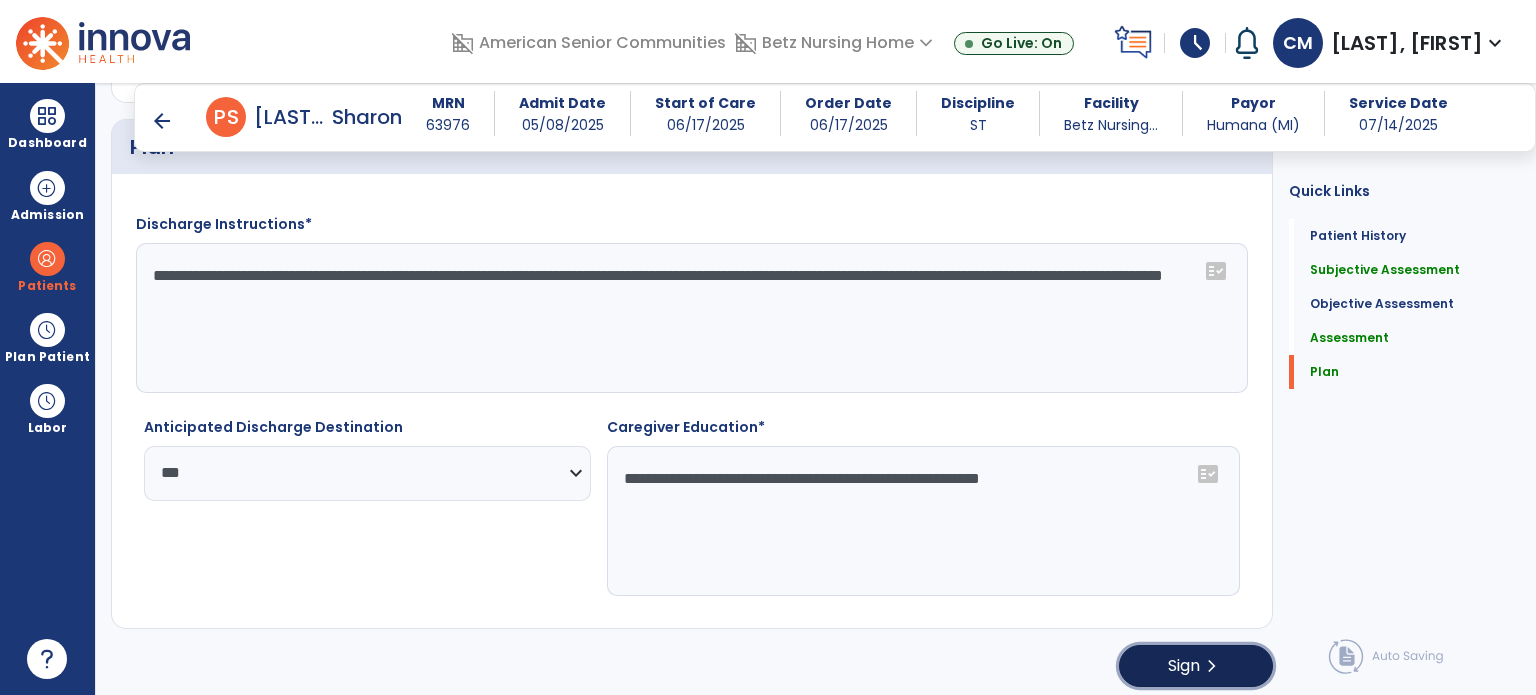 click on "Sign" 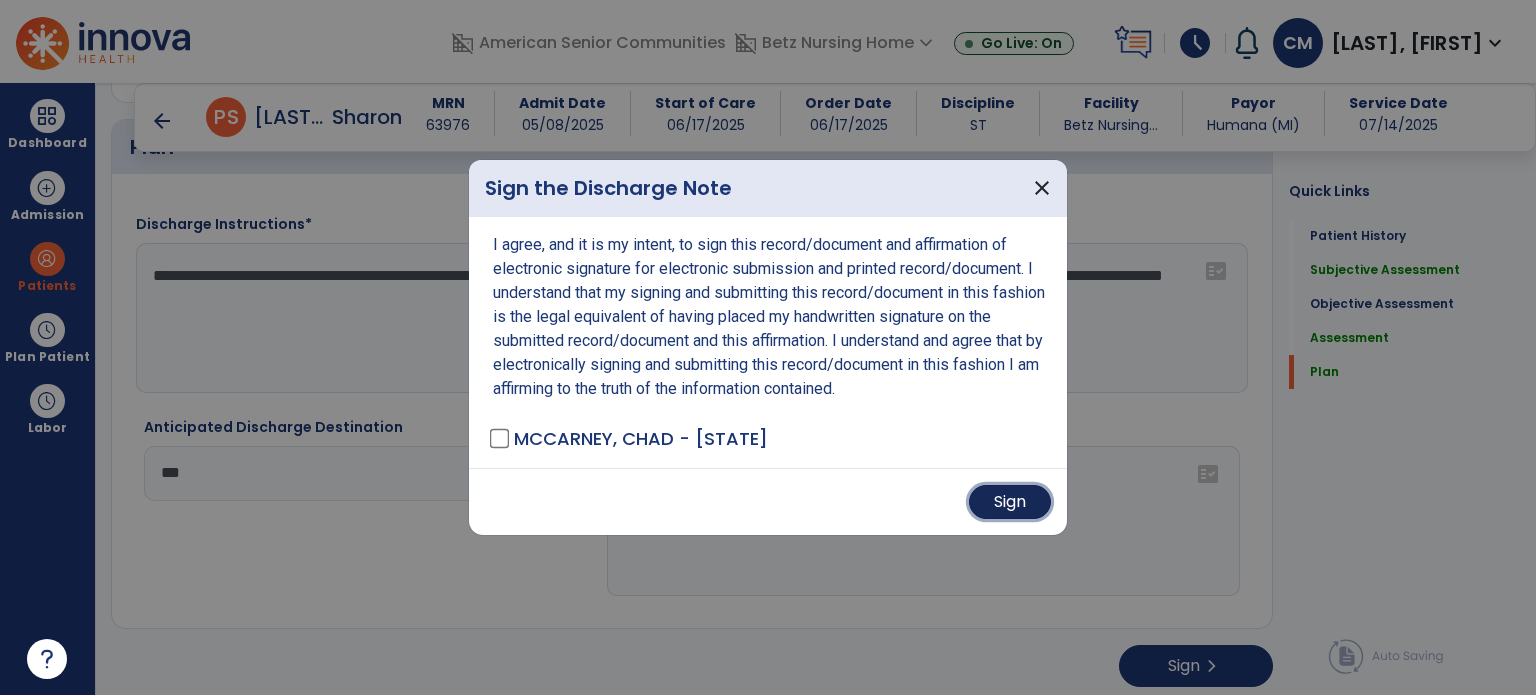 click on "Sign" at bounding box center [1010, 502] 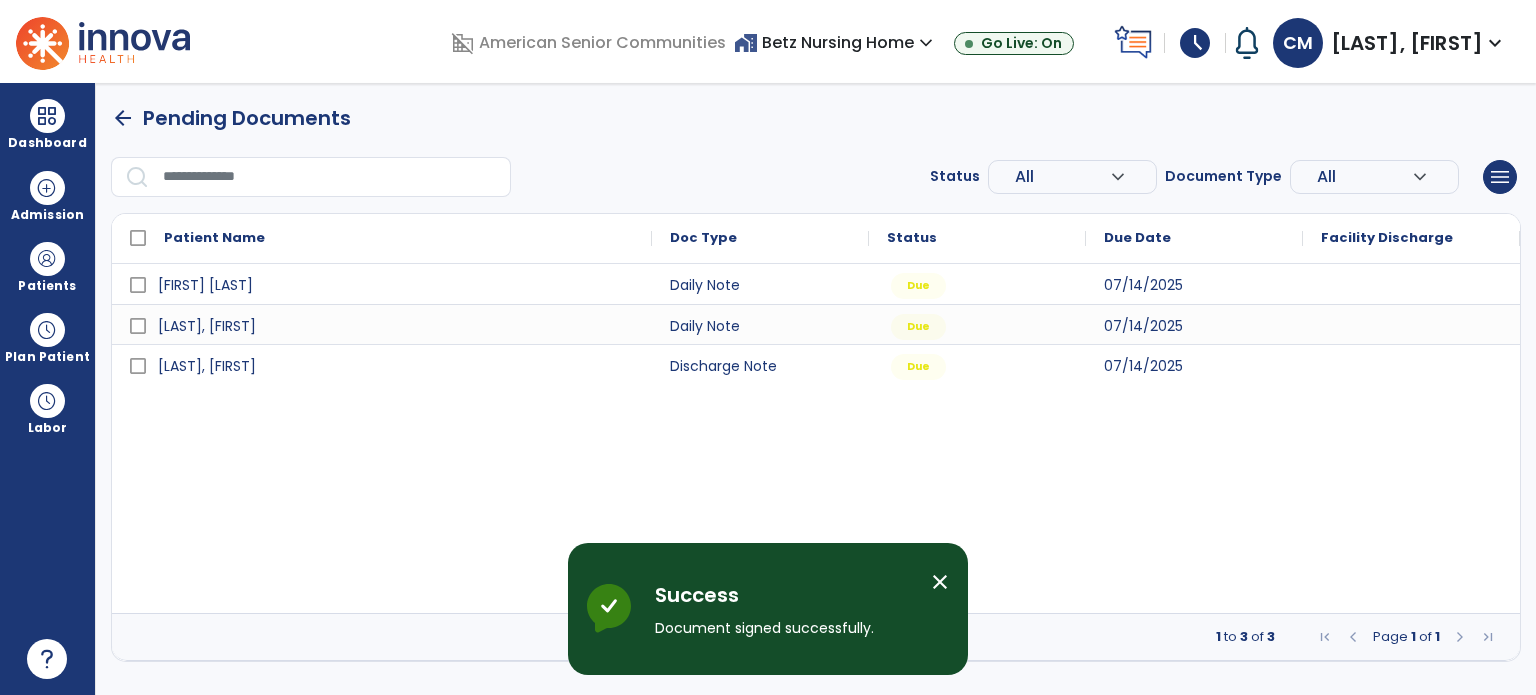 scroll, scrollTop: 0, scrollLeft: 0, axis: both 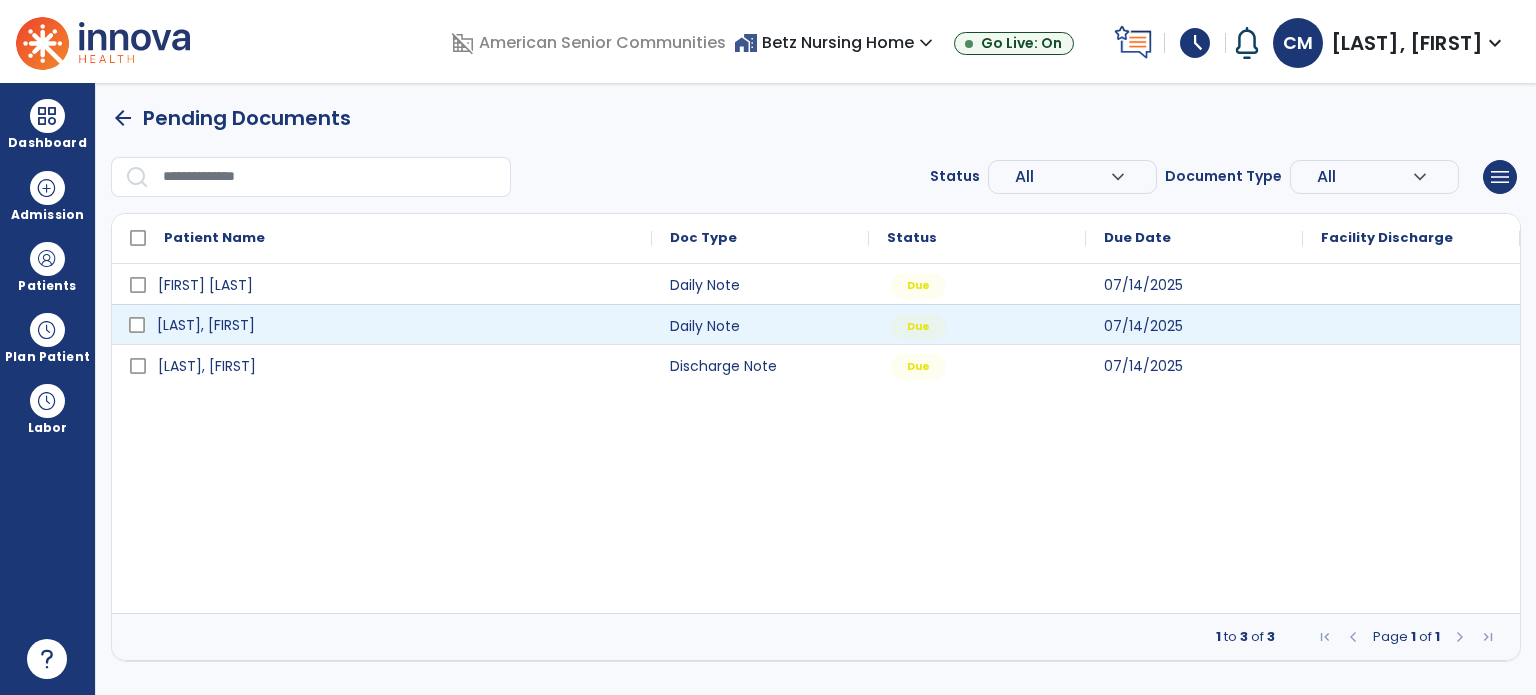click on "[LAST], [FIRST]" at bounding box center [396, 325] 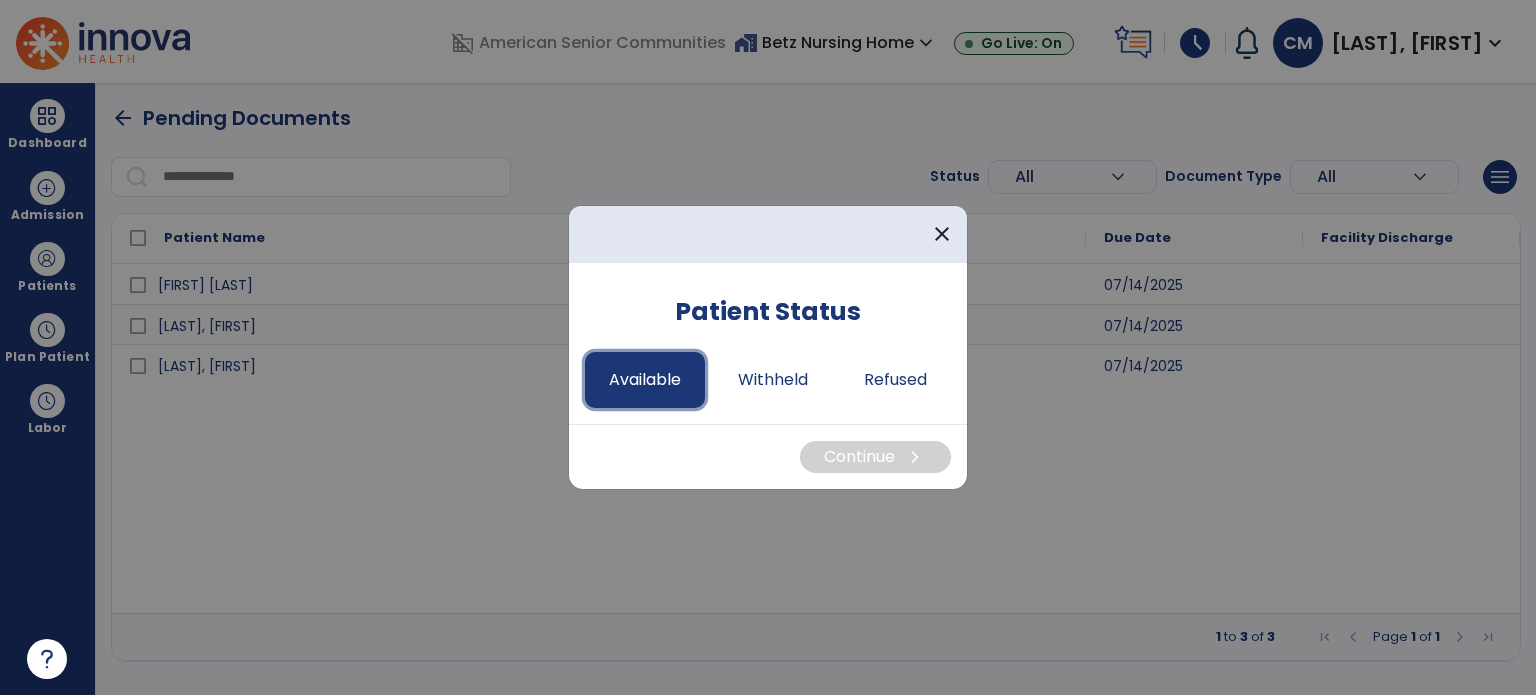 click on "Available" at bounding box center [645, 380] 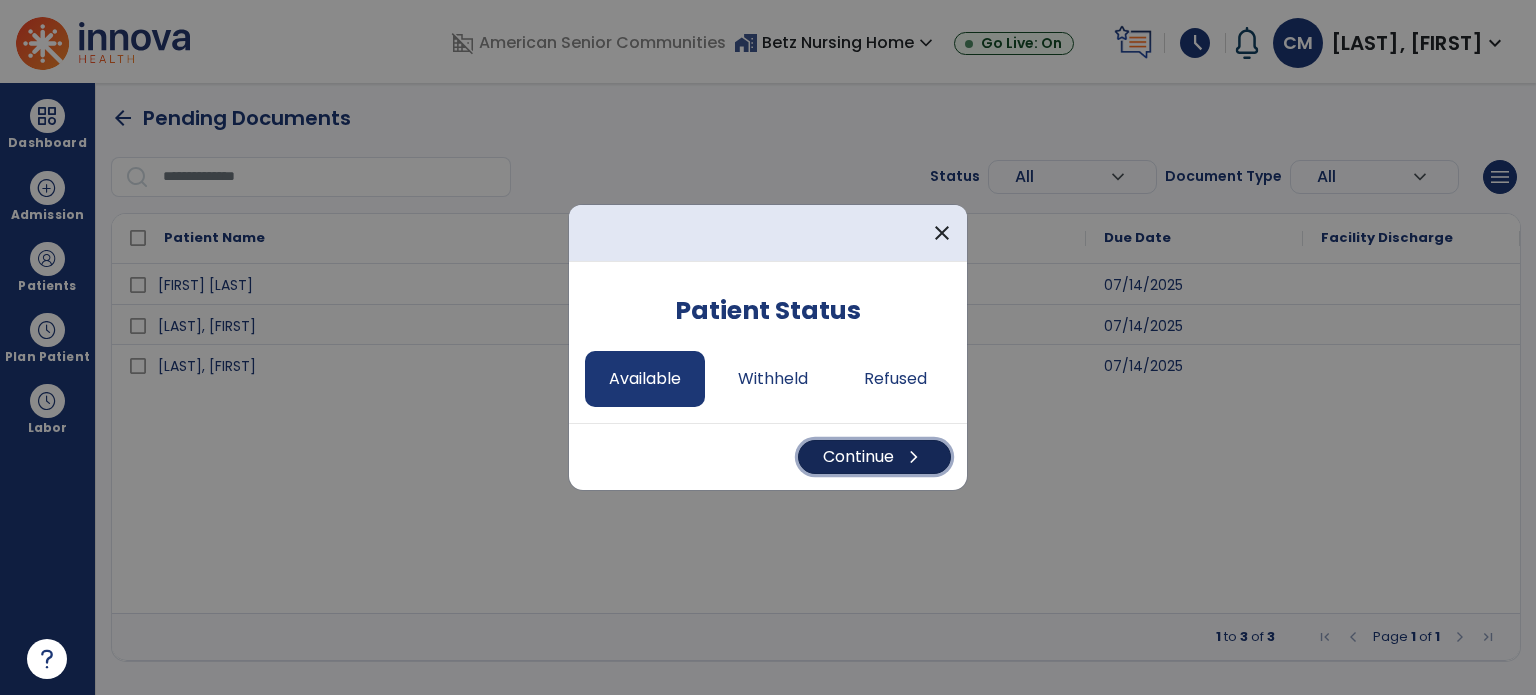 click on "Continue   chevron_right" at bounding box center (874, 457) 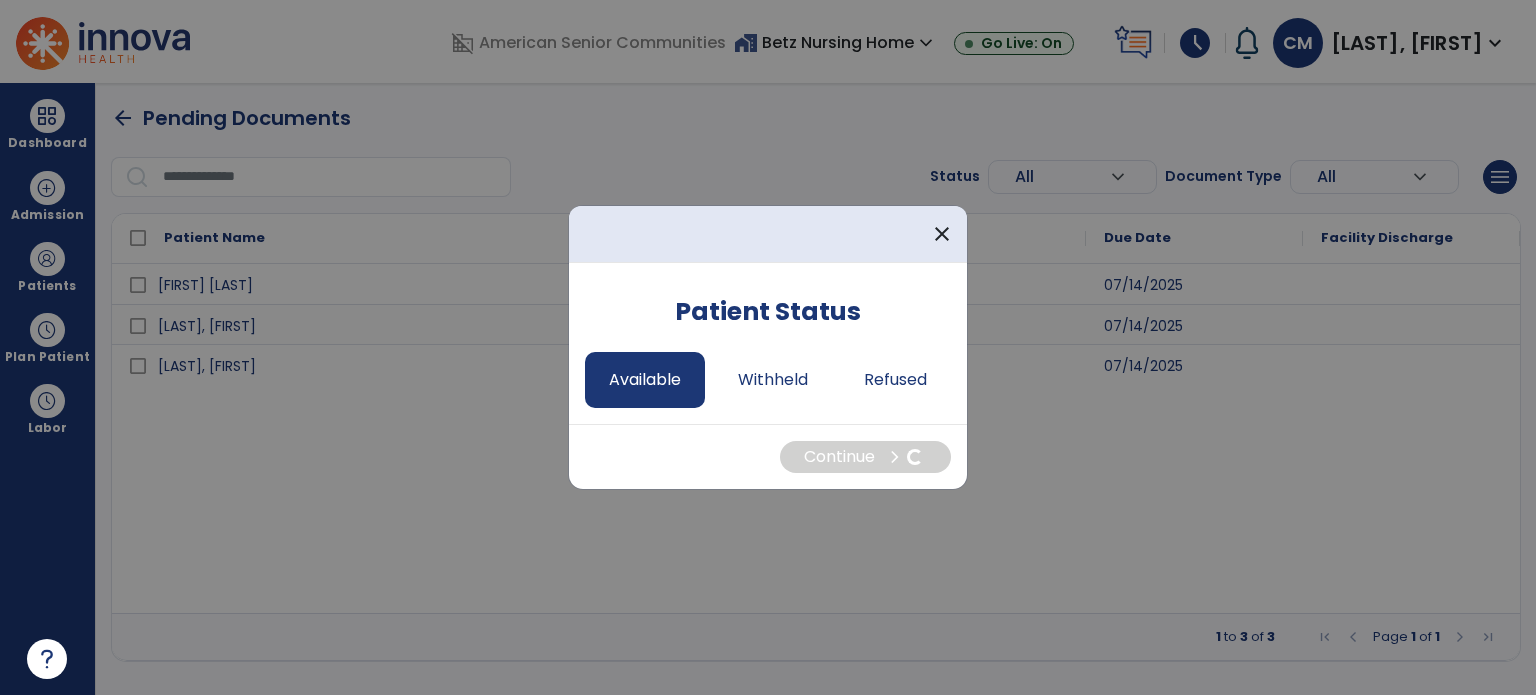 select on "*" 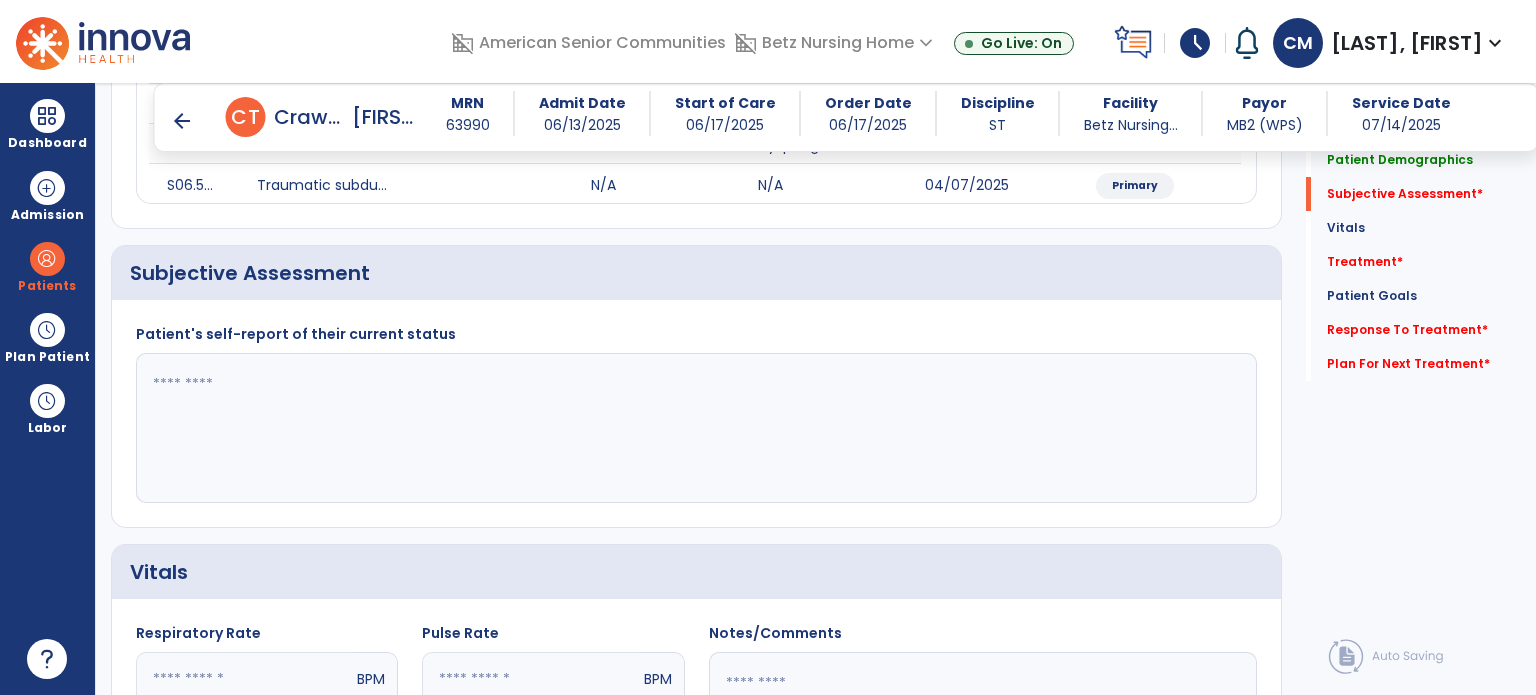 scroll, scrollTop: 474, scrollLeft: 0, axis: vertical 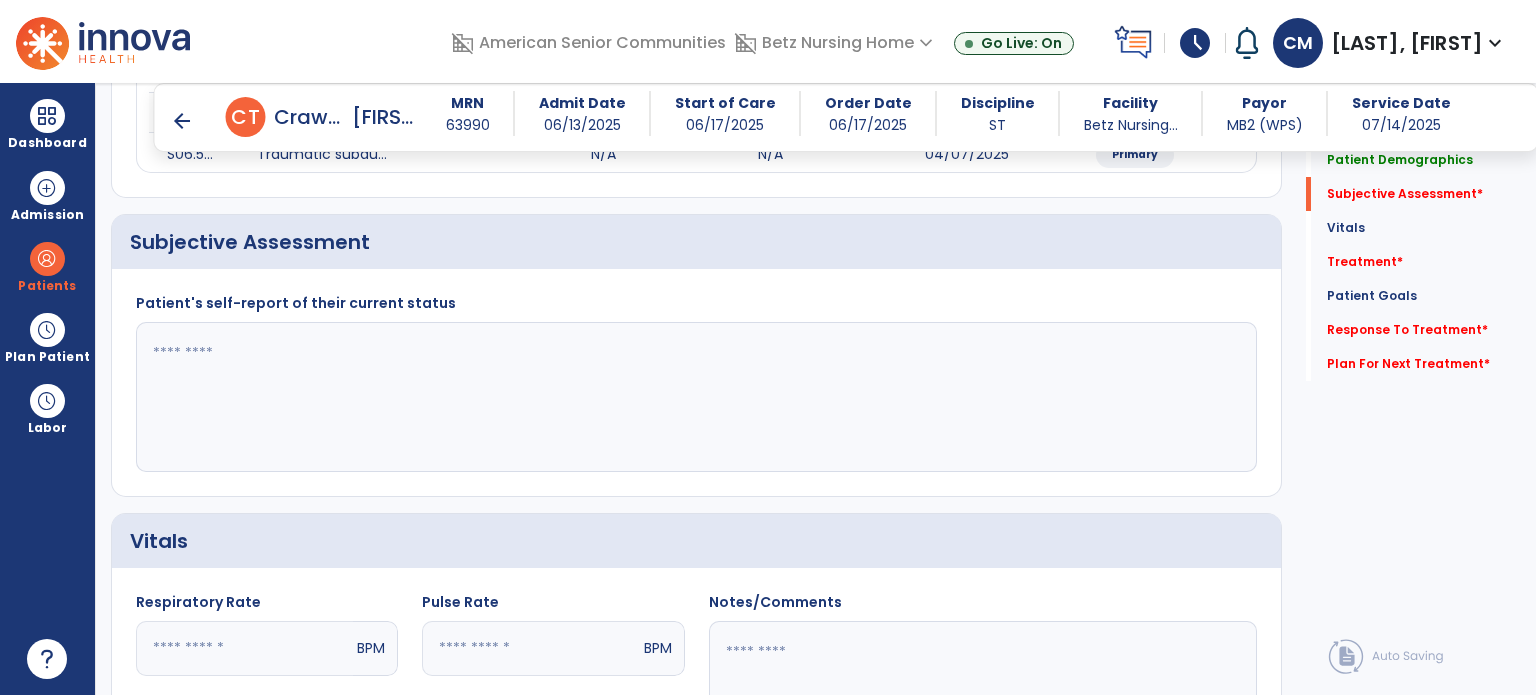 click 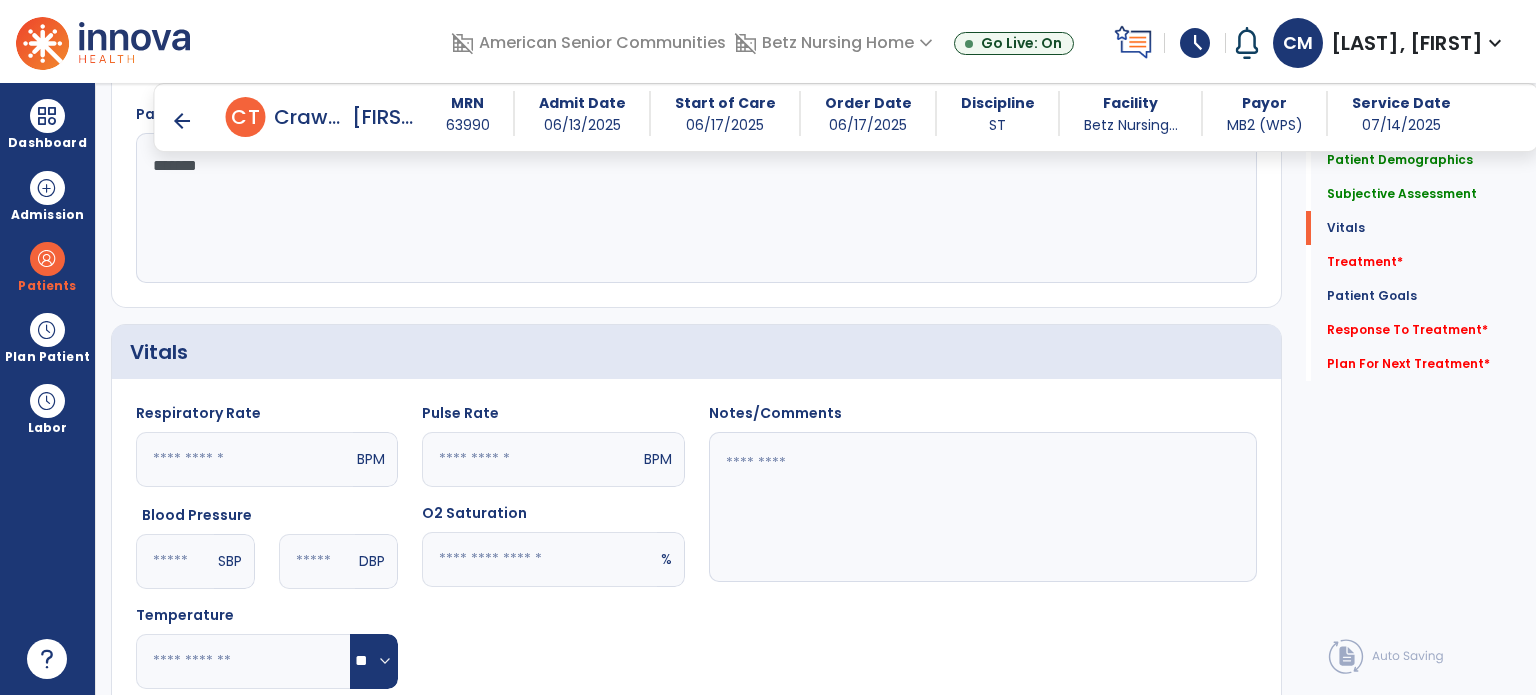 scroll, scrollTop: 670, scrollLeft: 0, axis: vertical 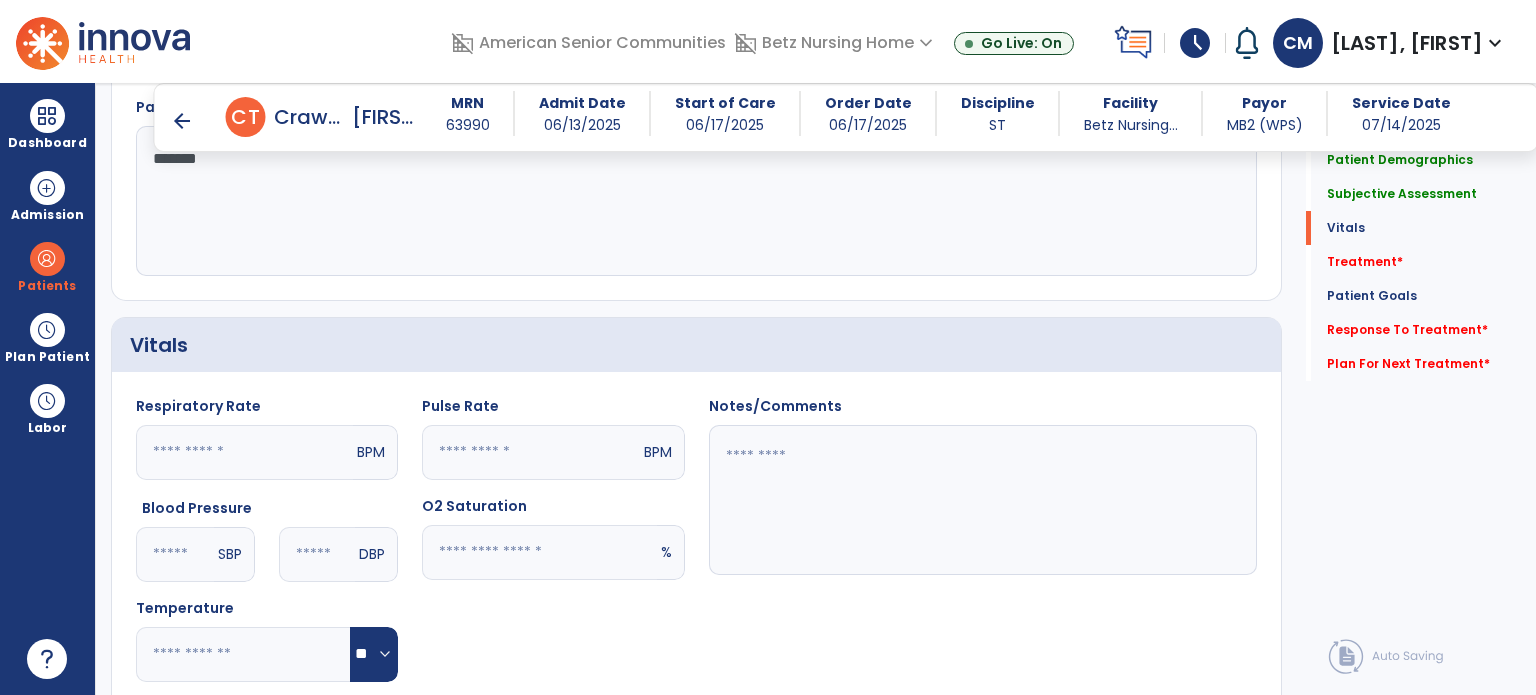 type on "*******" 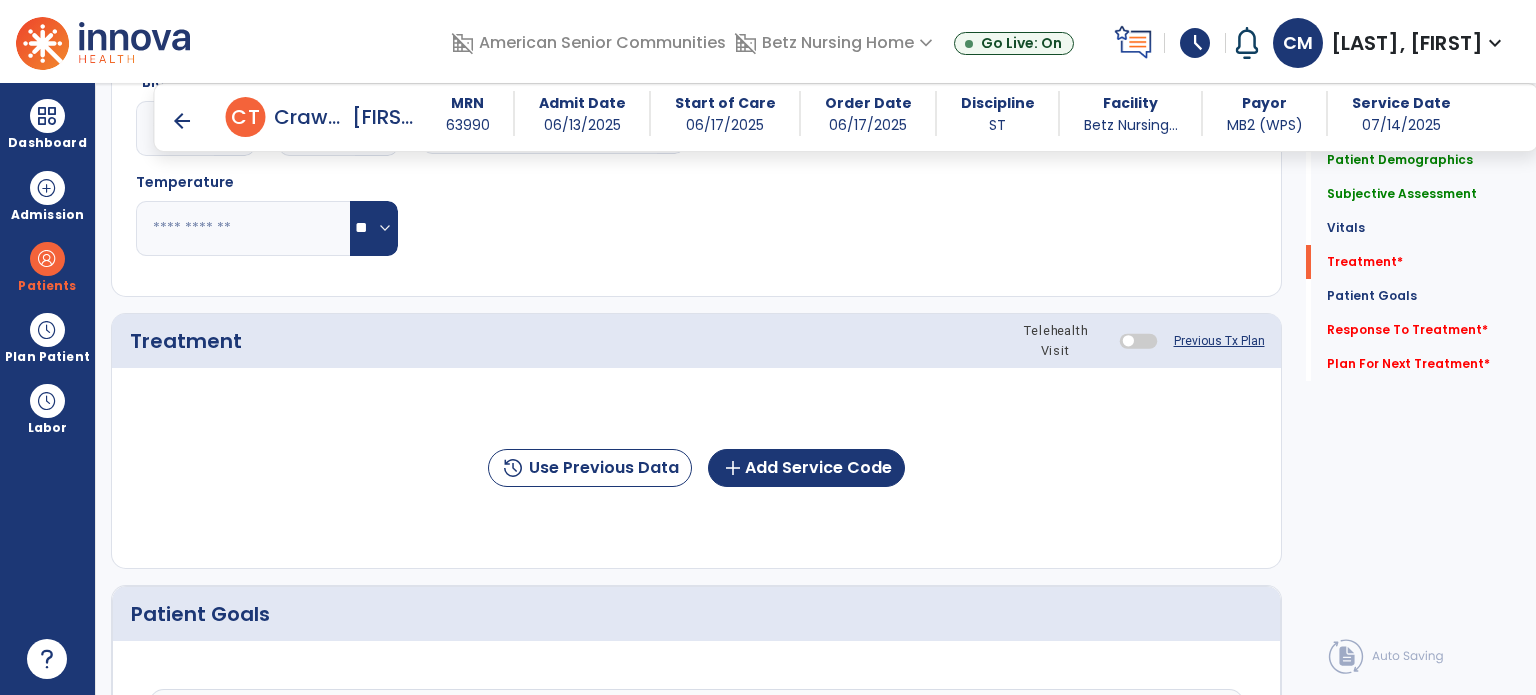 scroll, scrollTop: 1112, scrollLeft: 0, axis: vertical 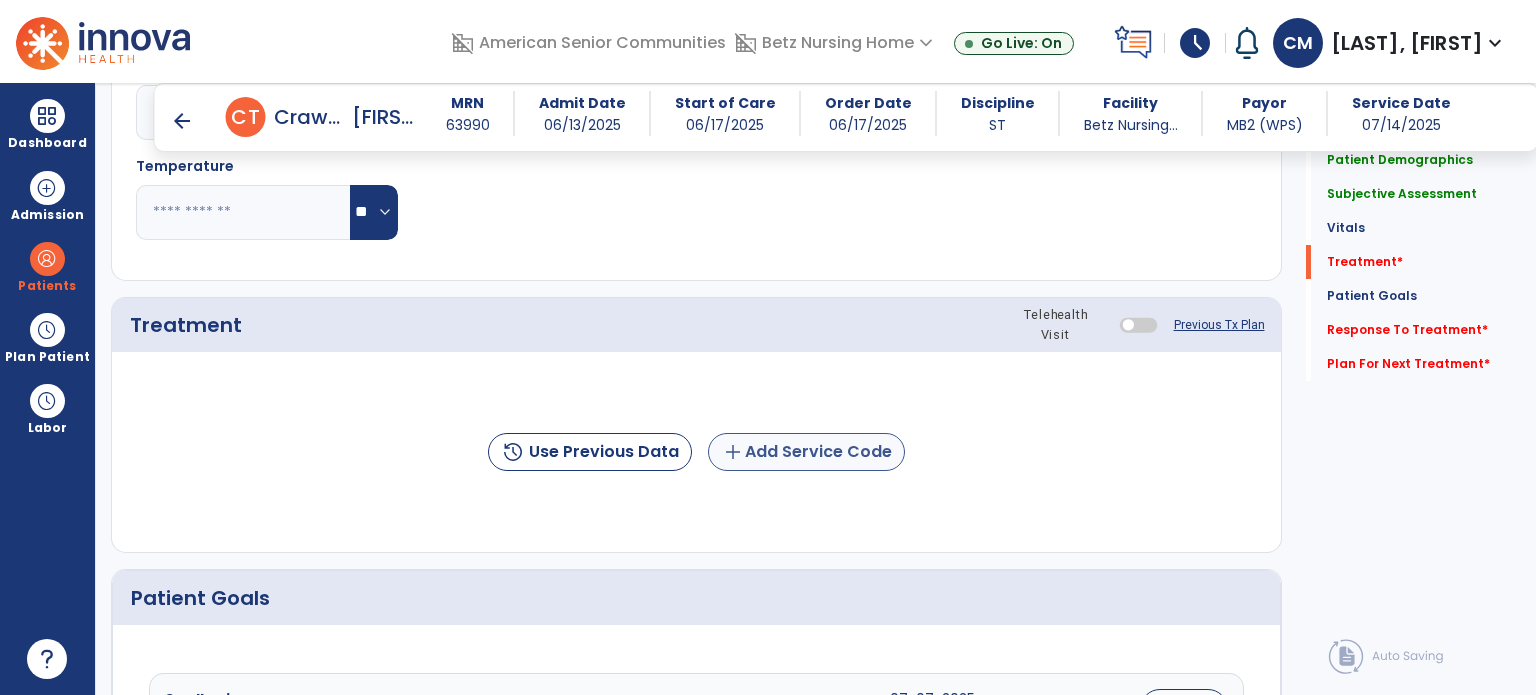type on "**********" 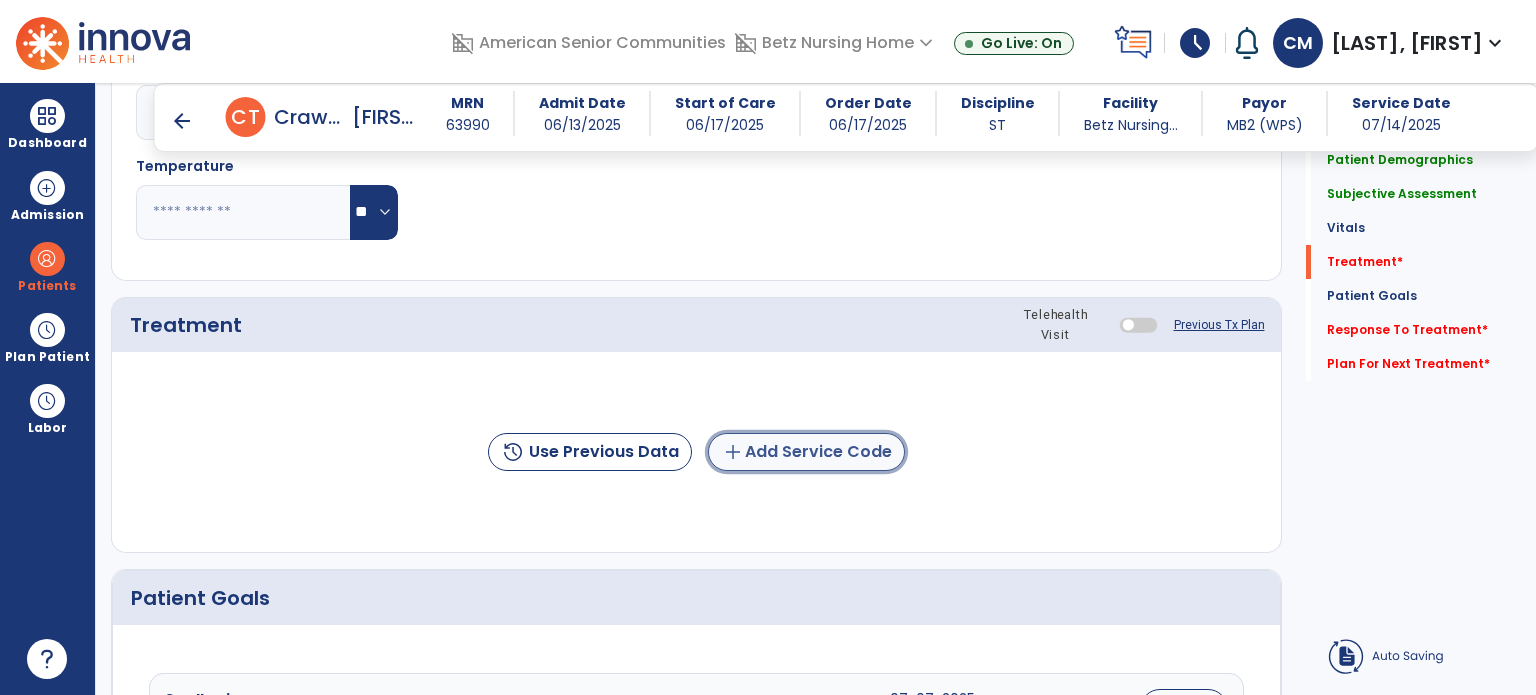 click on "add  Add Service Code" 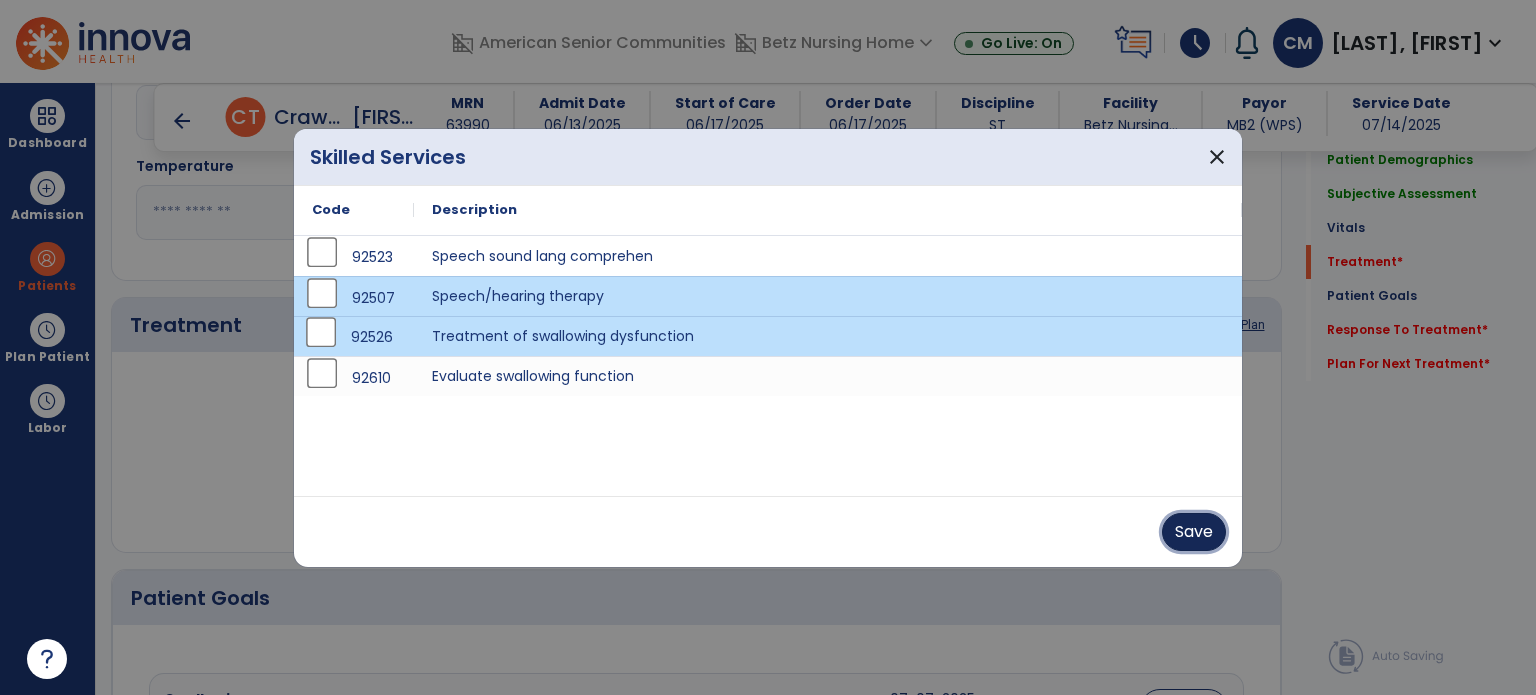 click on "Save" at bounding box center (1194, 532) 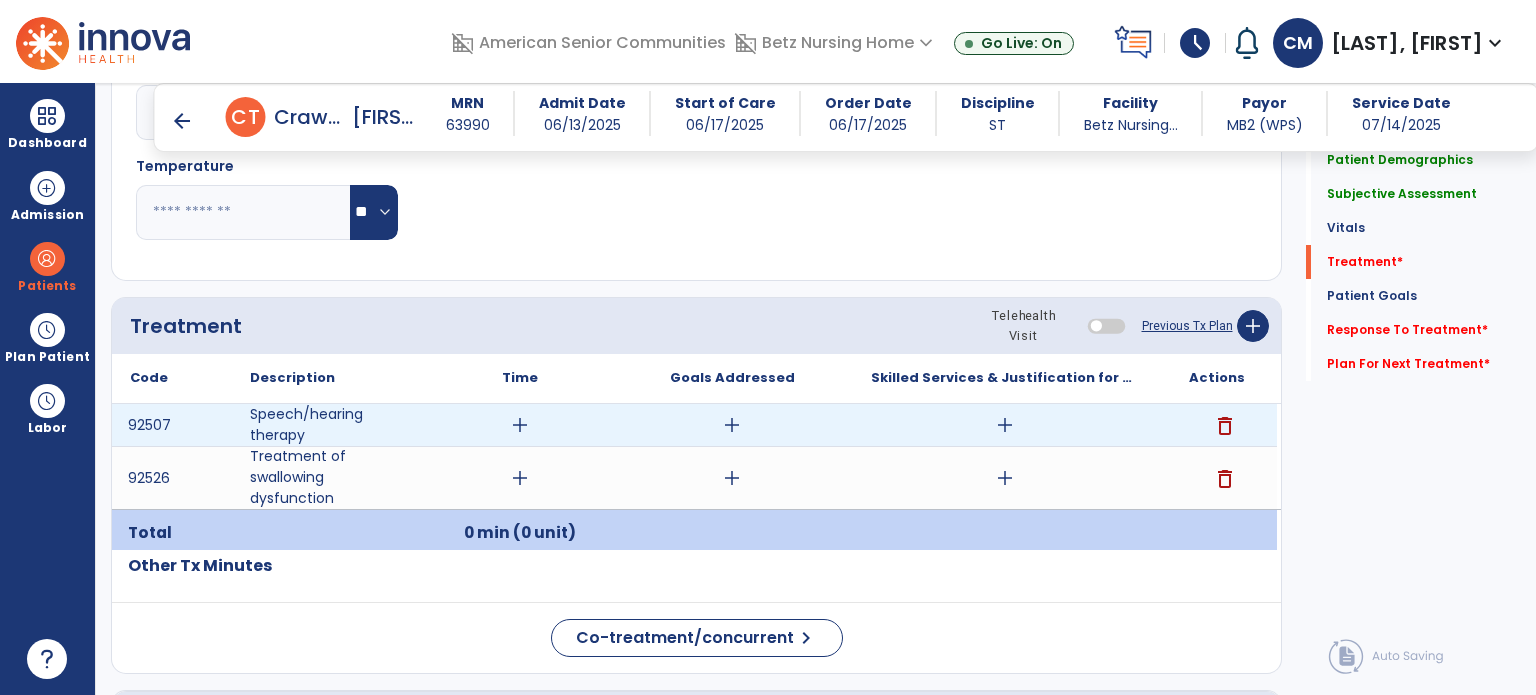 click on "add" at bounding box center (1005, 425) 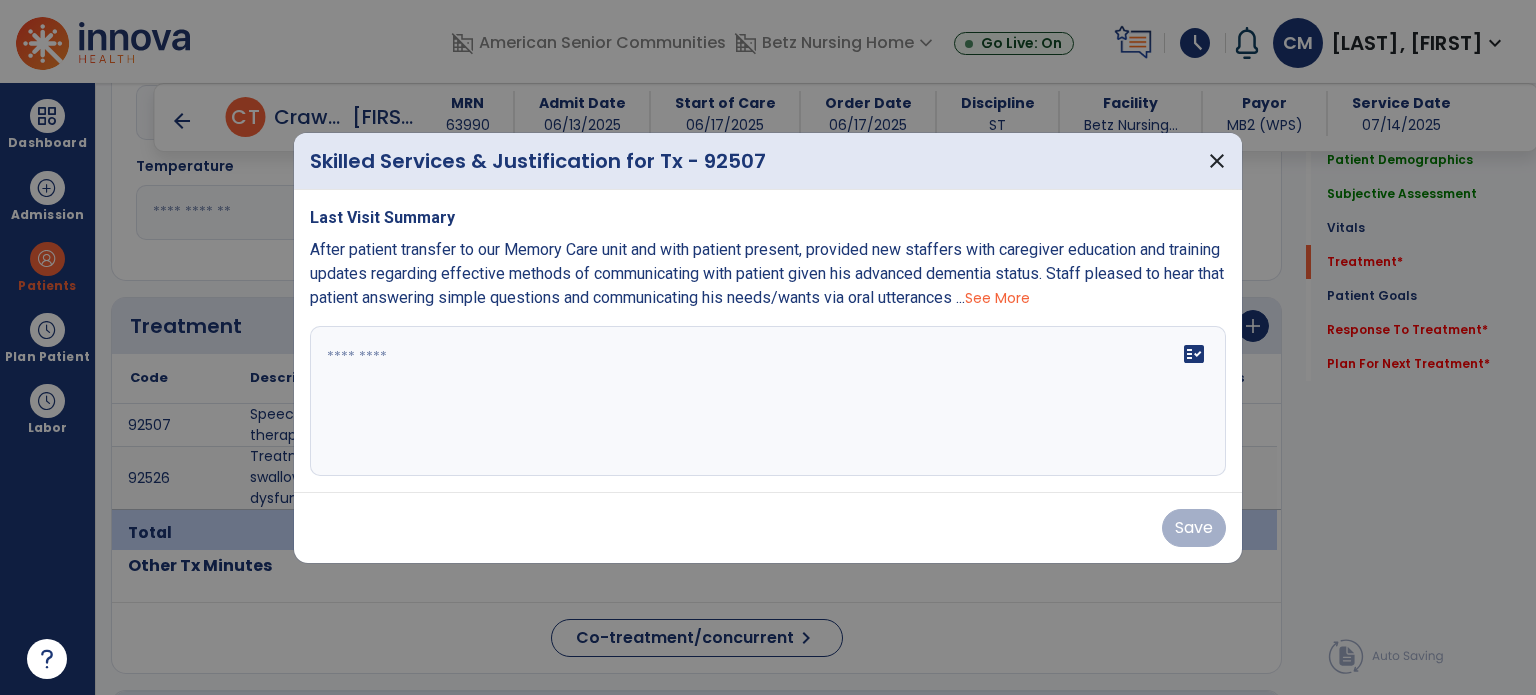click at bounding box center (768, 401) 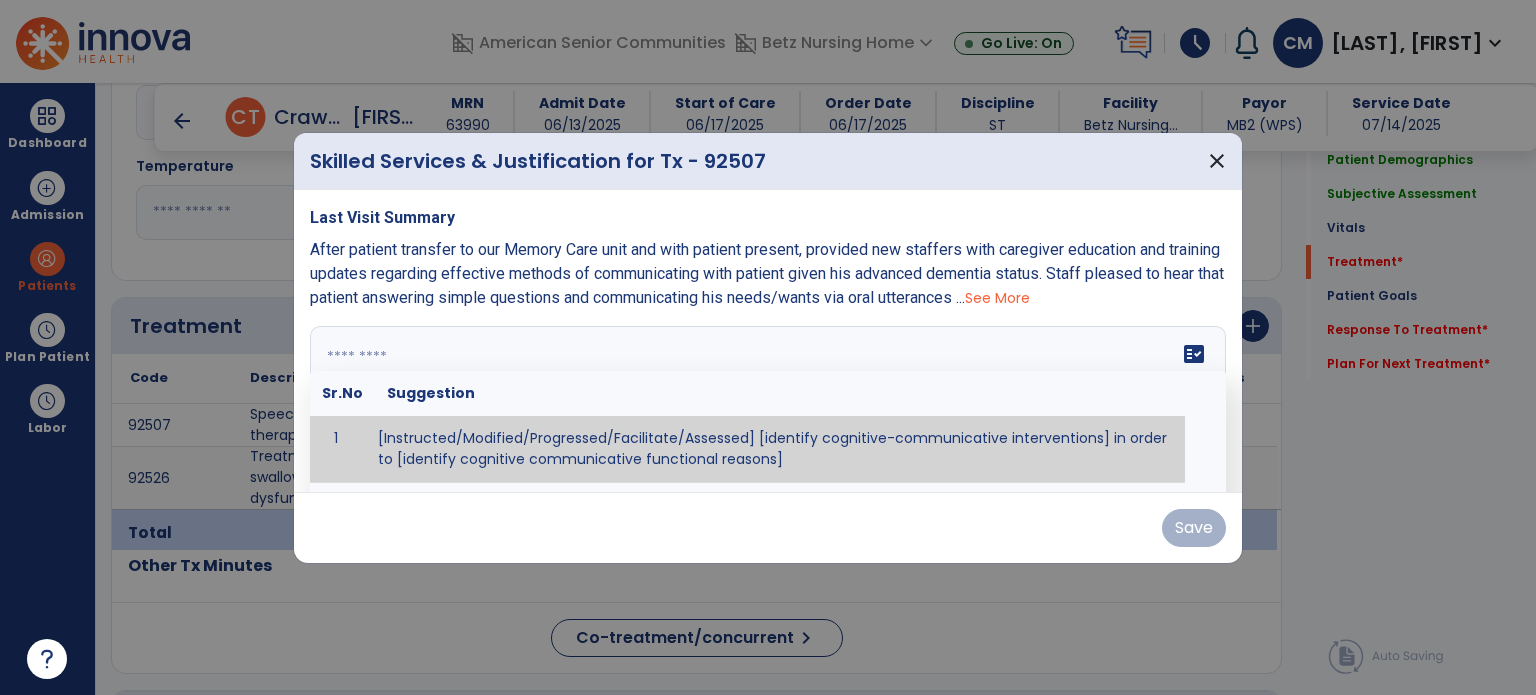 paste on "**********" 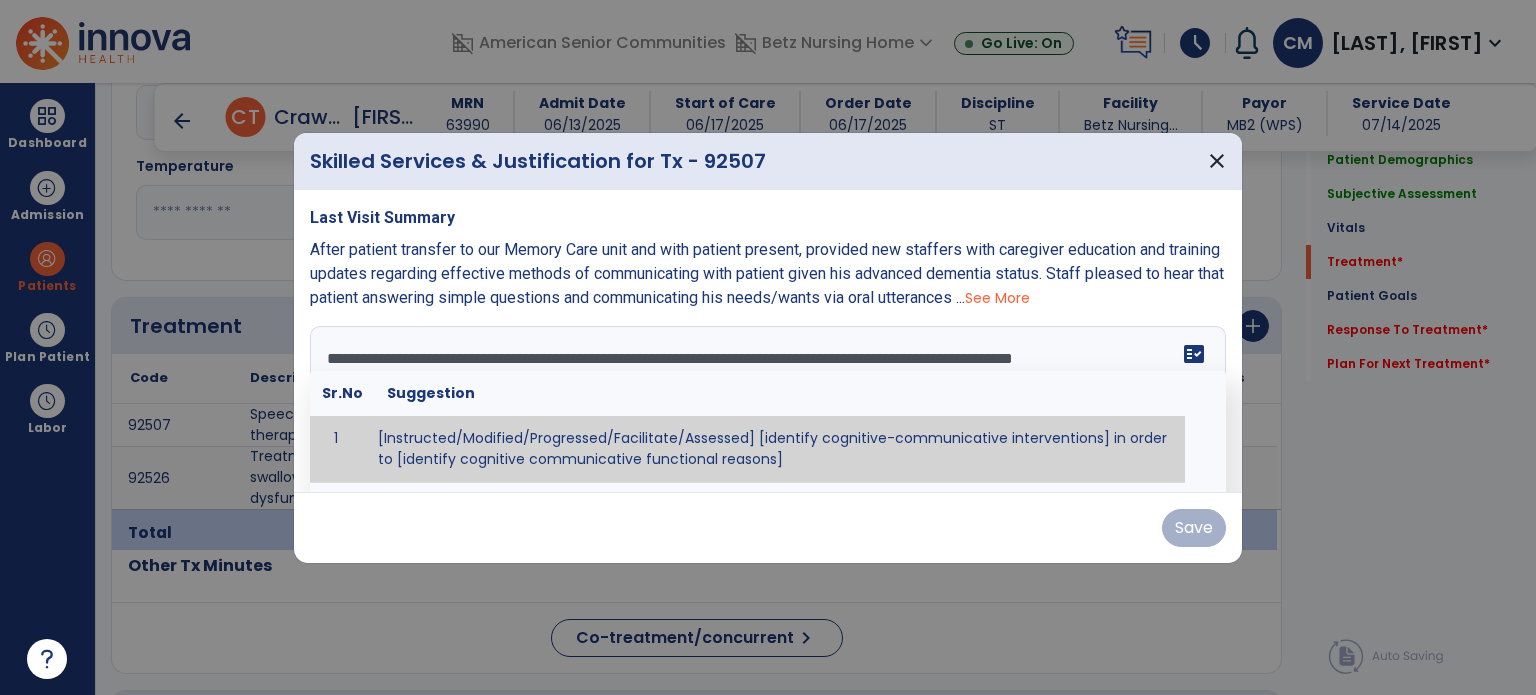 scroll, scrollTop: 159, scrollLeft: 0, axis: vertical 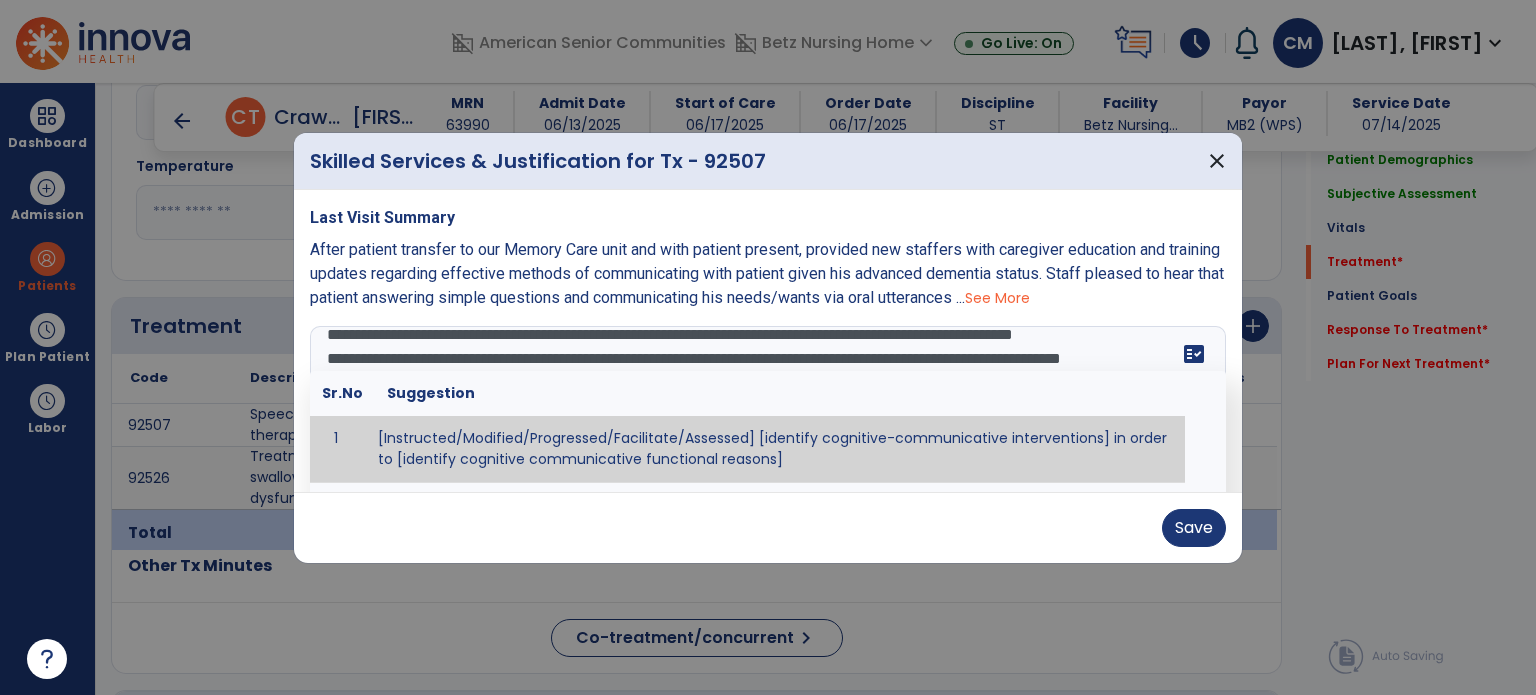 click on "**********" at bounding box center [766, 401] 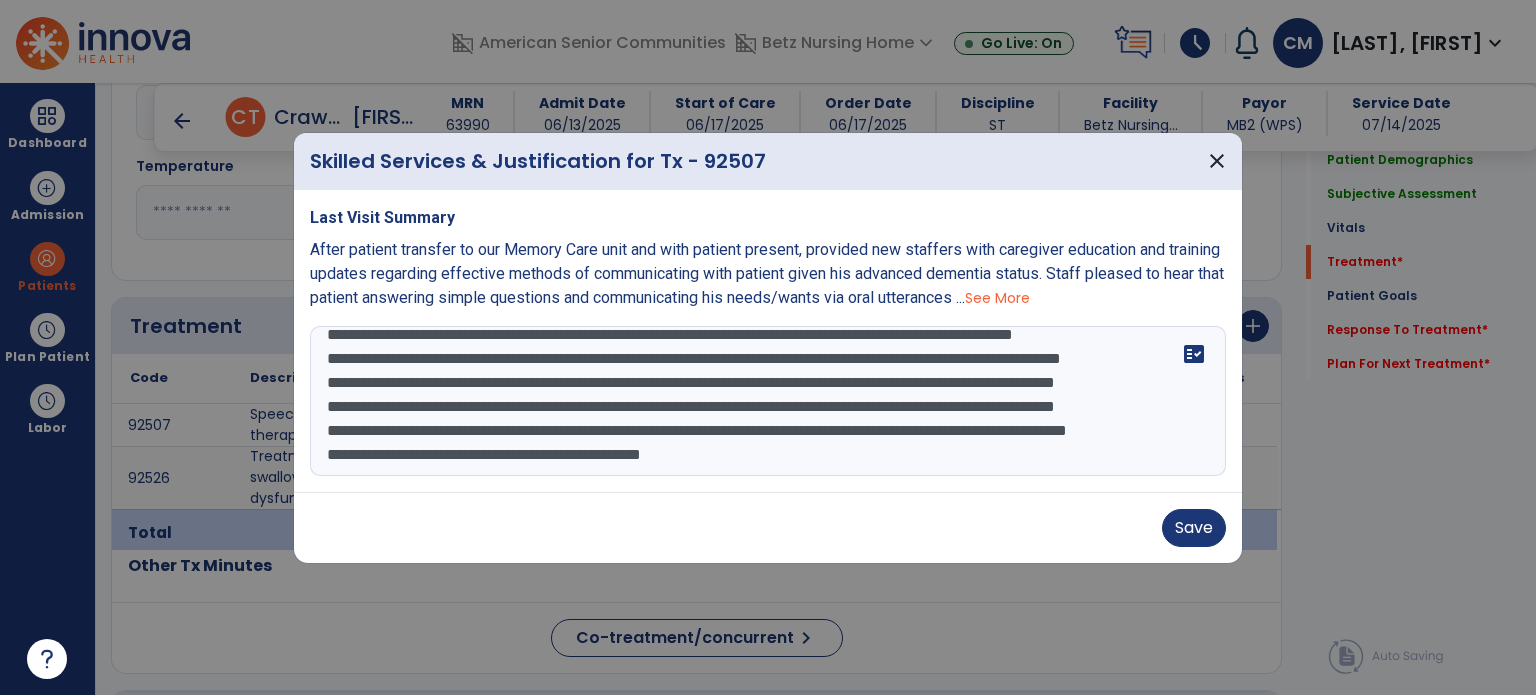 scroll, scrollTop: 116, scrollLeft: 0, axis: vertical 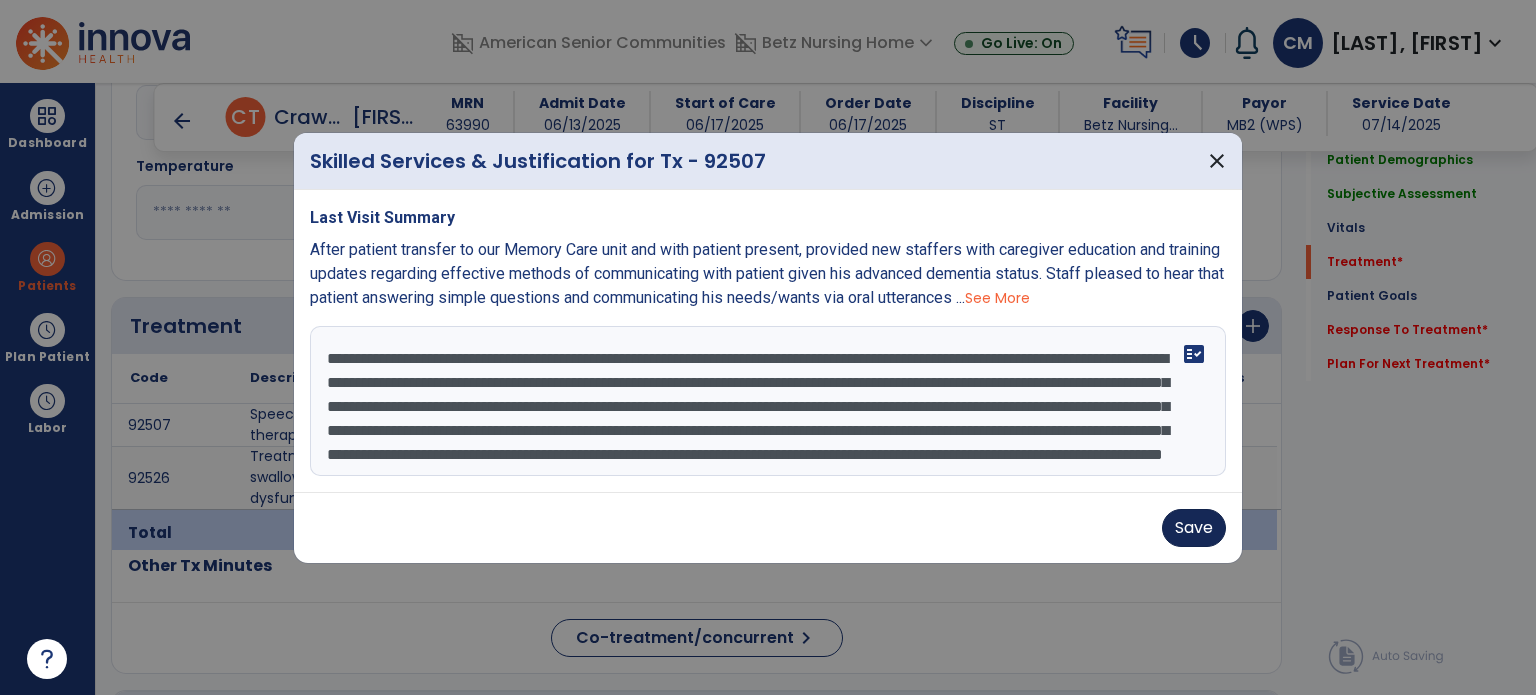 type on "**********" 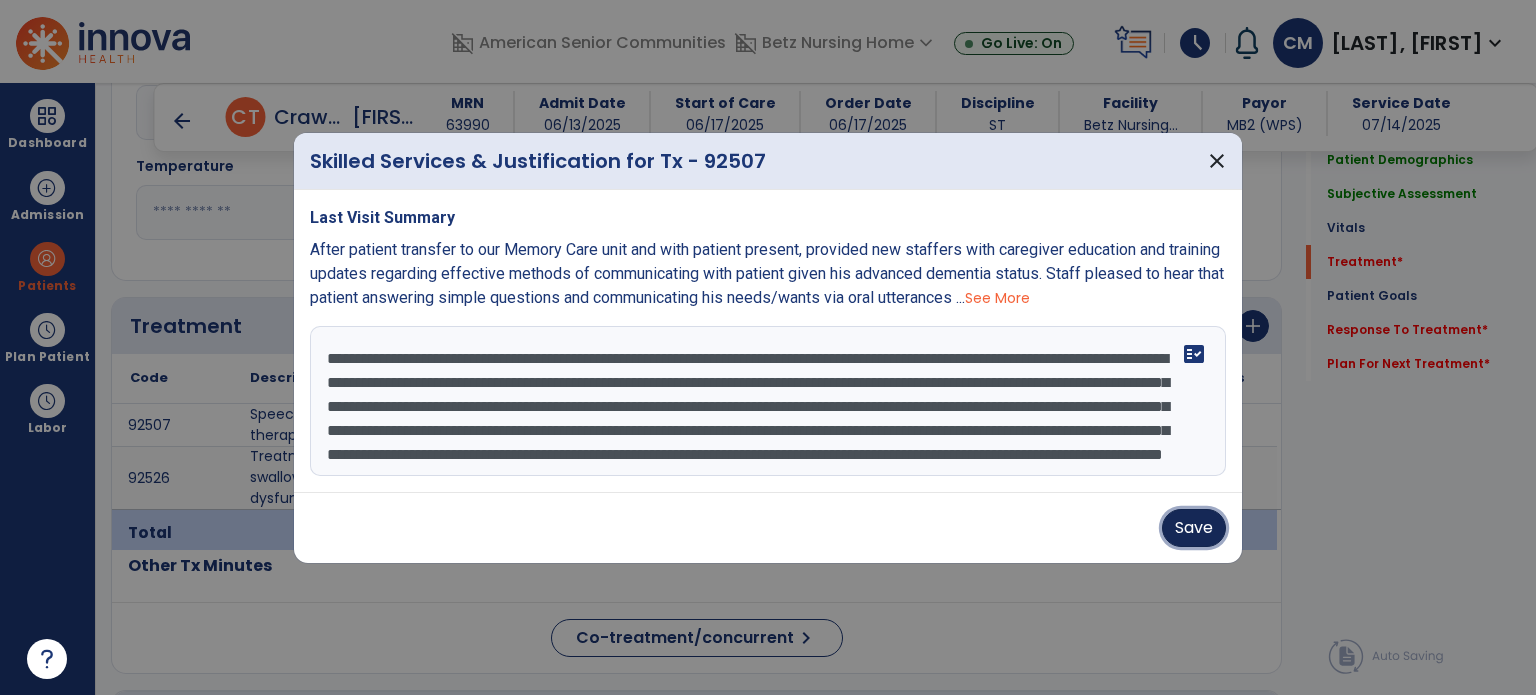 click on "Save" at bounding box center [1194, 528] 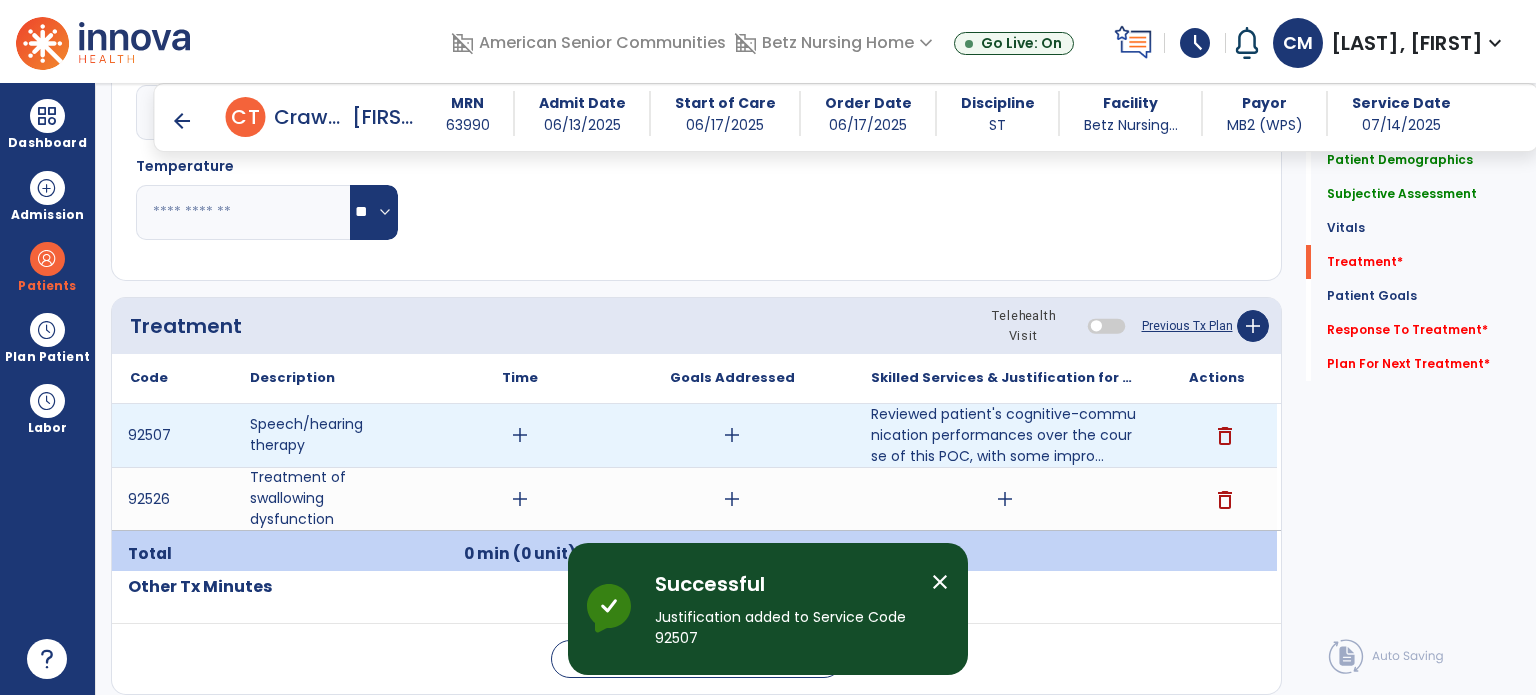click on "add" at bounding box center [520, 435] 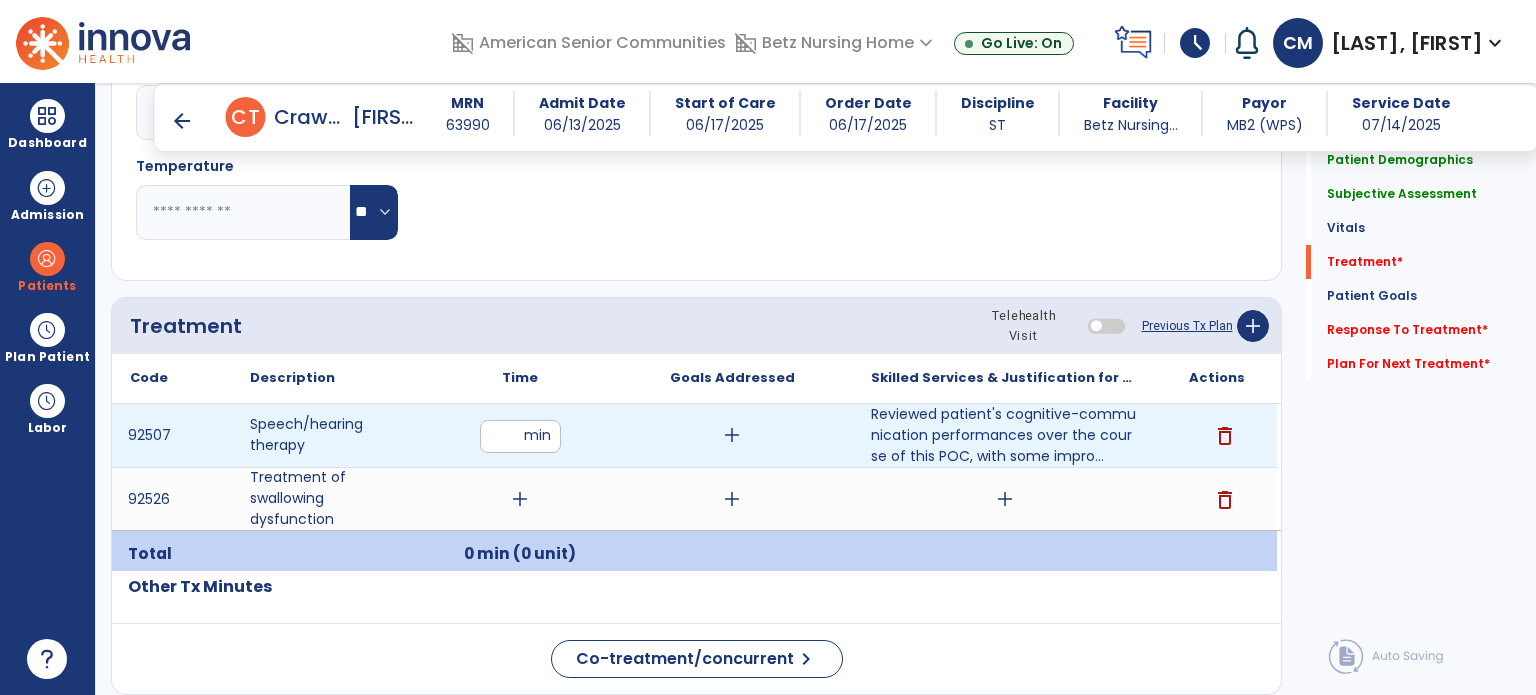 type on "**" 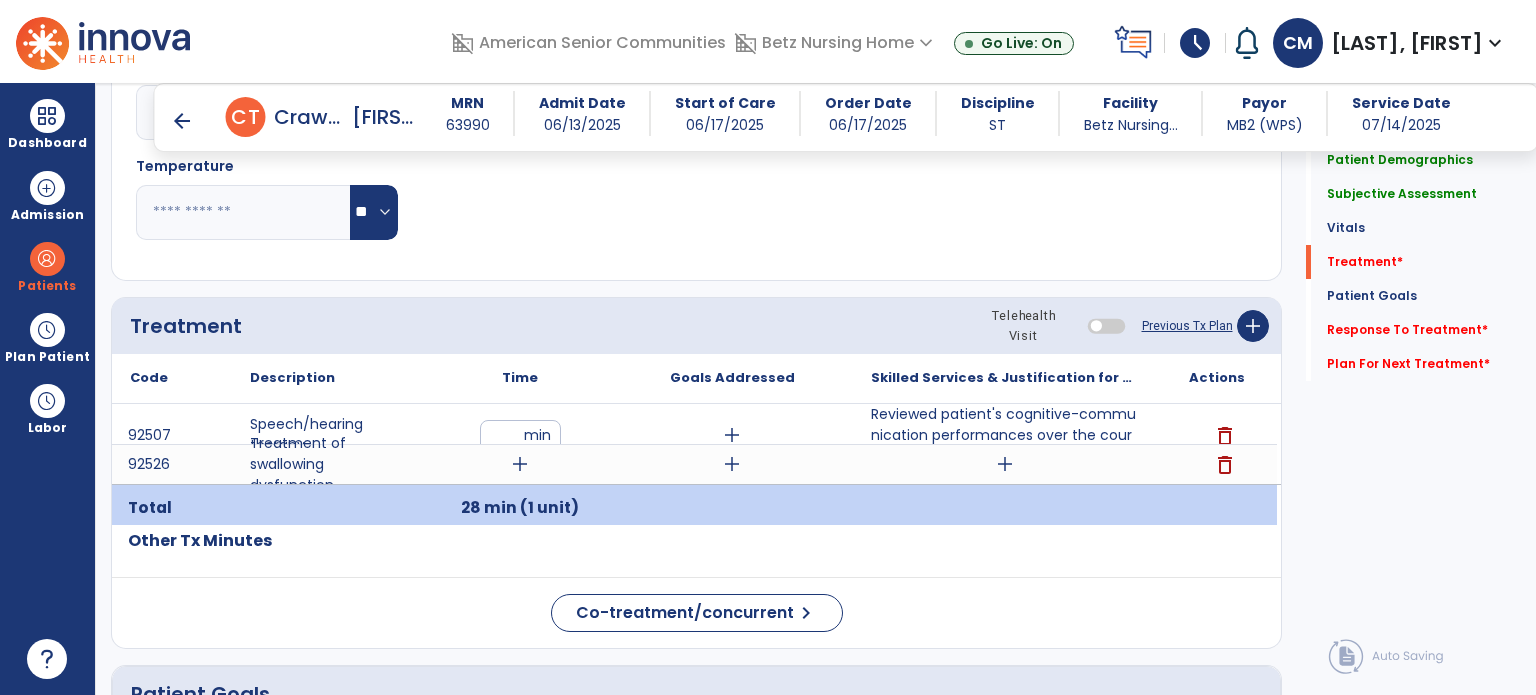 click on "28 min (1 unit)" at bounding box center [520, 507] 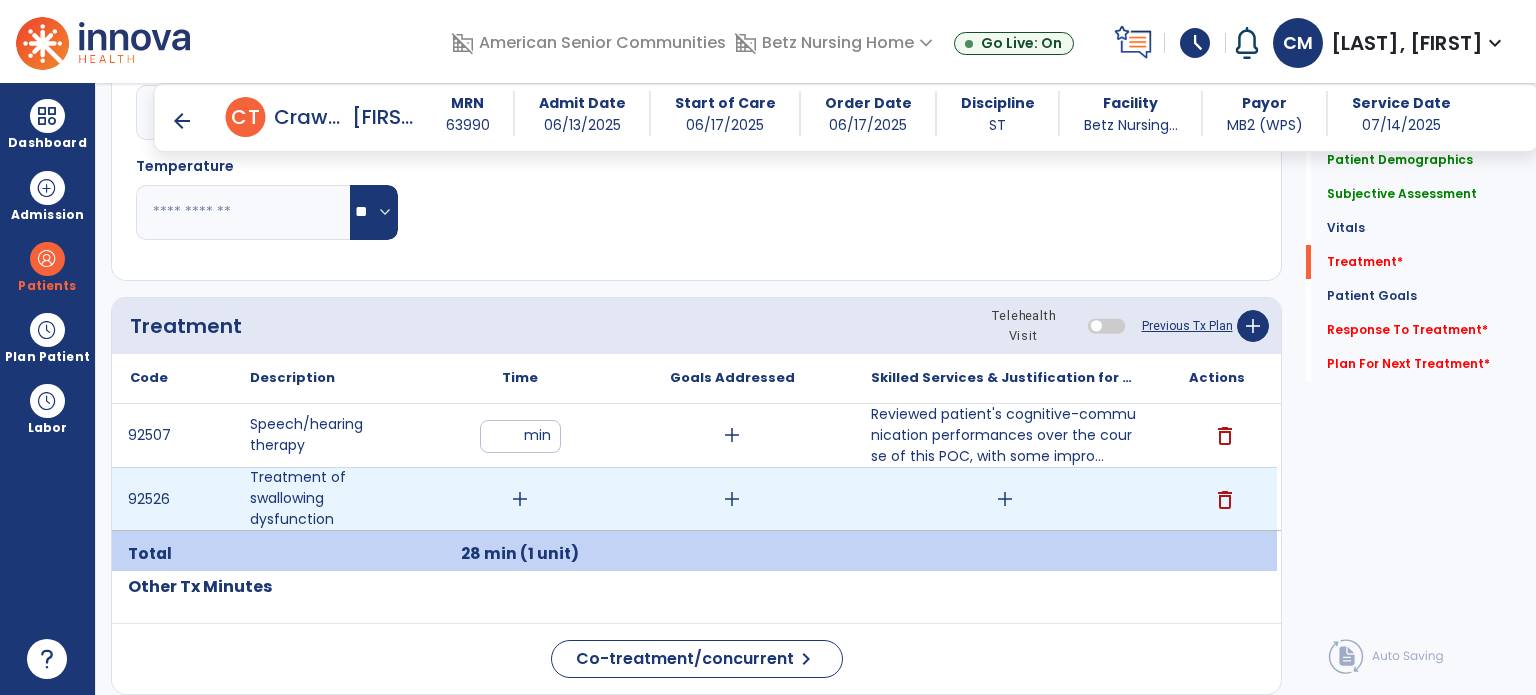 click on "add" at bounding box center [520, 499] 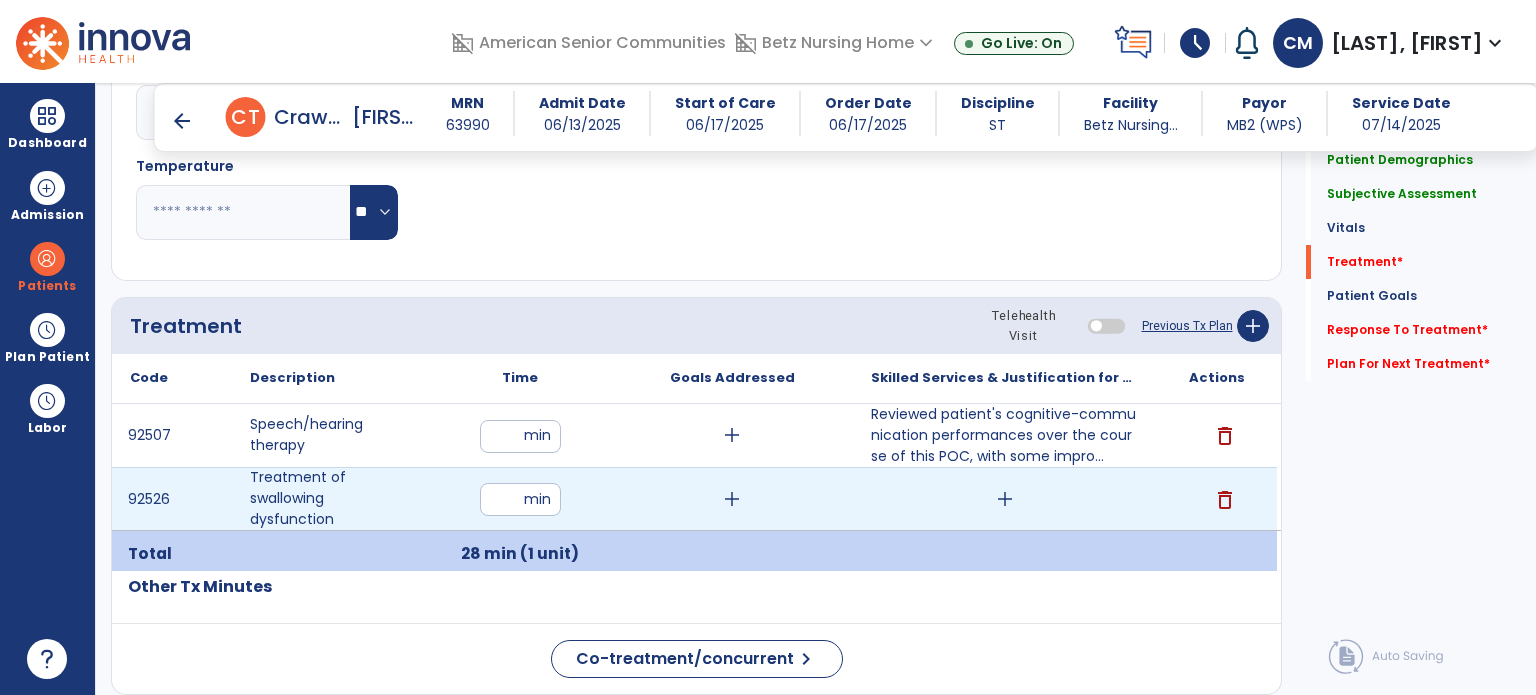 type on "**" 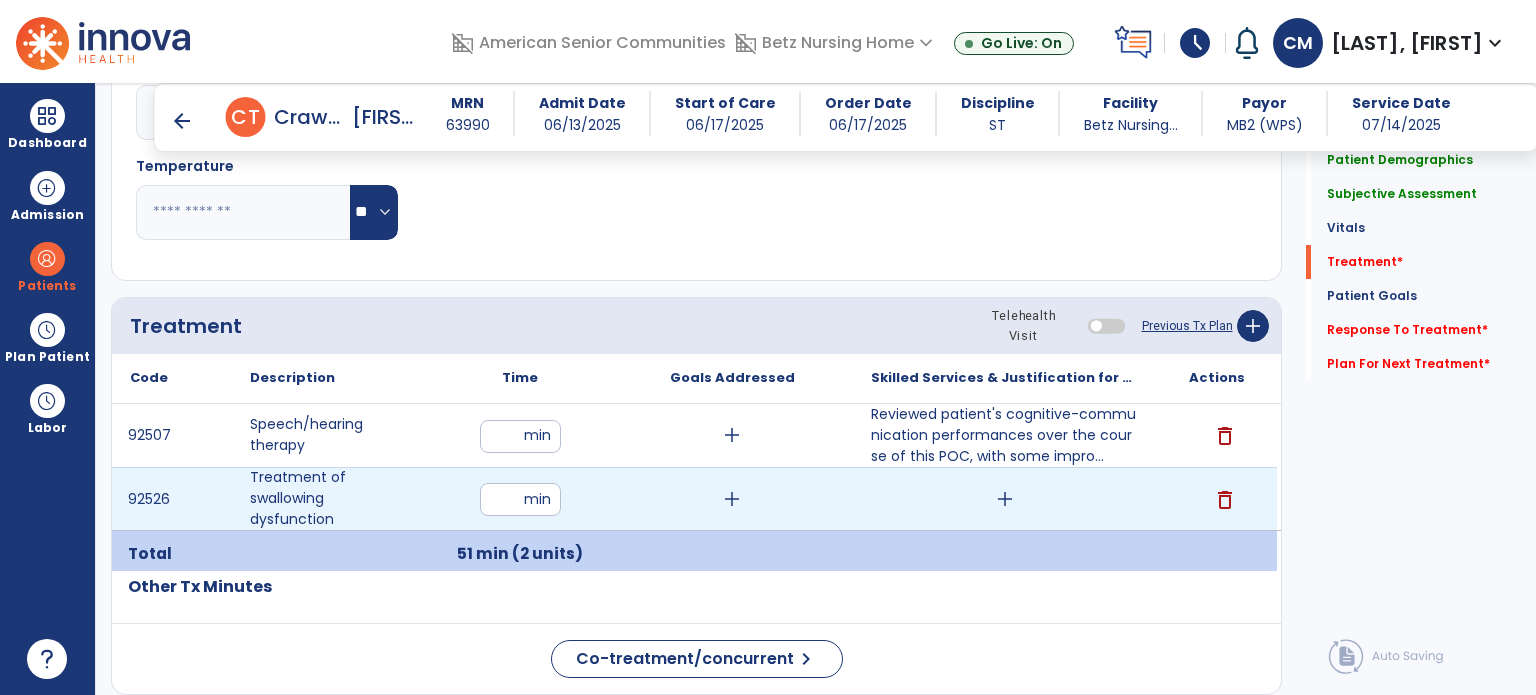 click on "**" at bounding box center [520, 499] 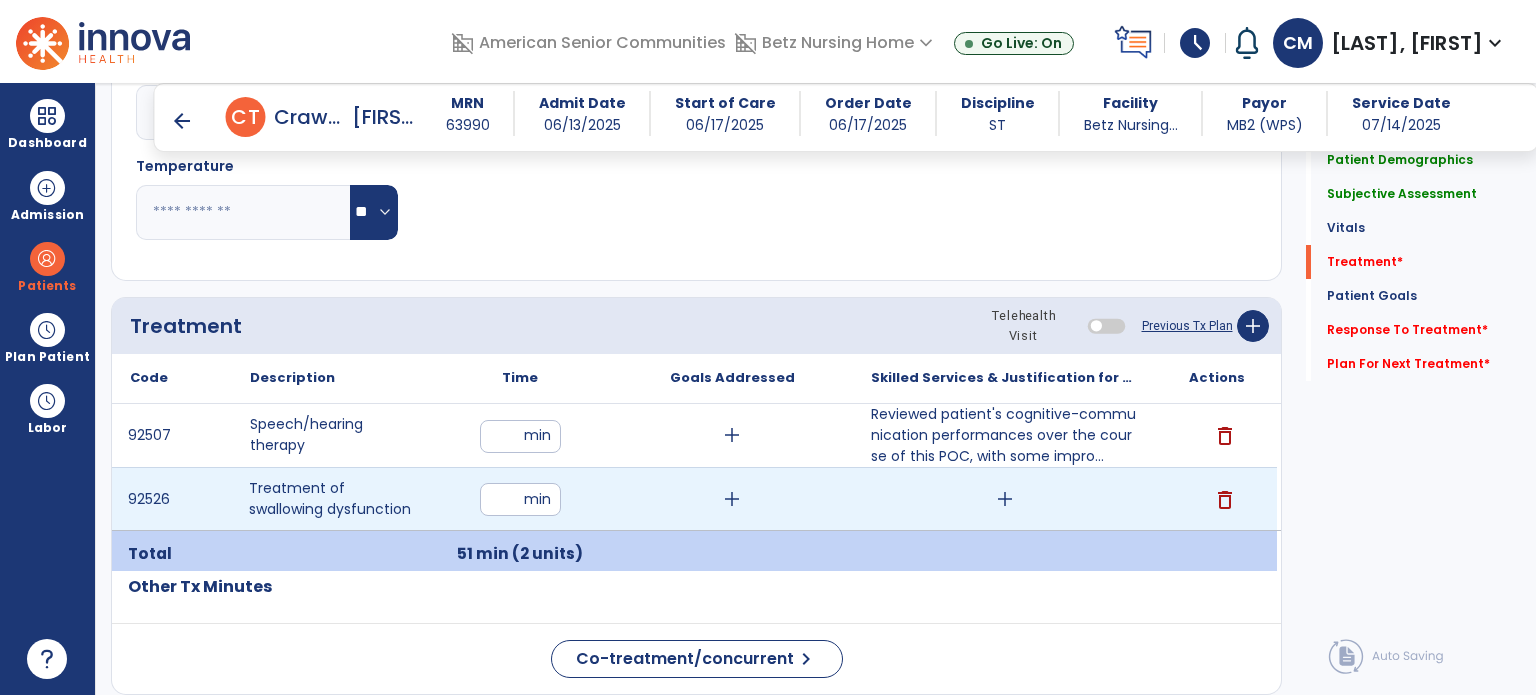 click on "add" at bounding box center [732, 499] 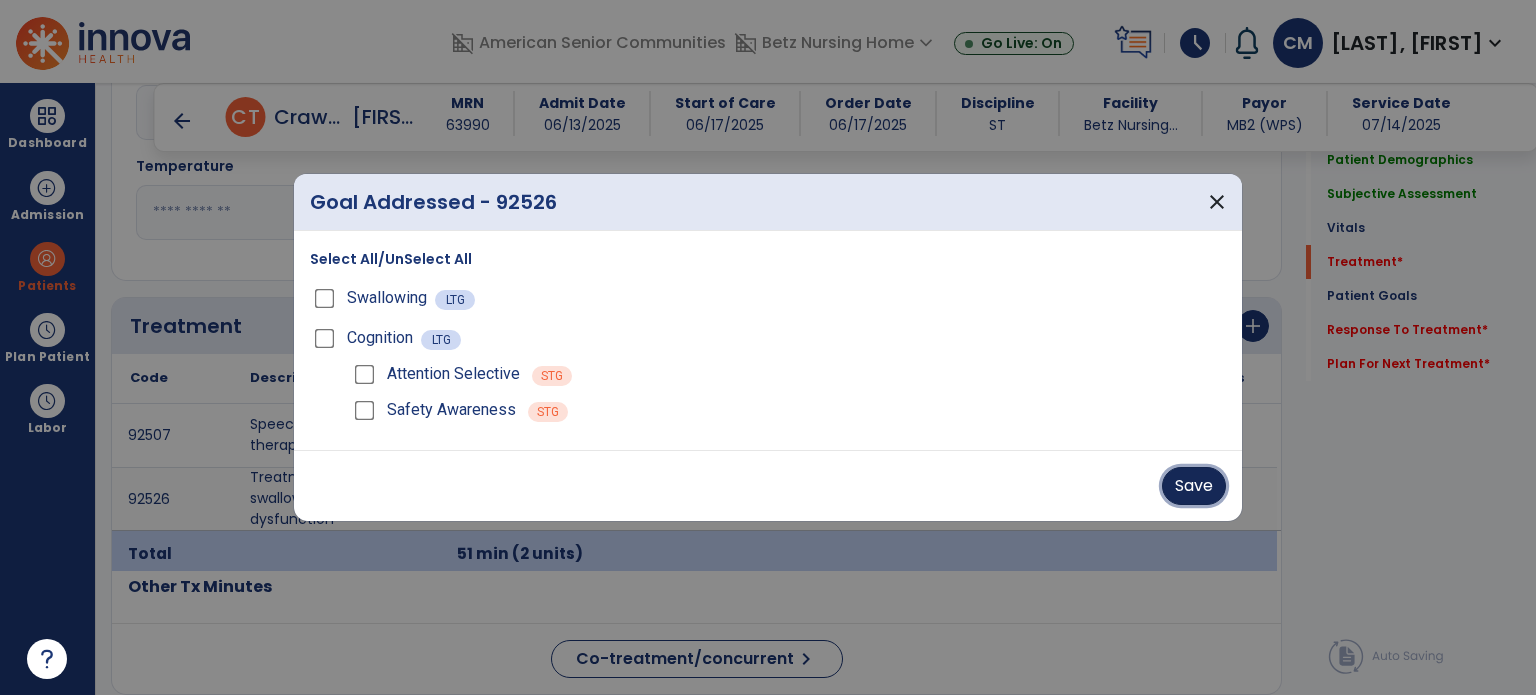 click on "Save" at bounding box center (1194, 486) 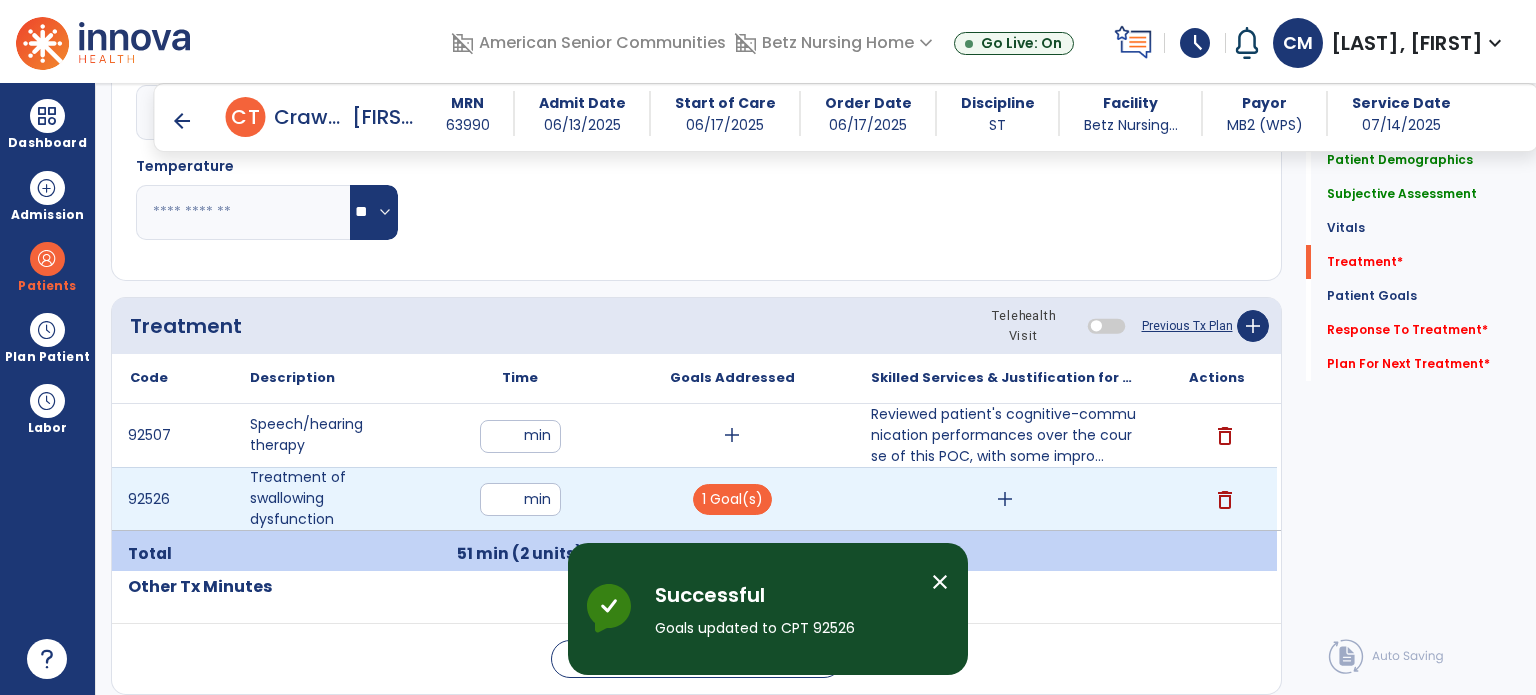 click on "**" at bounding box center [520, 499] 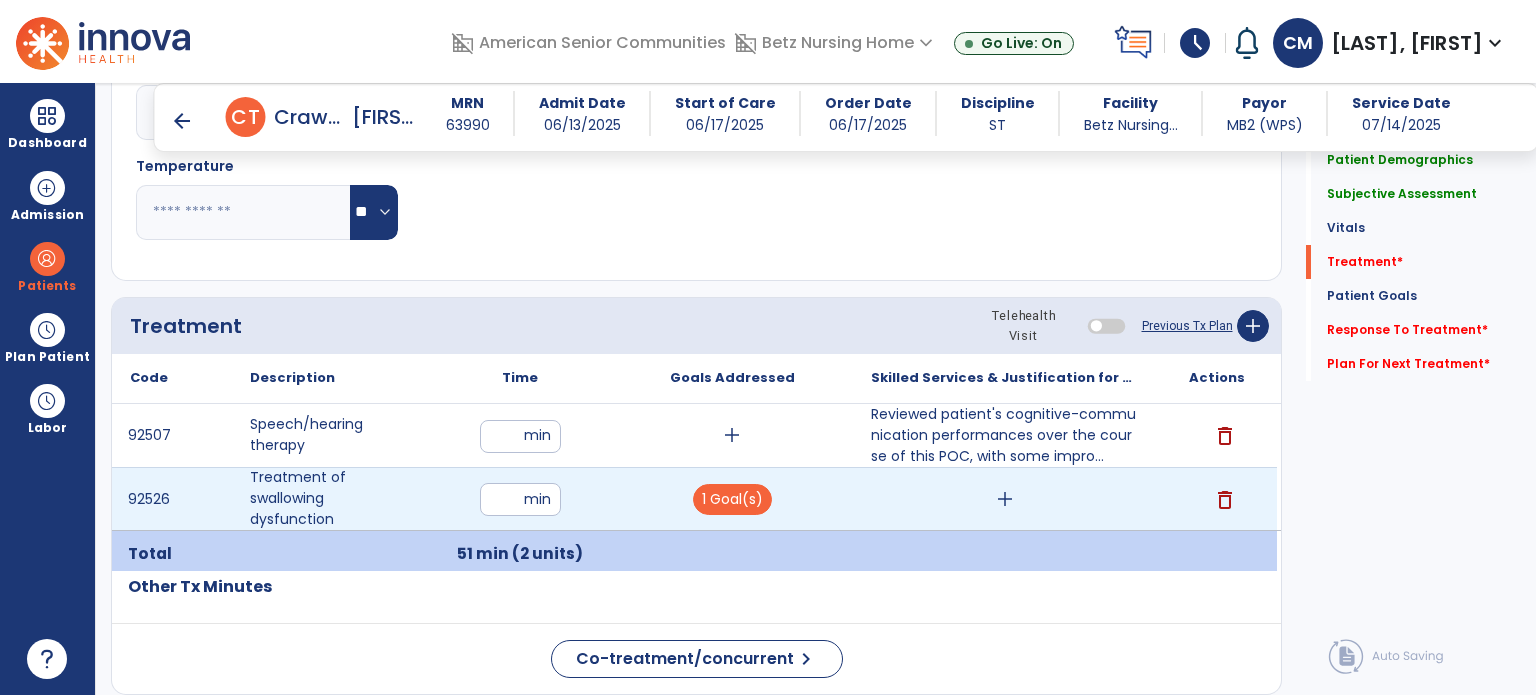 type on "**" 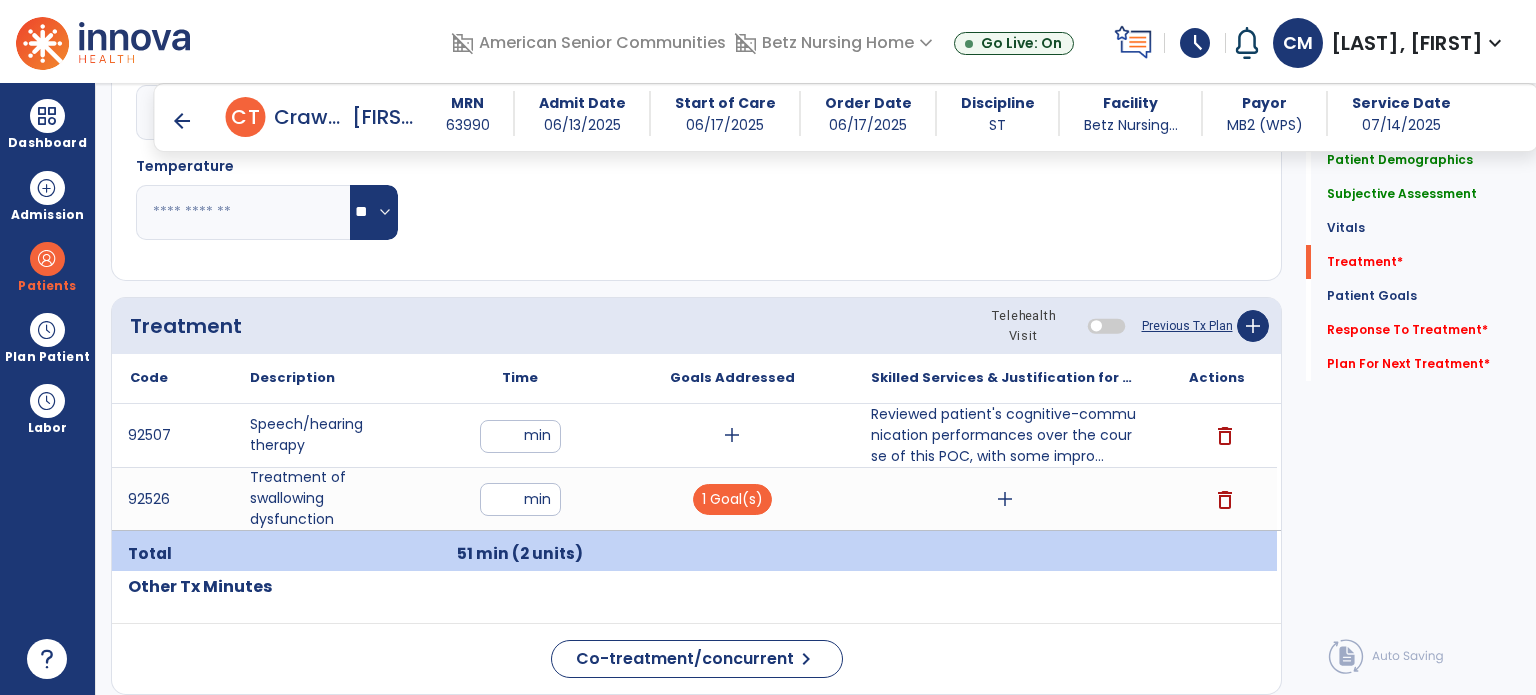 click on "Code
Description
Time" 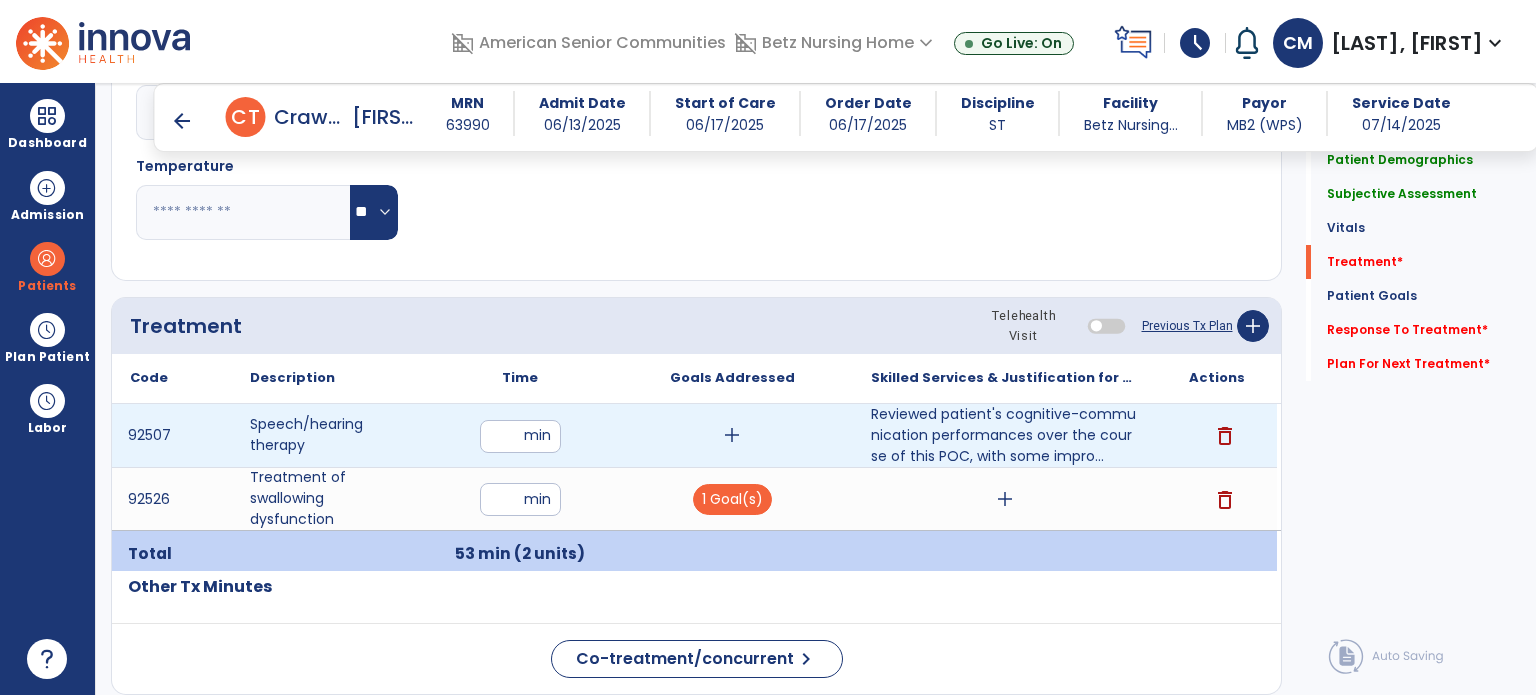 click on "add" at bounding box center [732, 435] 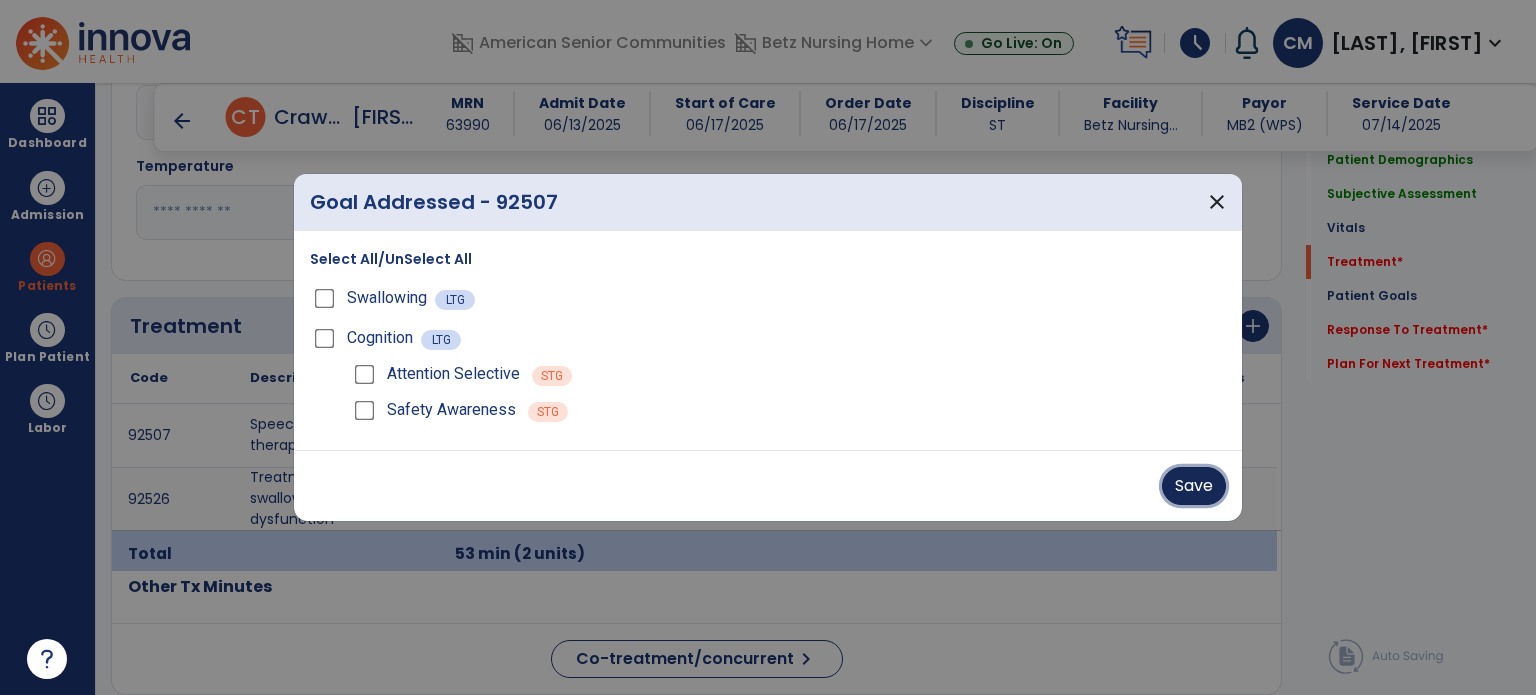 click on "Save" at bounding box center [1194, 486] 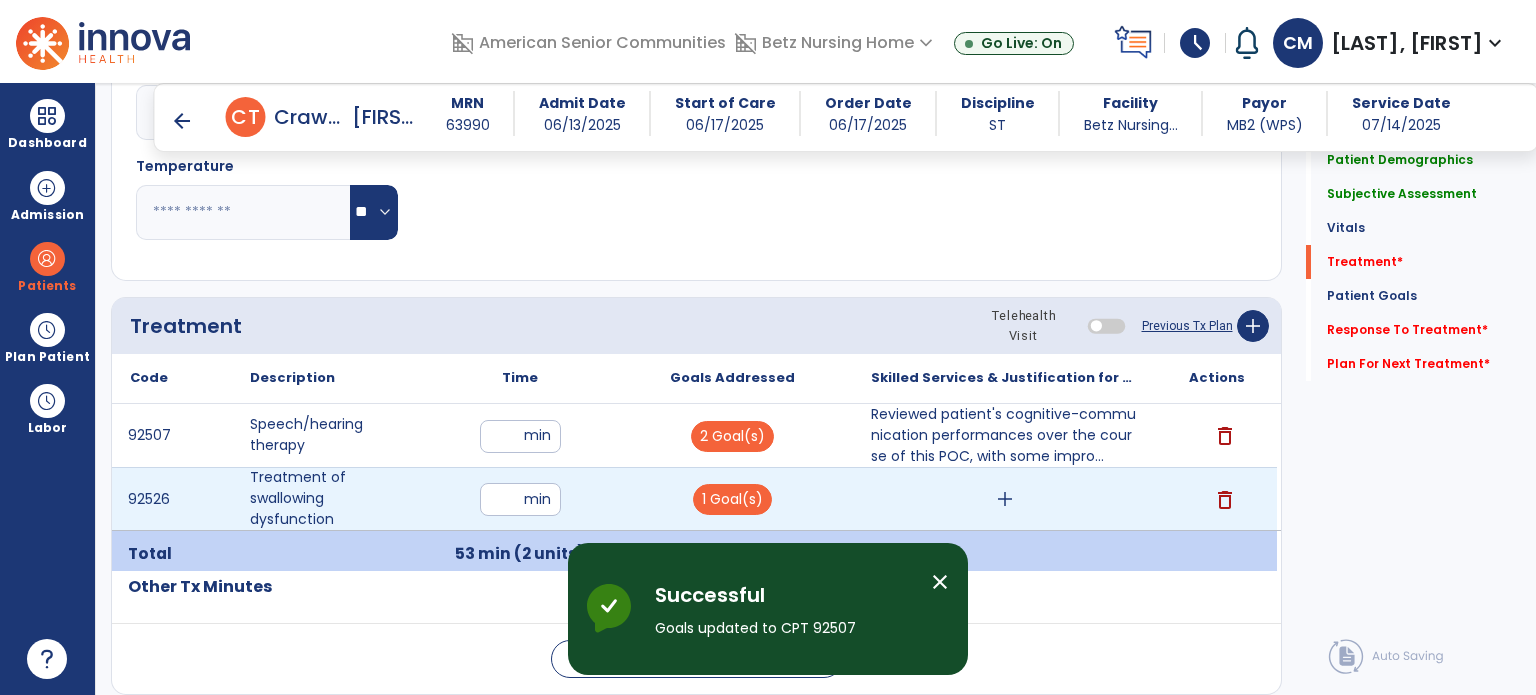 click on "add" at bounding box center [1005, 499] 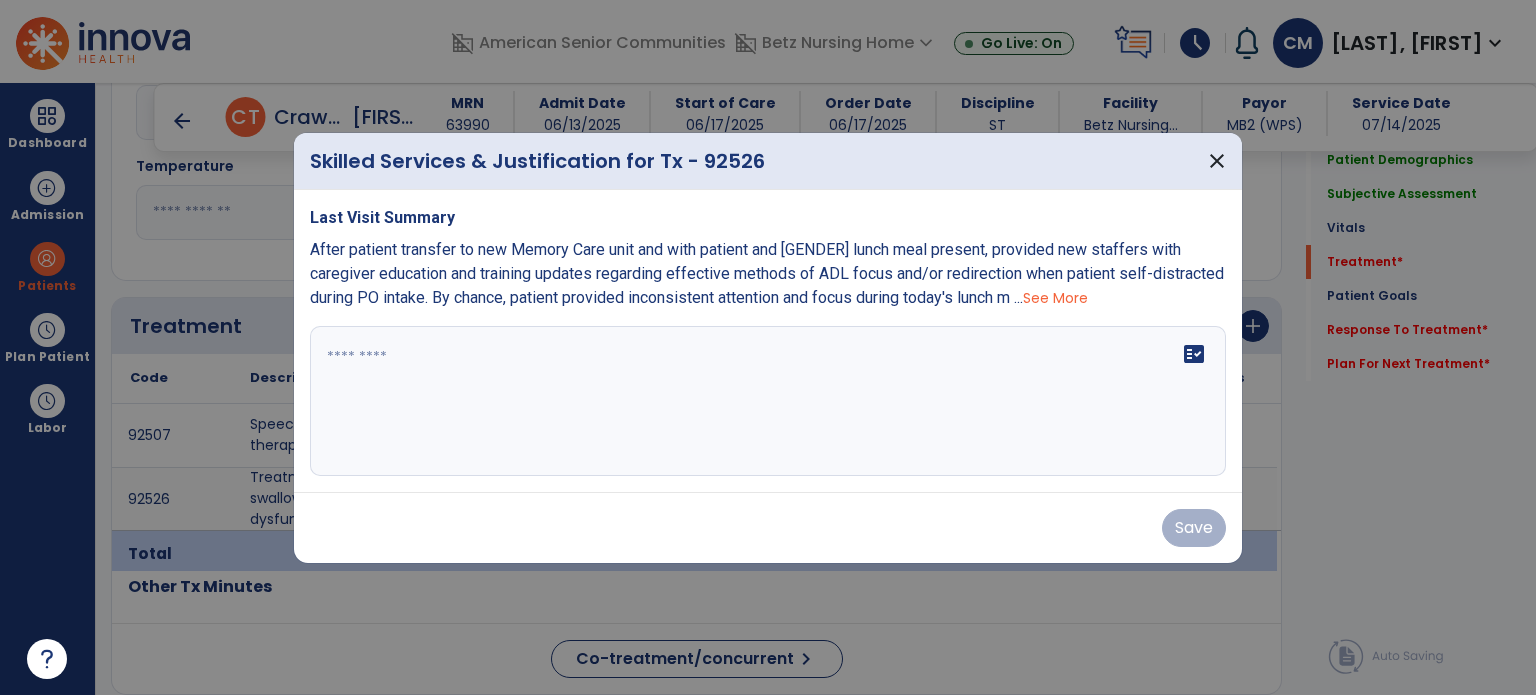 click on "See More" at bounding box center [1055, 298] 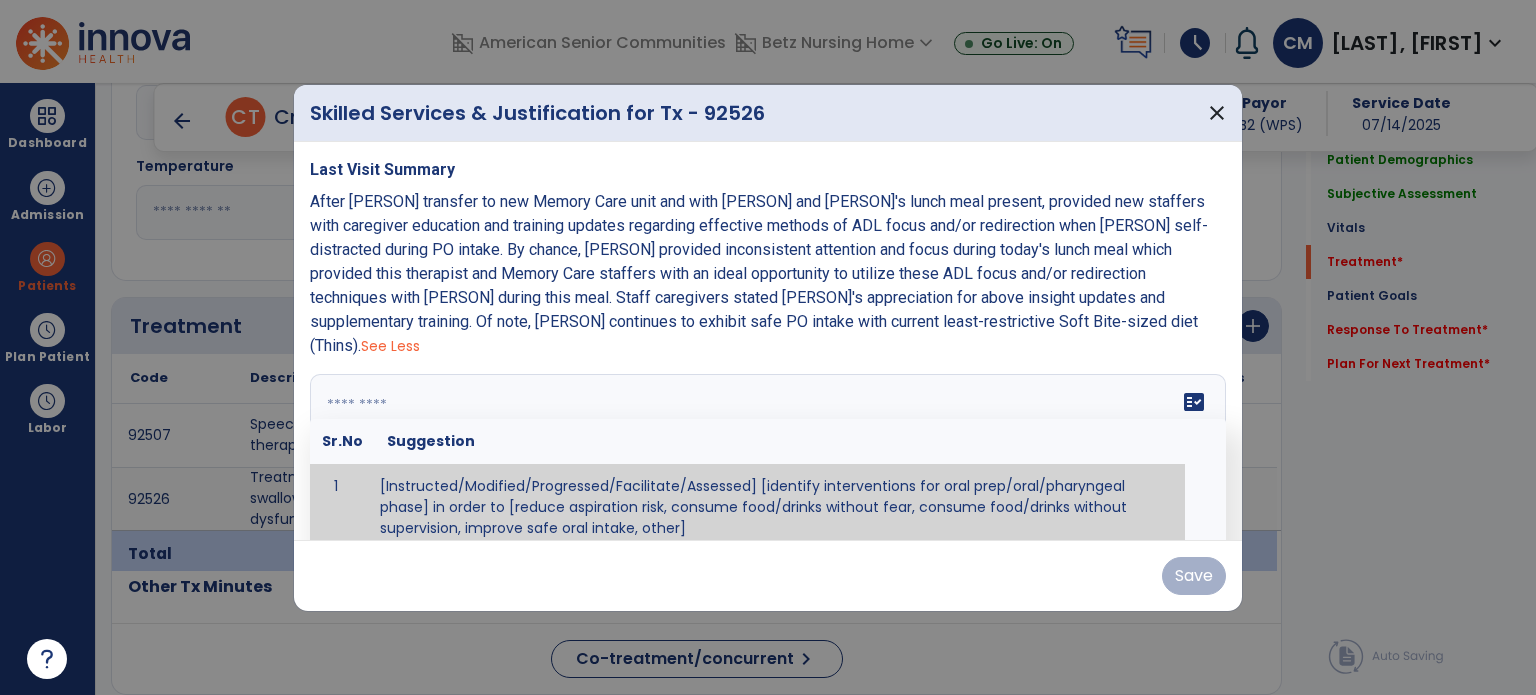 click at bounding box center (766, 449) 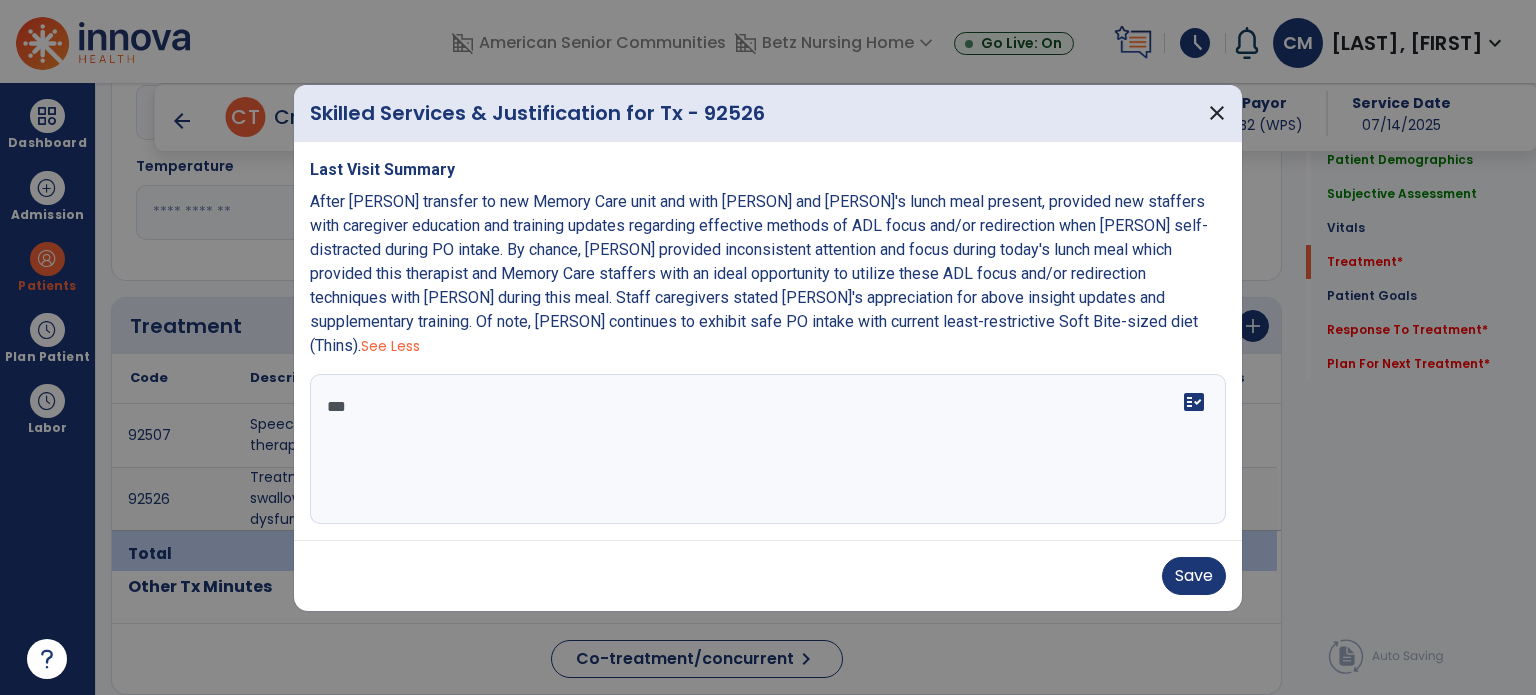 scroll, scrollTop: 0, scrollLeft: 0, axis: both 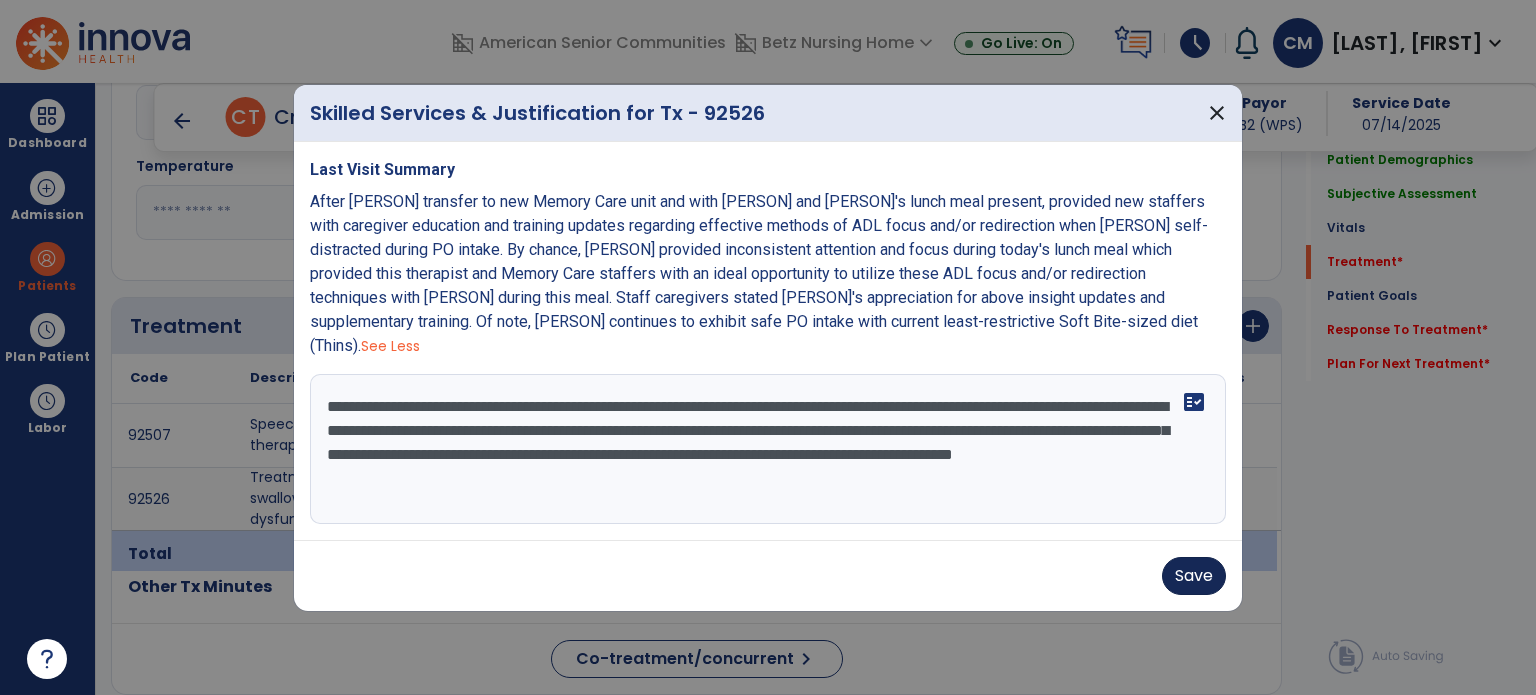 type on "**********" 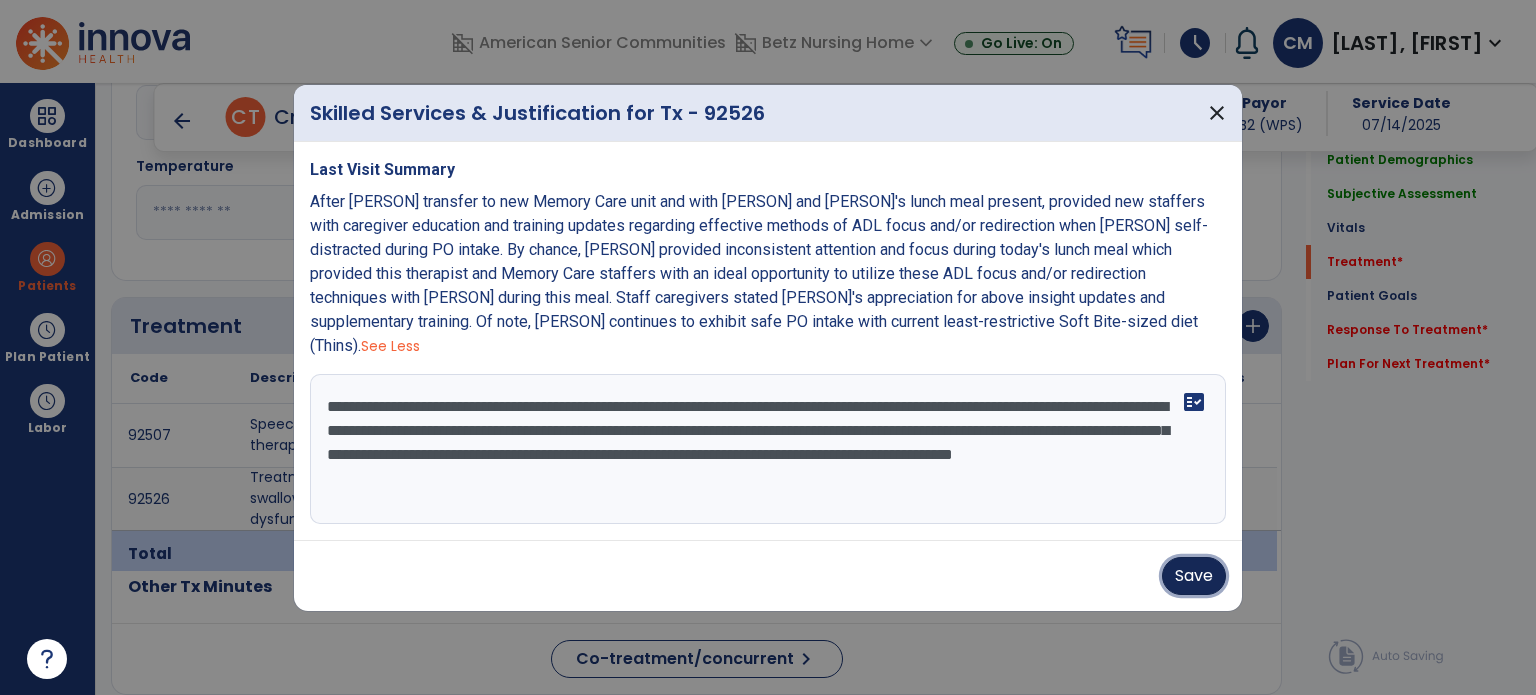 click on "Save" at bounding box center [1194, 576] 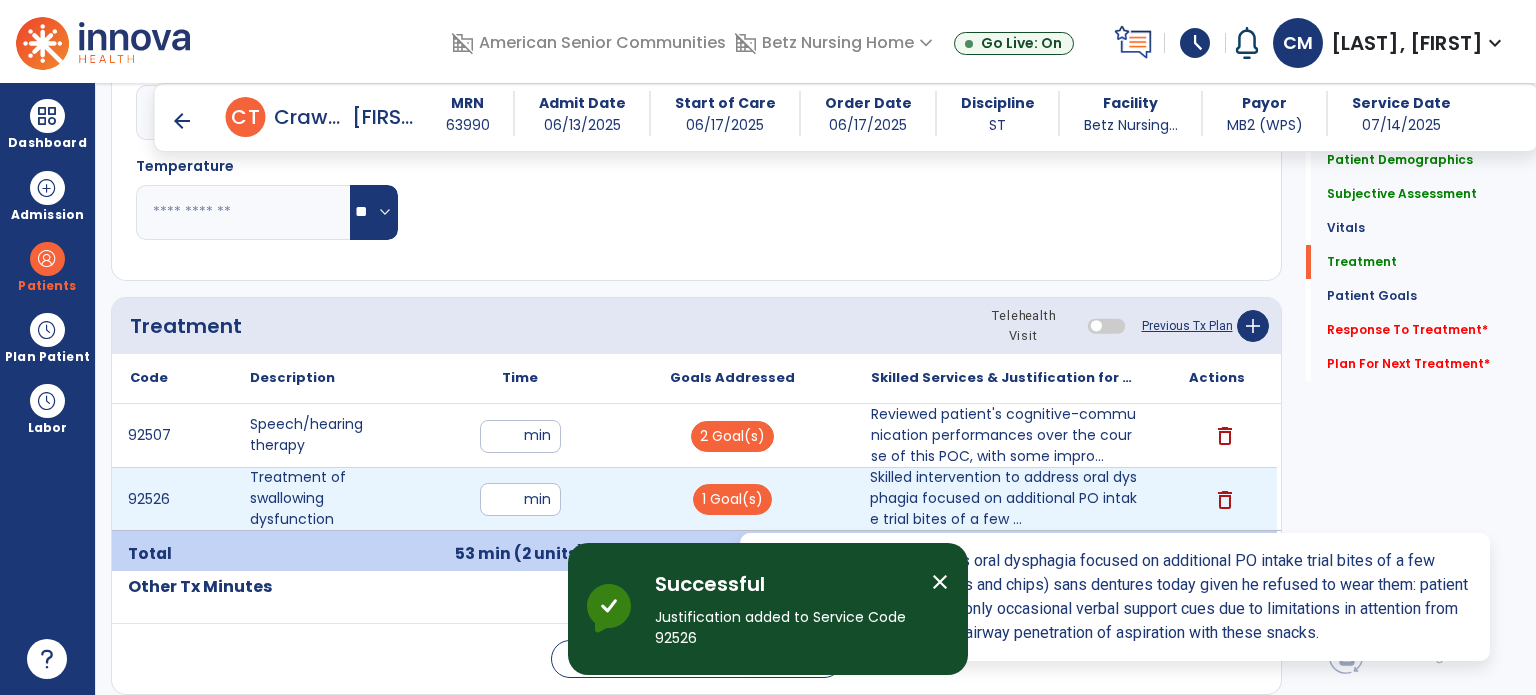 click on "Skilled intervention to address oral dysphagia focused on additional PO intake trial bites of a few ..." at bounding box center (1004, 498) 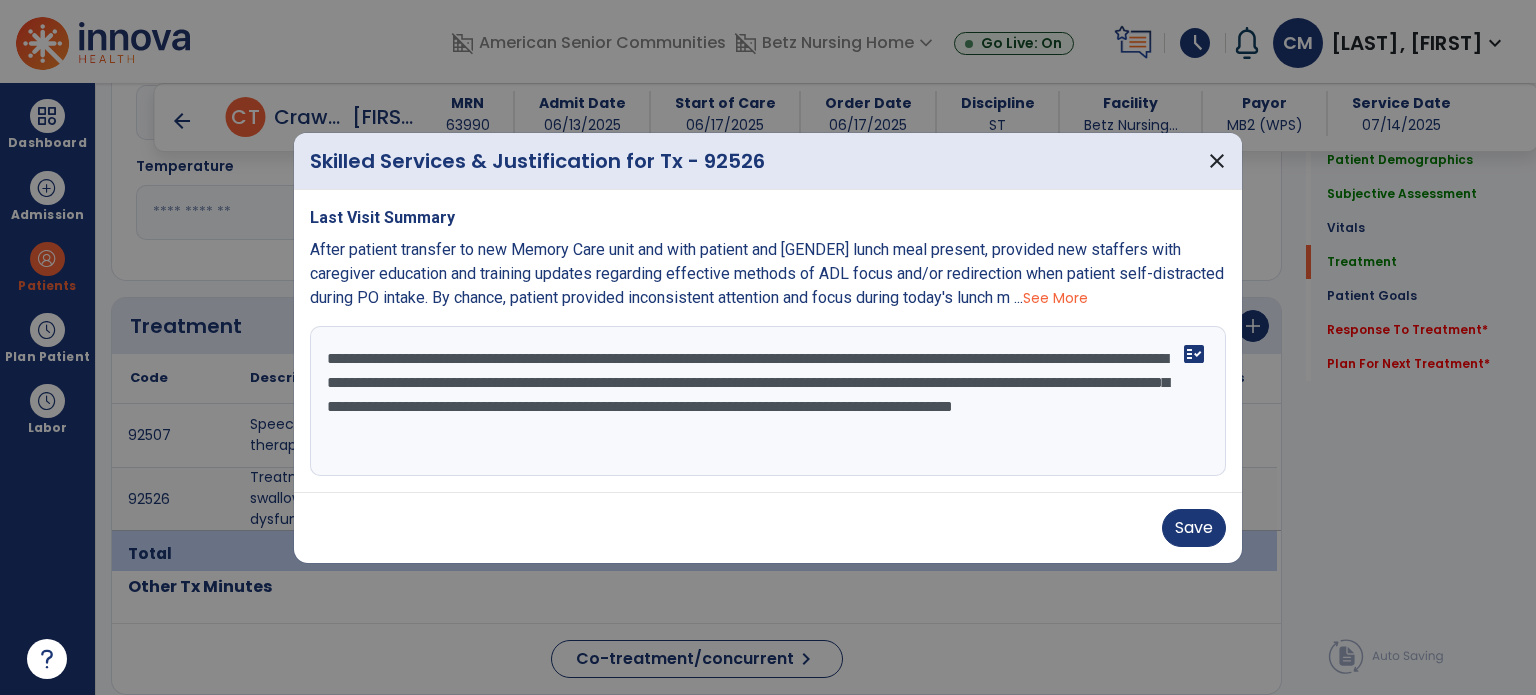 click on "**********" at bounding box center (768, 401) 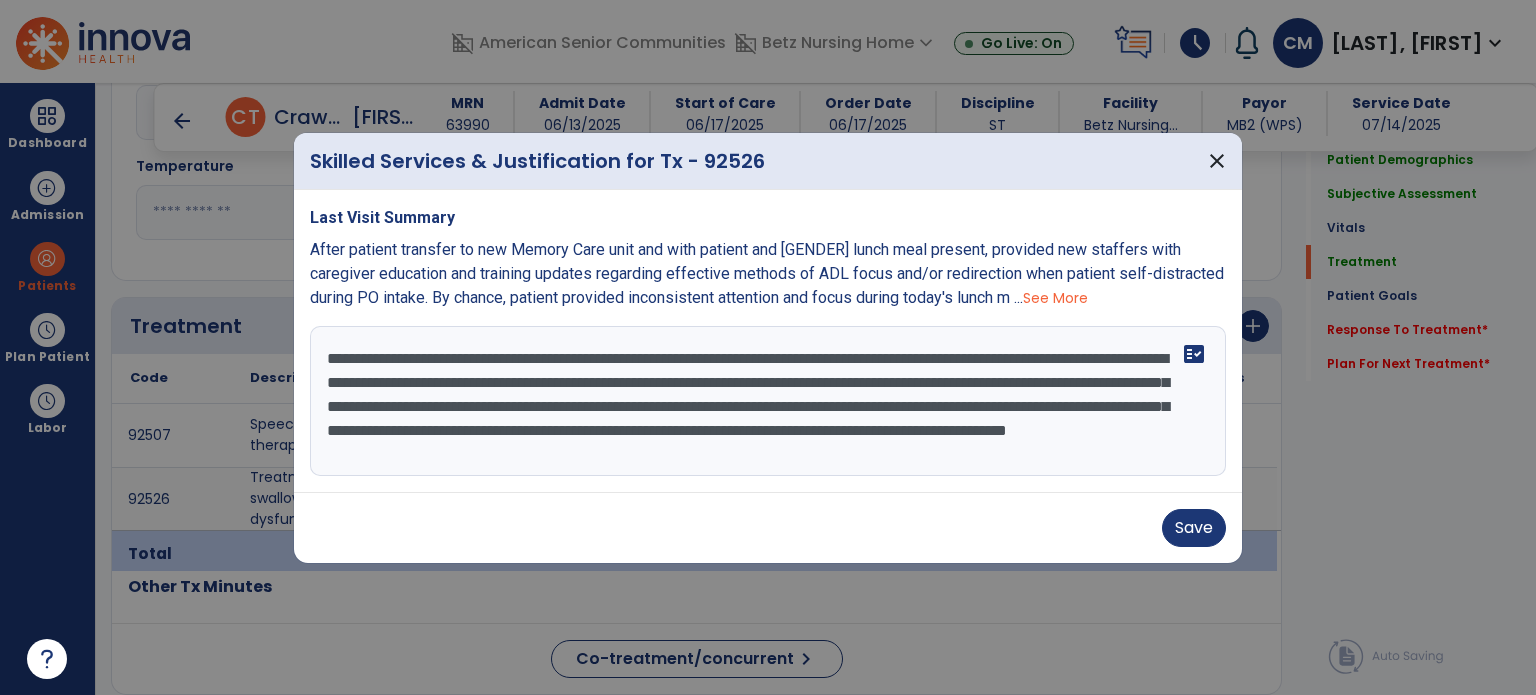 scroll, scrollTop: 15, scrollLeft: 0, axis: vertical 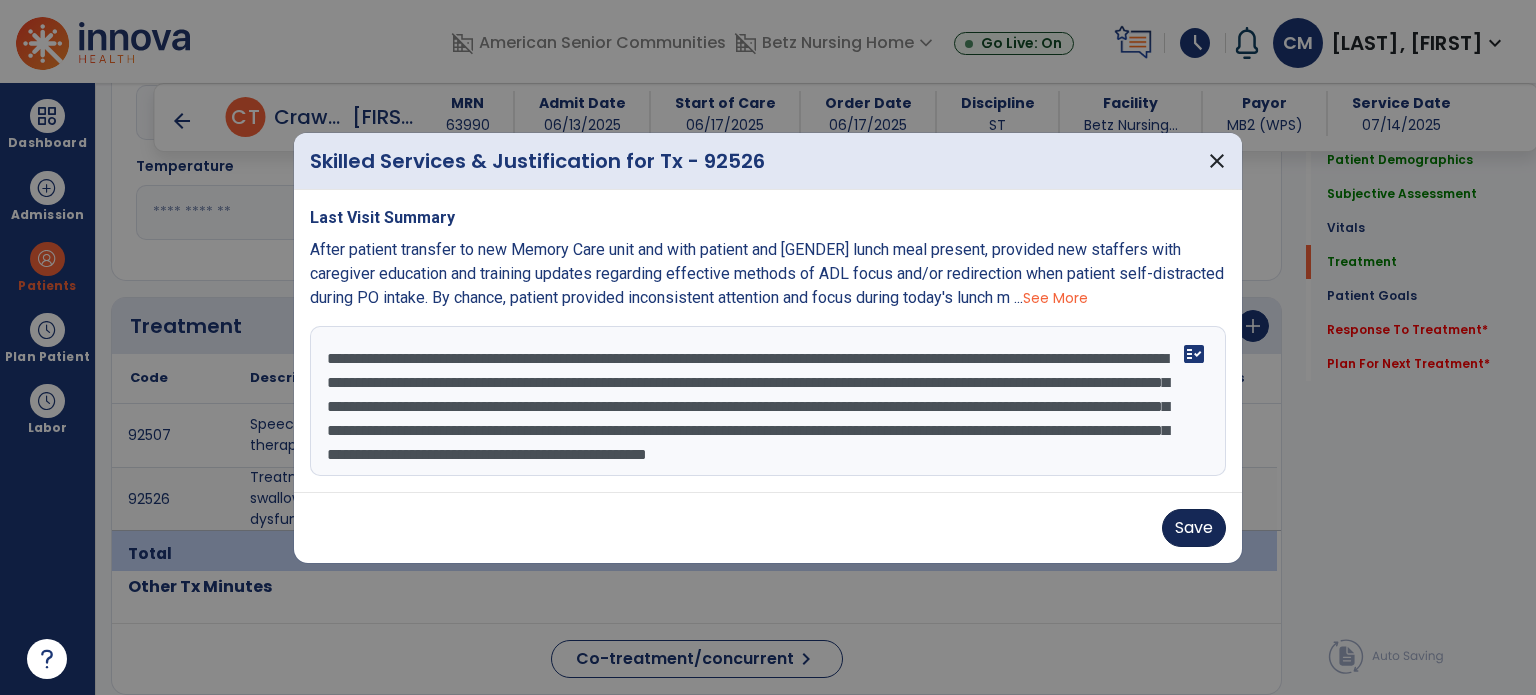 type on "**********" 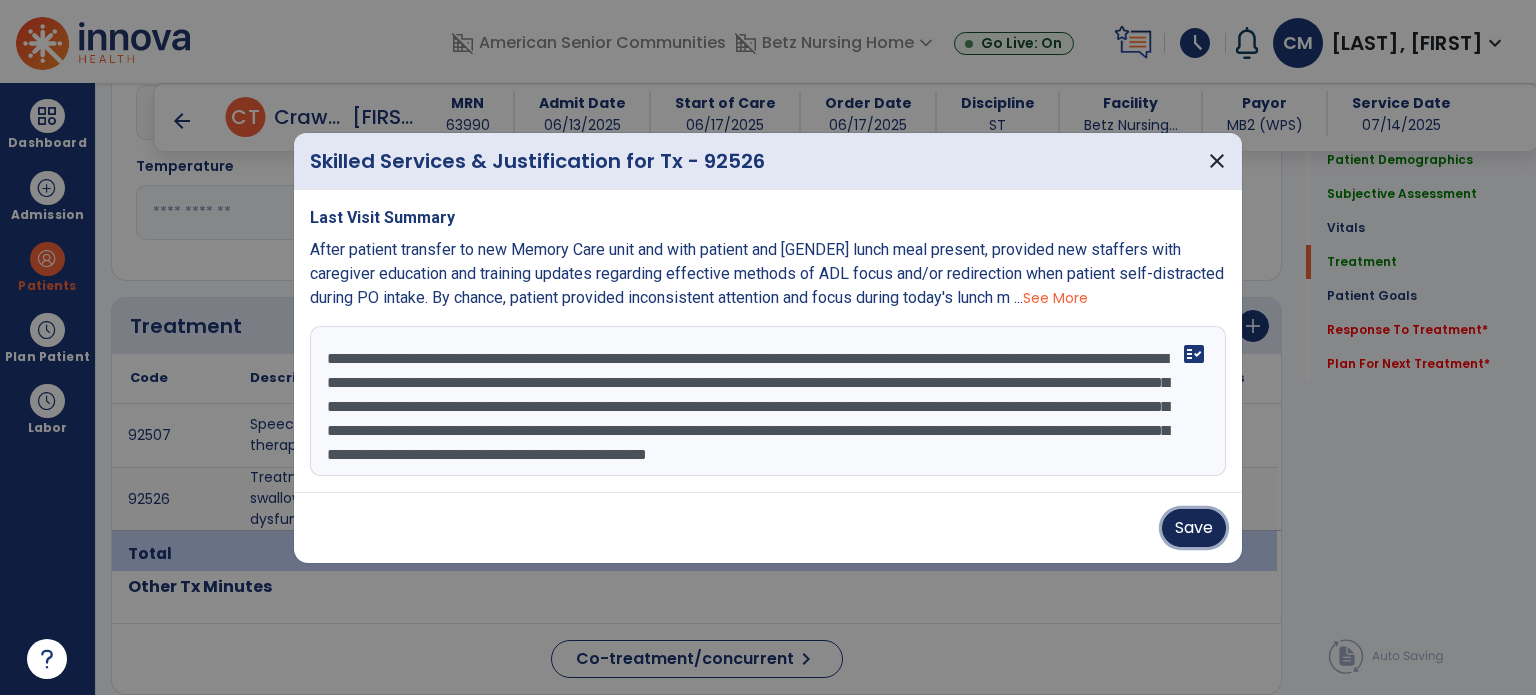 click on "Save" at bounding box center (1194, 528) 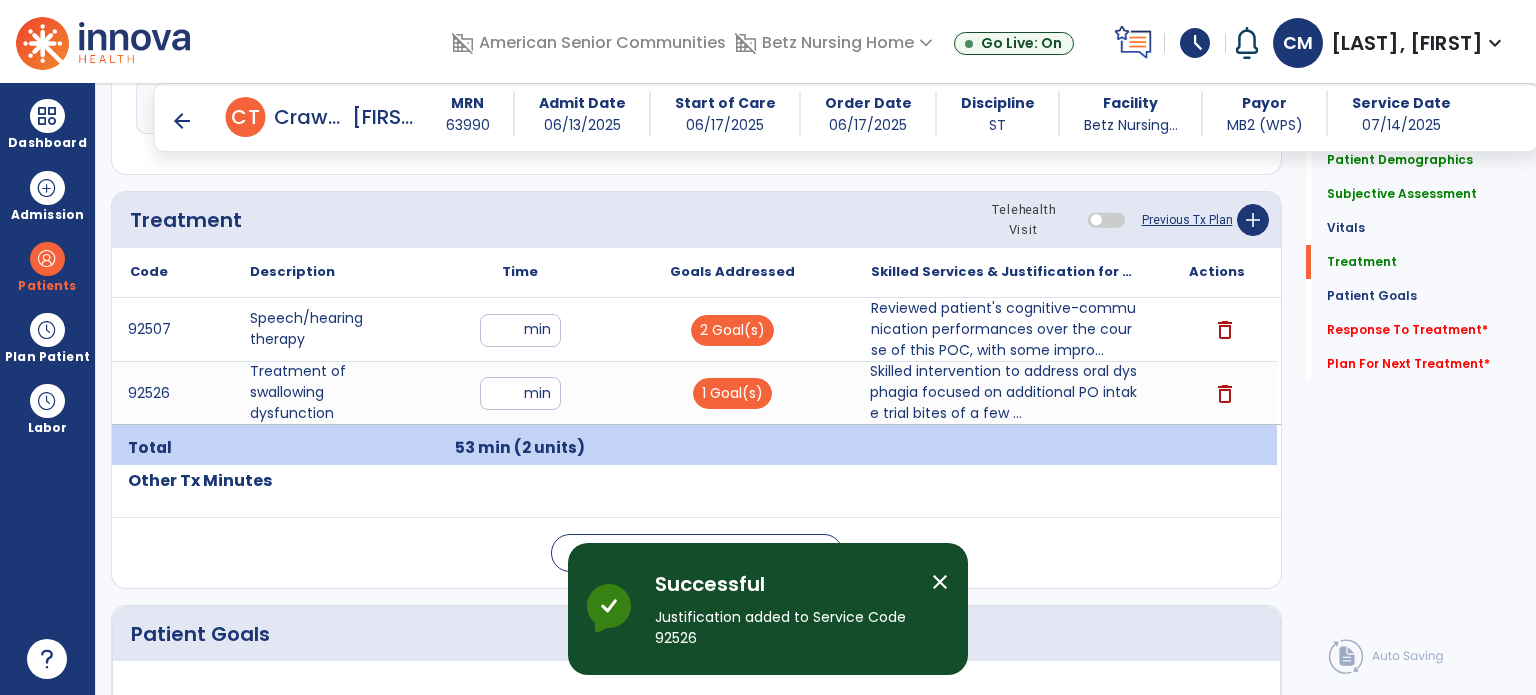 scroll, scrollTop: 1232, scrollLeft: 0, axis: vertical 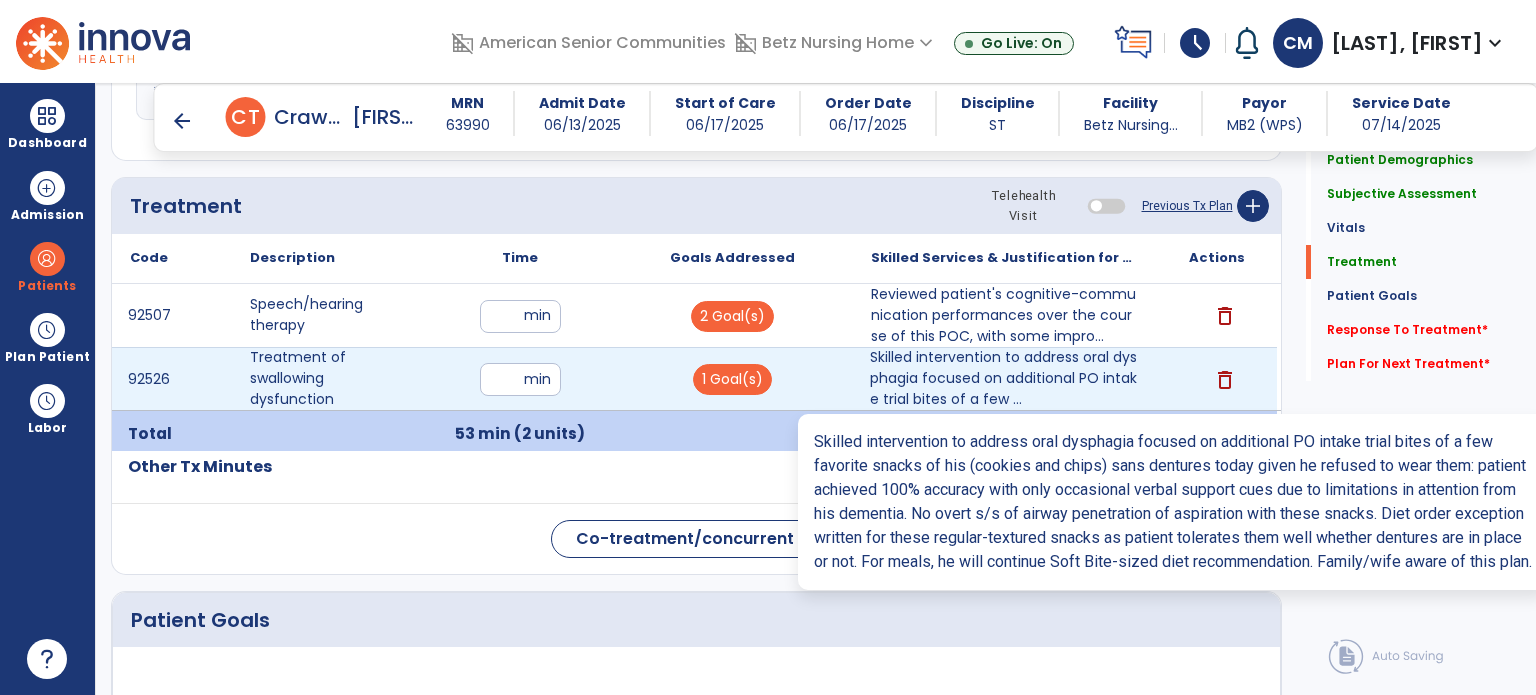 click on "Skilled intervention to address oral dysphagia focused on additional PO intake trial bites of a few ..." at bounding box center (1004, 378) 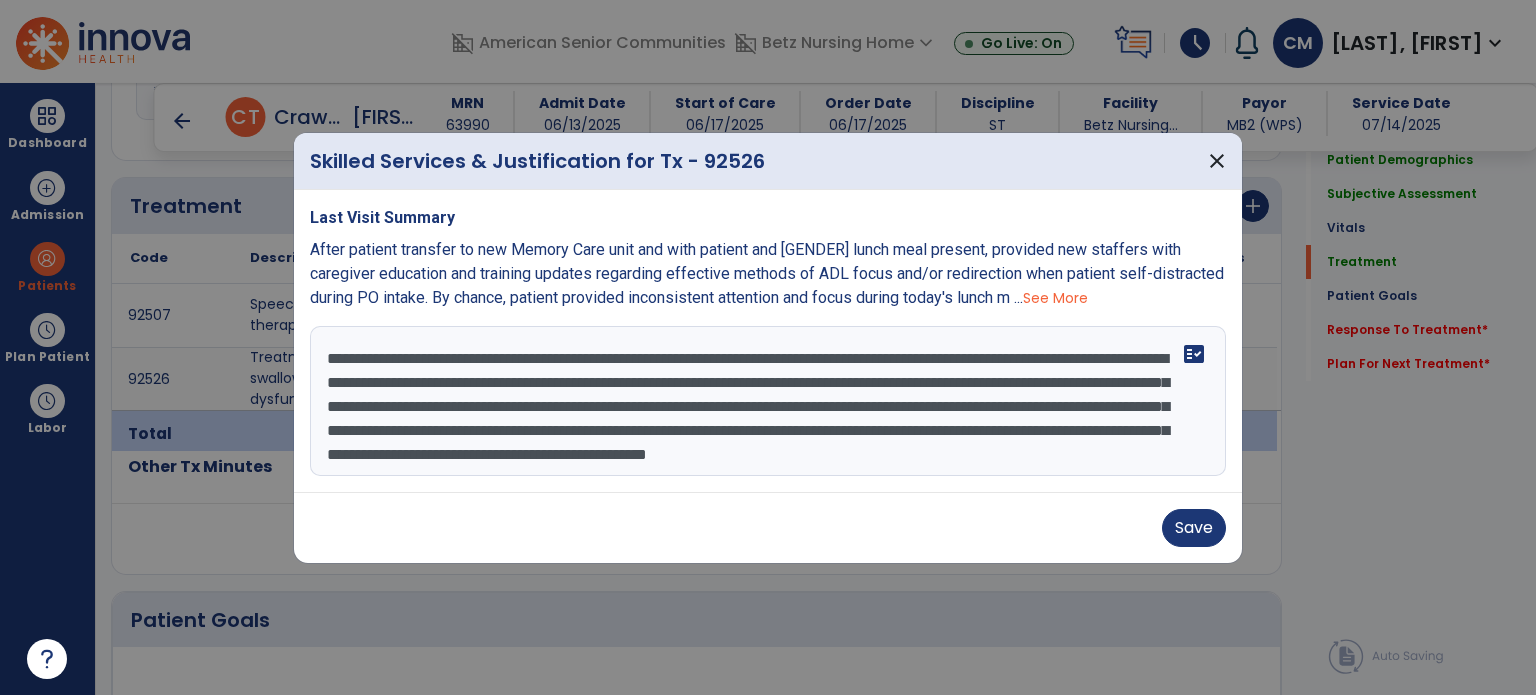 click on "**********" at bounding box center (768, 401) 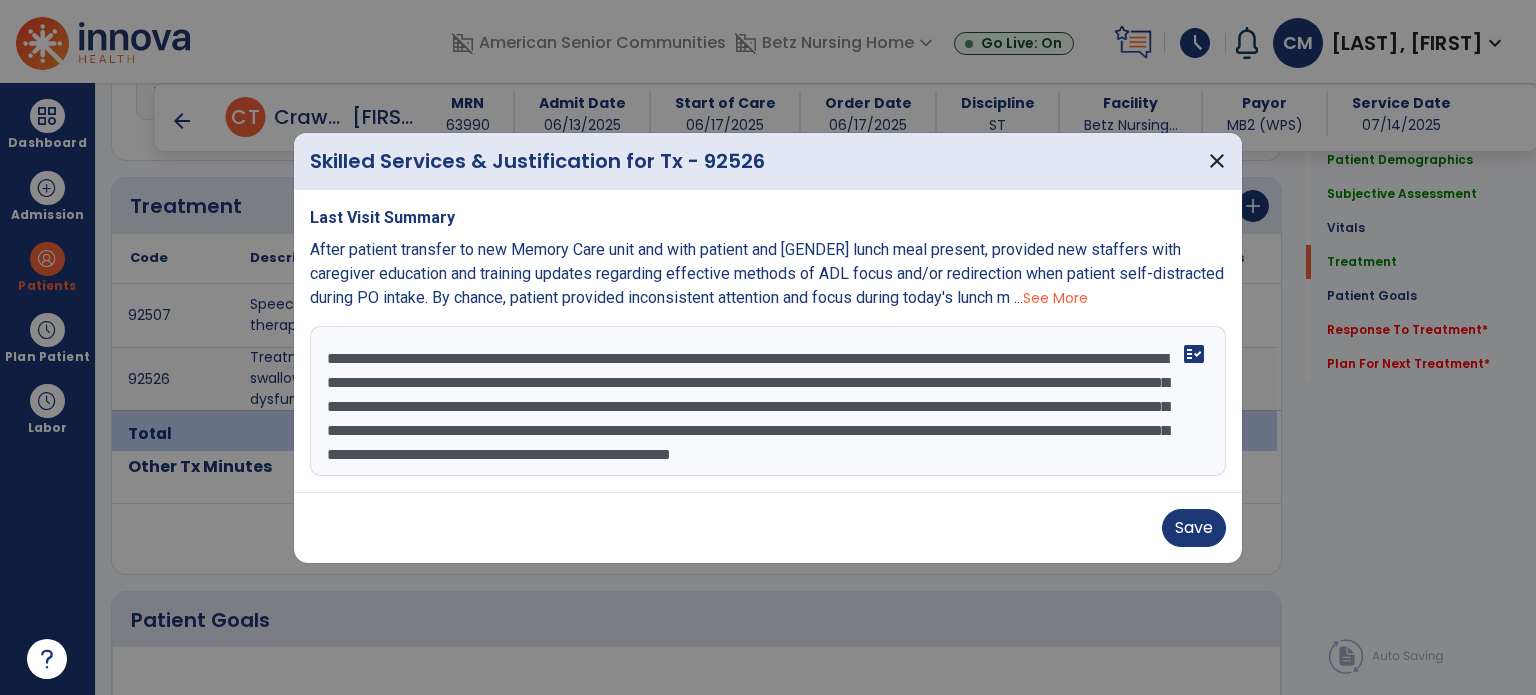 scroll, scrollTop: 24, scrollLeft: 0, axis: vertical 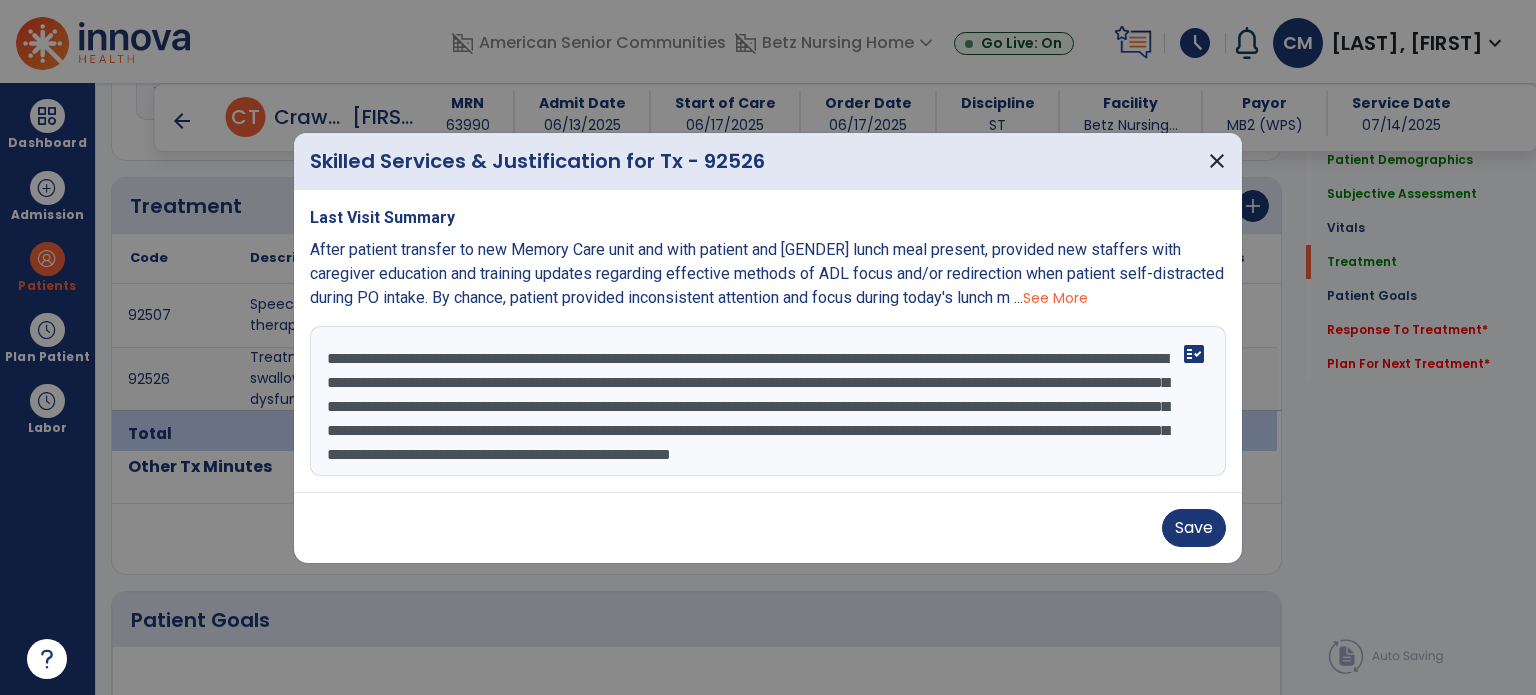 click on "**********" at bounding box center [768, 401] 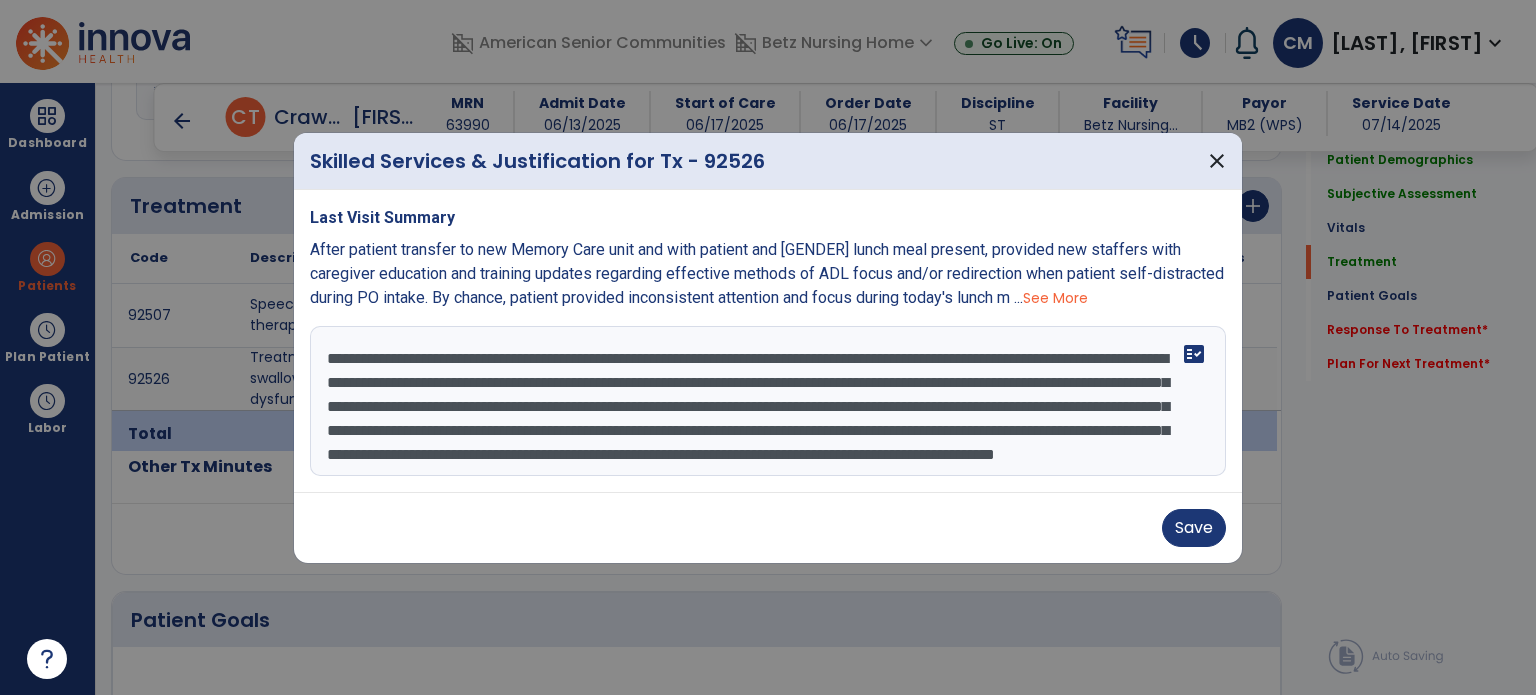 click on "**********" at bounding box center [768, 401] 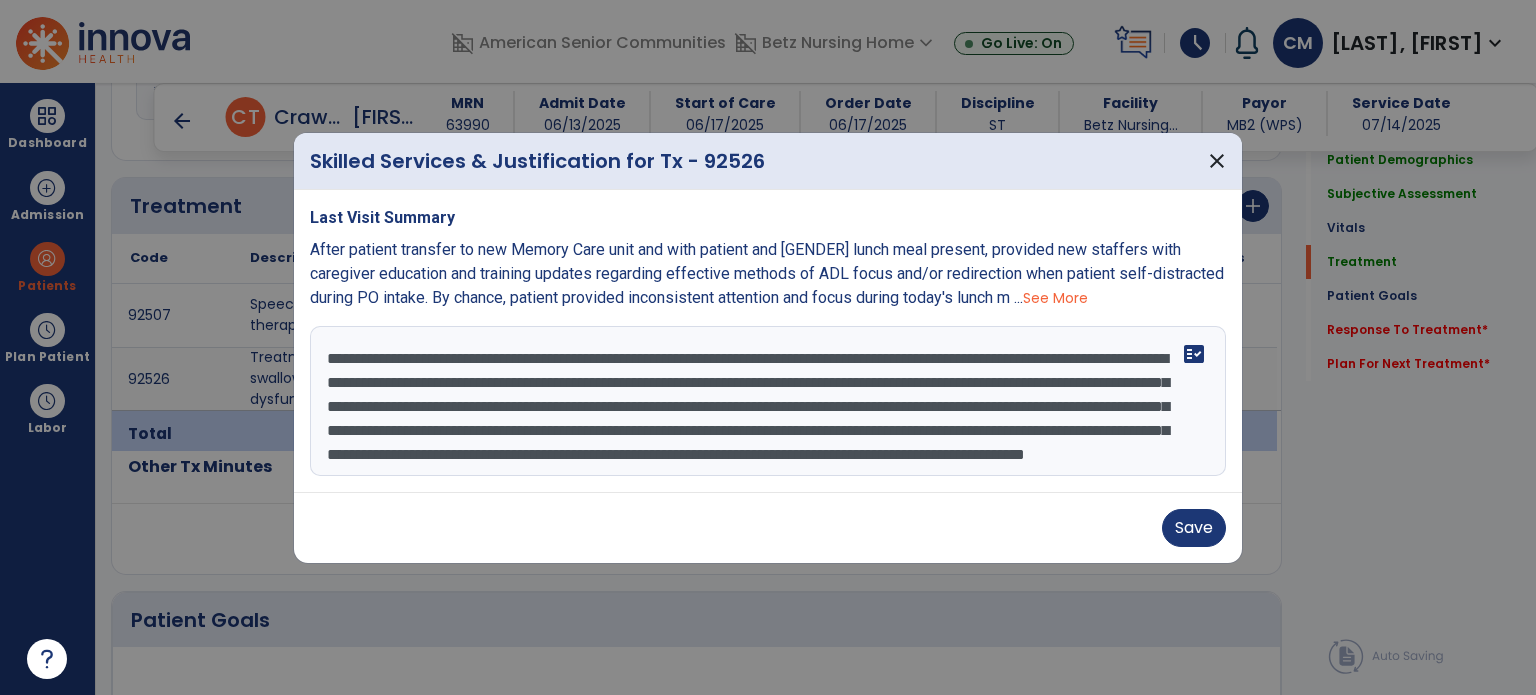 scroll, scrollTop: 39, scrollLeft: 0, axis: vertical 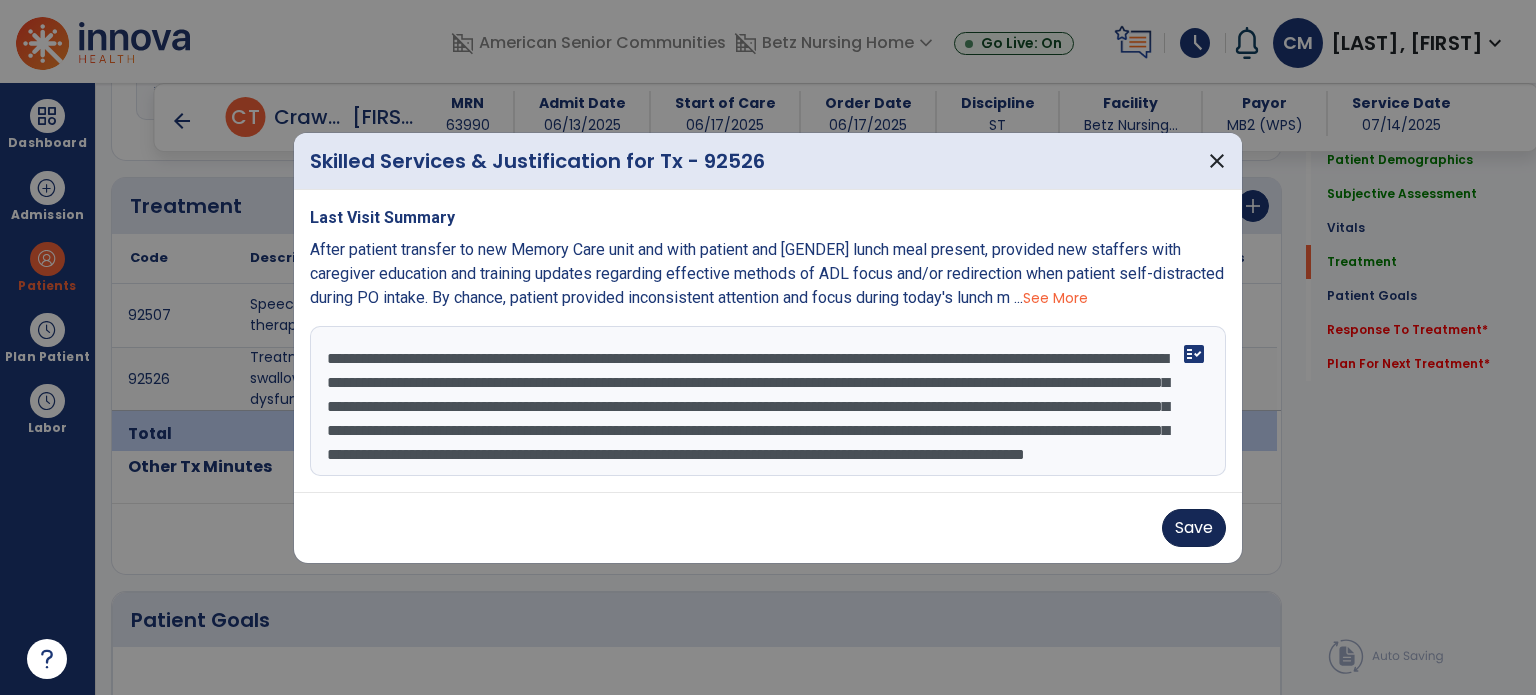 type on "**********" 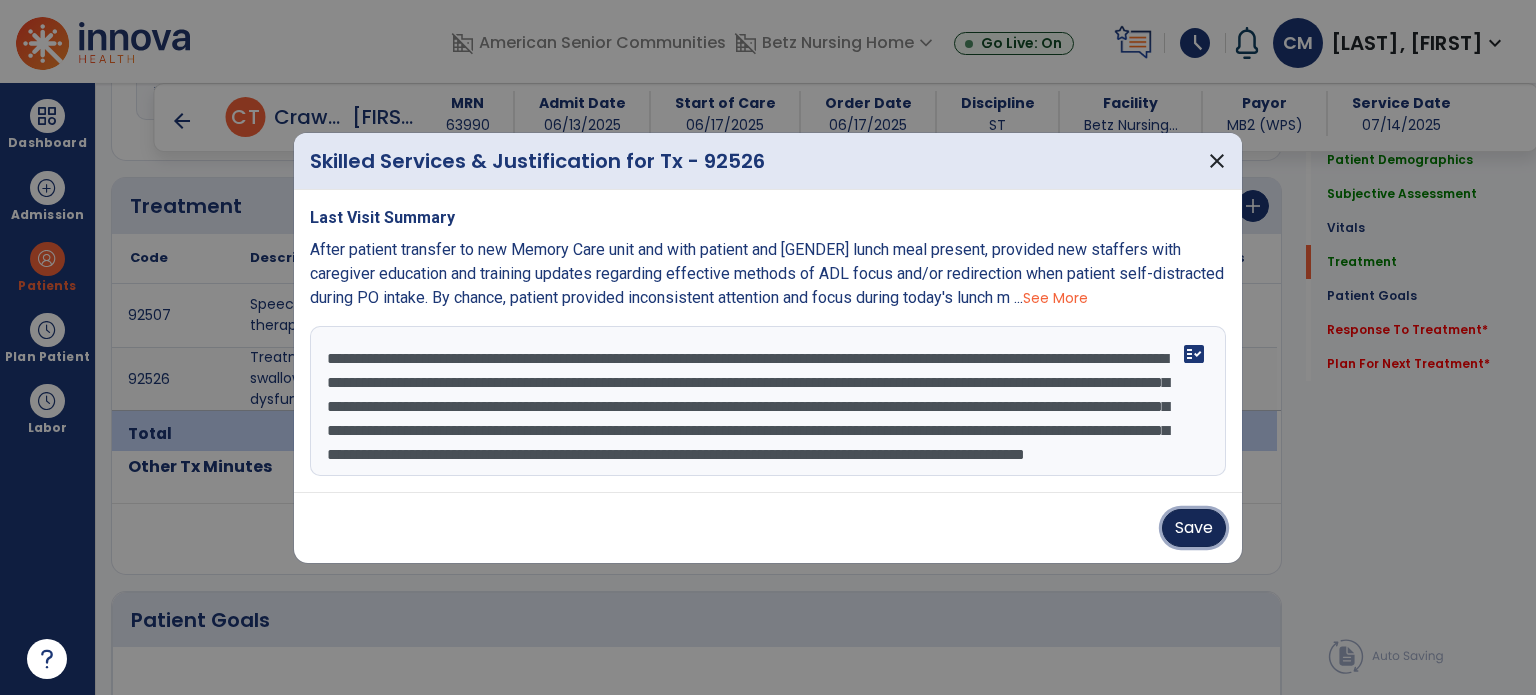 click on "Save" at bounding box center [1194, 528] 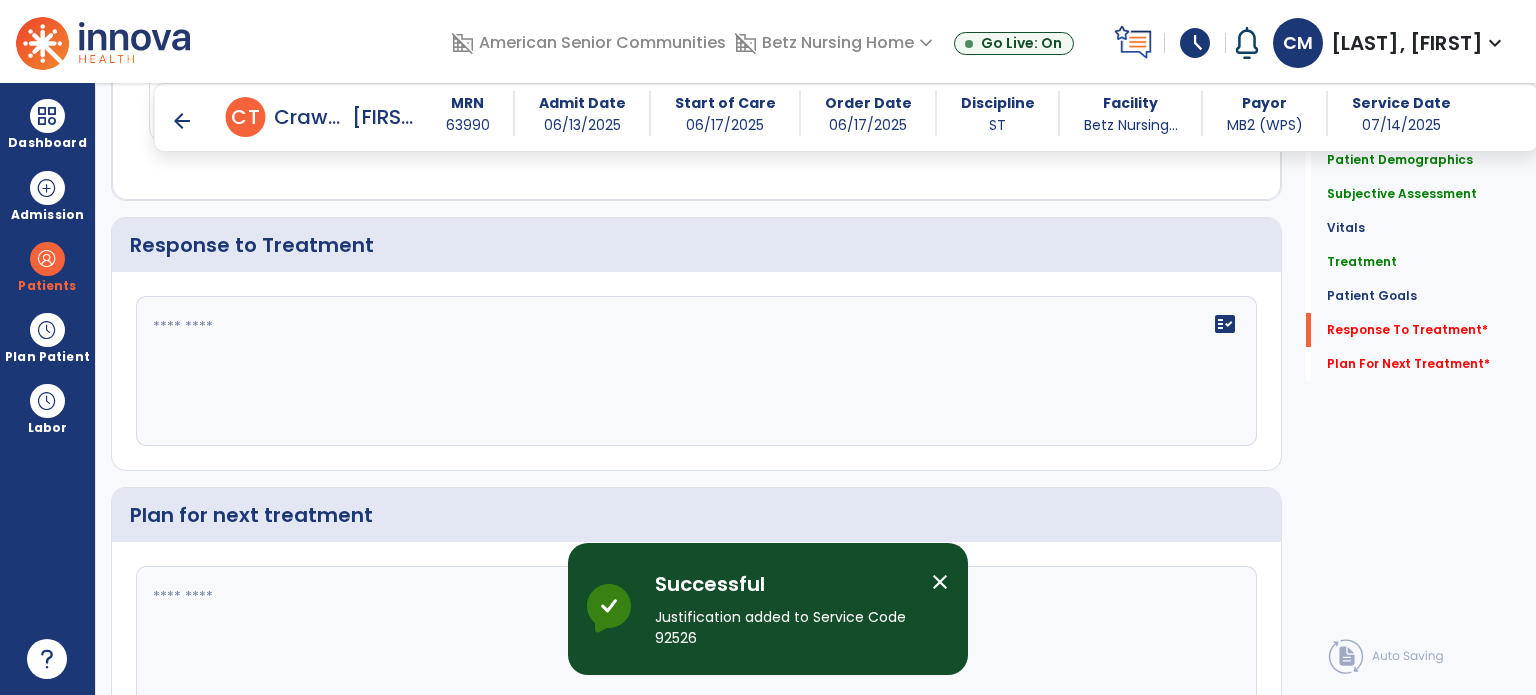 scroll, scrollTop: 2667, scrollLeft: 0, axis: vertical 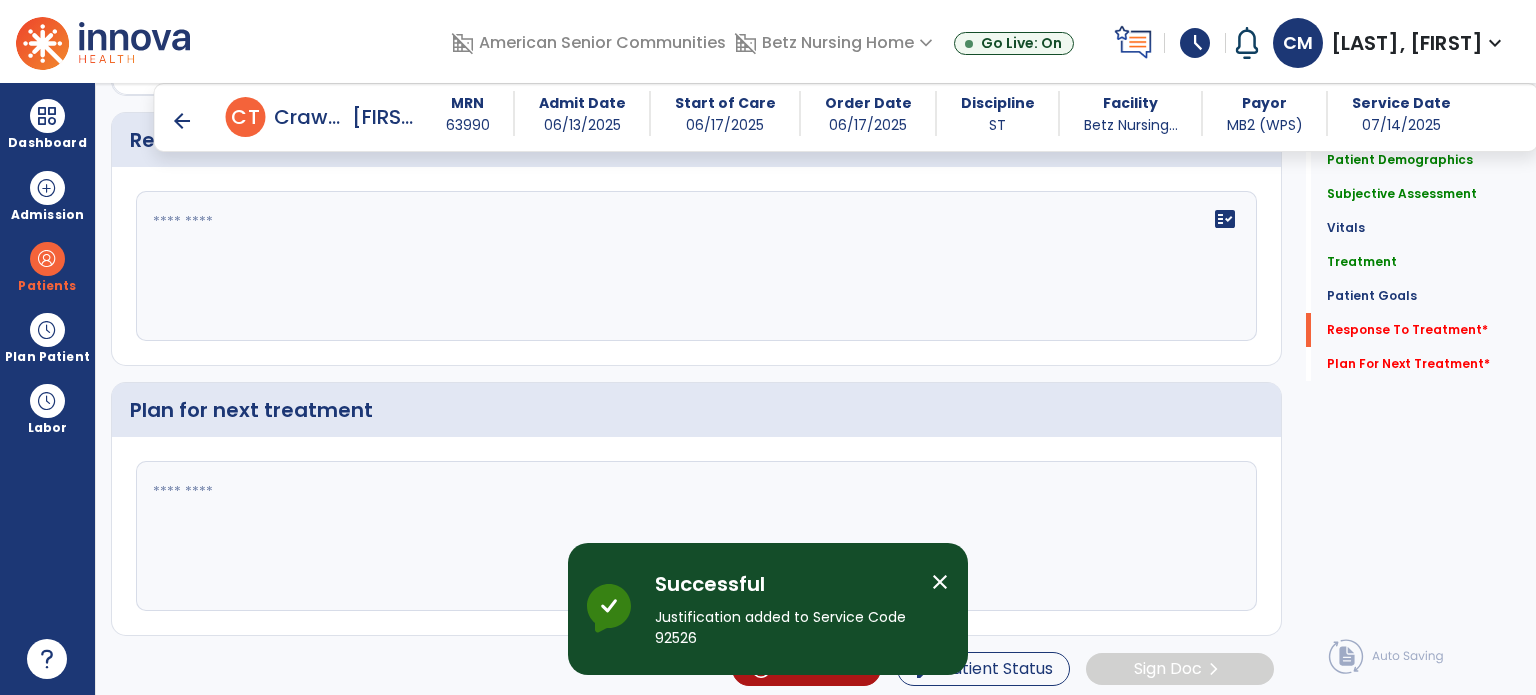 click 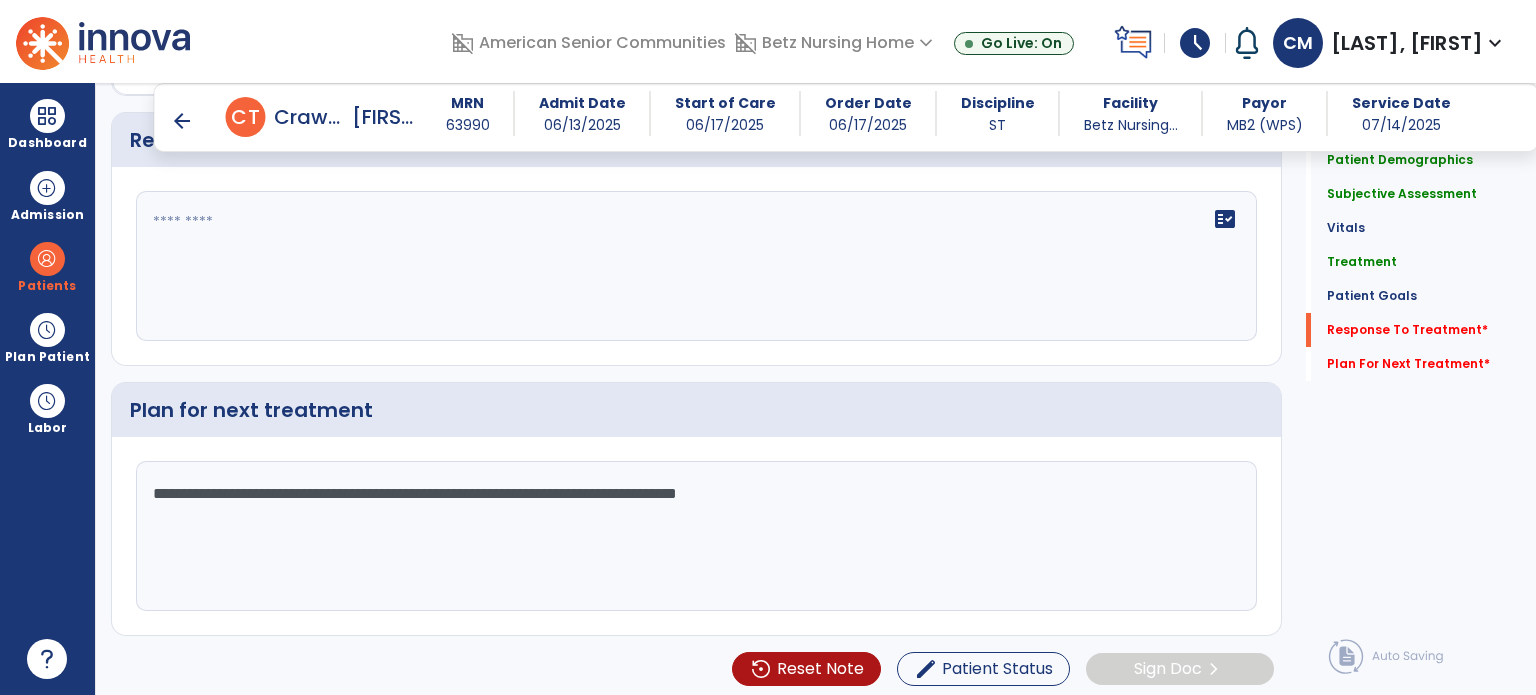type on "**********" 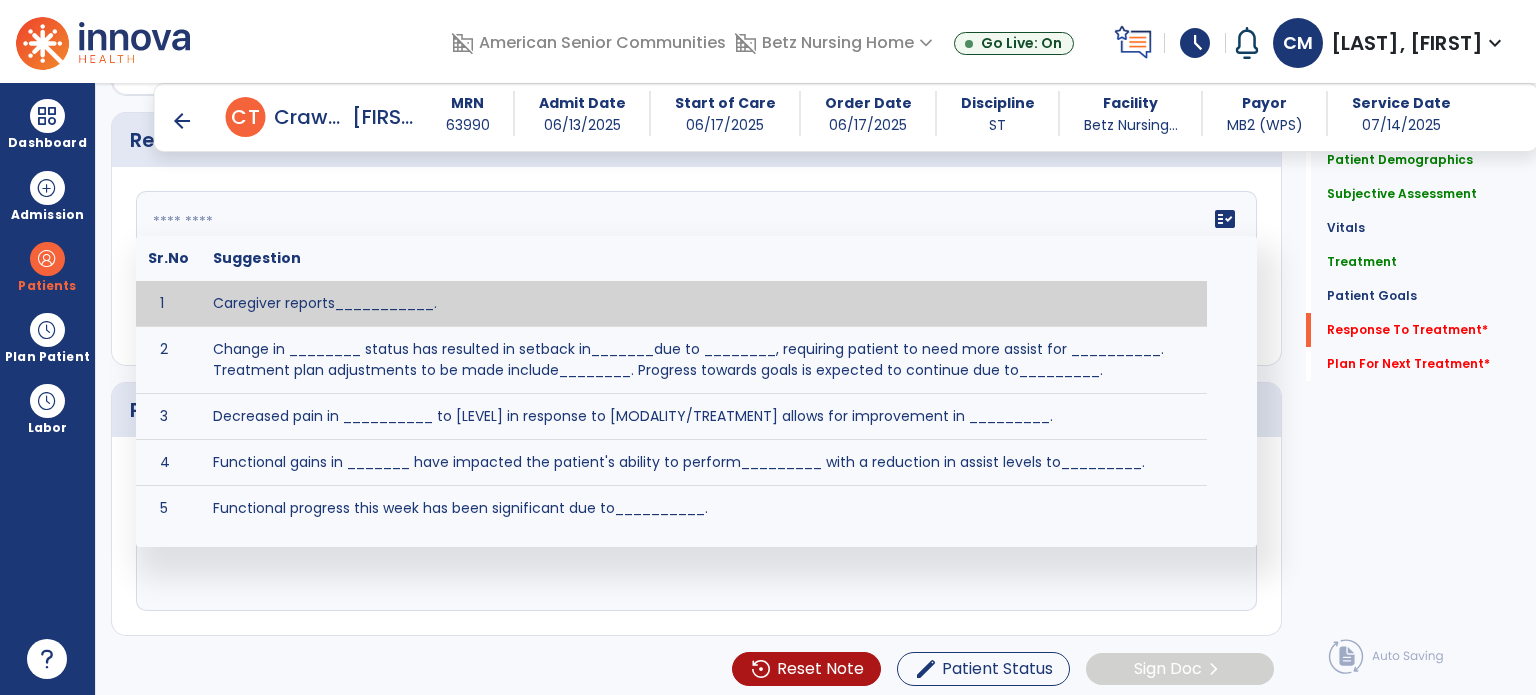 click 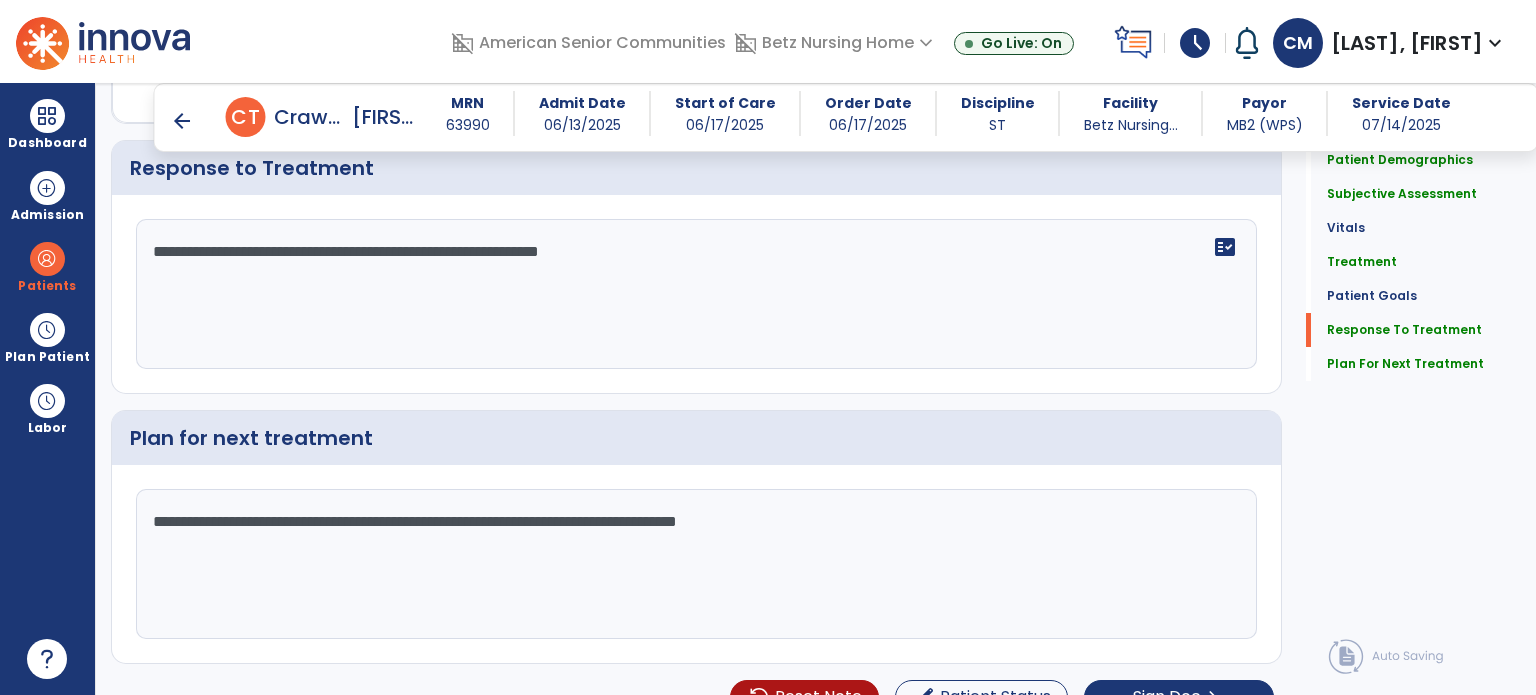 scroll, scrollTop: 2667, scrollLeft: 0, axis: vertical 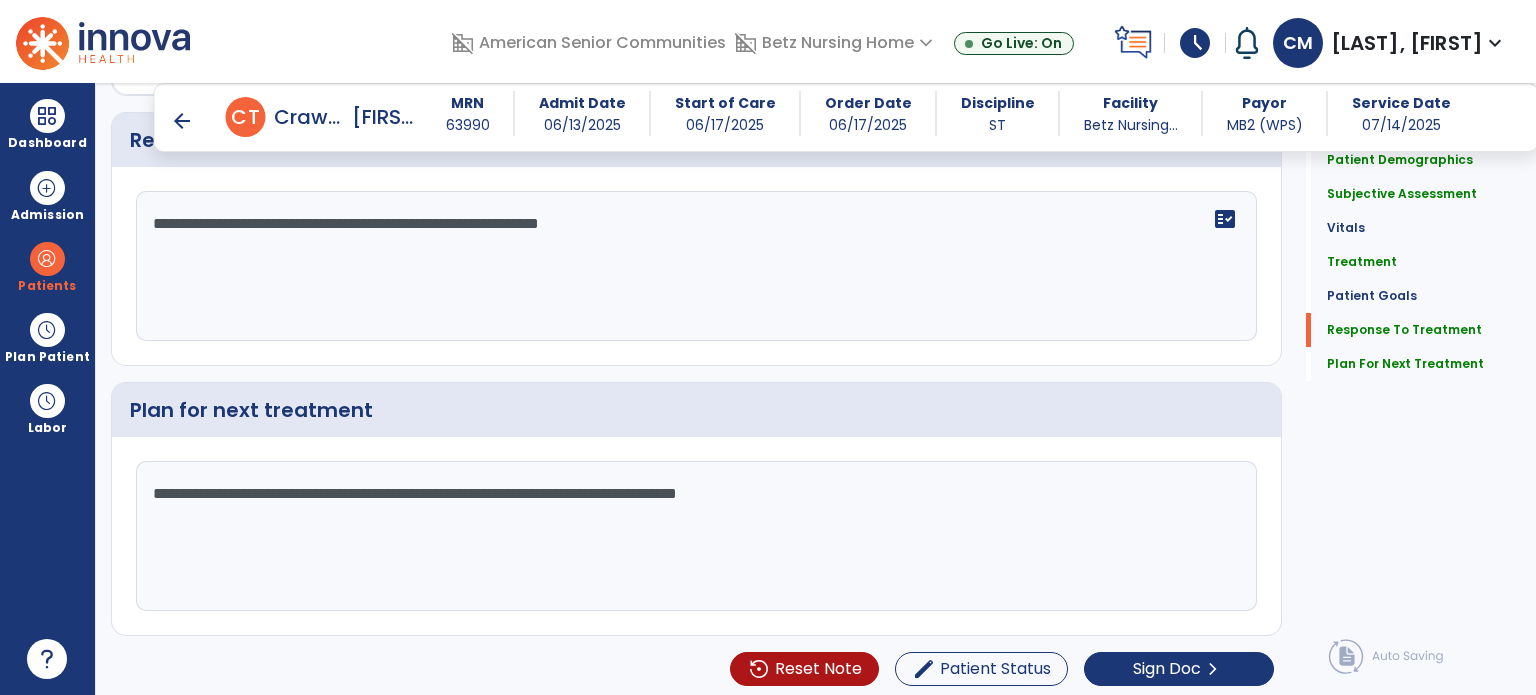 type on "**********" 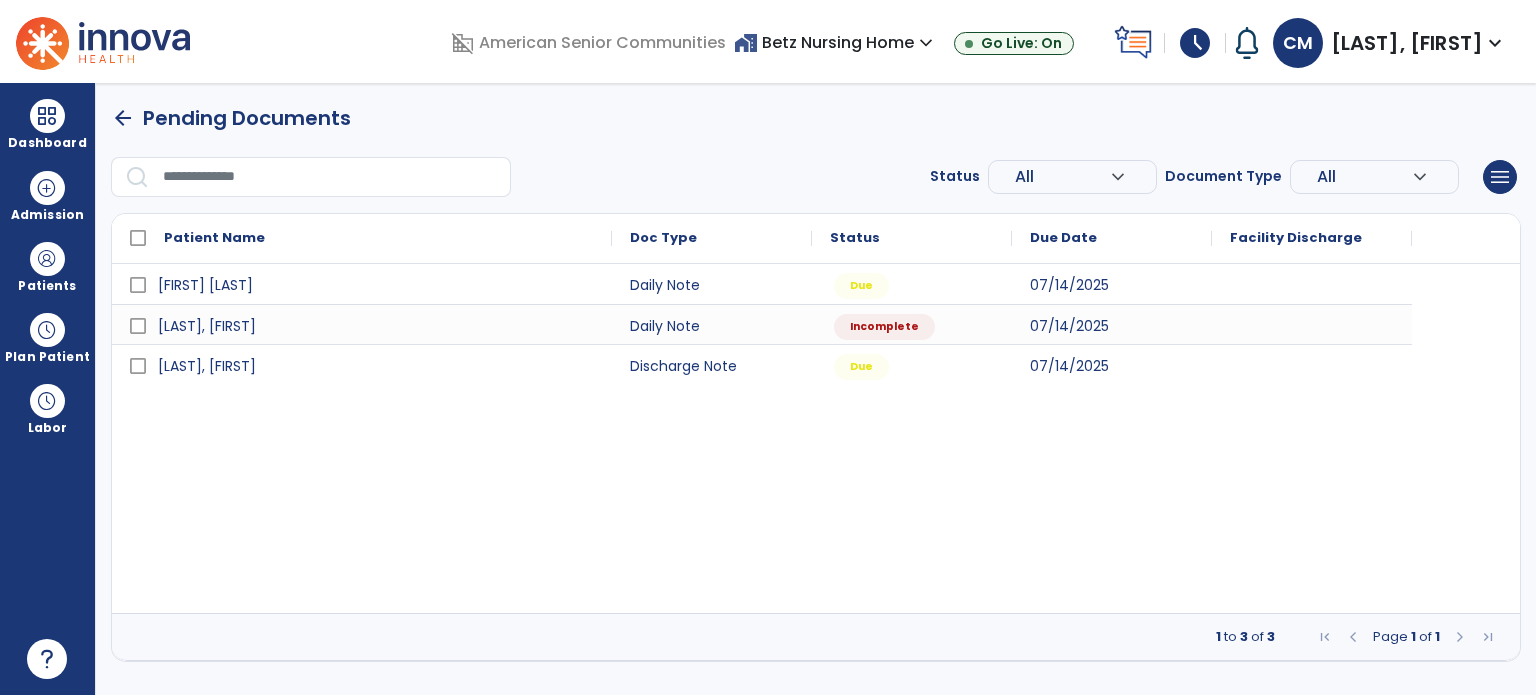 scroll, scrollTop: 0, scrollLeft: 0, axis: both 